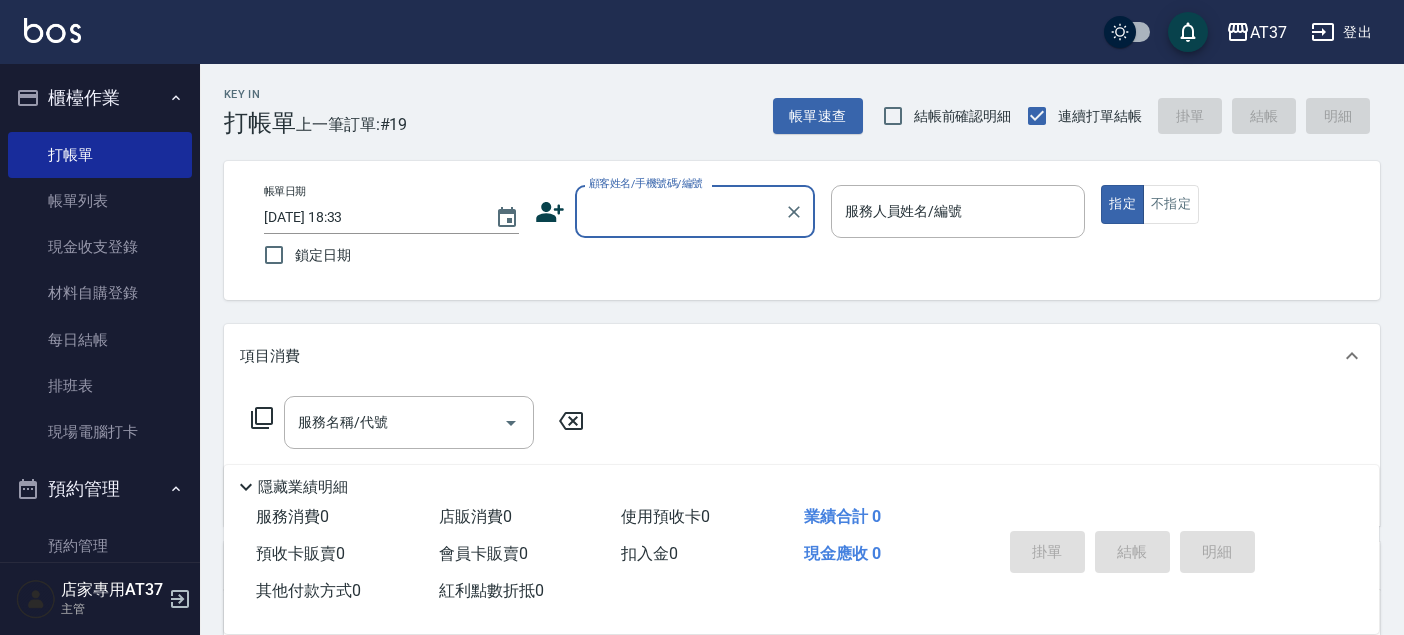 scroll, scrollTop: 0, scrollLeft: 0, axis: both 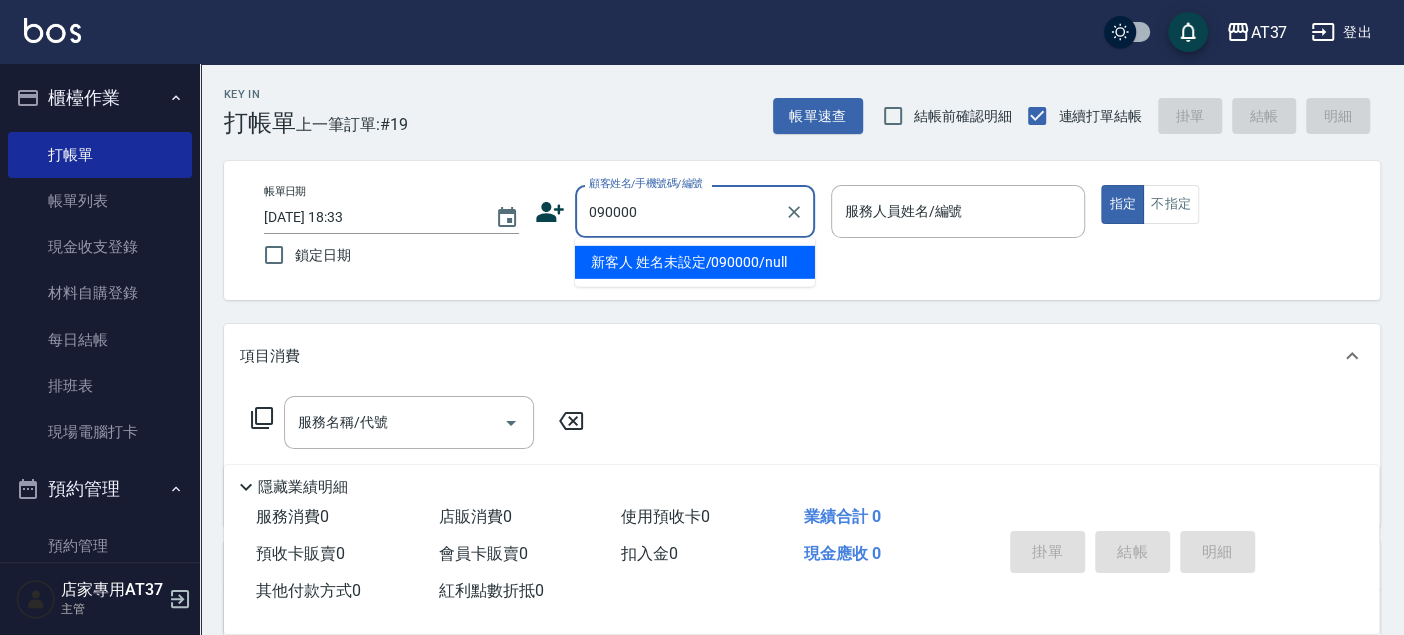 type on "新客人 姓名未設定/090000/null" 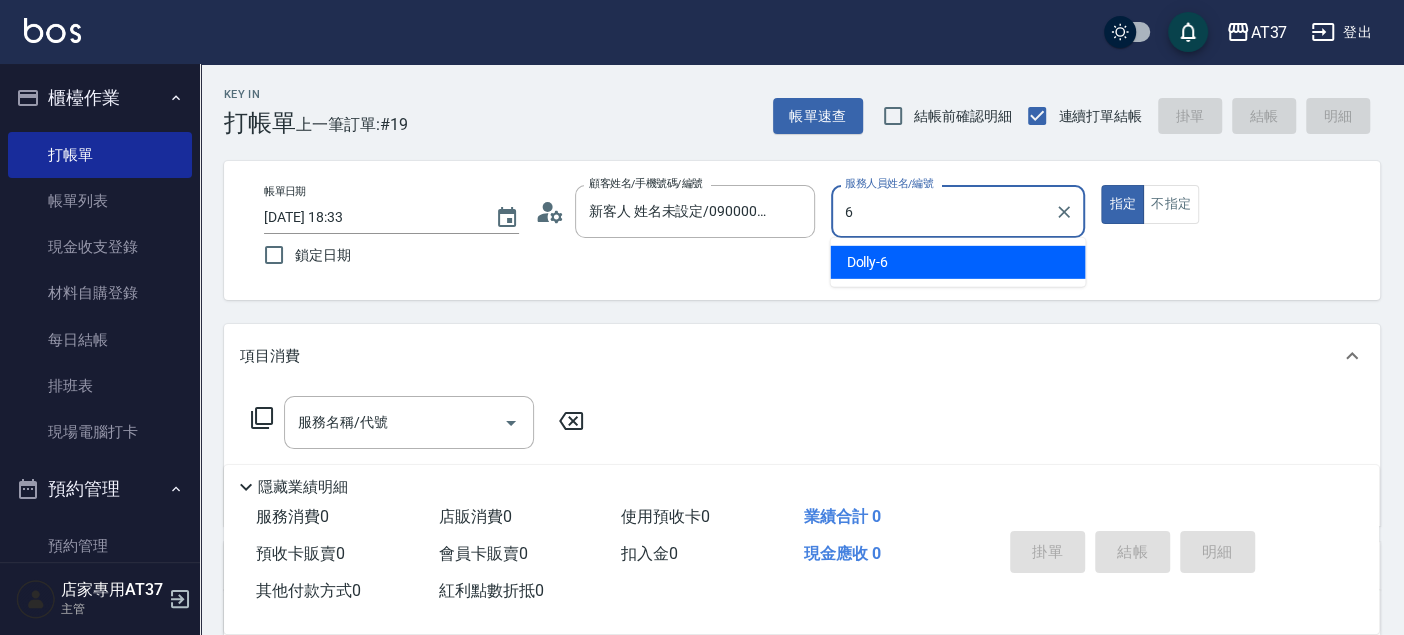 type on "6" 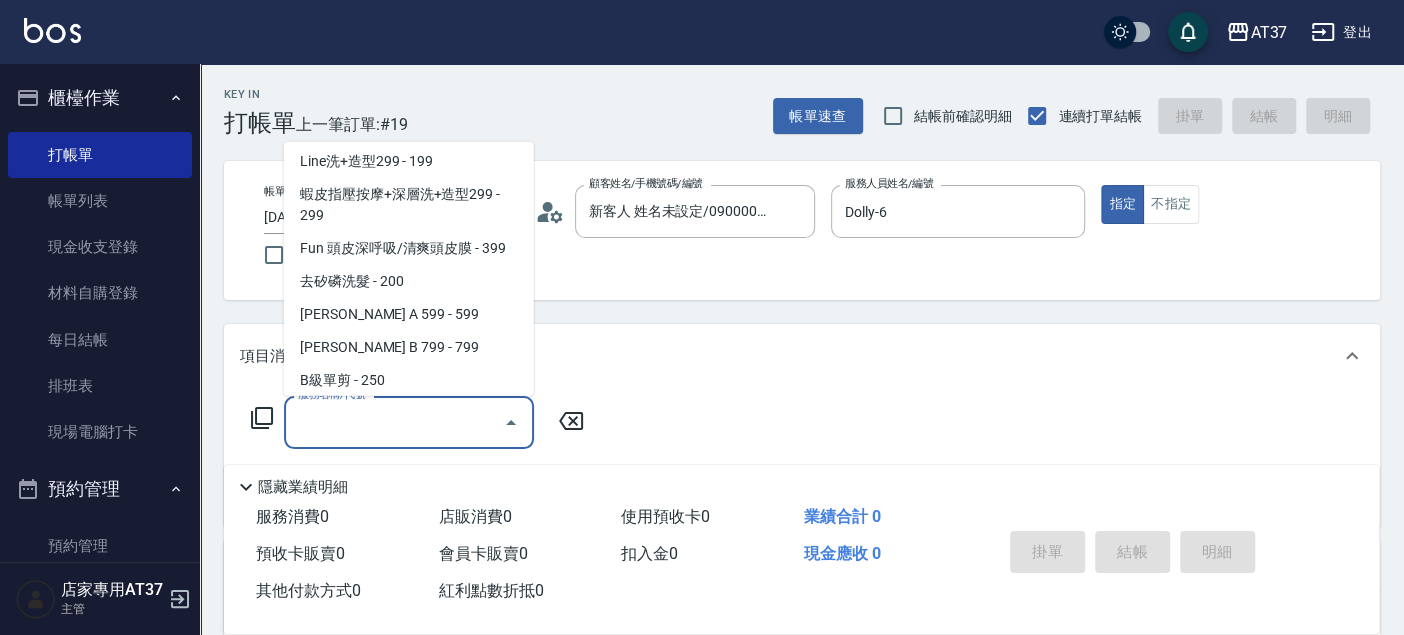 scroll, scrollTop: 336, scrollLeft: 0, axis: vertical 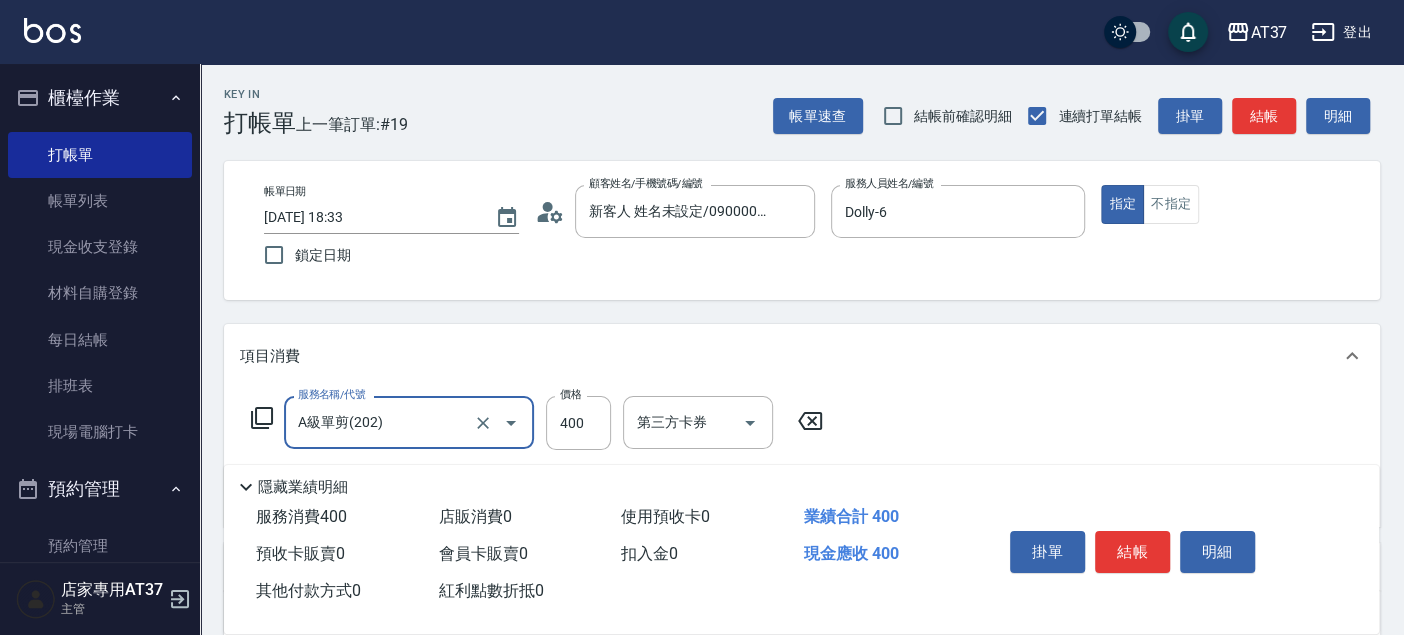 type on "A級單剪(202)" 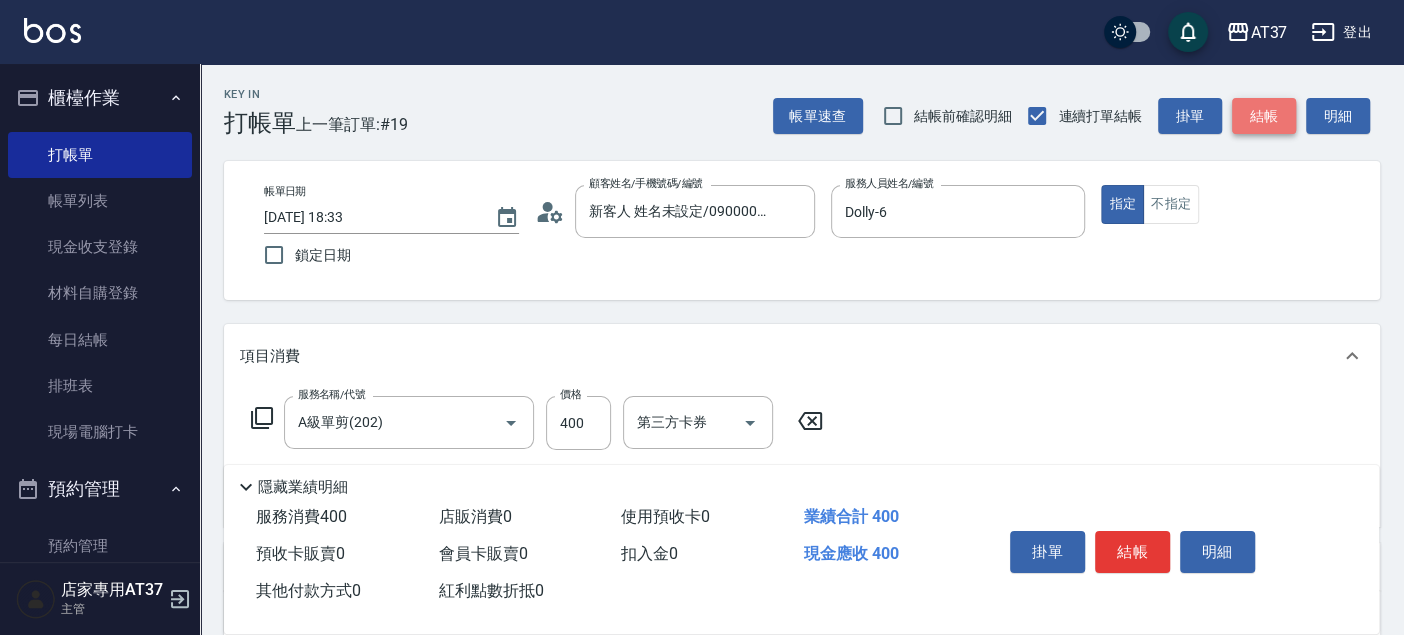click on "結帳" at bounding box center [1264, 116] 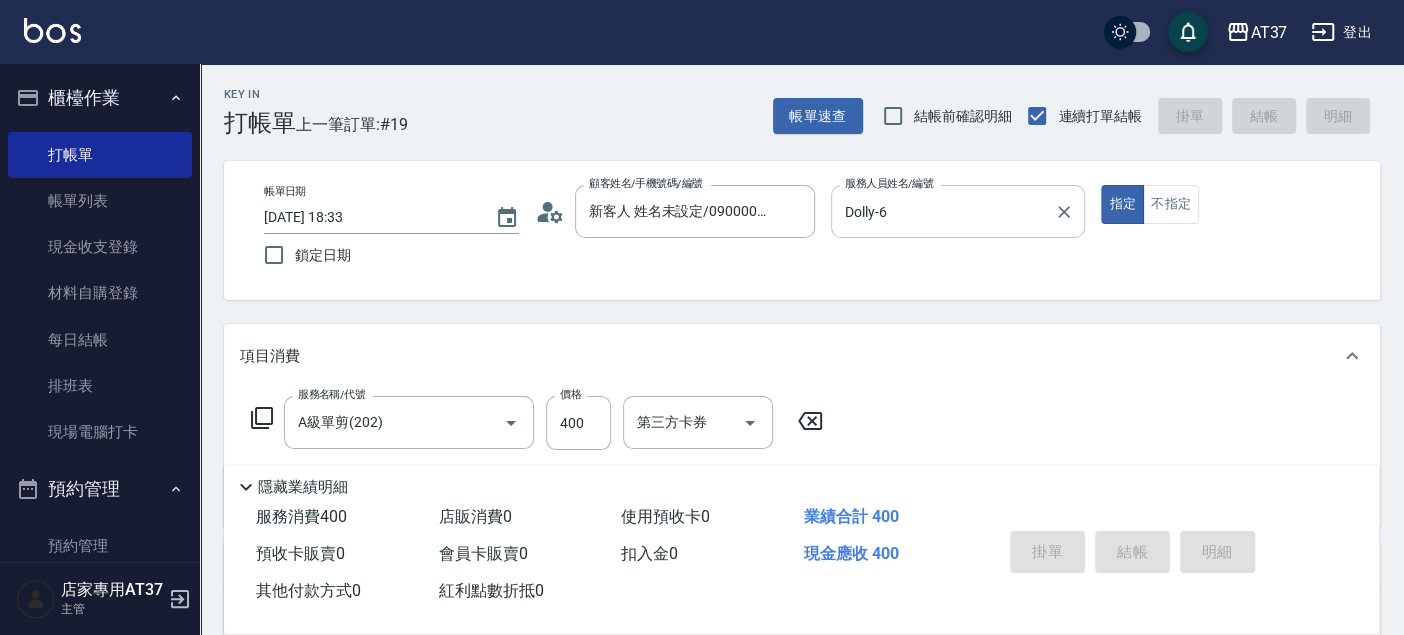 type on "2025/07/12 19:41" 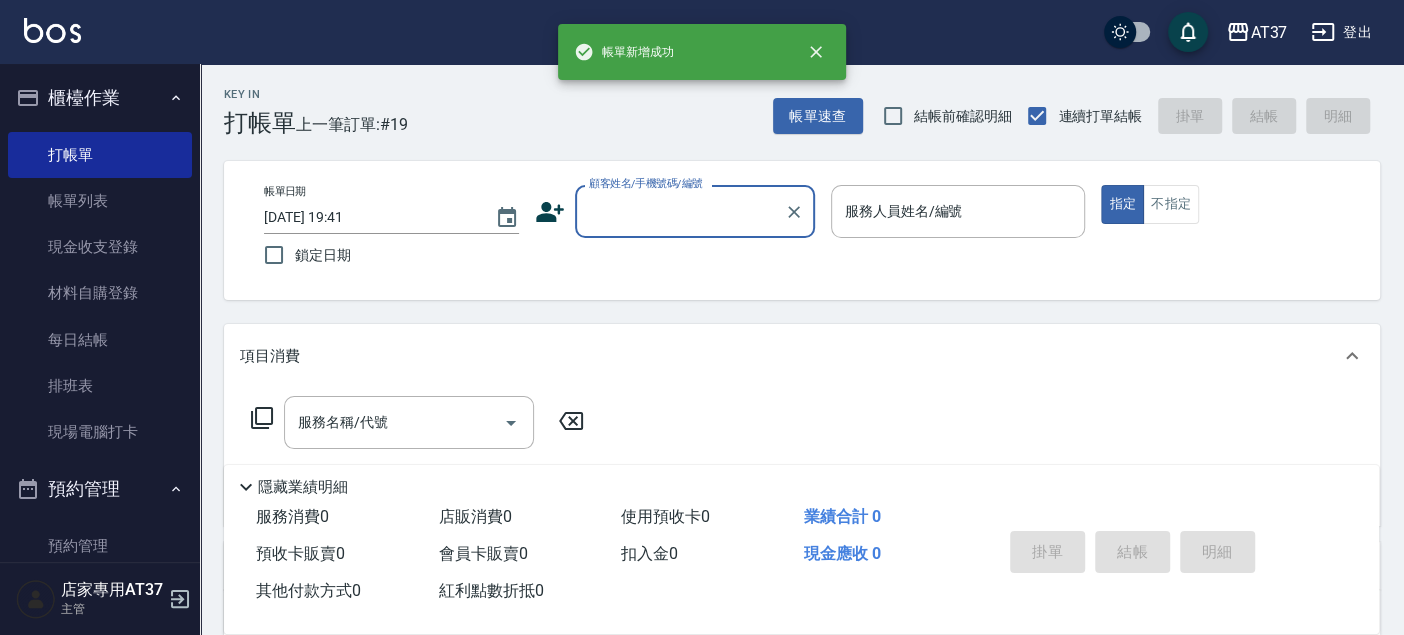scroll, scrollTop: 0, scrollLeft: 0, axis: both 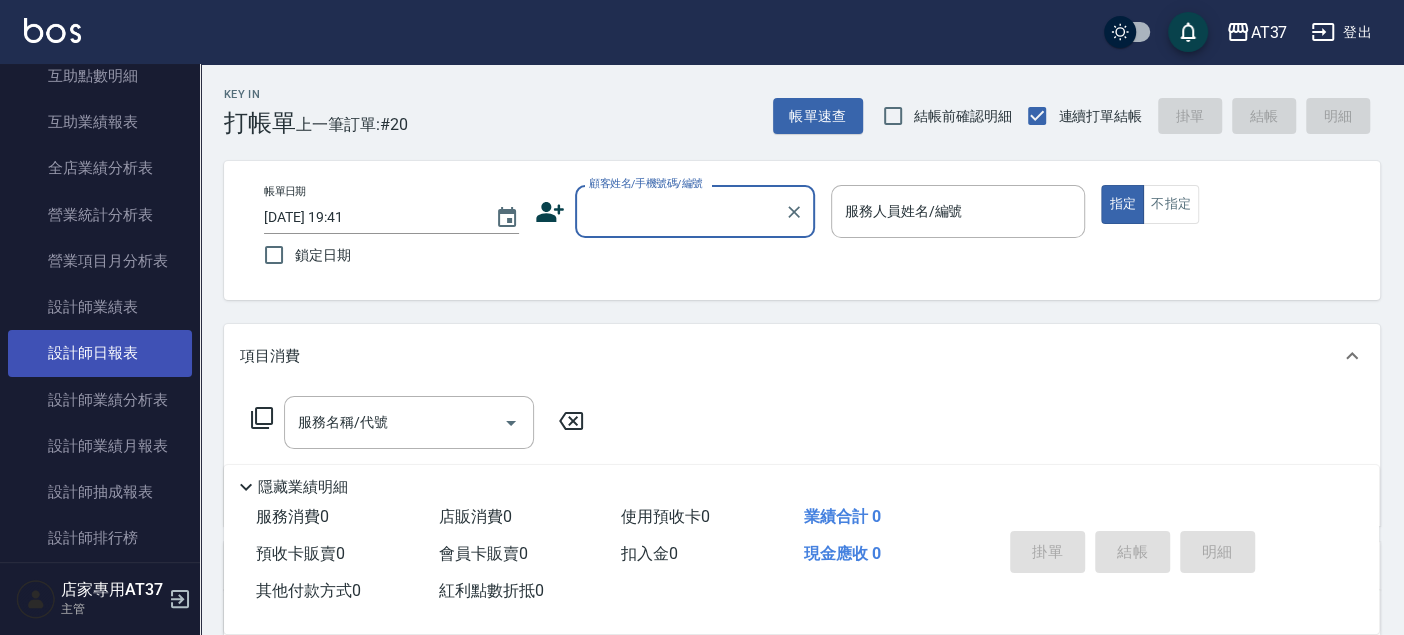 click on "設計師日報表" at bounding box center [100, 353] 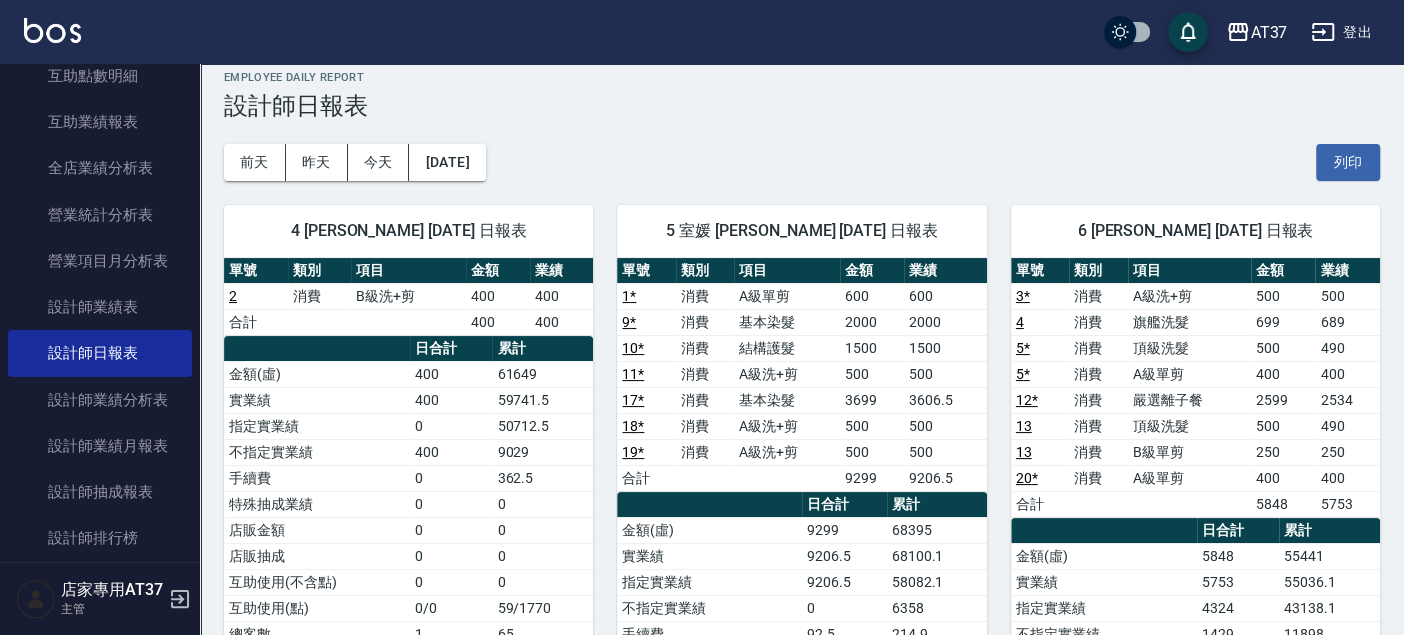 scroll, scrollTop: 13, scrollLeft: 0, axis: vertical 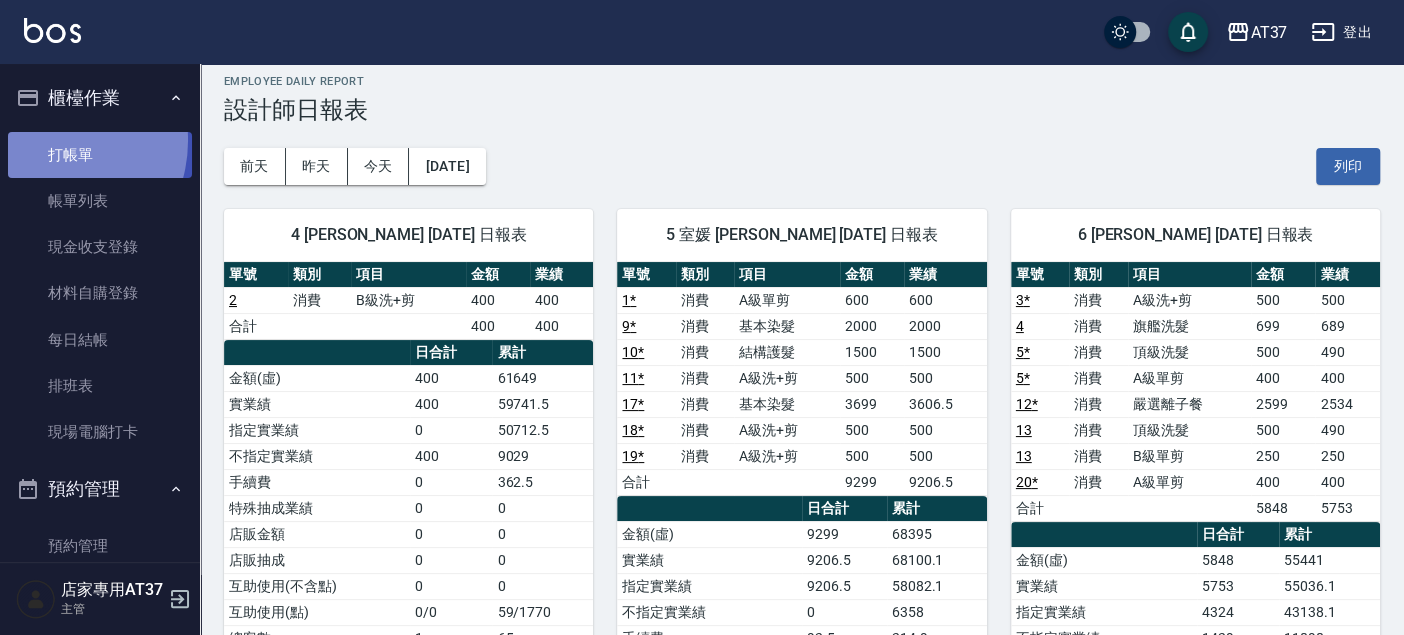click on "打帳單" at bounding box center (100, 155) 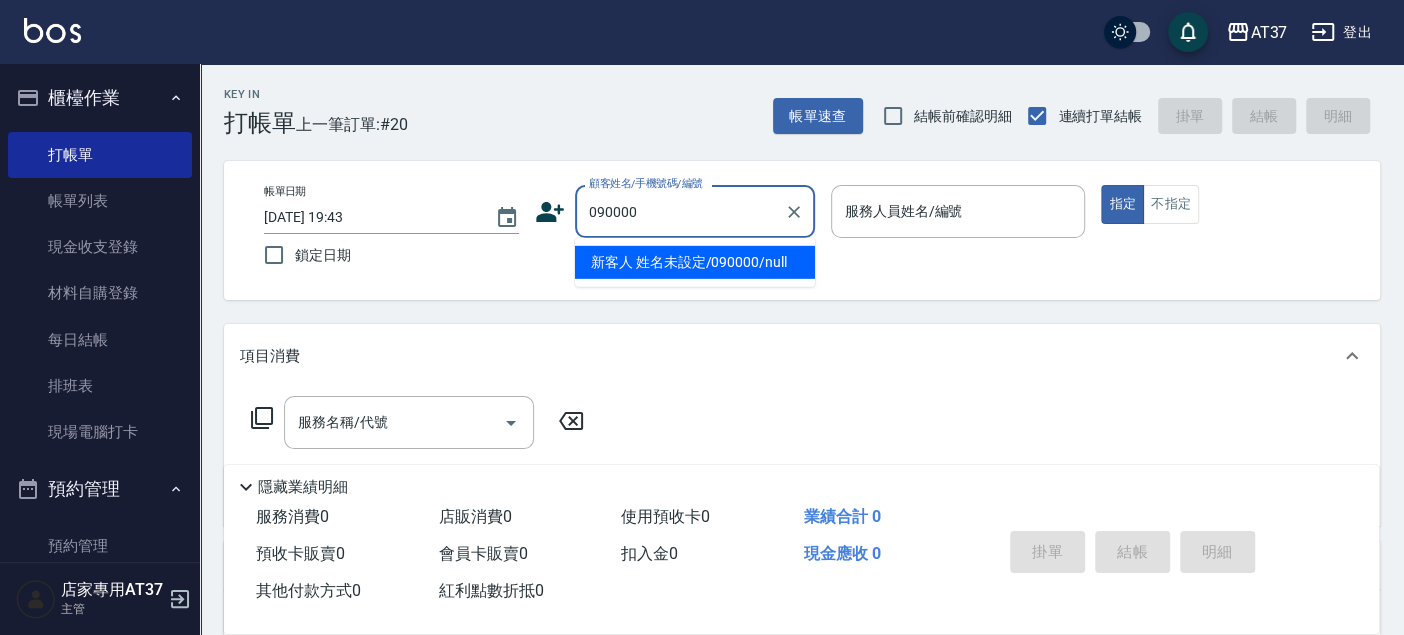 type on "新客人 姓名未設定/090000/null" 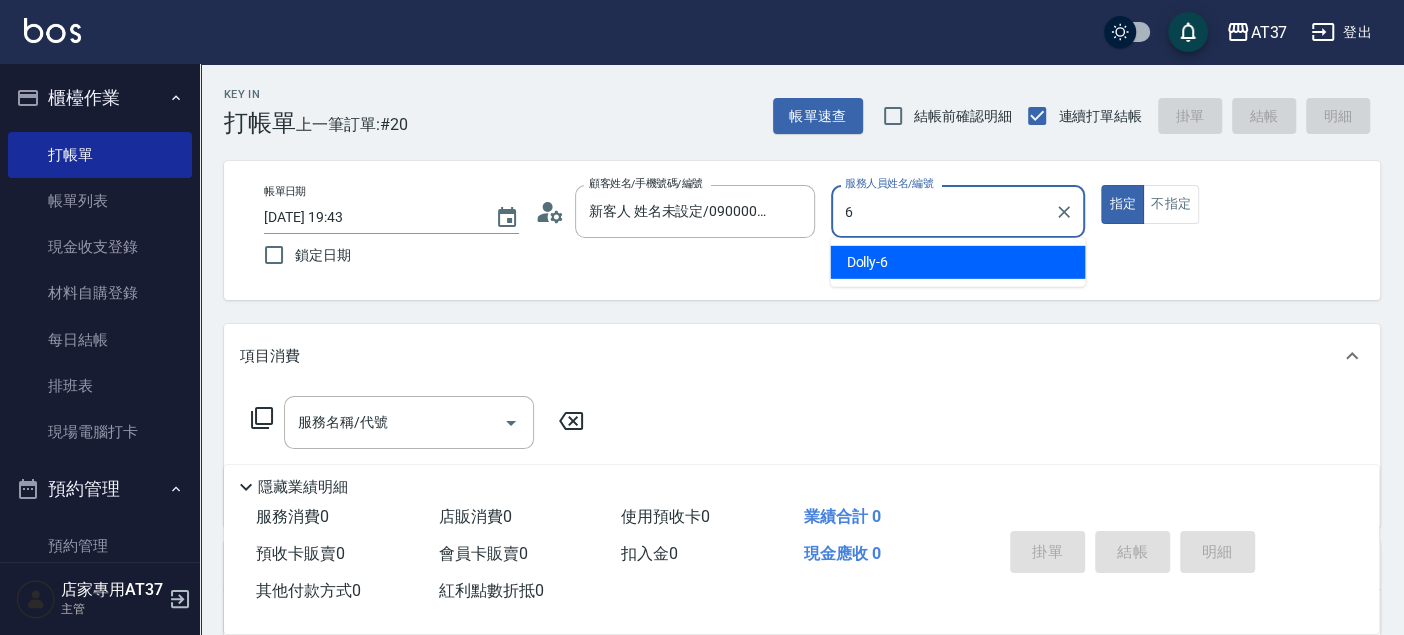 type on "Dolly-6" 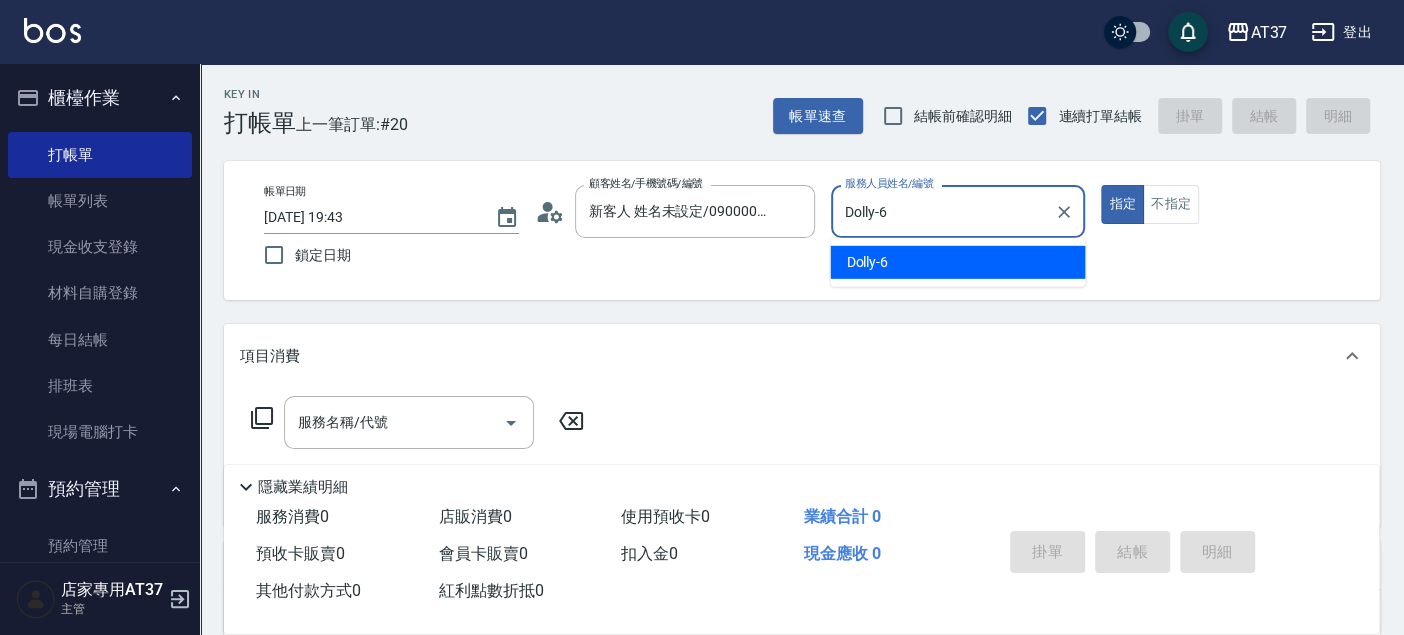 type on "true" 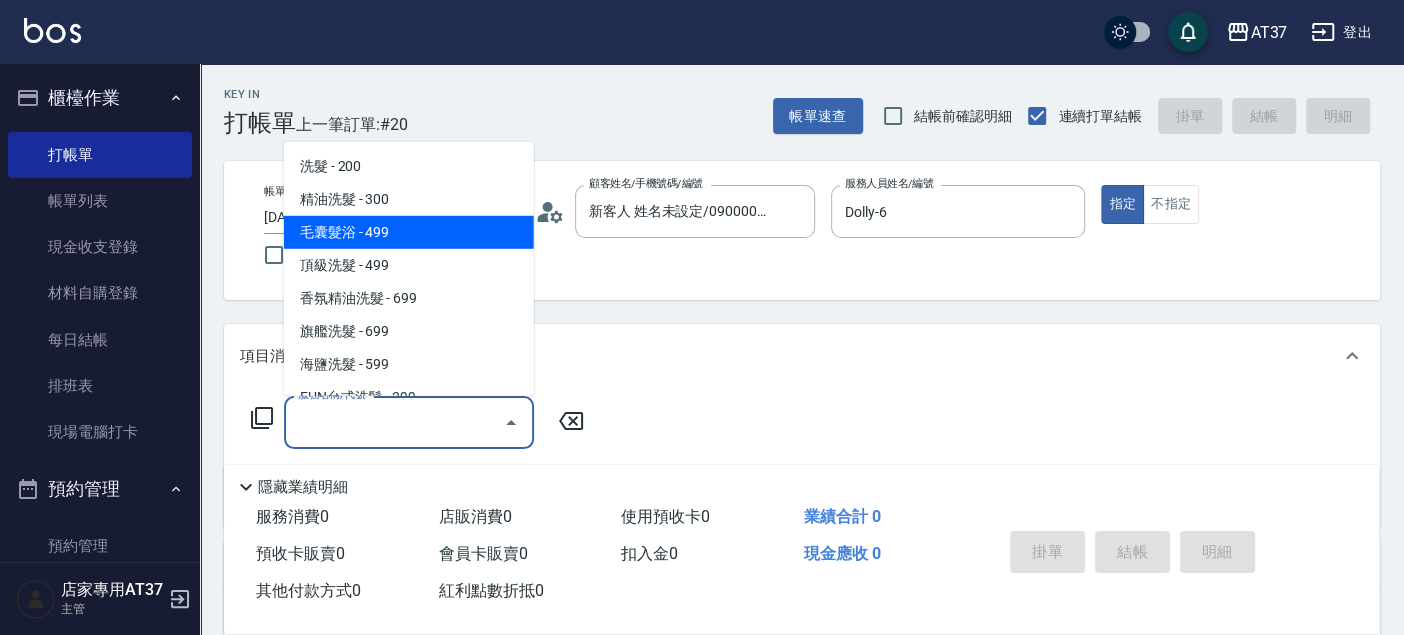 type on "毛囊髮浴(103)" 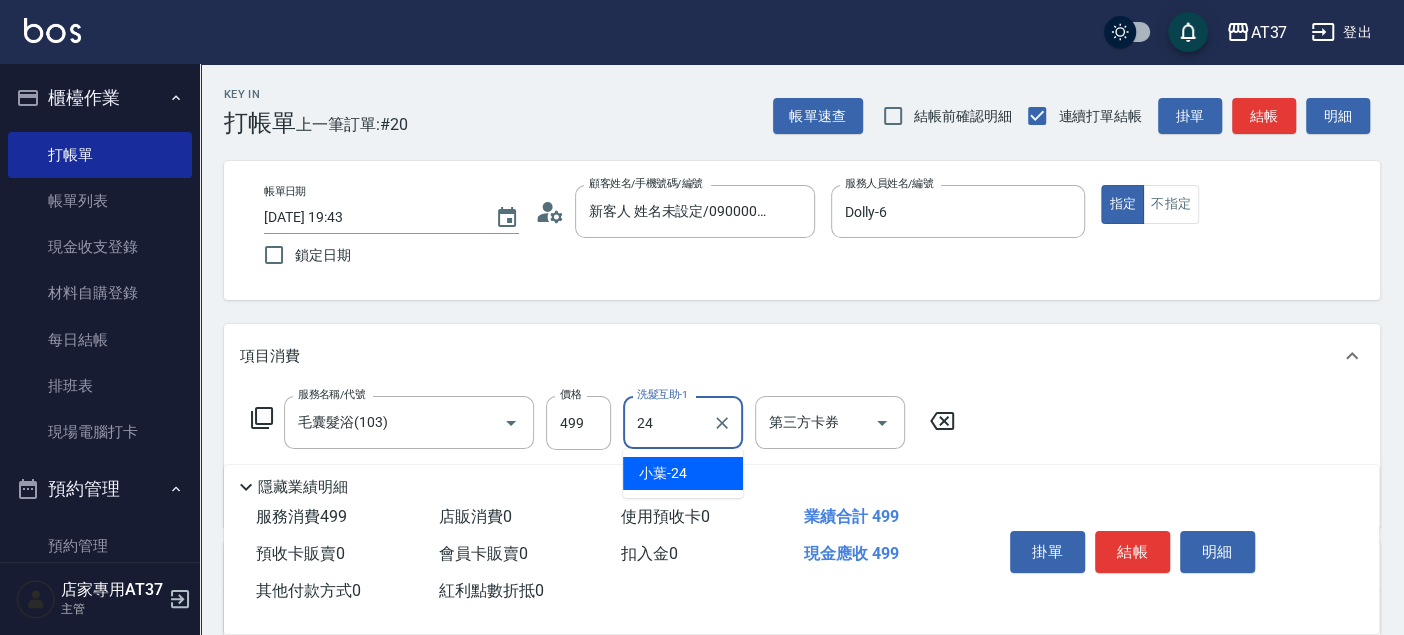 type on "小葉-24" 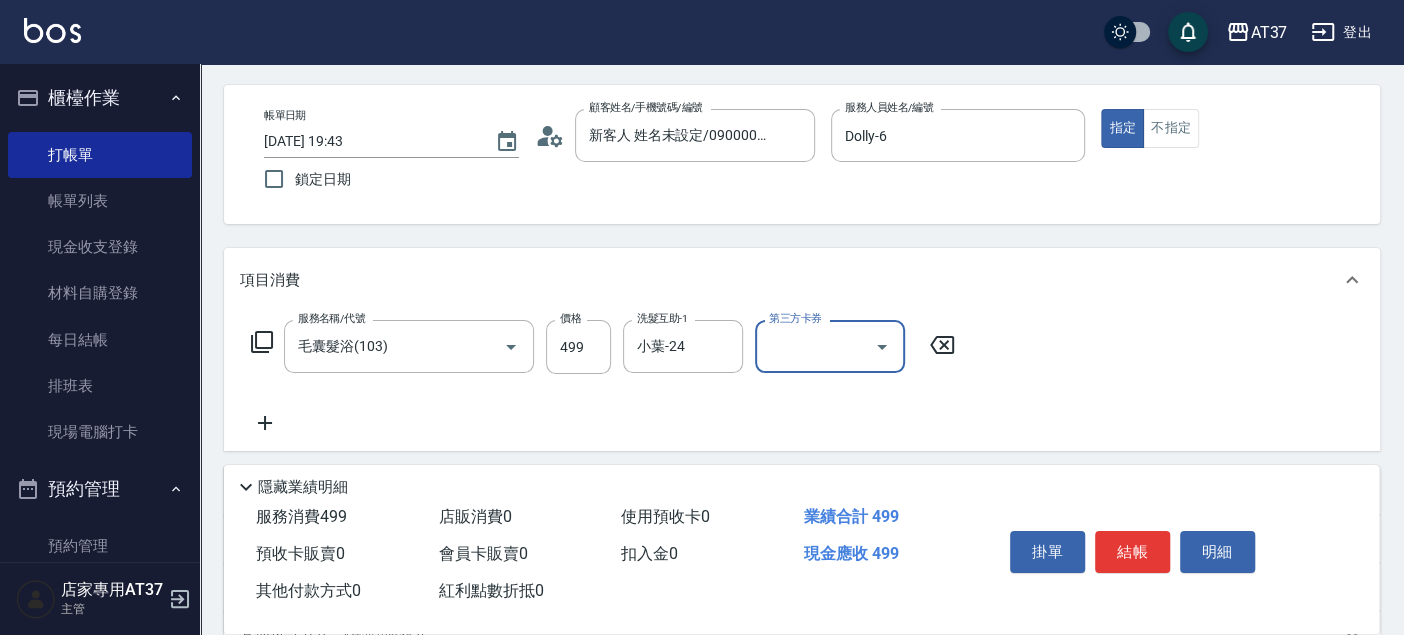 scroll, scrollTop: 111, scrollLeft: 0, axis: vertical 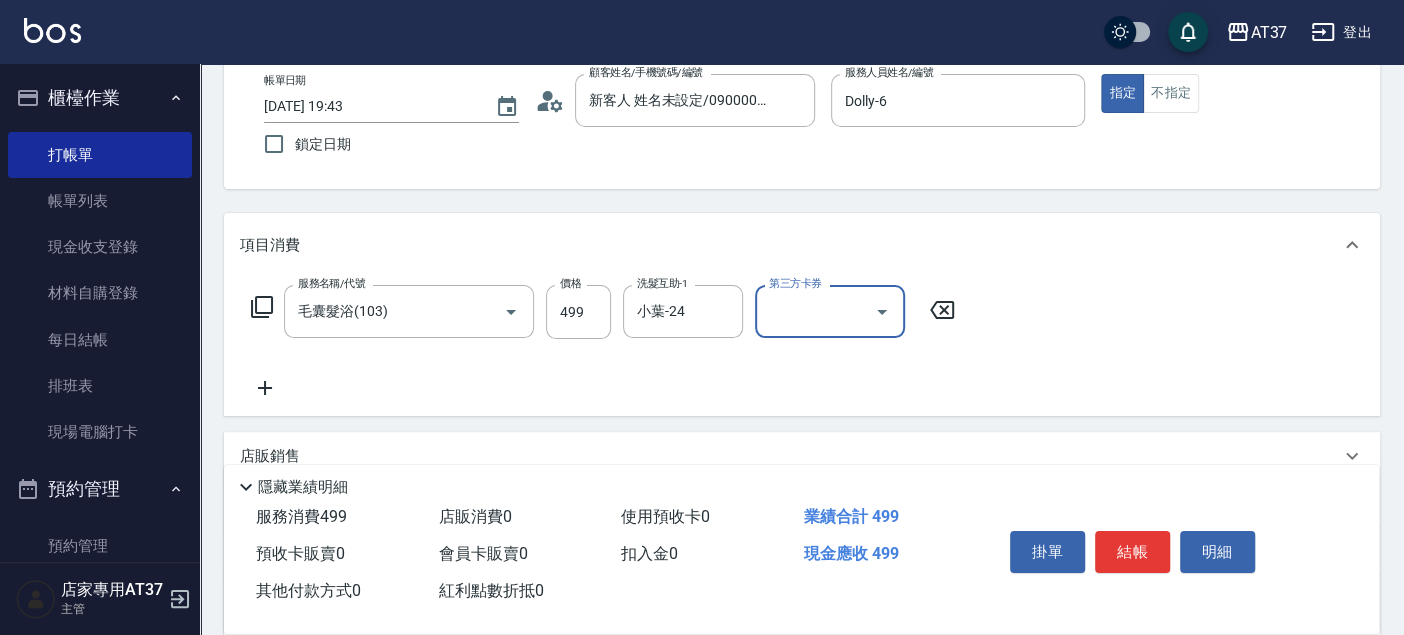 click 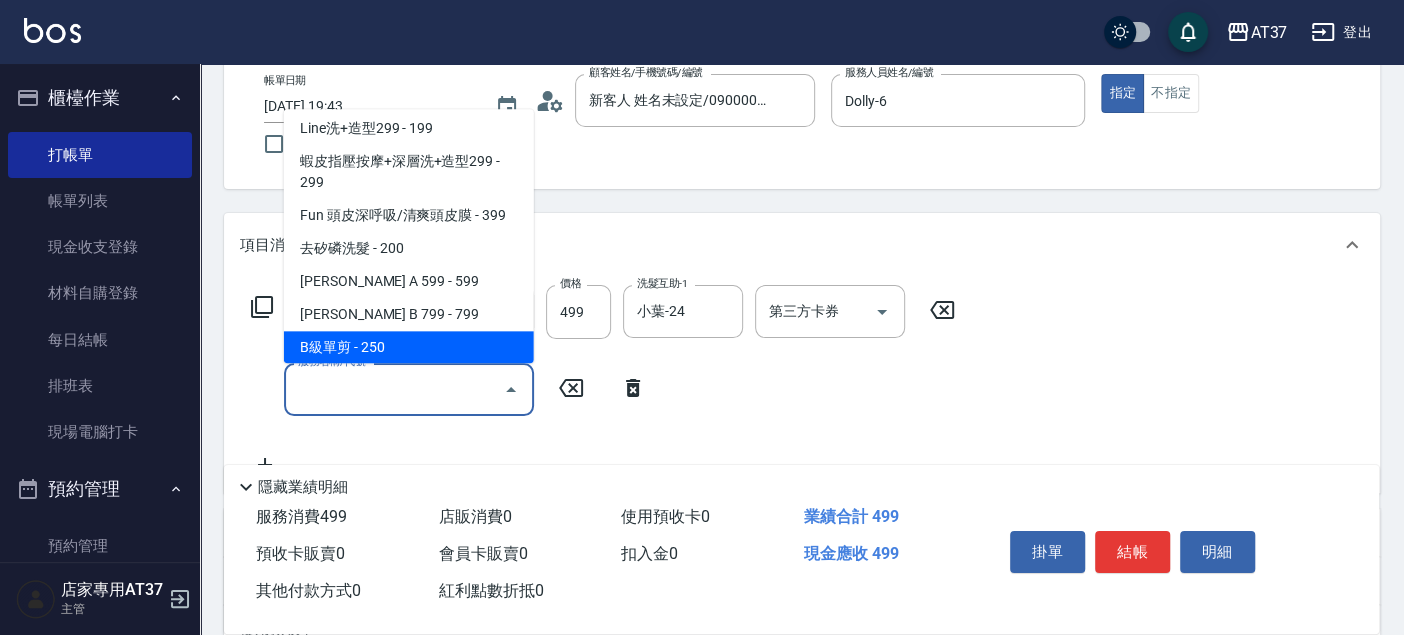 scroll, scrollTop: 336, scrollLeft: 0, axis: vertical 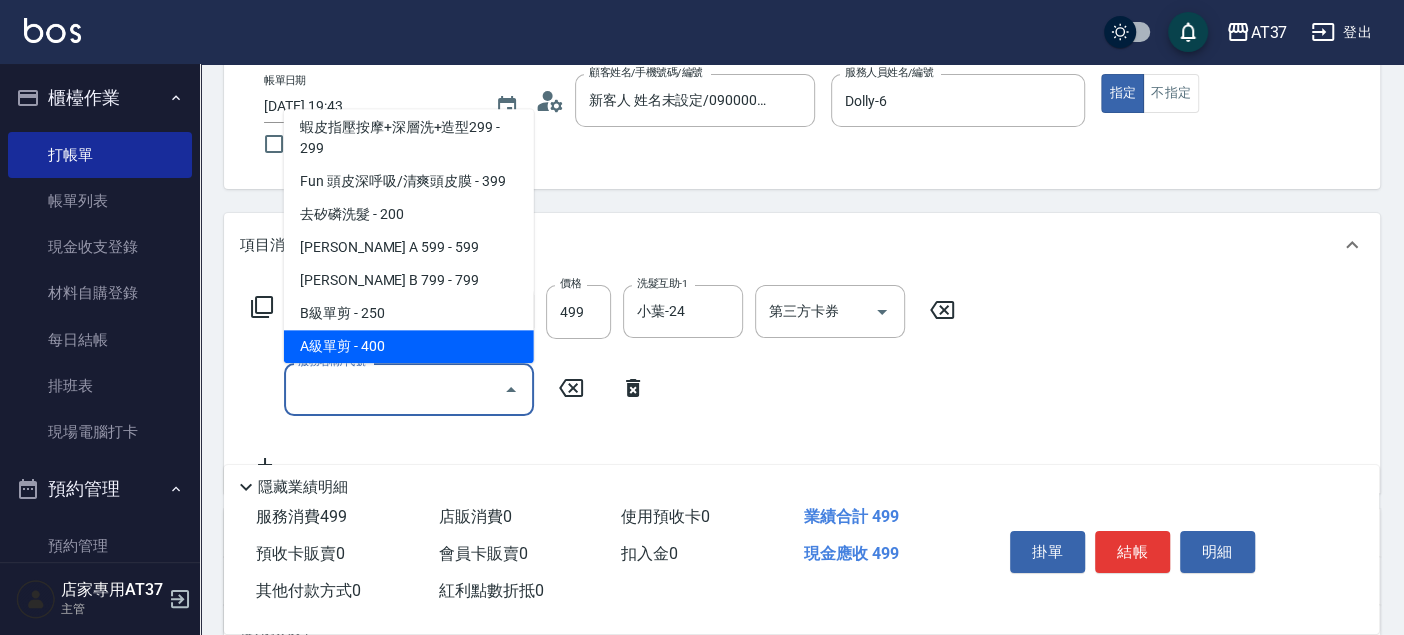 type on "A級單剪(202)" 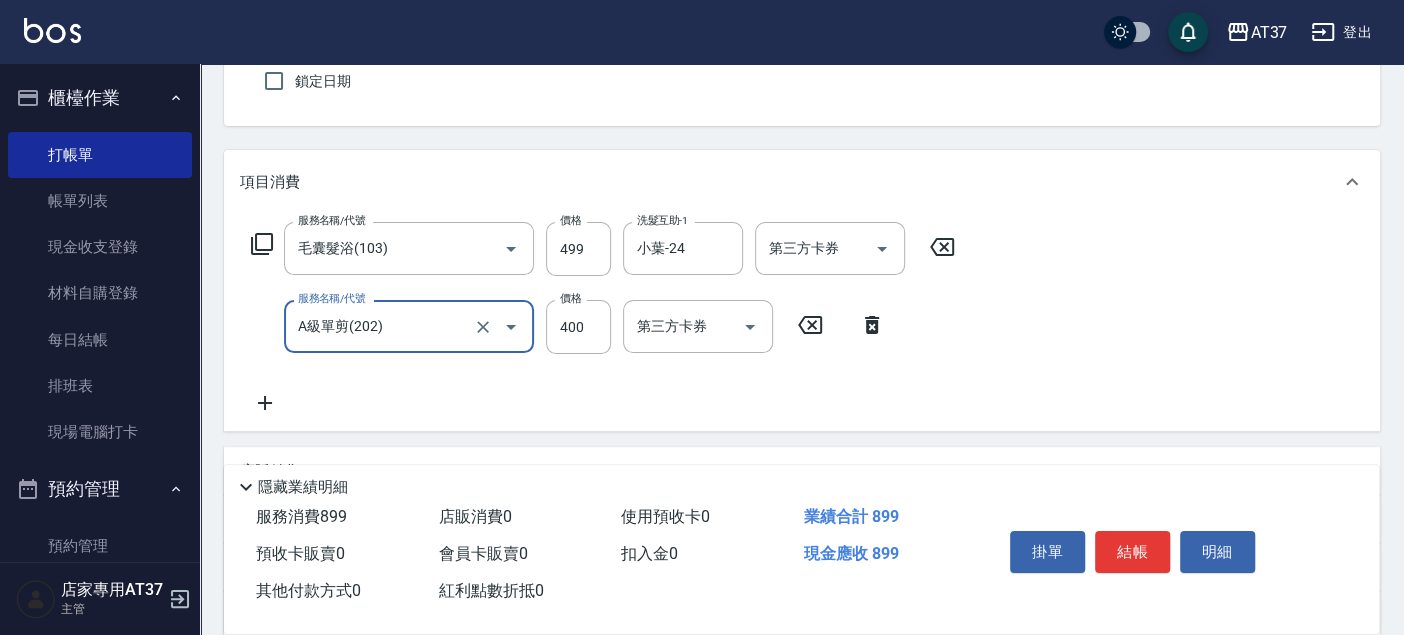 scroll, scrollTop: 333, scrollLeft: 0, axis: vertical 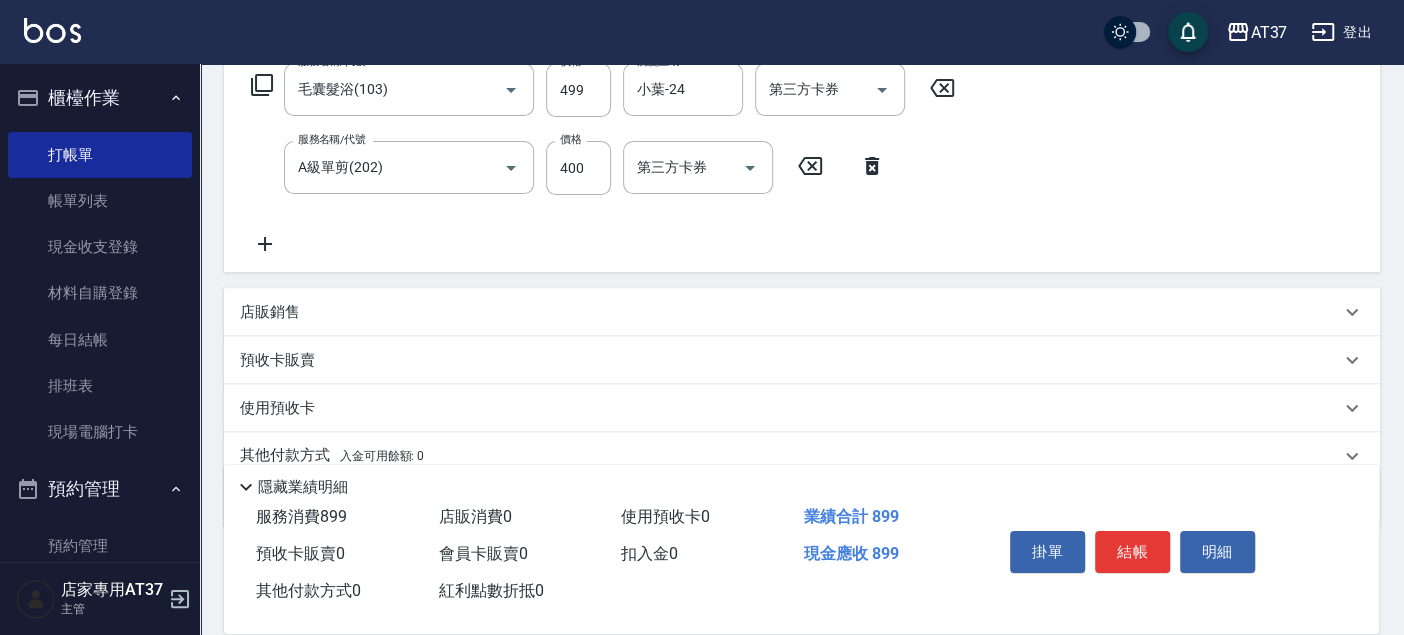 click 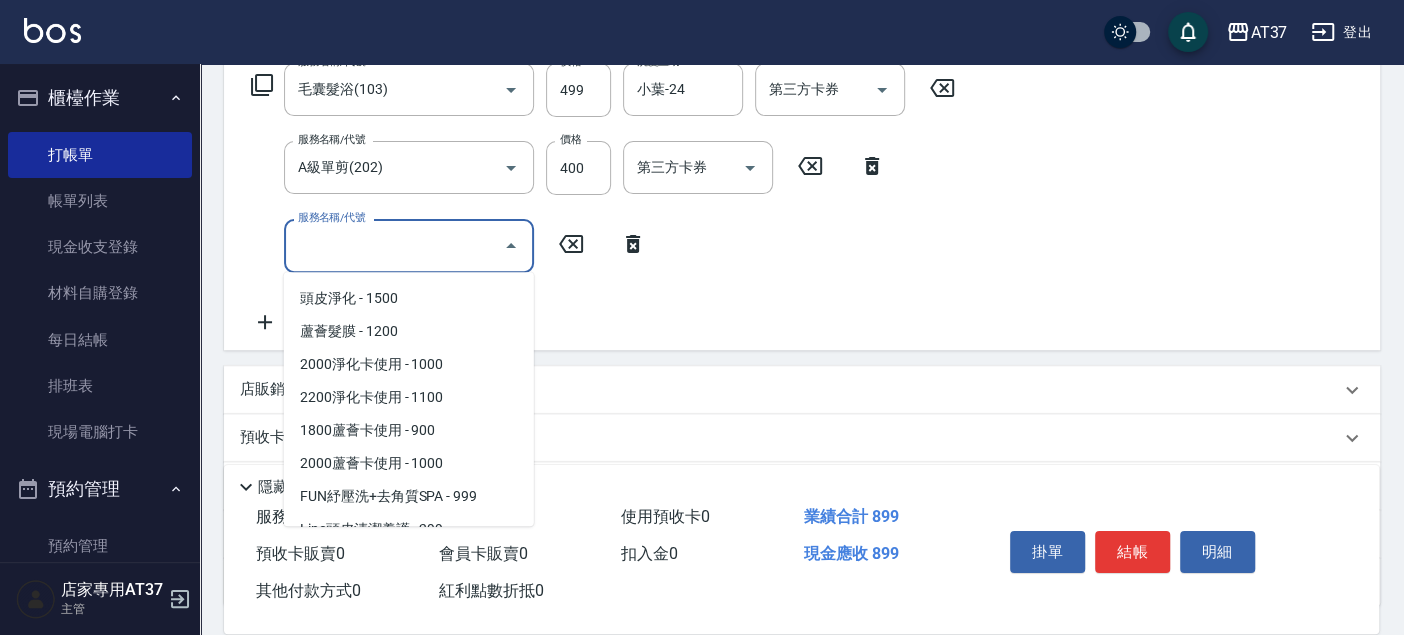 scroll, scrollTop: 3099, scrollLeft: 0, axis: vertical 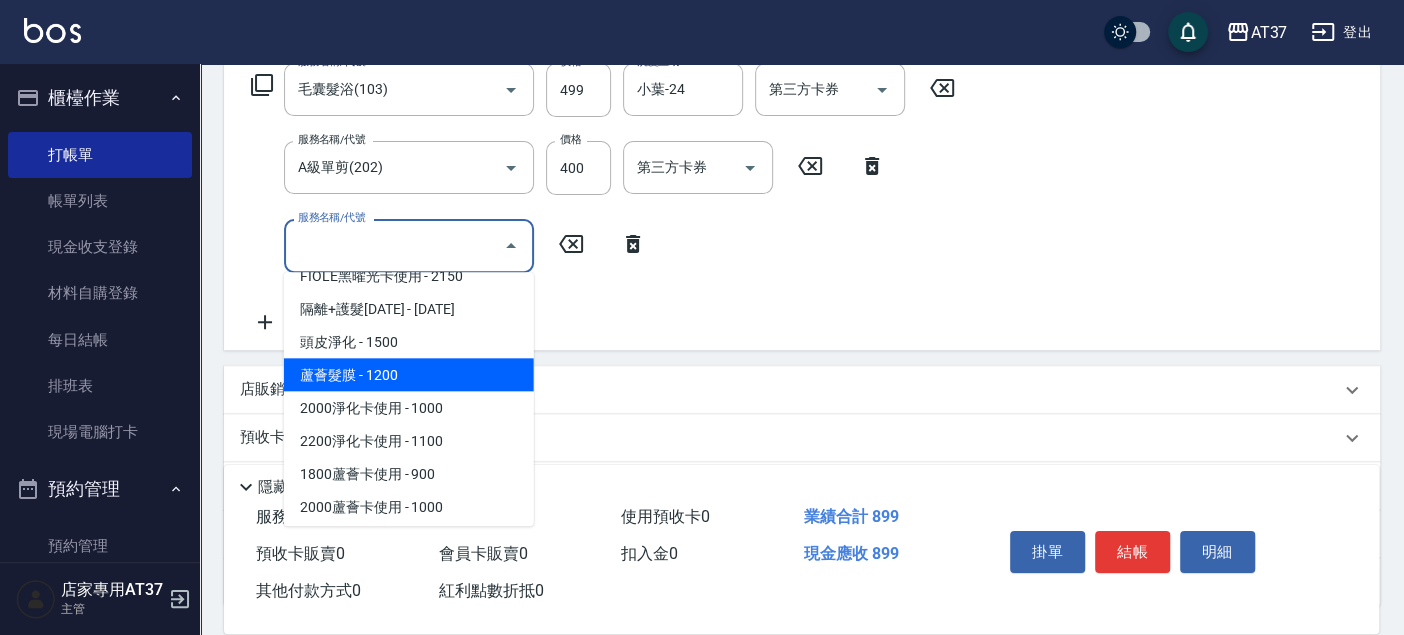 click on "蘆薈髮膜 - 1200" at bounding box center [409, 374] 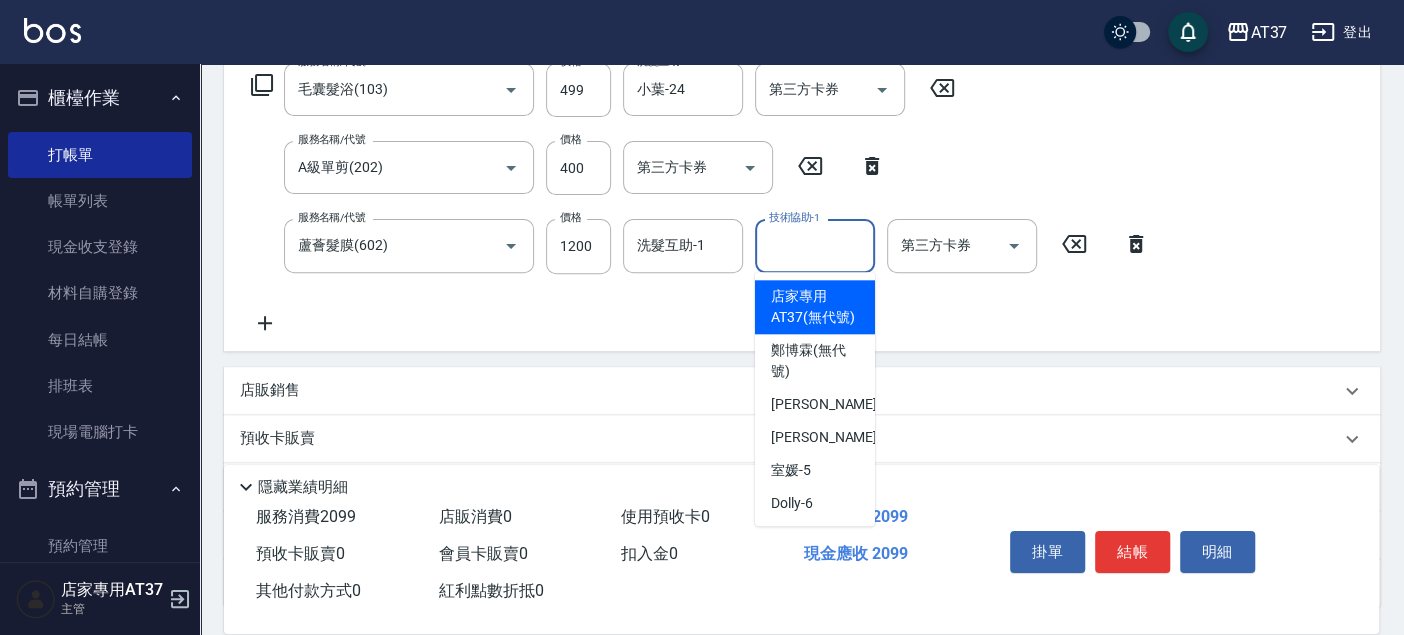 click on "技術協助-1" at bounding box center (815, 245) 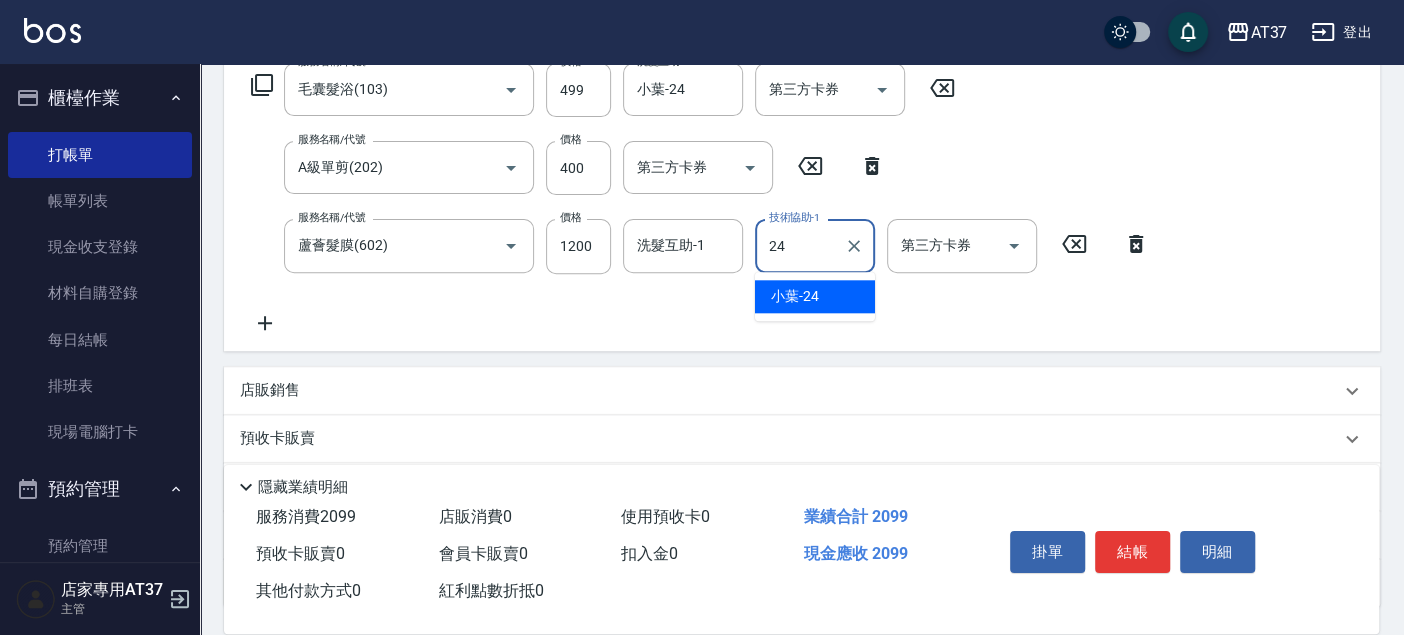 type on "小葉-24" 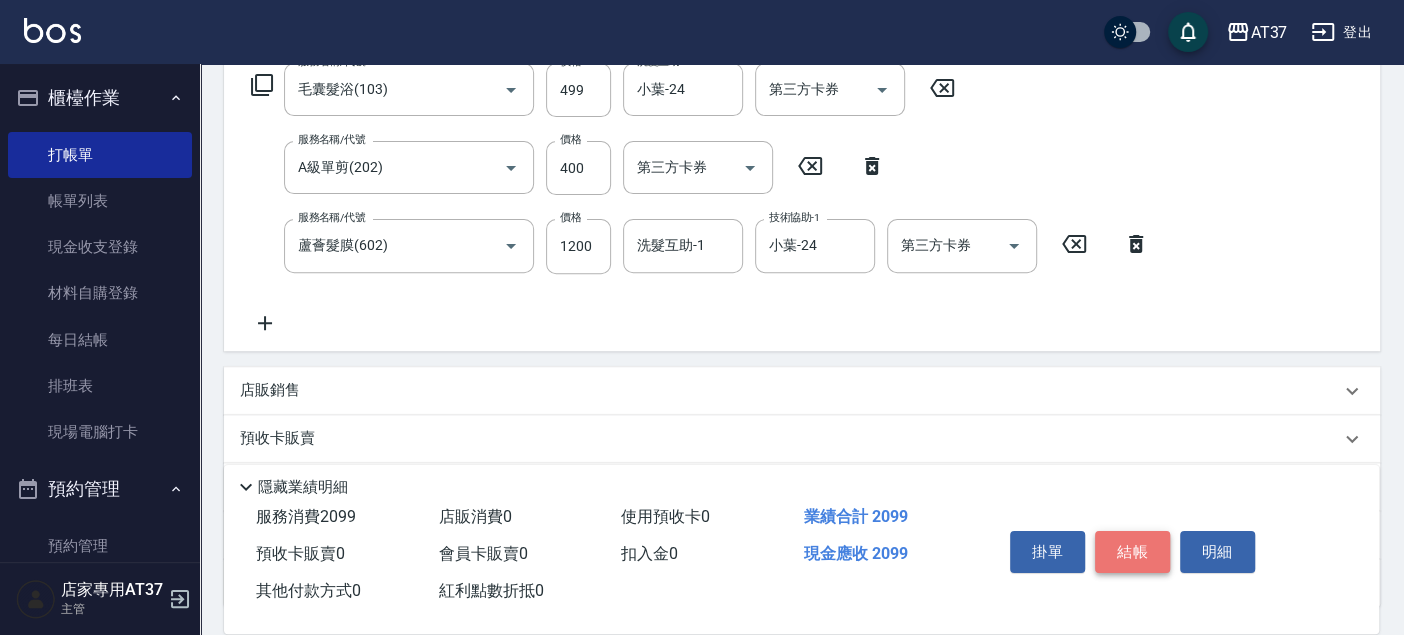 click on "結帳" at bounding box center [1132, 552] 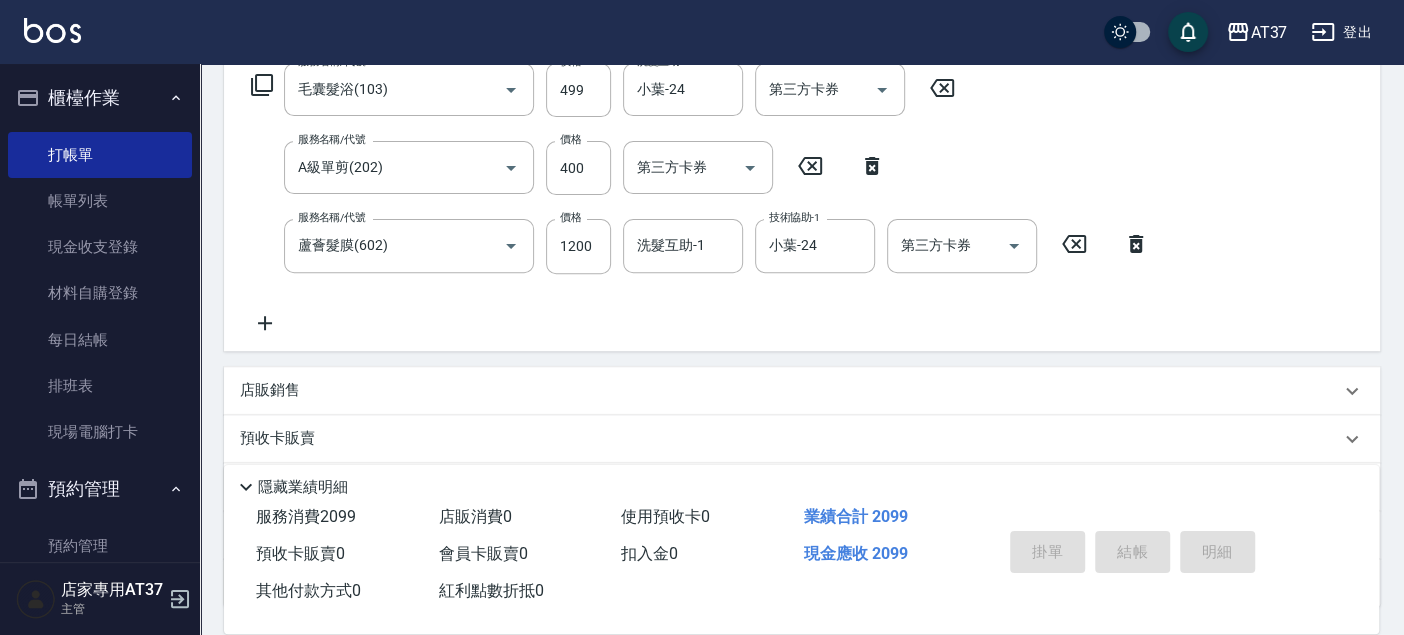 type on "2025/07/12 19:44" 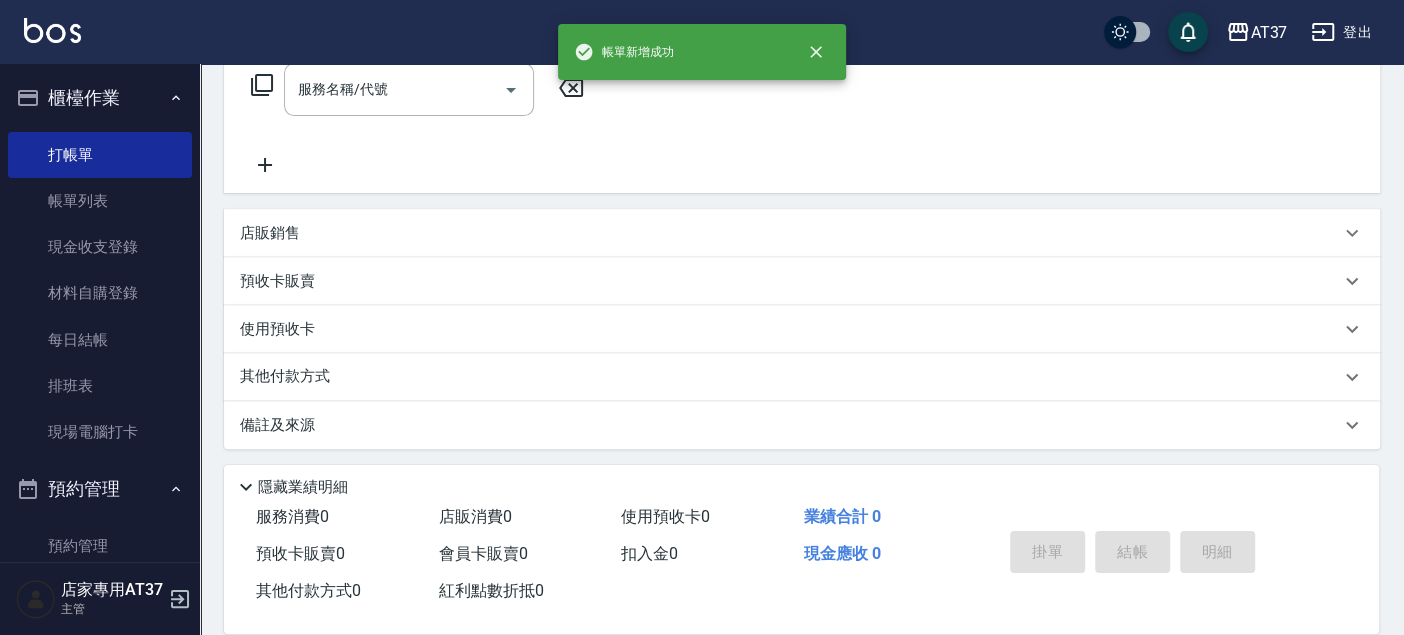 scroll, scrollTop: 0, scrollLeft: 0, axis: both 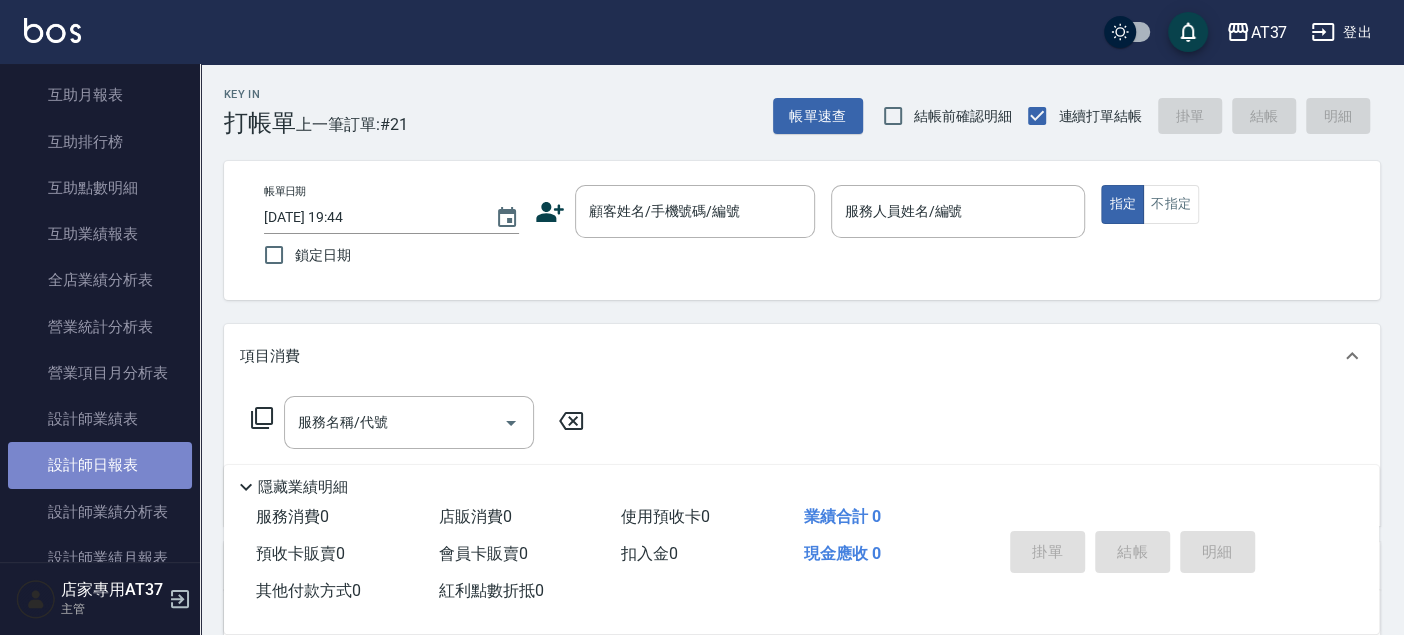 click on "設計師日報表" at bounding box center (100, 465) 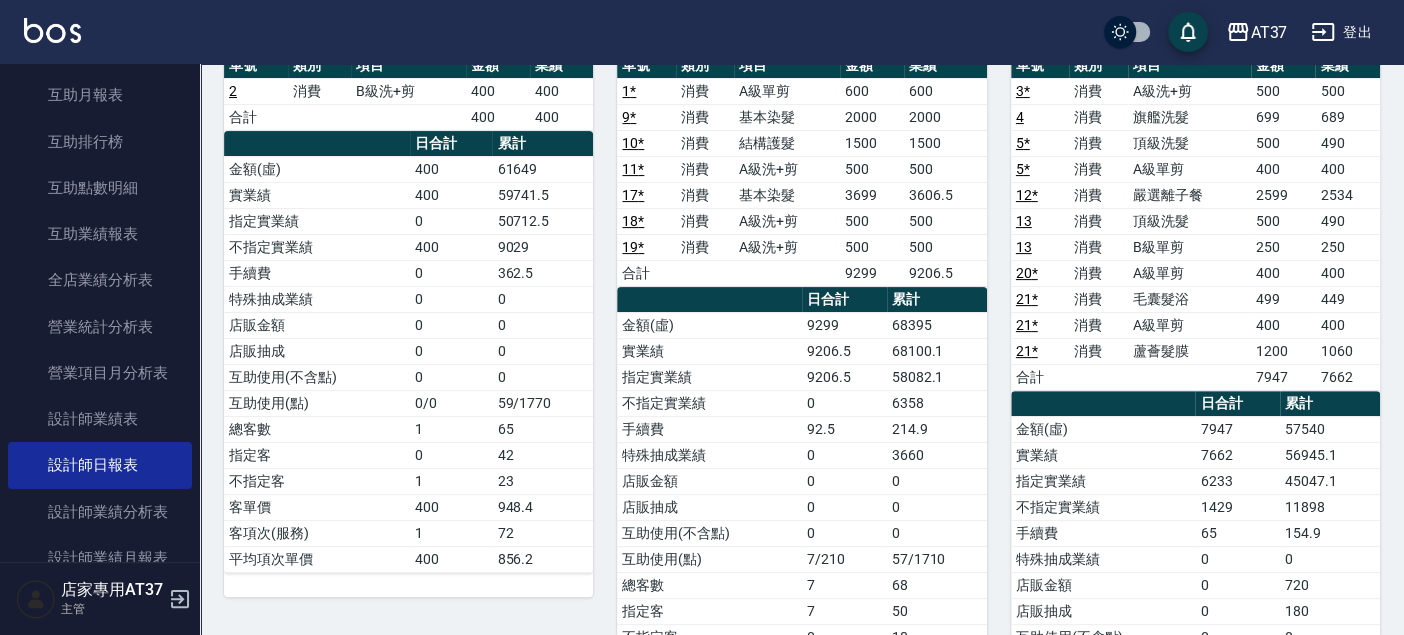 scroll, scrollTop: 111, scrollLeft: 0, axis: vertical 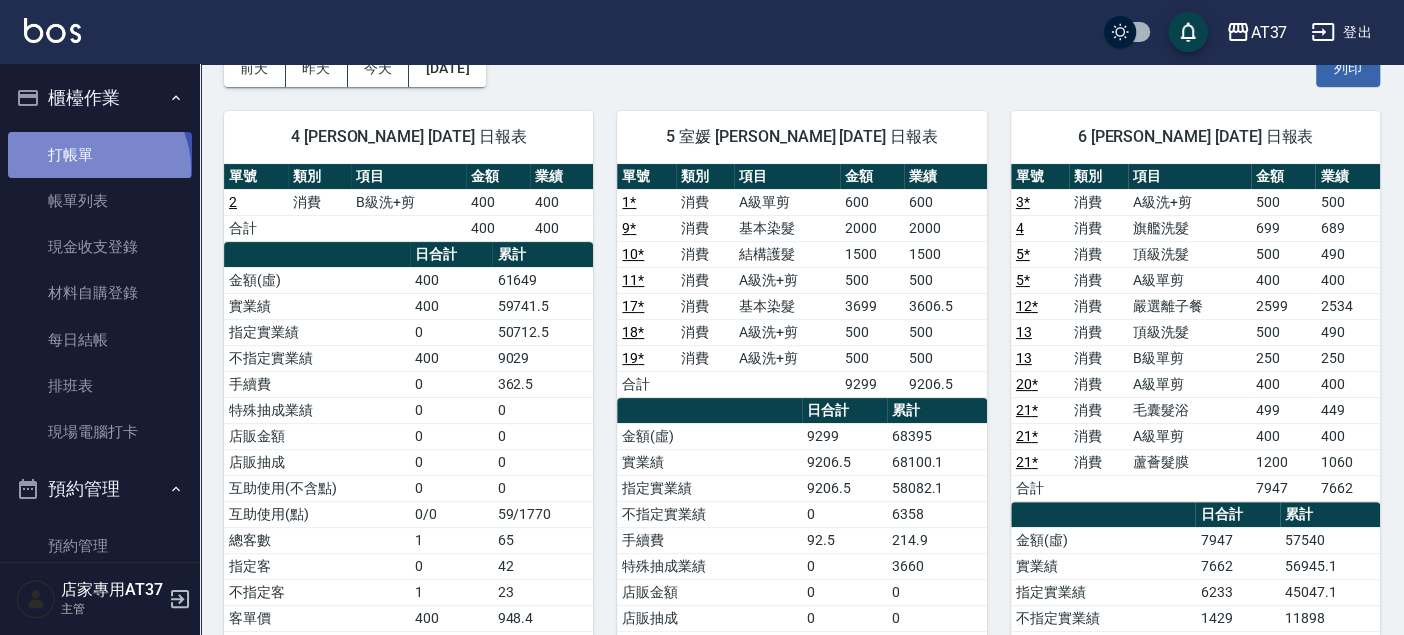 click on "打帳單" at bounding box center [100, 155] 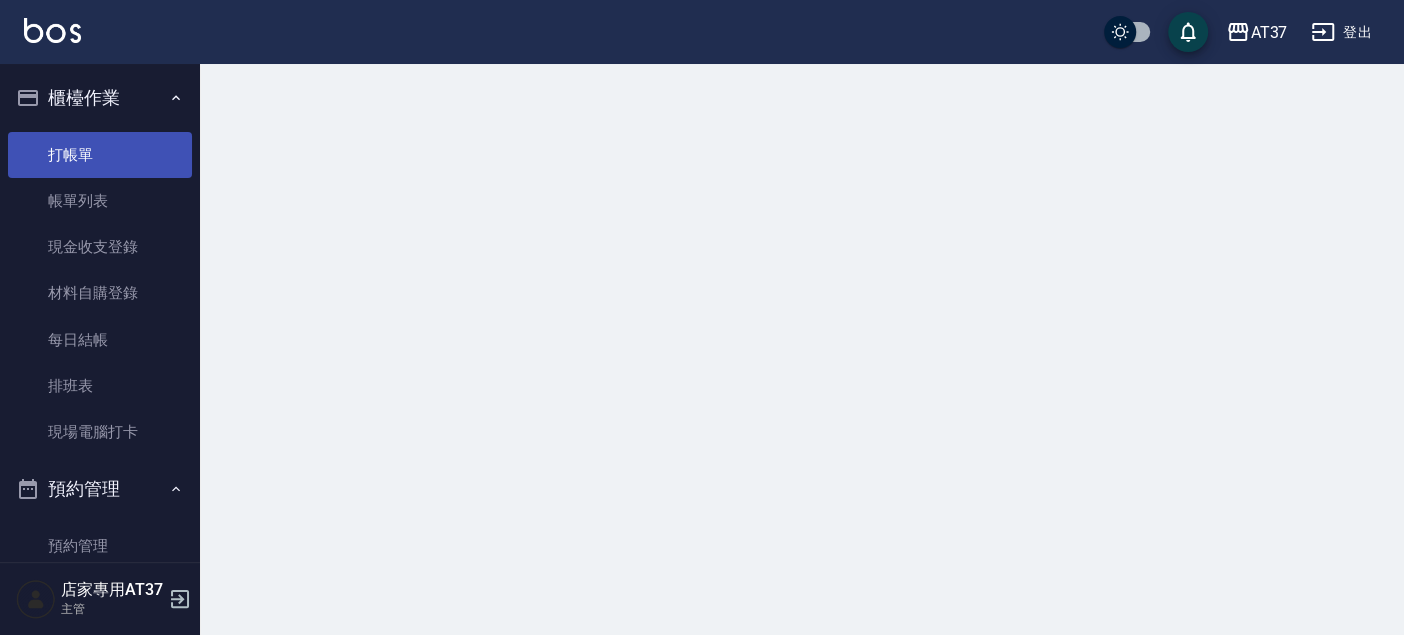 scroll, scrollTop: 0, scrollLeft: 0, axis: both 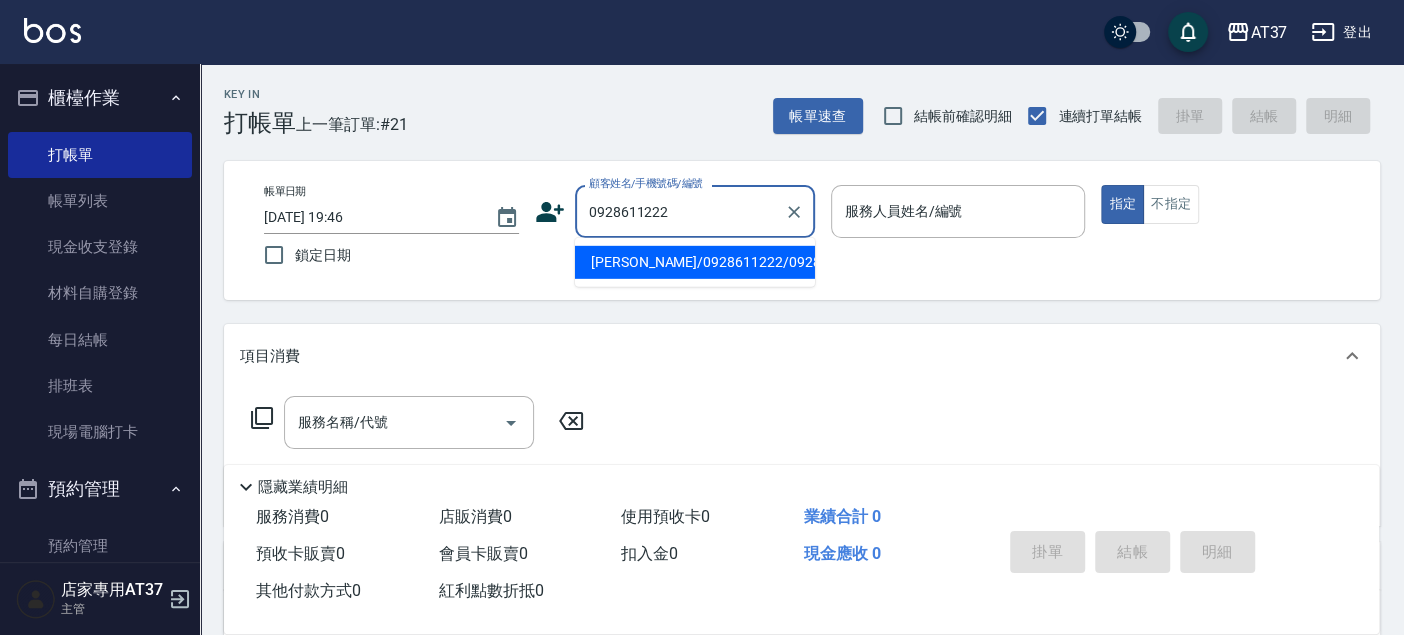 type on "蔡昇翰/0928611222/0928611222" 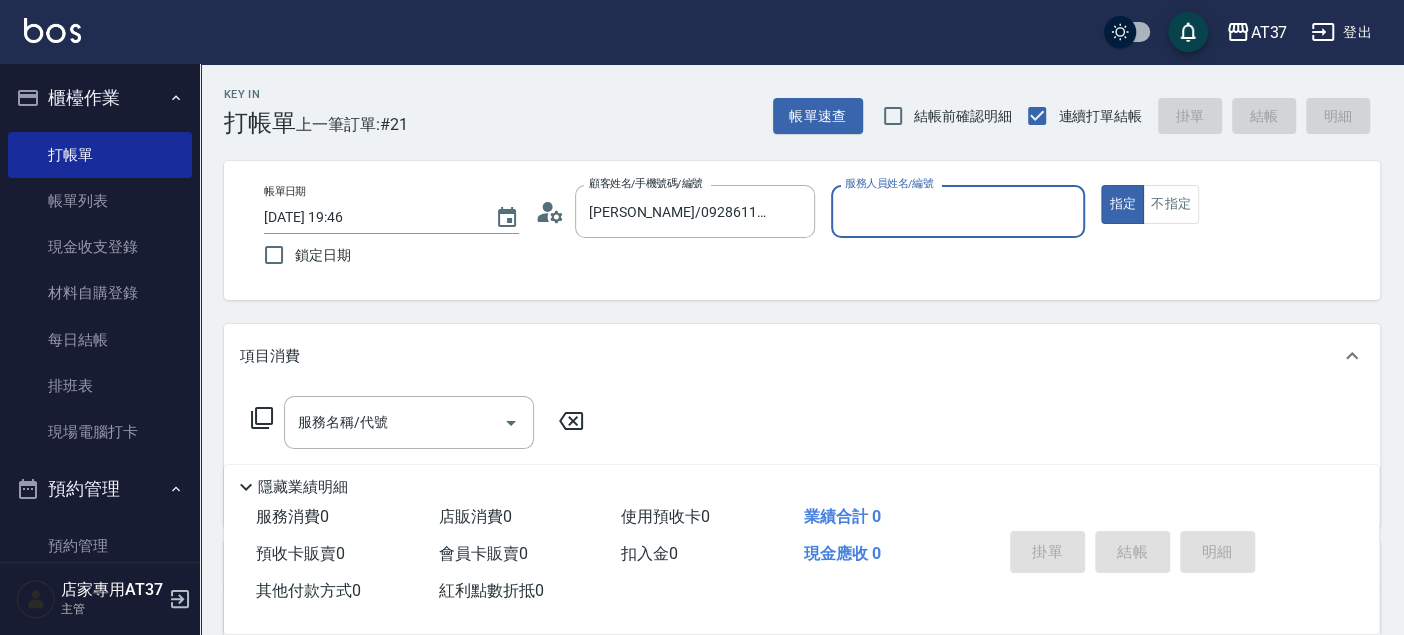 type on "NINA-0" 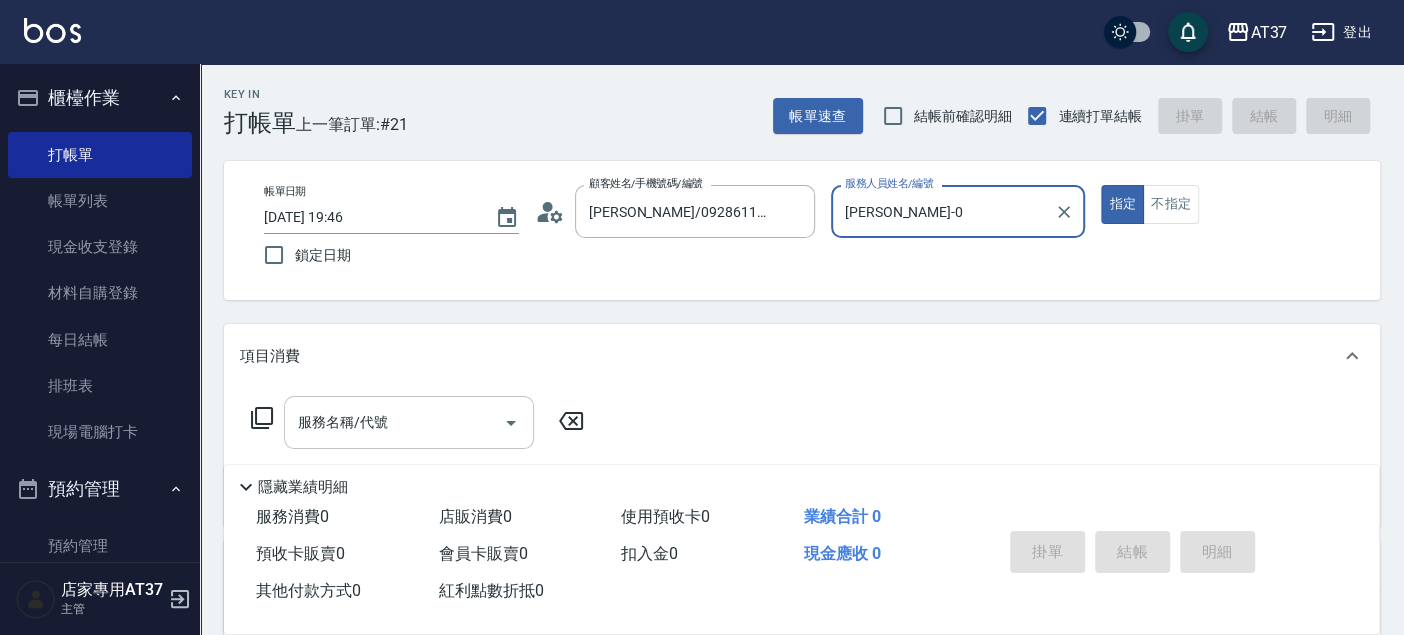 click on "服務名稱/代號" at bounding box center [394, 422] 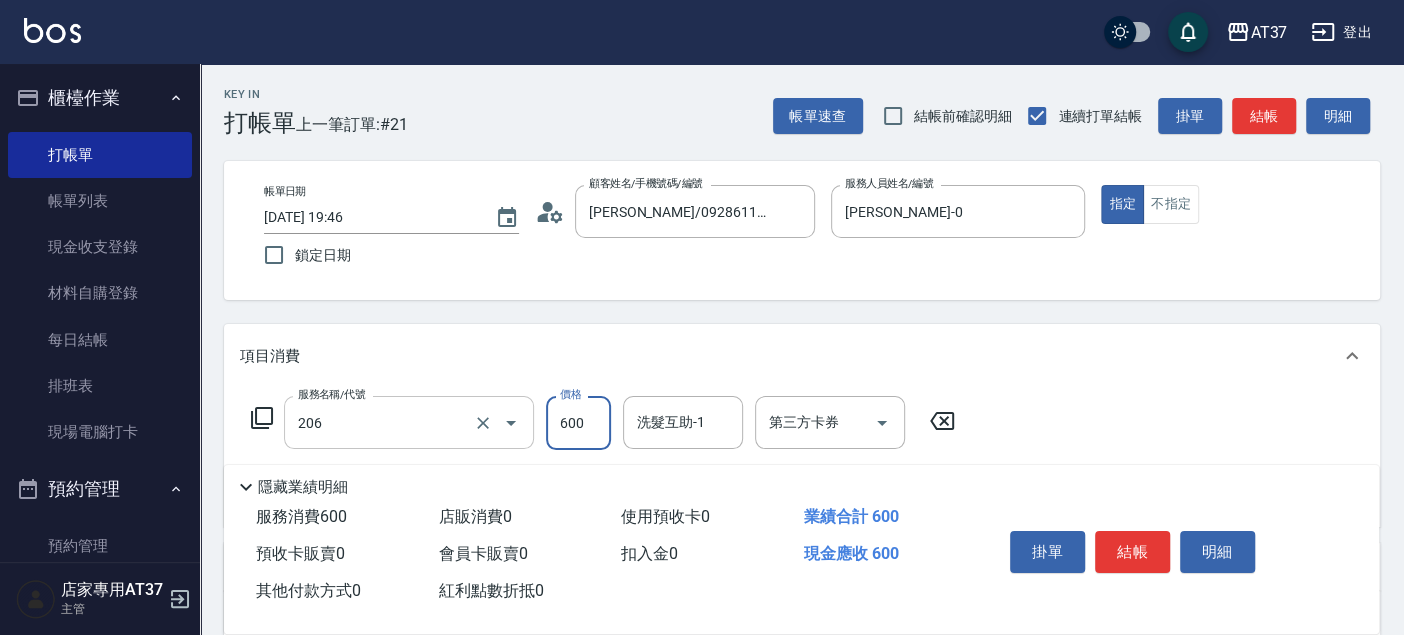 type on "A精油洗+剪(206)" 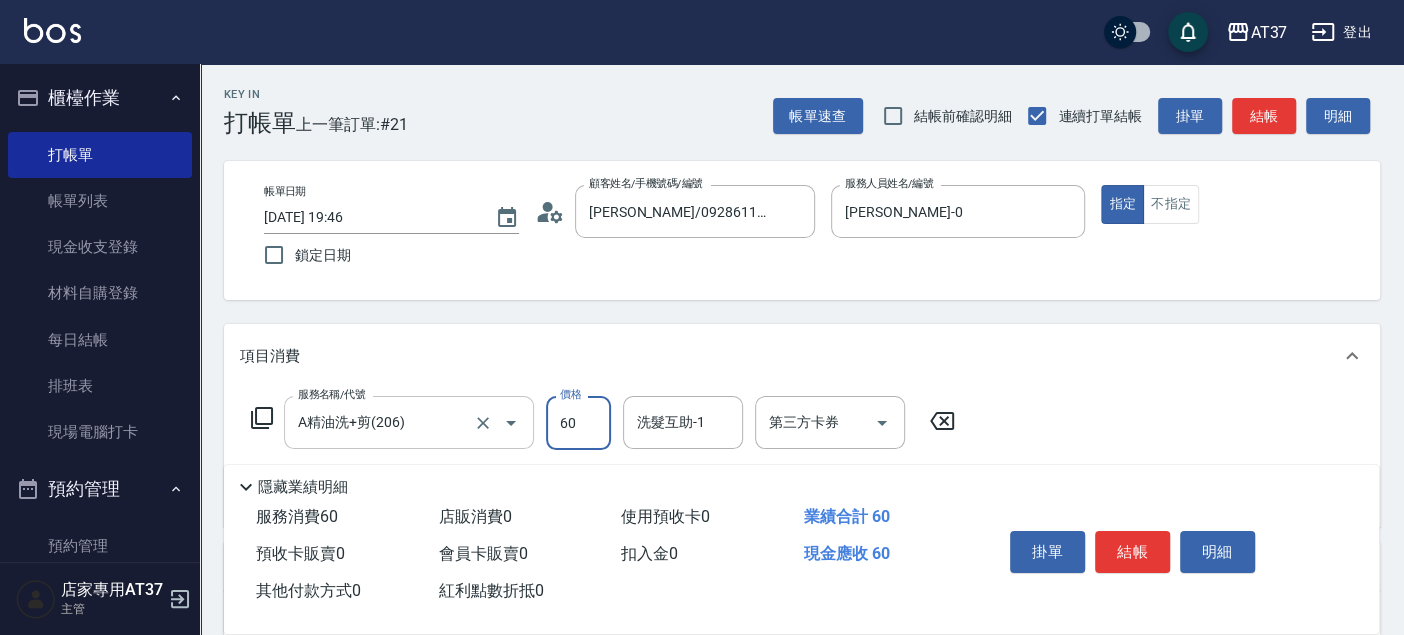 type on "600" 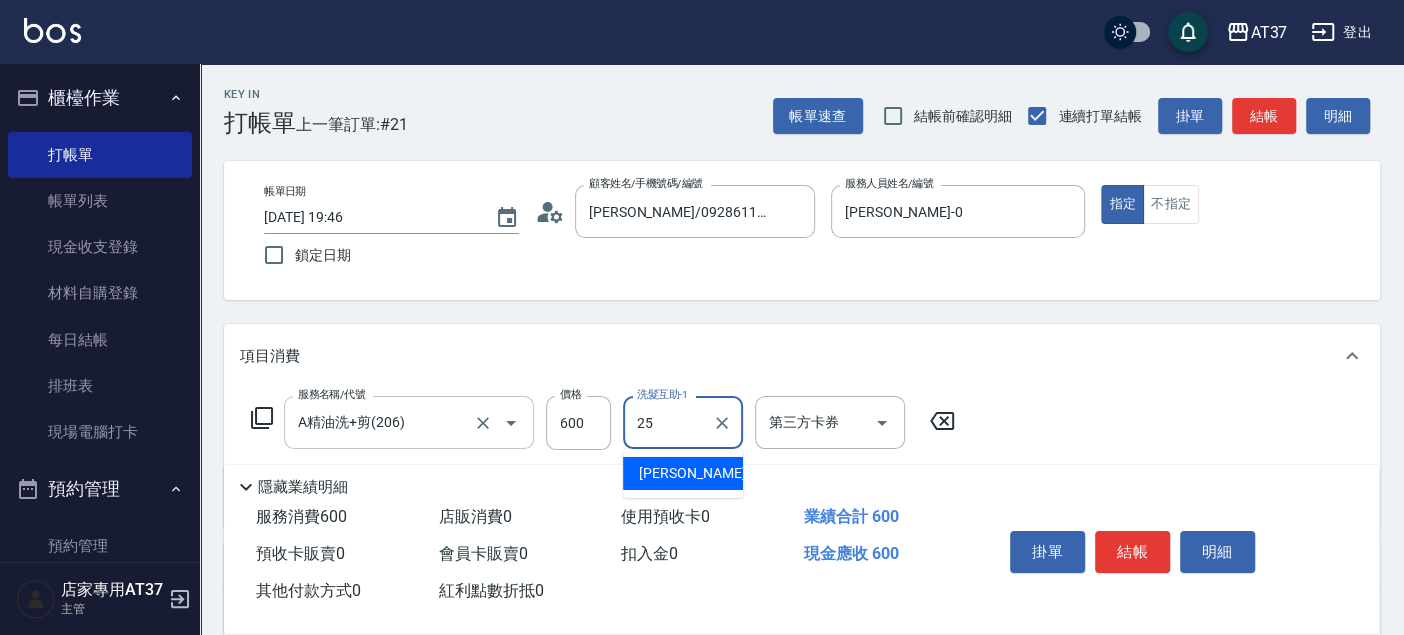 type on "子筠-25" 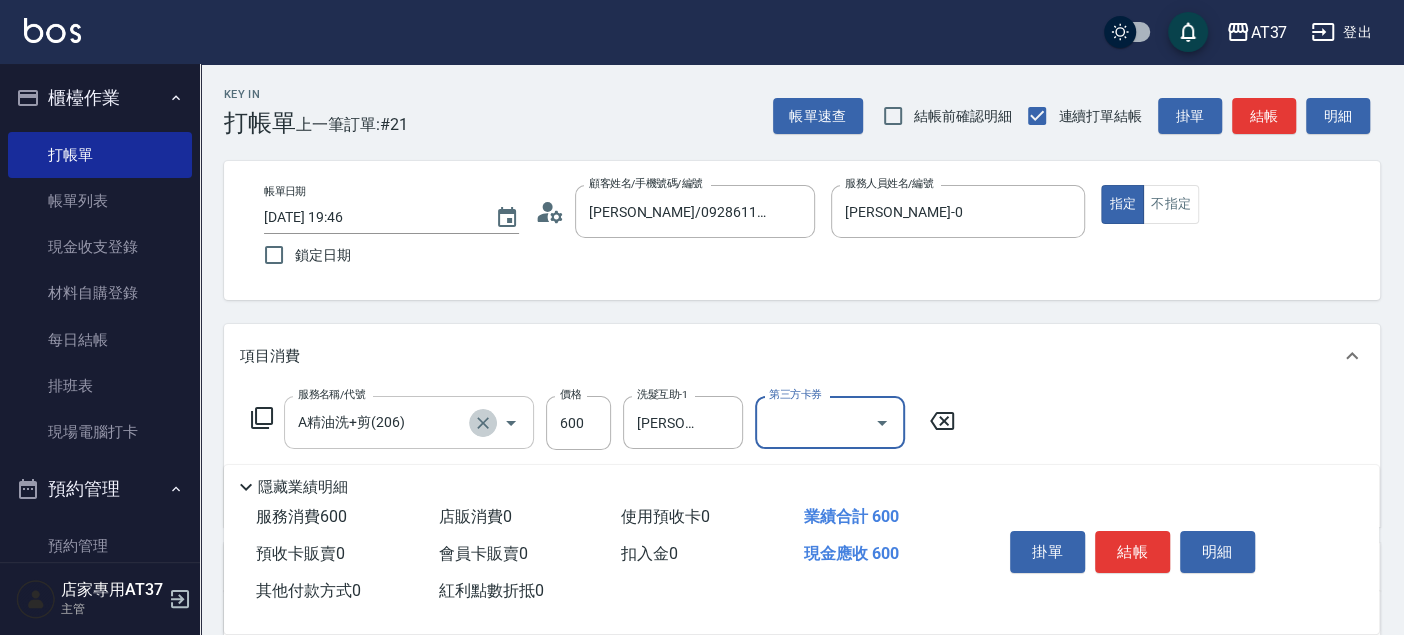 click 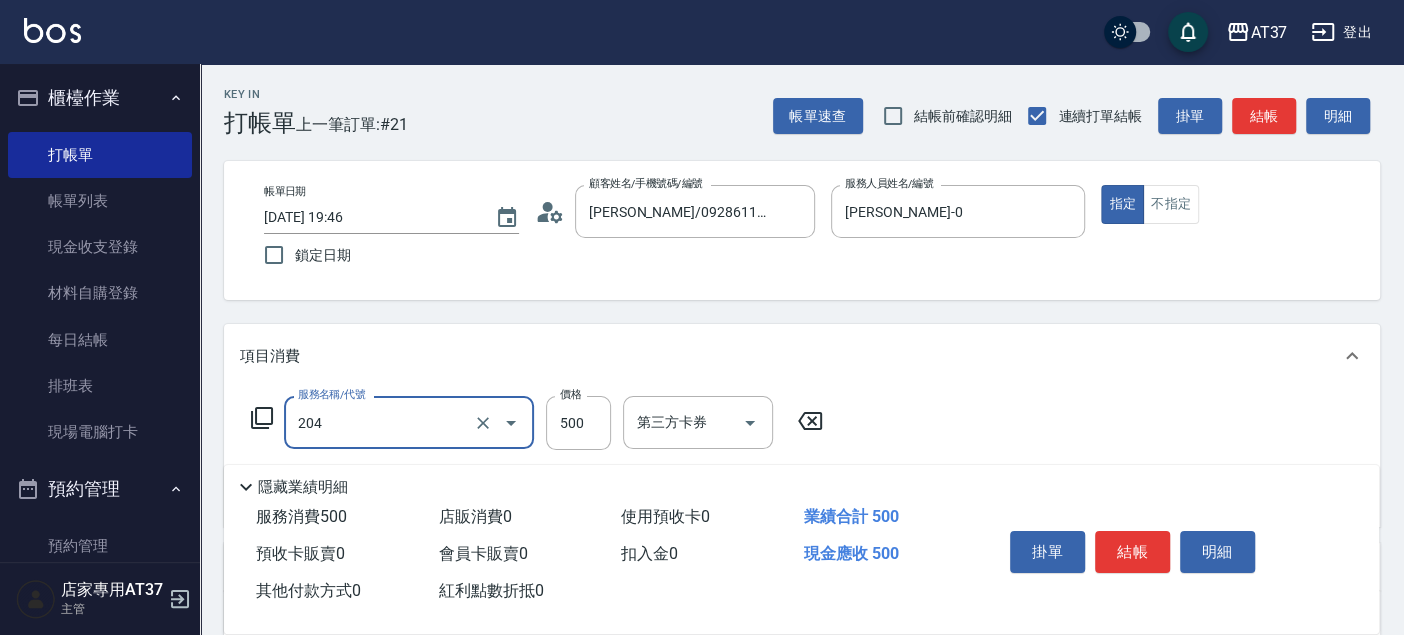 type on "A級洗+剪(204)" 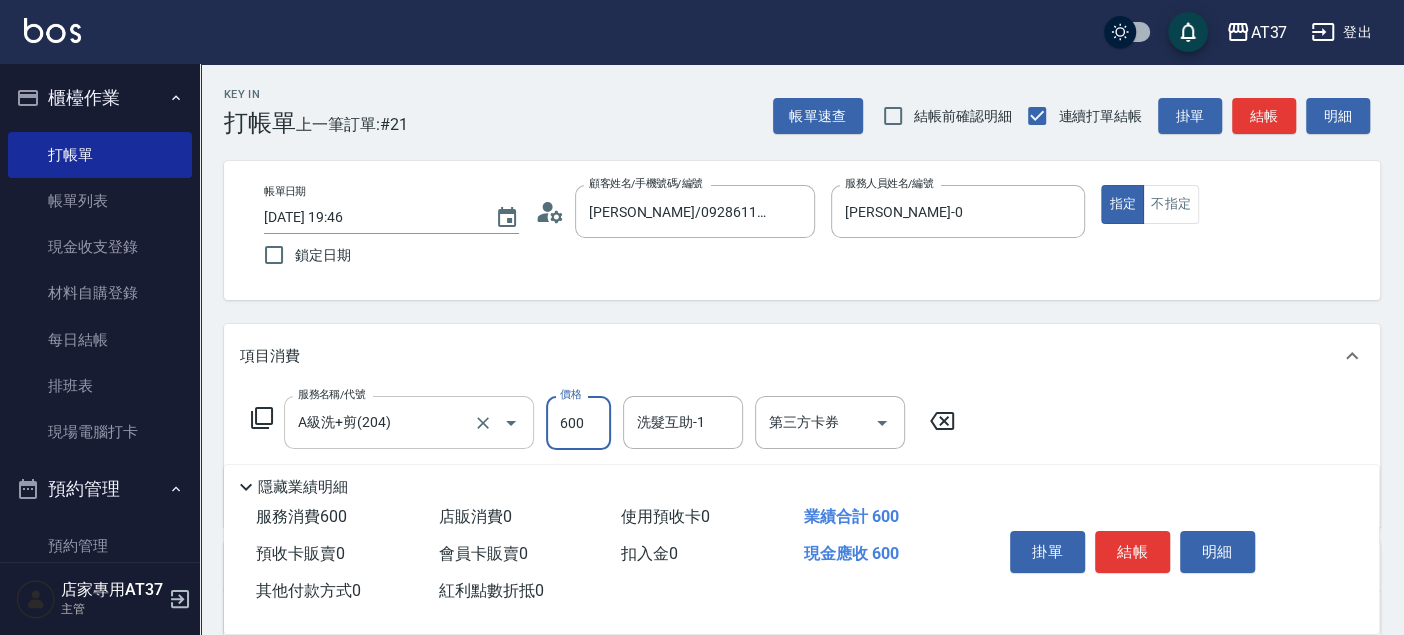 type on "600" 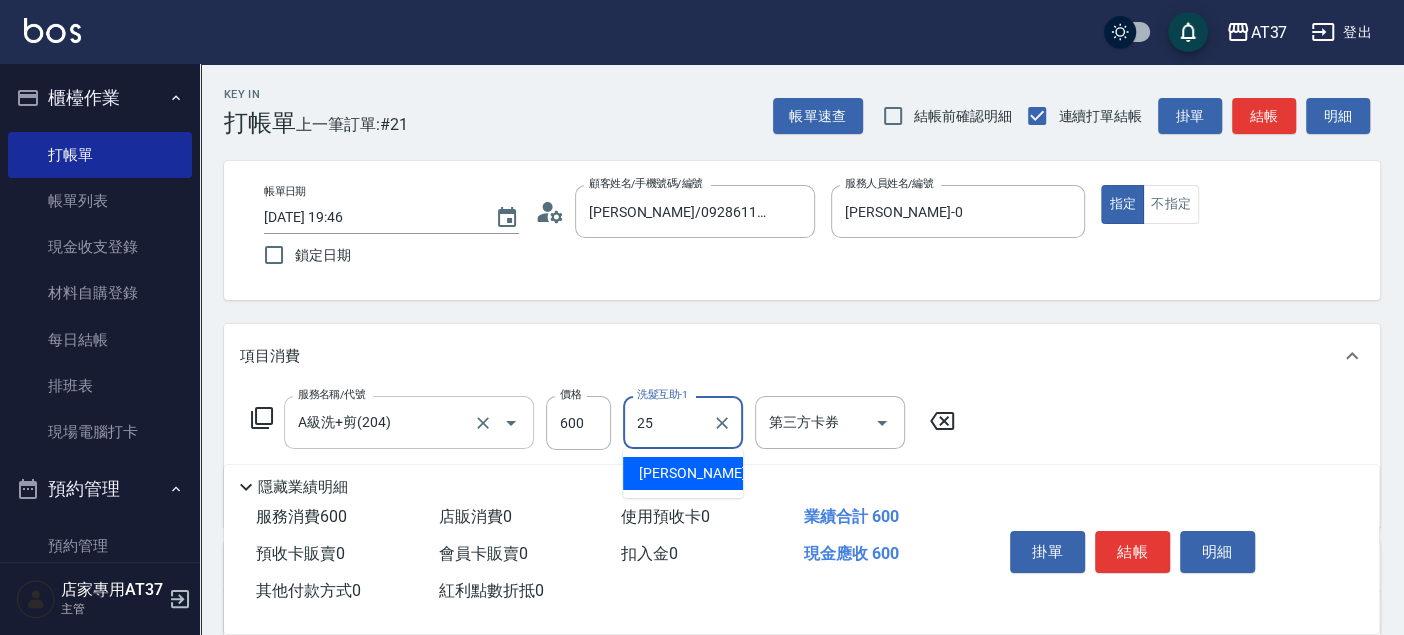 type on "子筠-25" 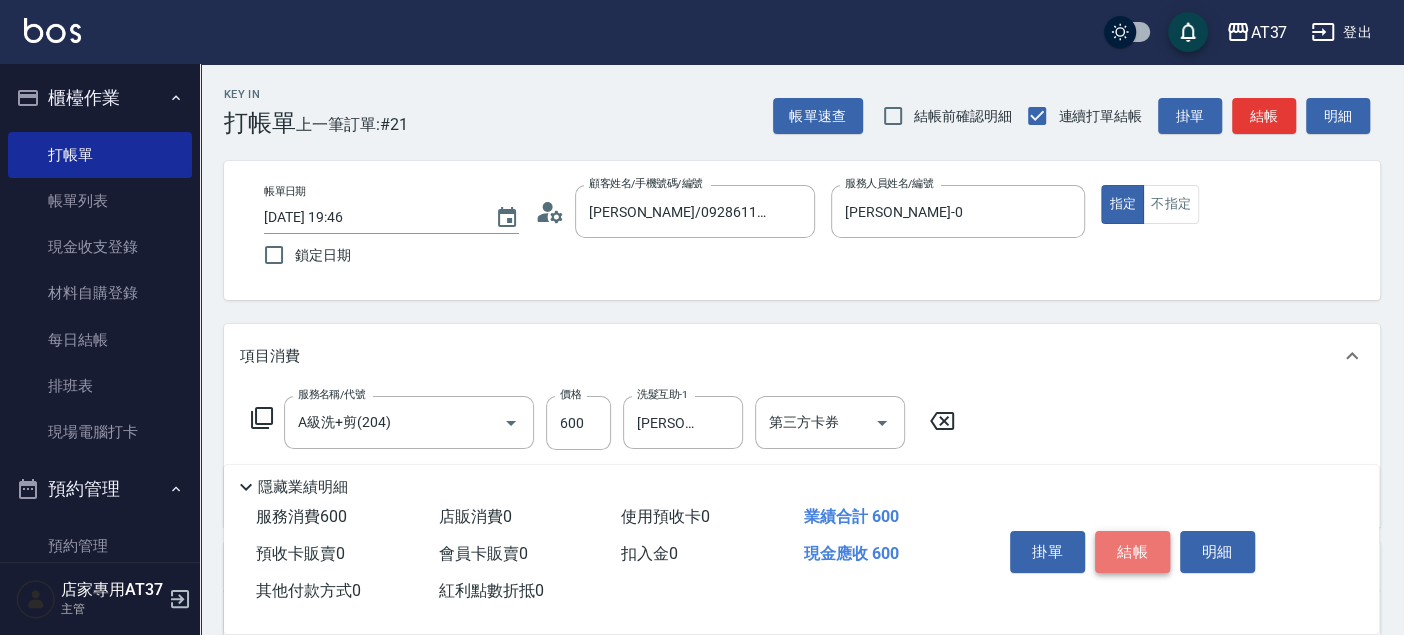 click on "結帳" at bounding box center (1132, 552) 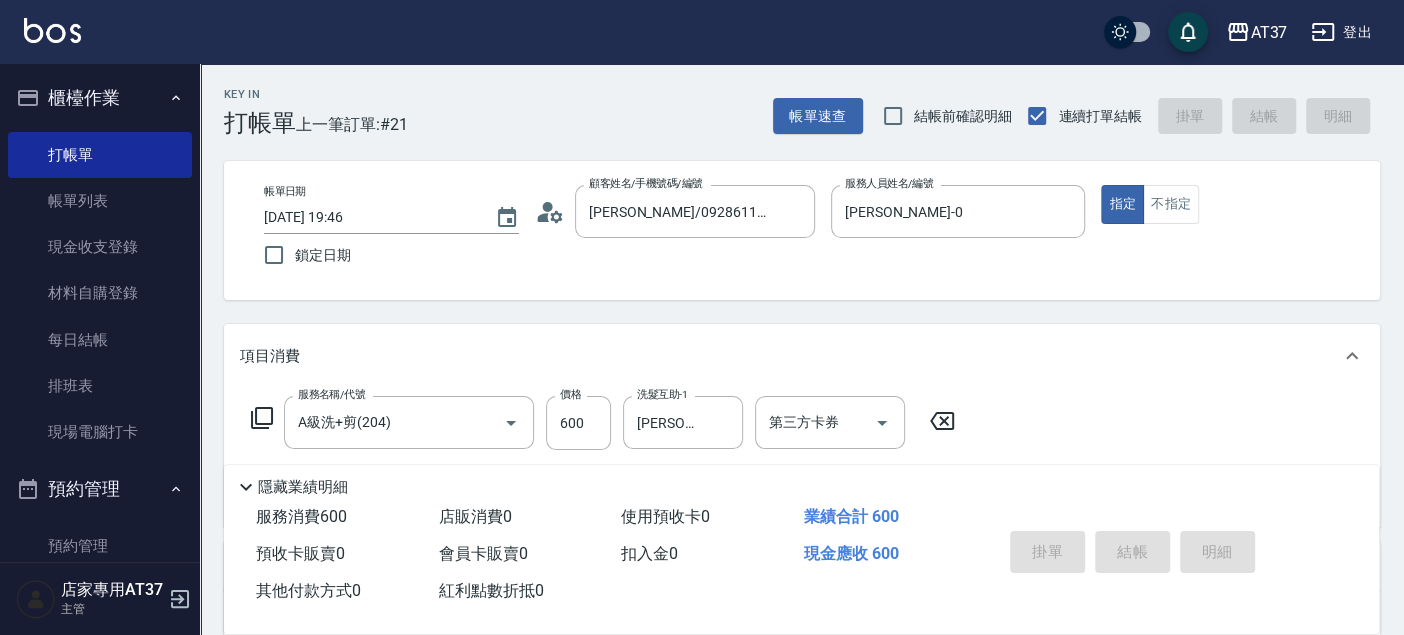 type on "2025/07/12 19:54" 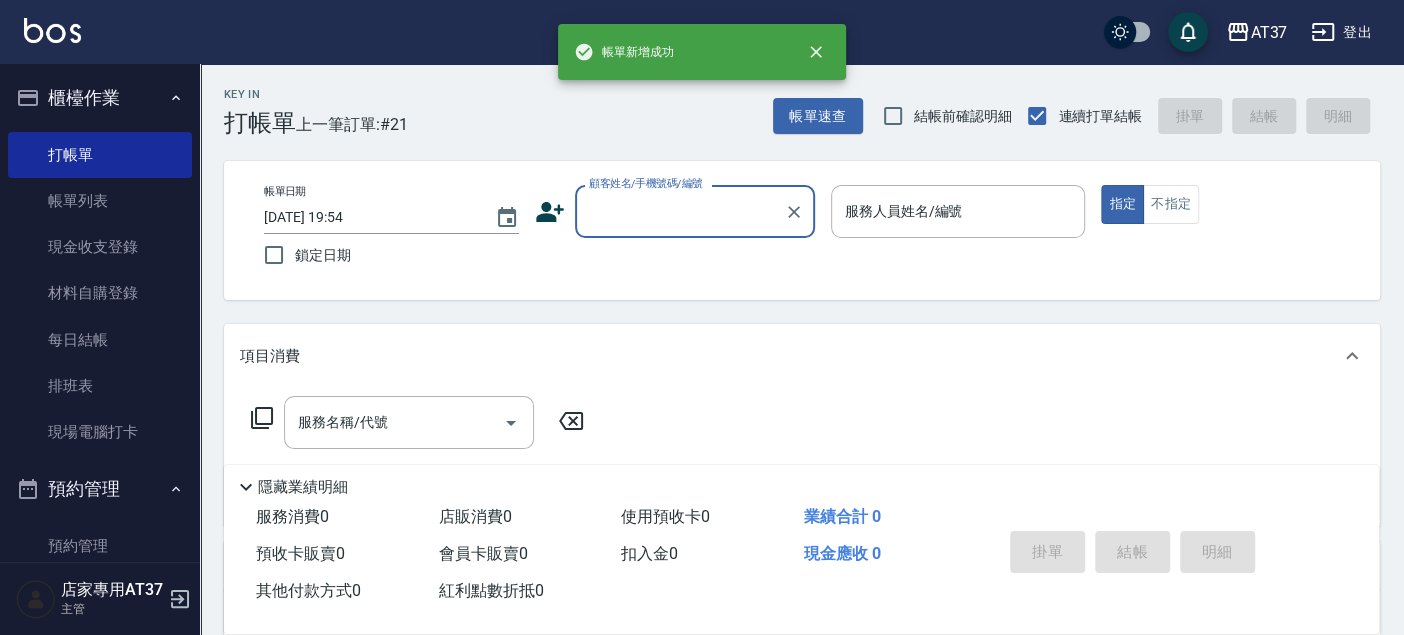 scroll, scrollTop: 0, scrollLeft: 0, axis: both 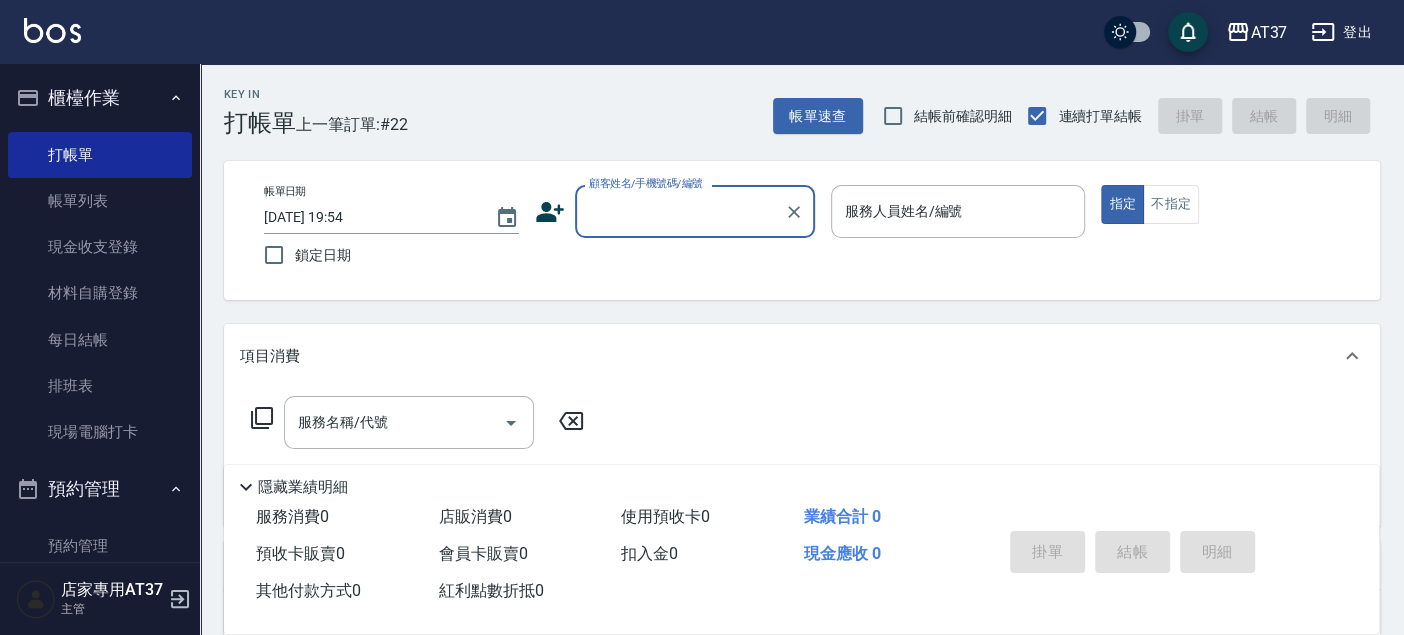 click on "Key In 打帳單 上一筆訂單:#22 帳單速查 結帳前確認明細 連續打單結帳 掛單 結帳 明細" at bounding box center (790, 100) 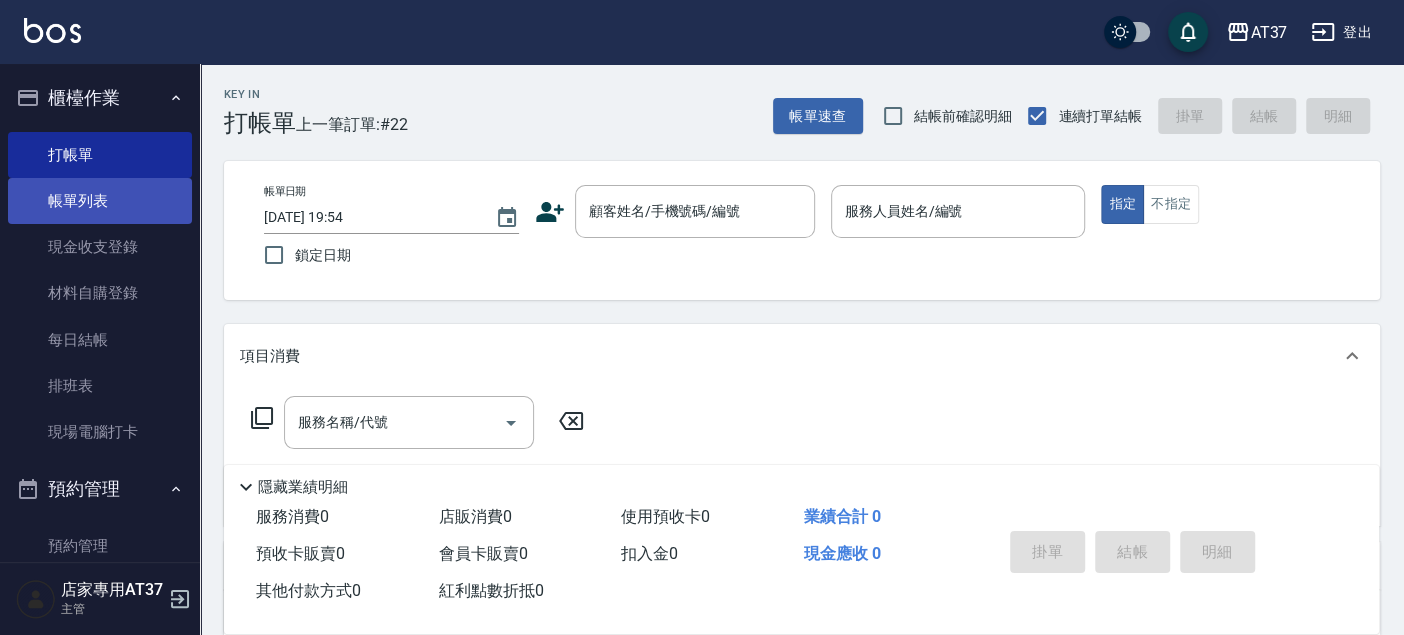 click on "帳單列表" at bounding box center (100, 201) 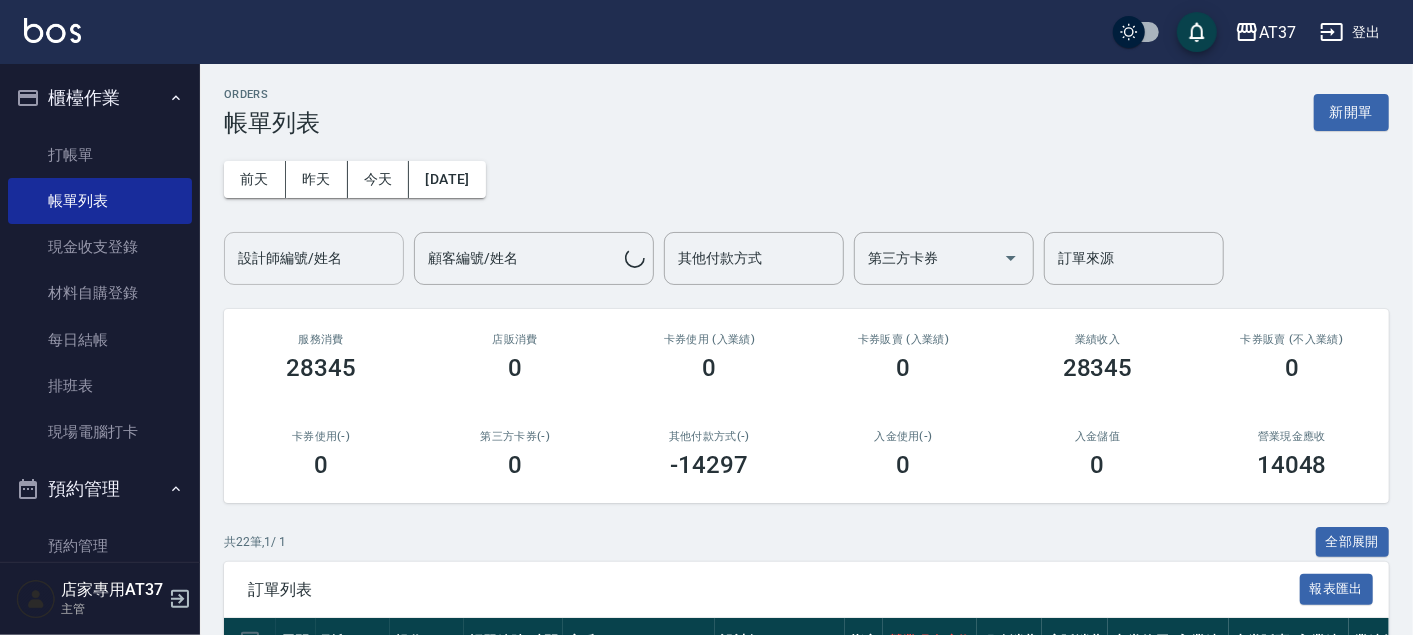 click on "設計師編號/姓名" at bounding box center [314, 258] 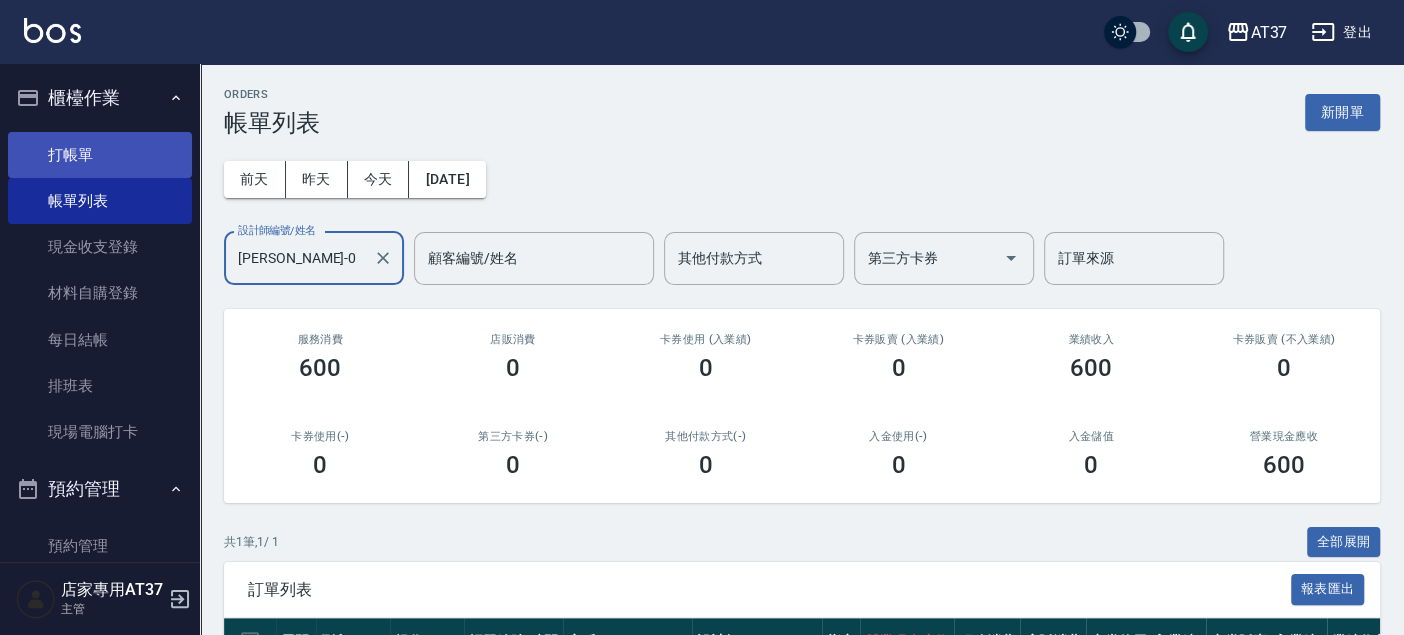 type on "NINA-0" 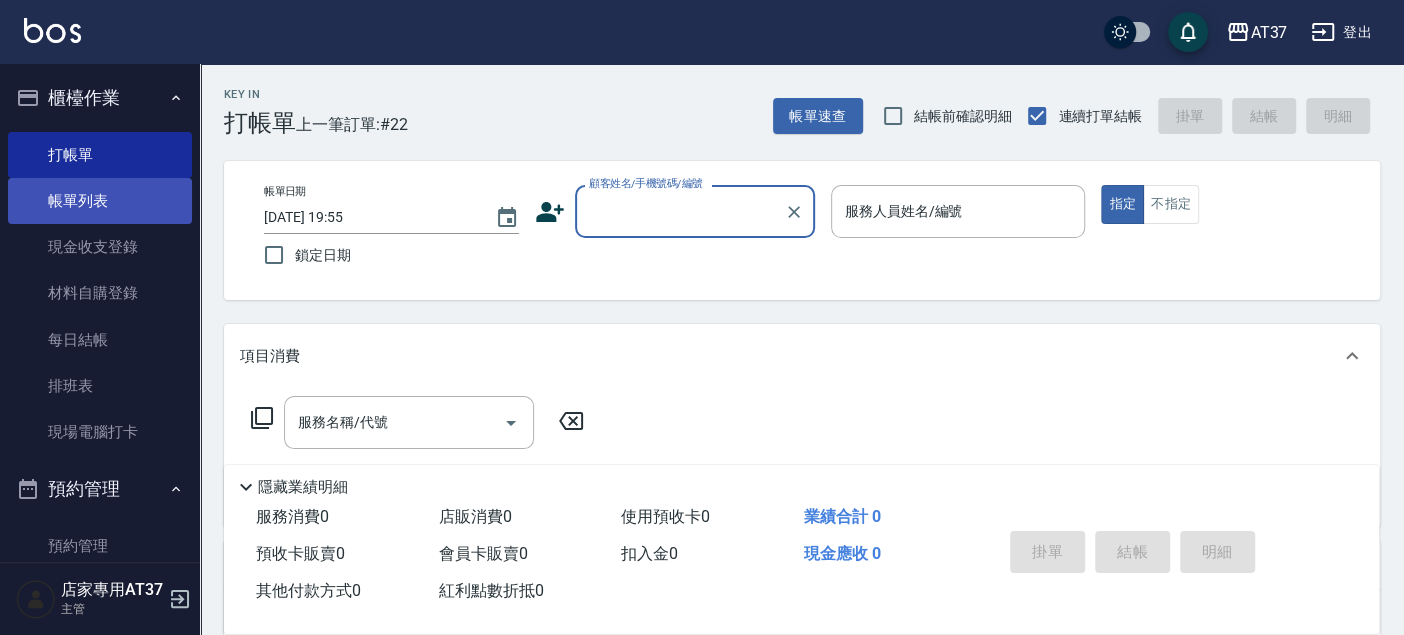 click on "帳單列表" at bounding box center [100, 201] 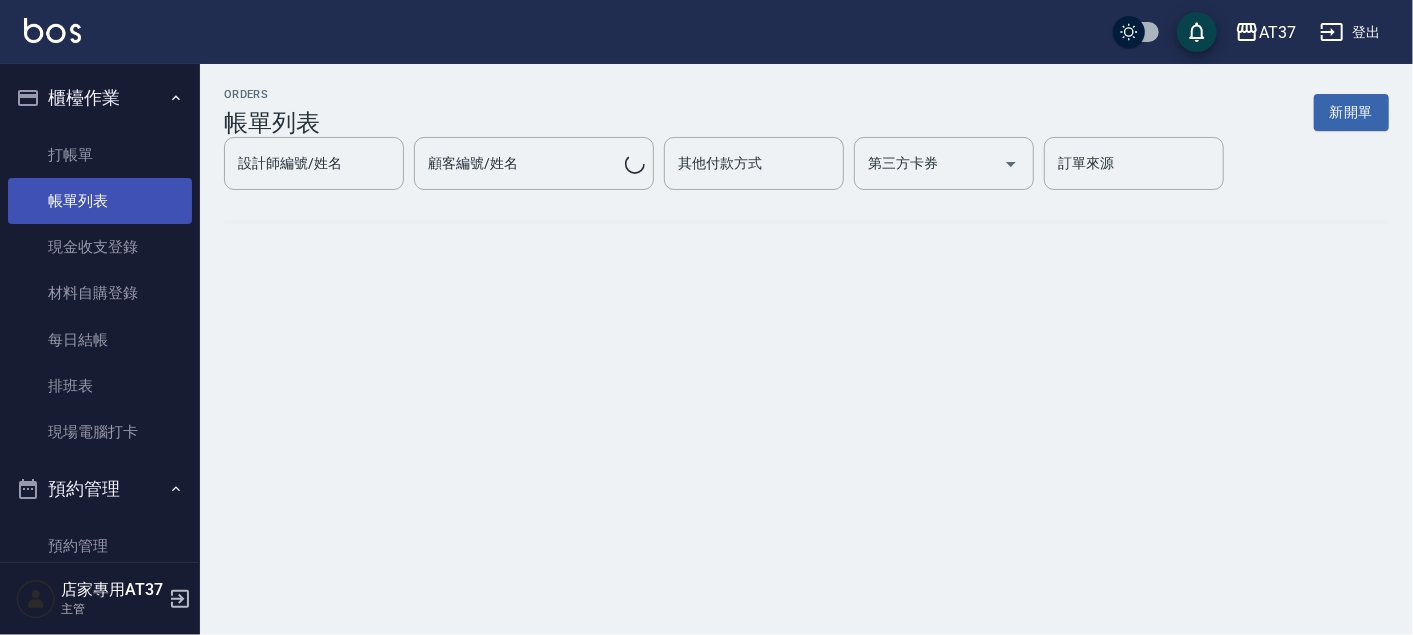 click on "ORDERS 帳單列表 新開單" at bounding box center [806, 112] 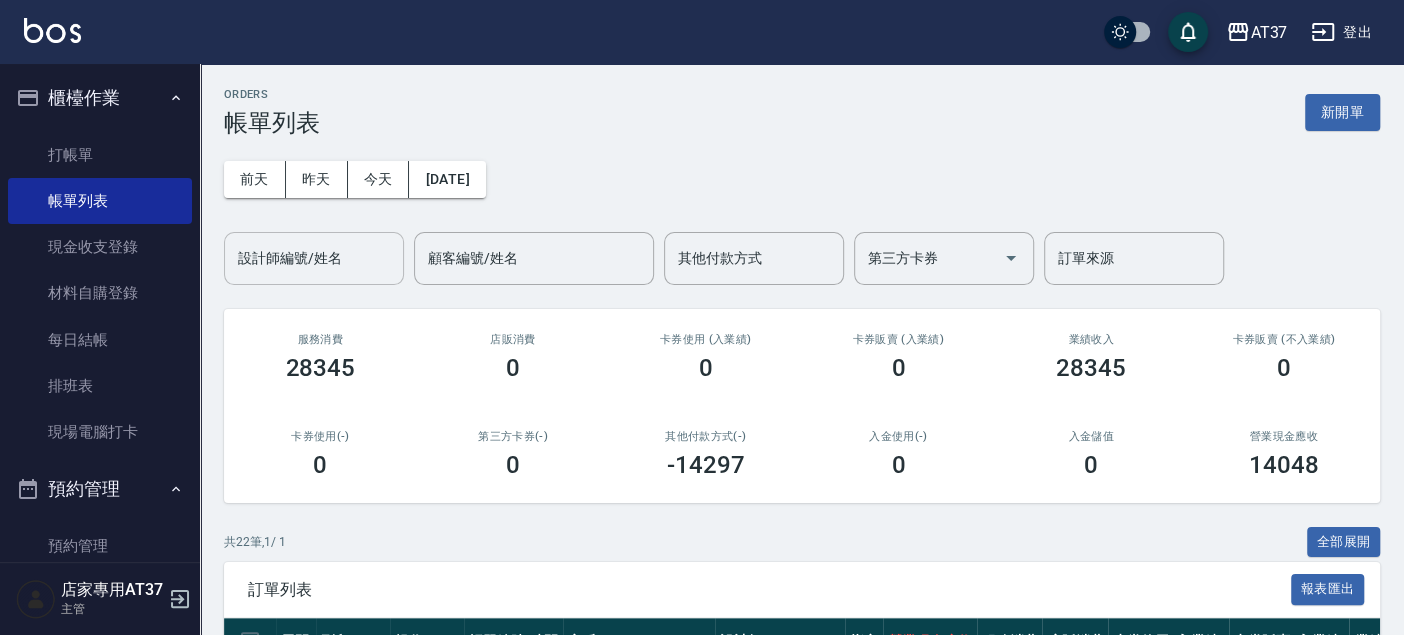 click on "設計師編號/姓名" at bounding box center [314, 258] 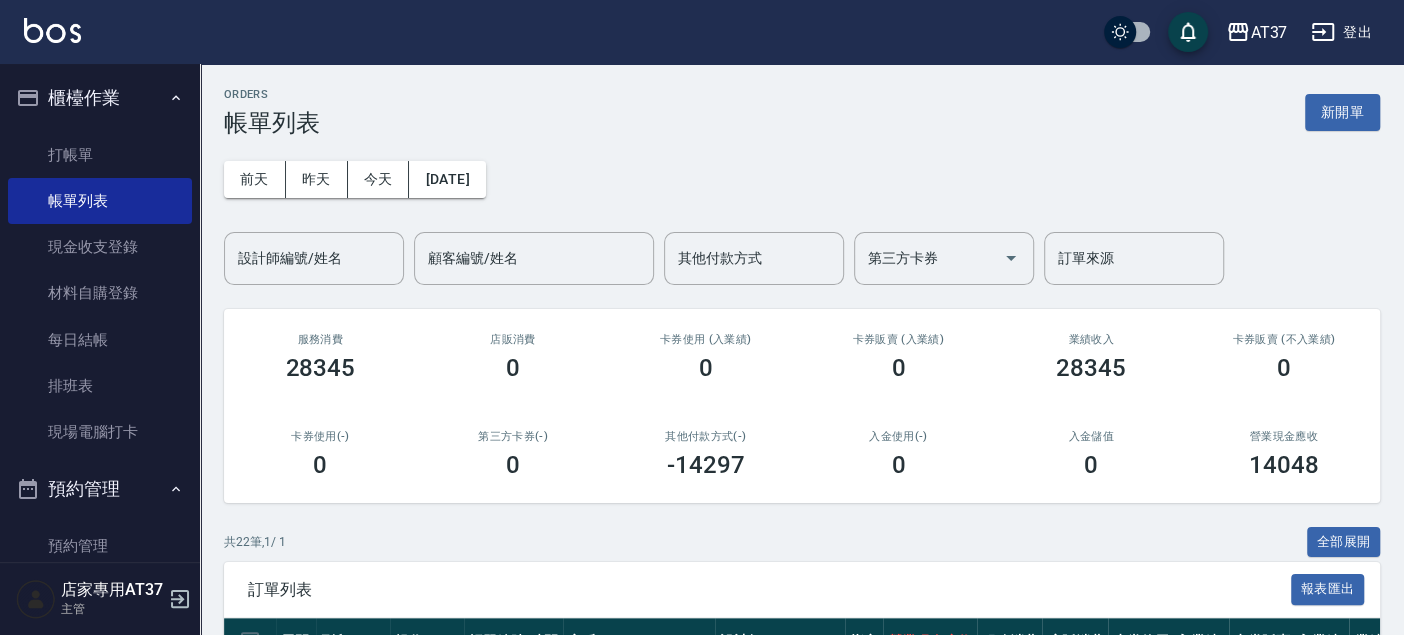 click on "設計師編號/姓名 設計師編號/姓名 顧客編號/姓名 顧客編號/姓名 其他付款方式 其他付款方式 第三方卡券 第三方卡券 訂單來源 訂單來源" at bounding box center [724, 258] 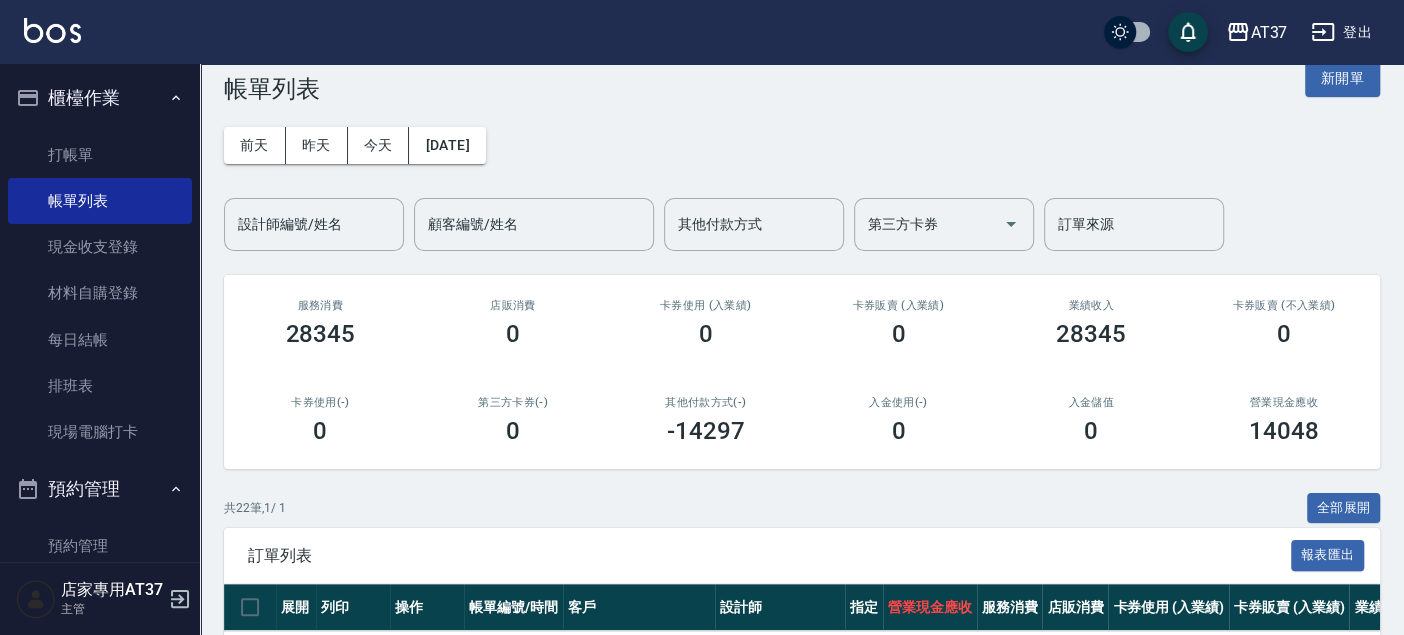 scroll, scrollTop: 0, scrollLeft: 0, axis: both 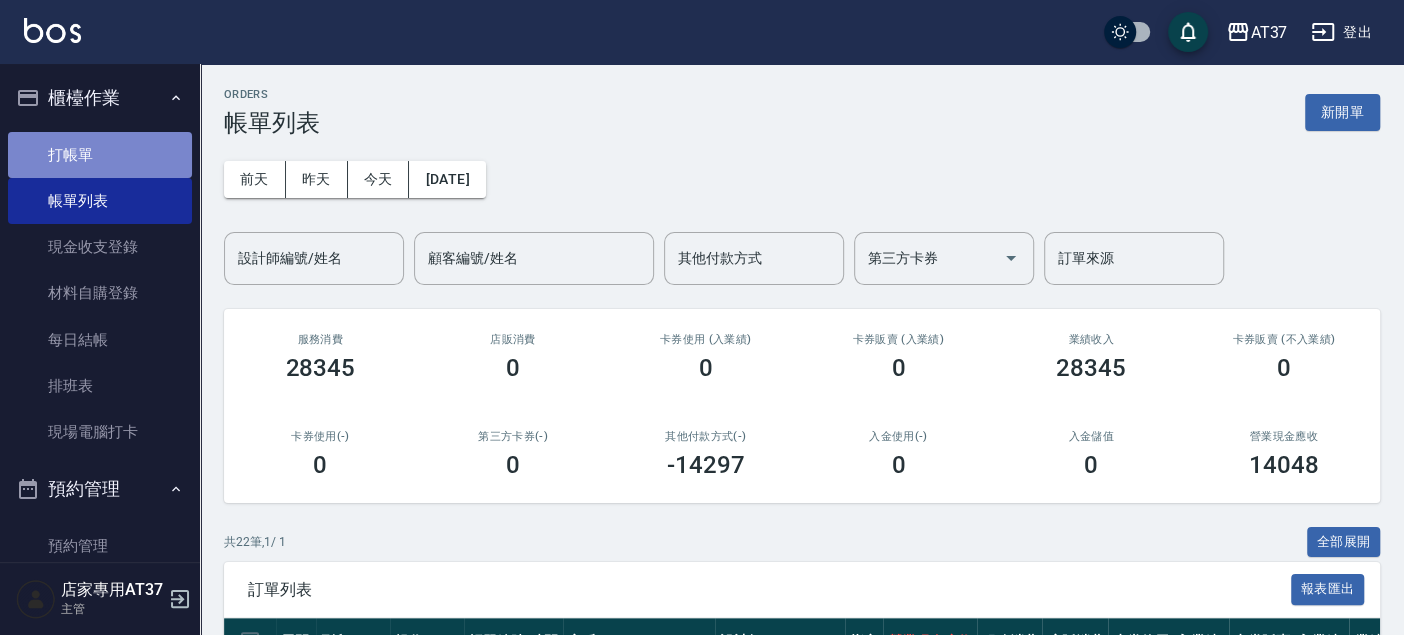 click on "打帳單" at bounding box center (100, 155) 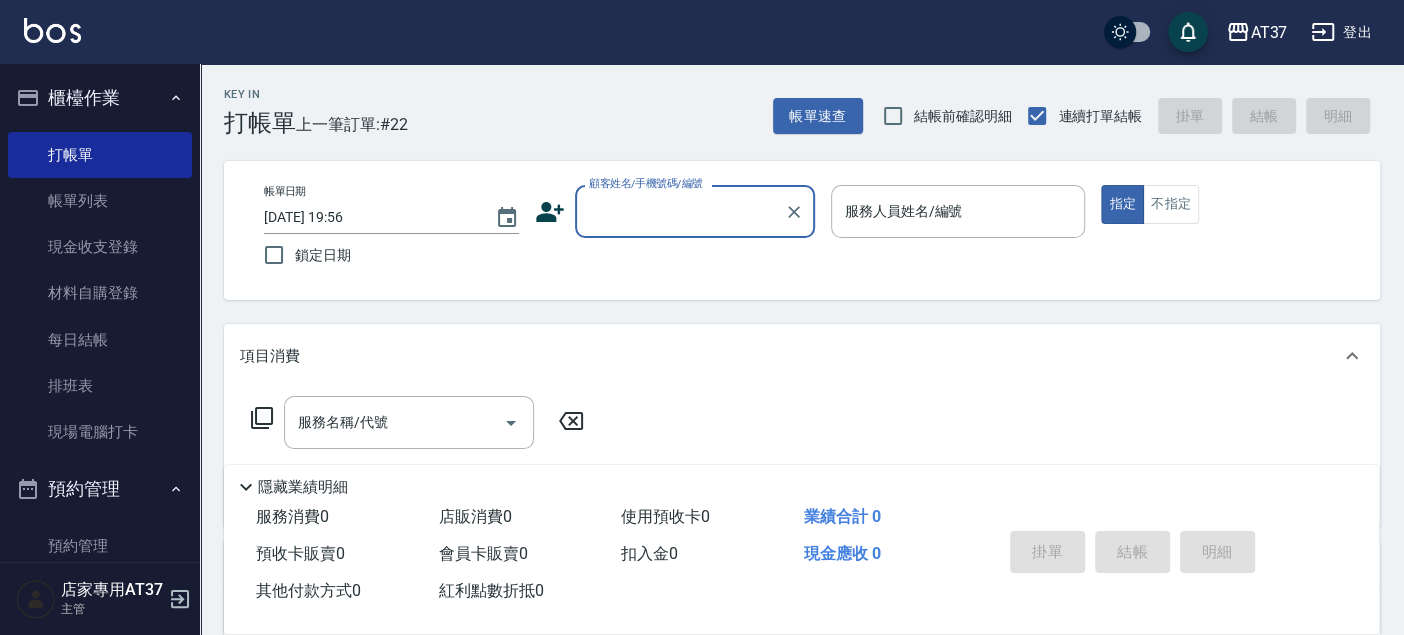 click on "顧客姓名/手機號碼/編號" at bounding box center (680, 211) 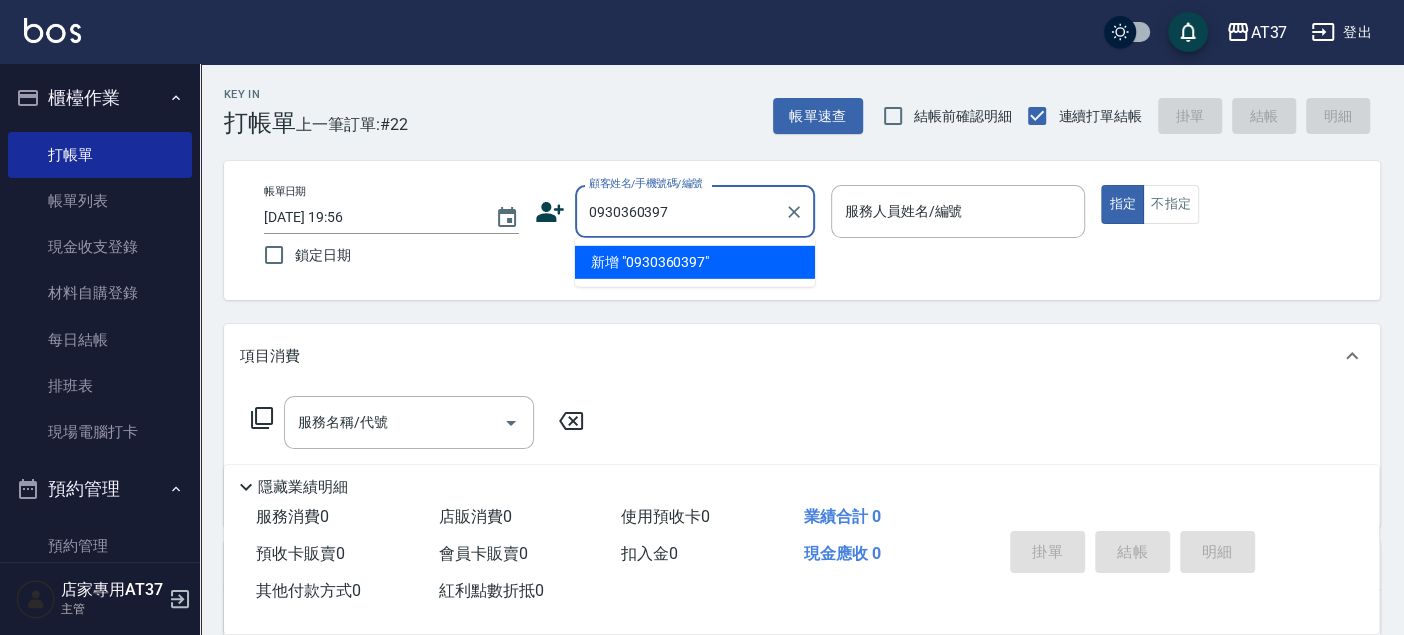 type on "0930360397" 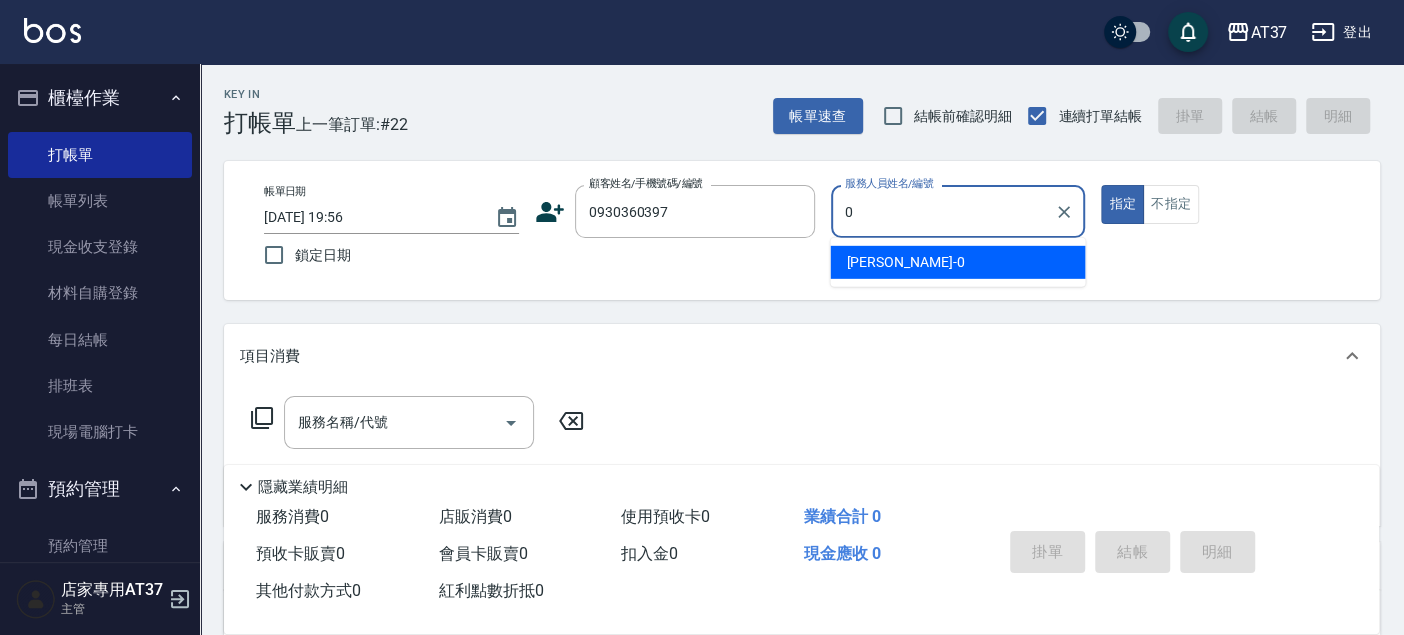 click on "NINA -0" at bounding box center (957, 262) 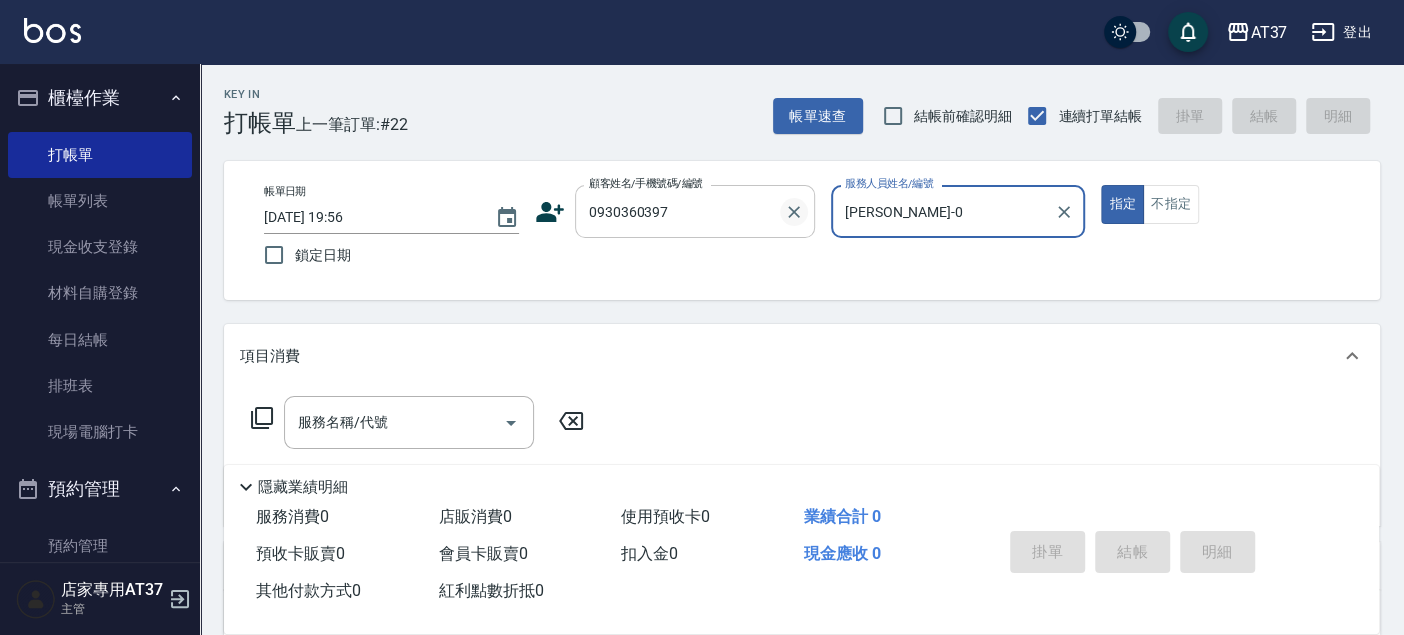 click 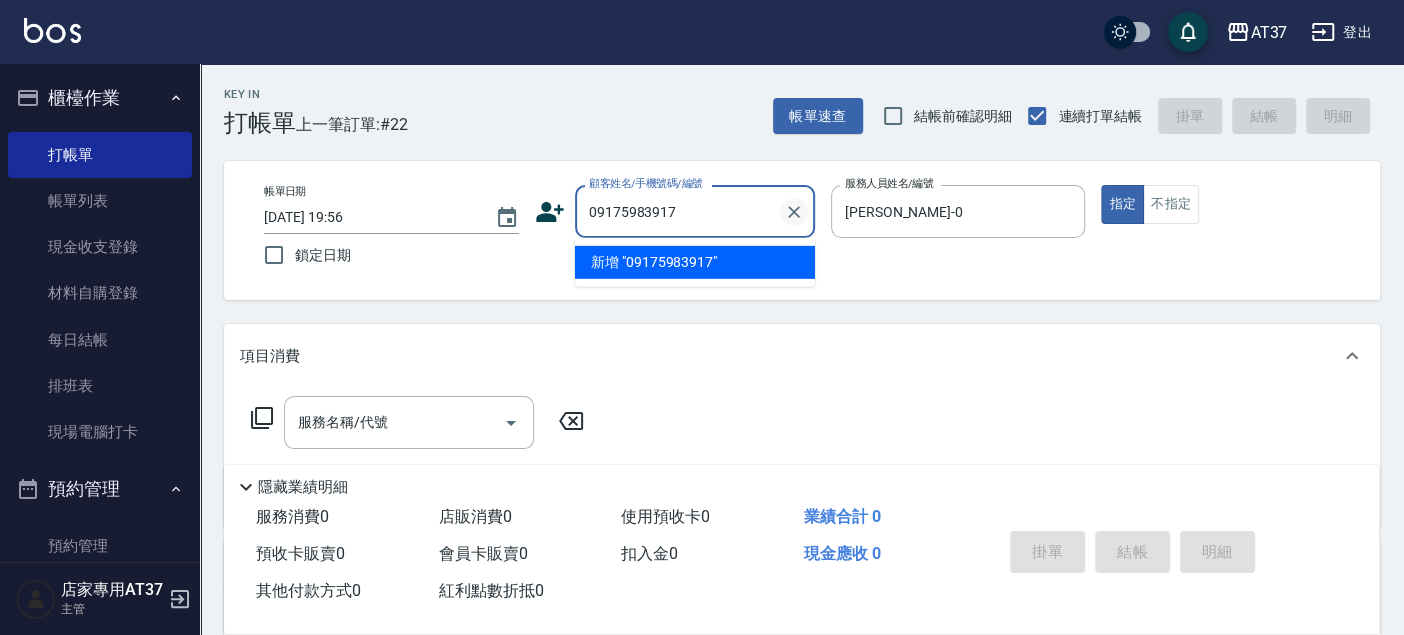 type on "09175983917" 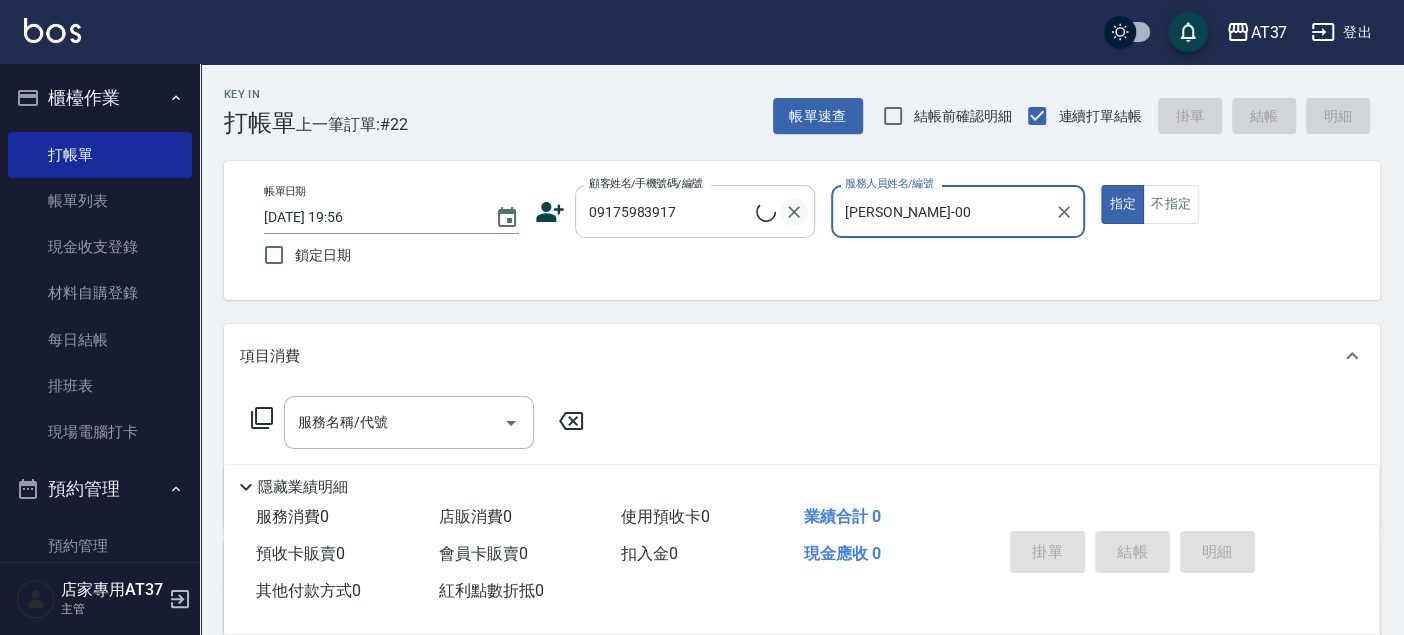 type on "NINA-0" 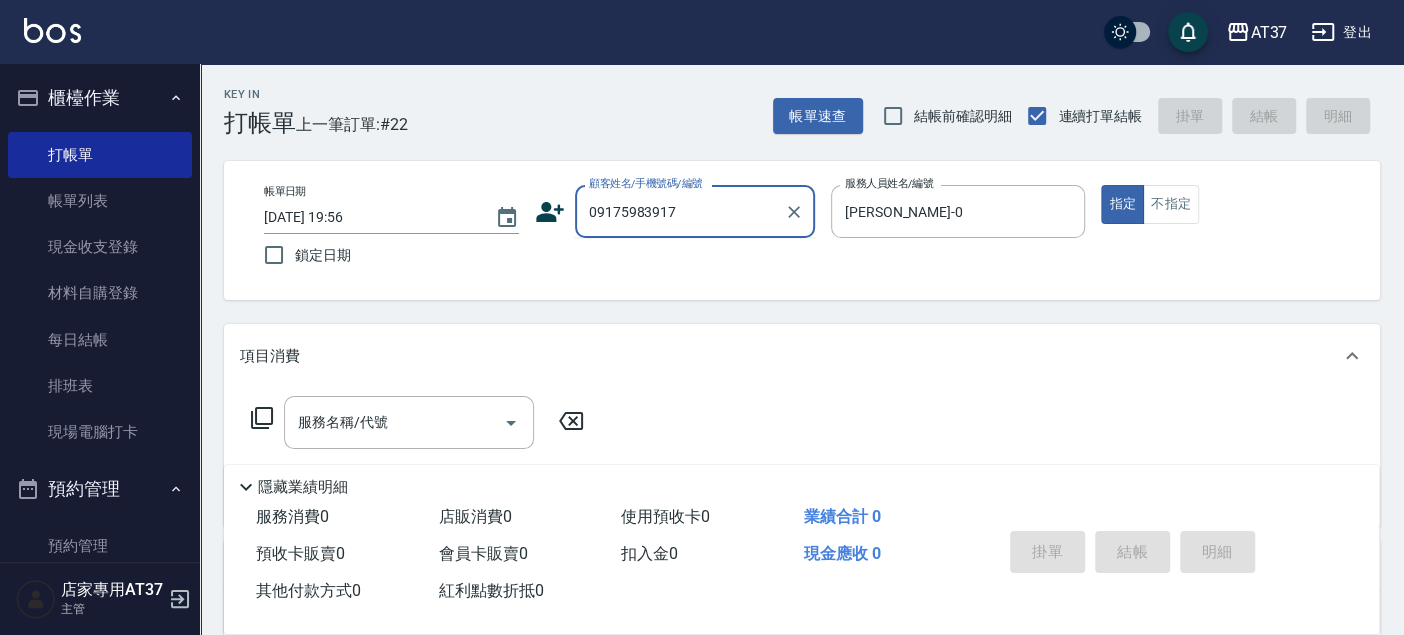 click on "09175983917" at bounding box center (680, 211) 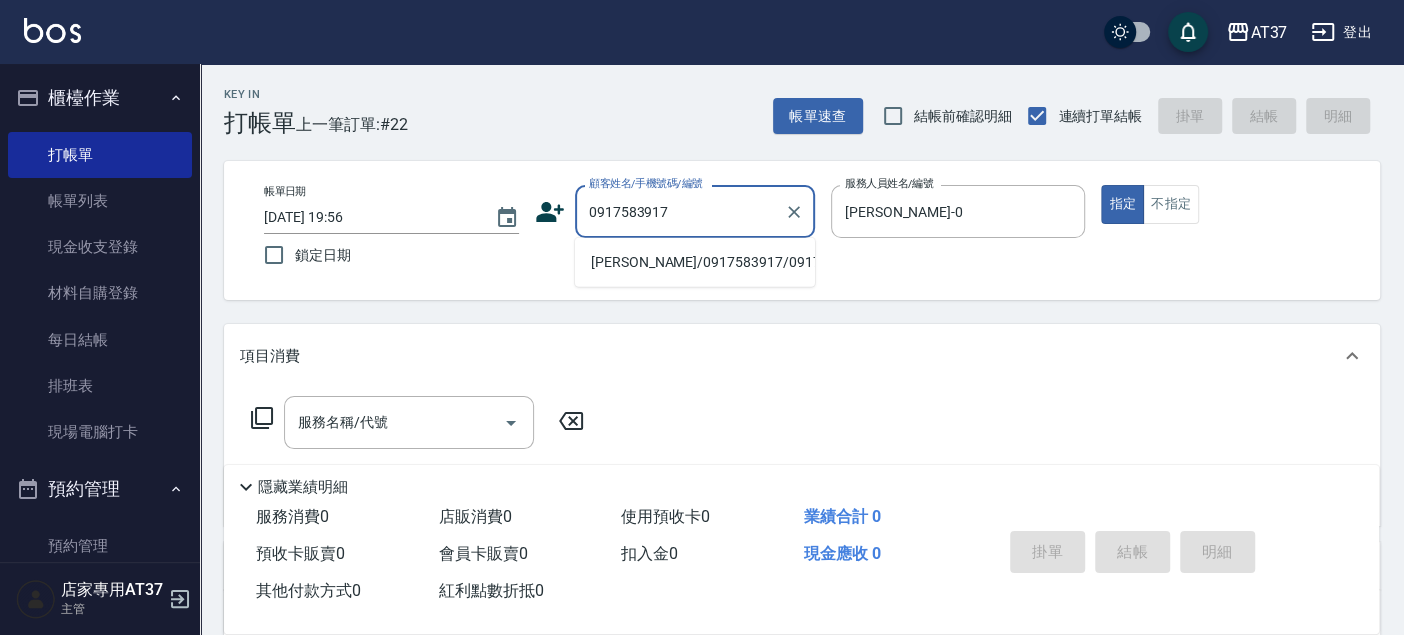 click on "黃子彥/0917583917/0917583917" at bounding box center (695, 262) 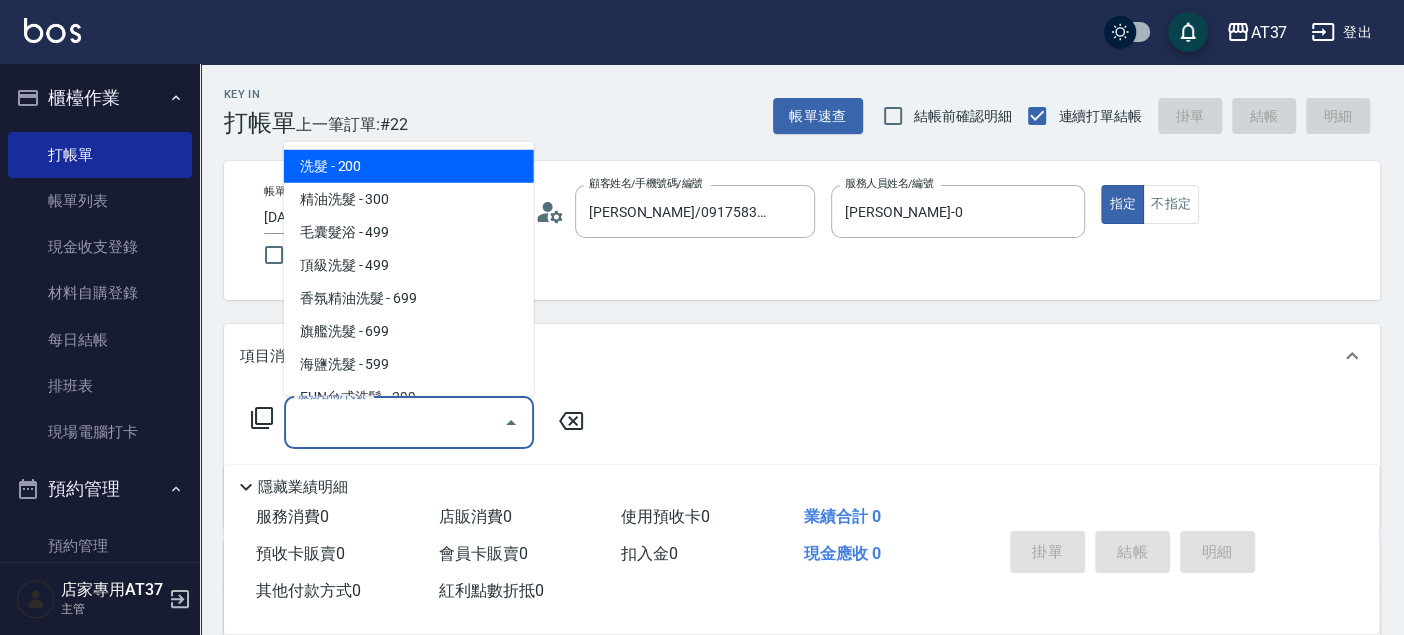 click on "服務名稱/代號" at bounding box center (394, 422) 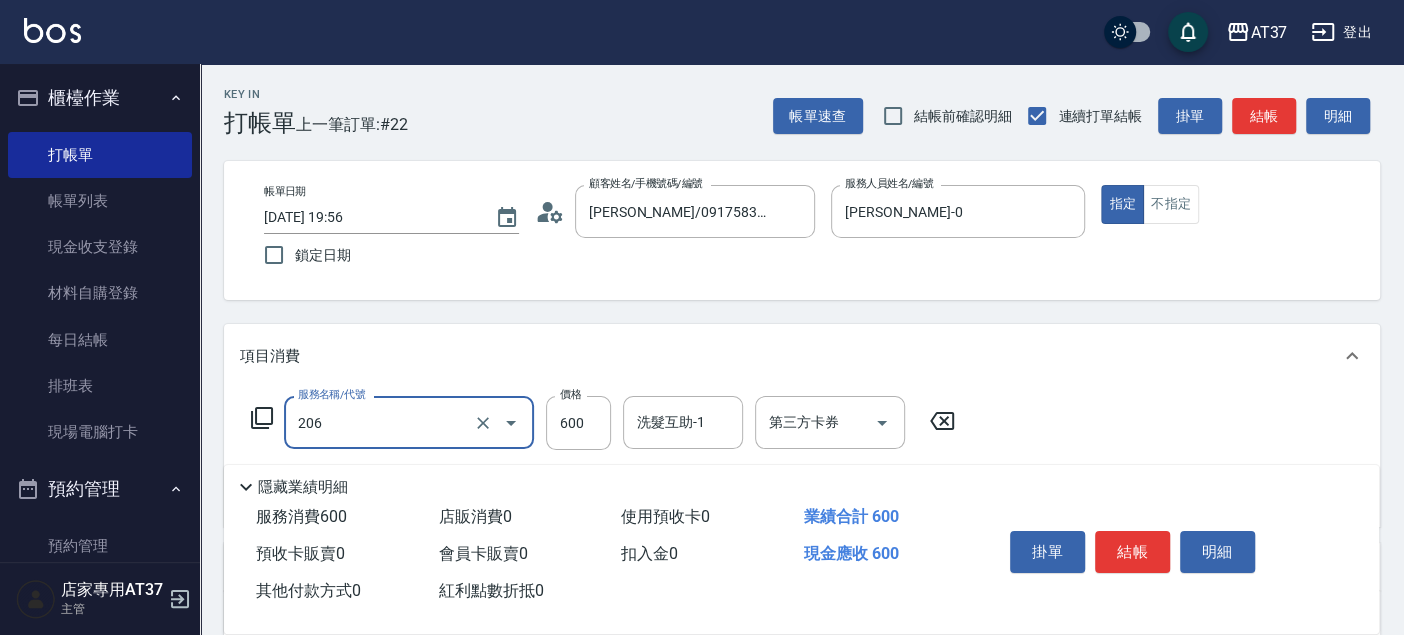 type on "A精油洗+剪(206)" 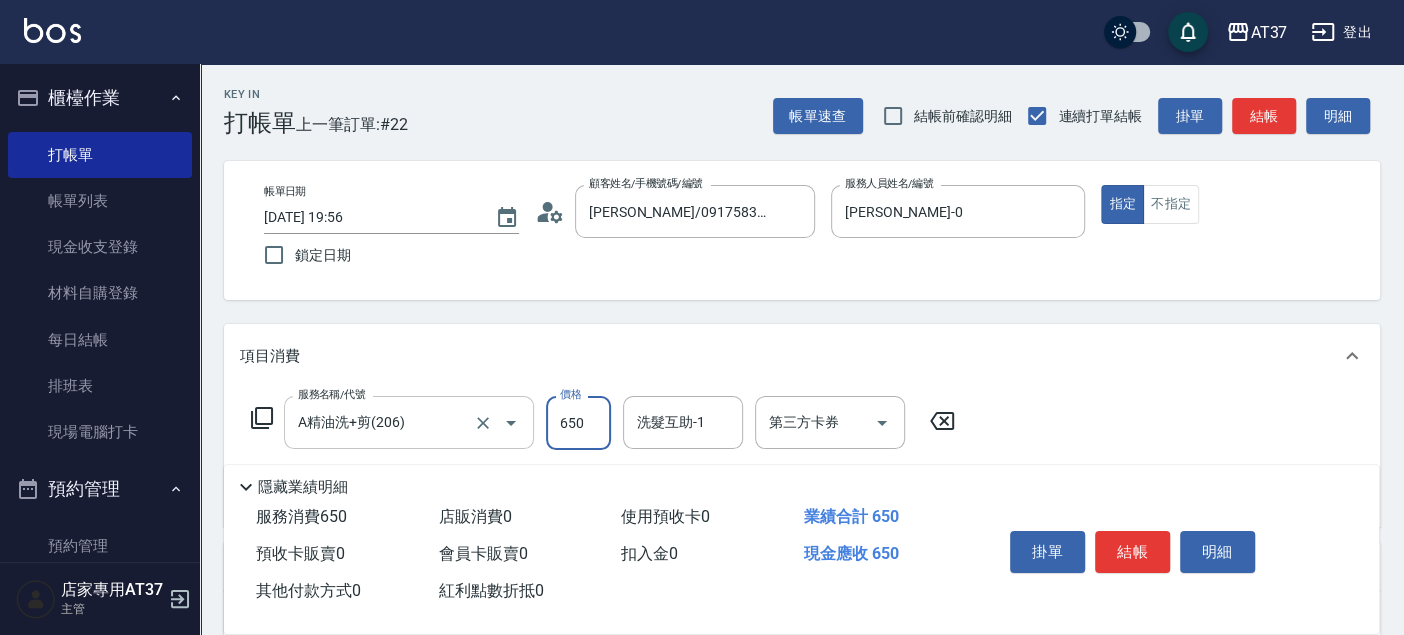 type on "650" 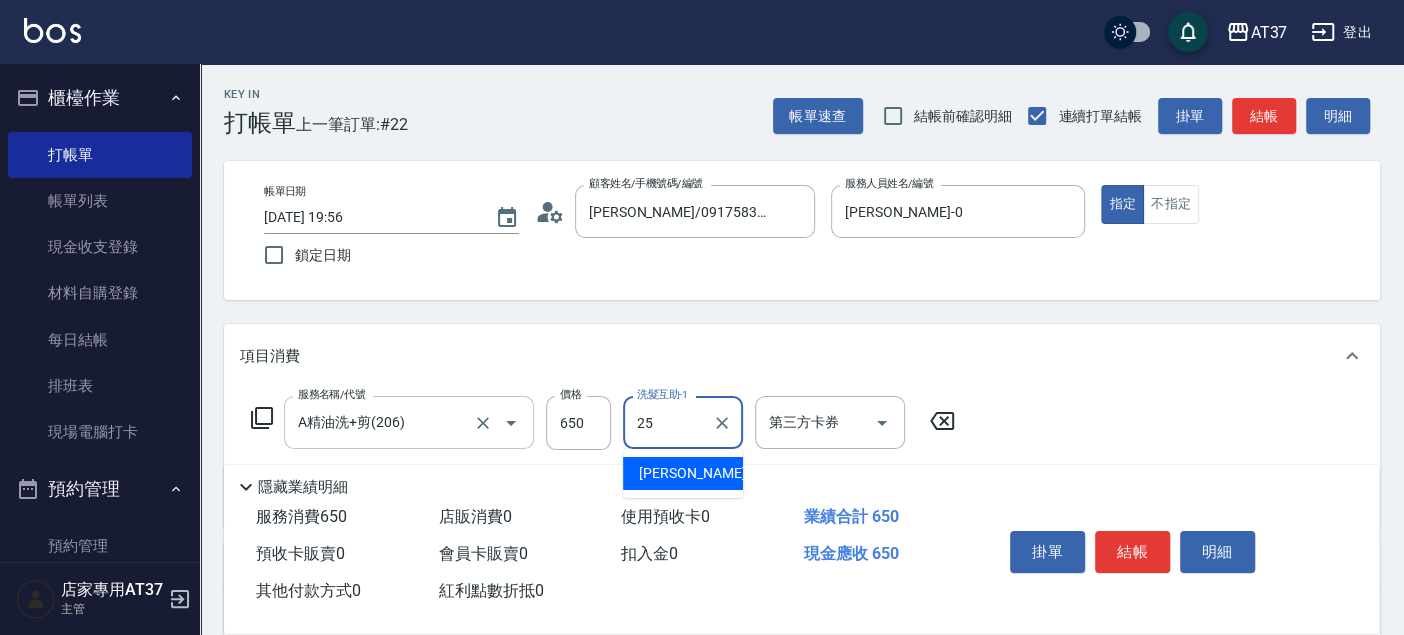 type on "2" 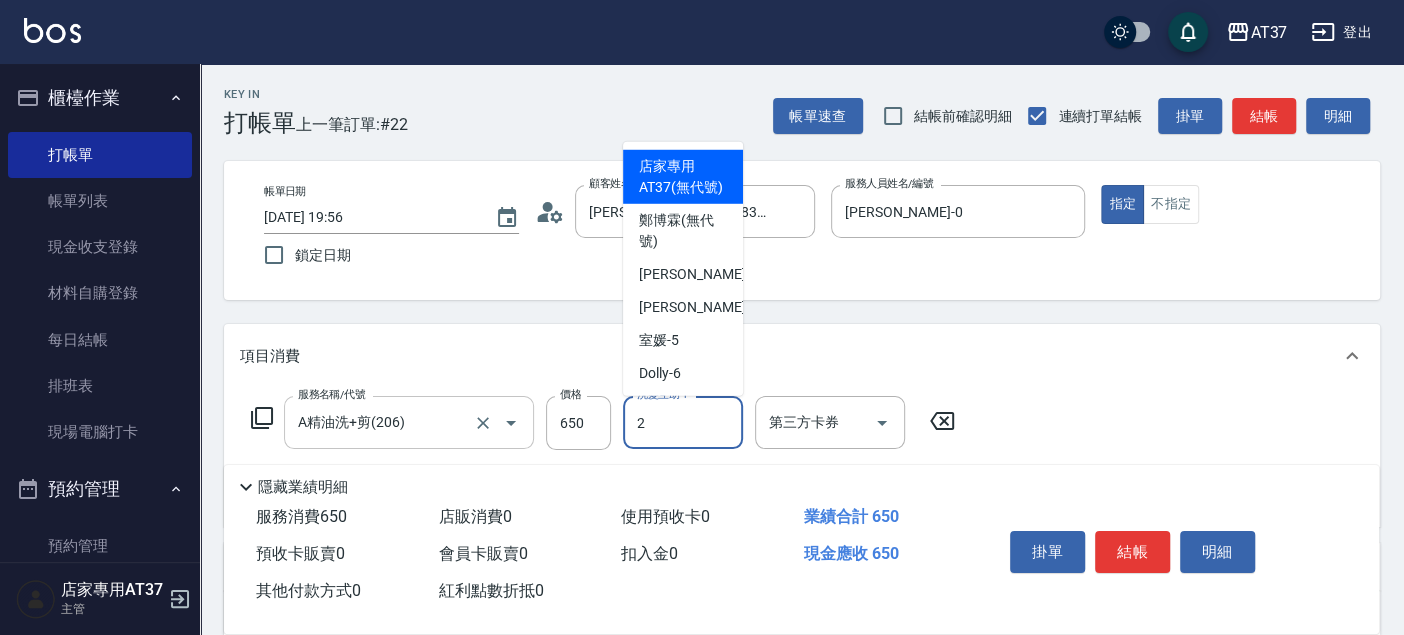 type 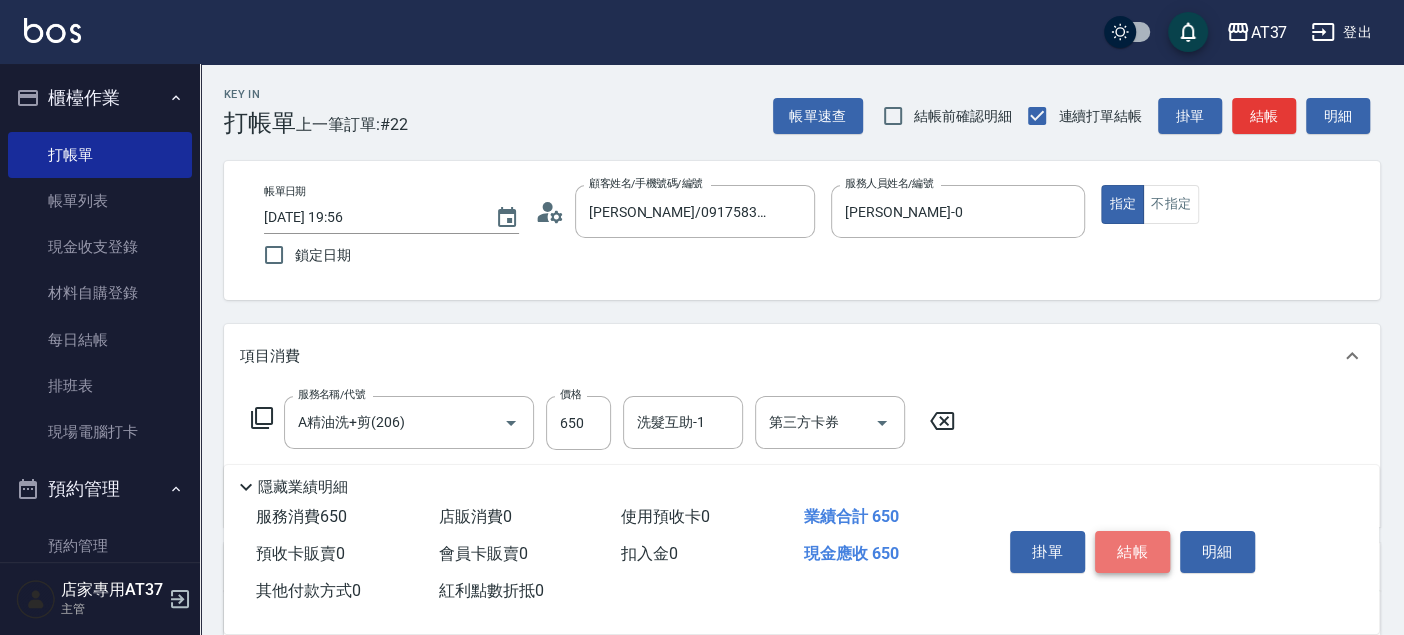 click on "結帳" at bounding box center [1132, 552] 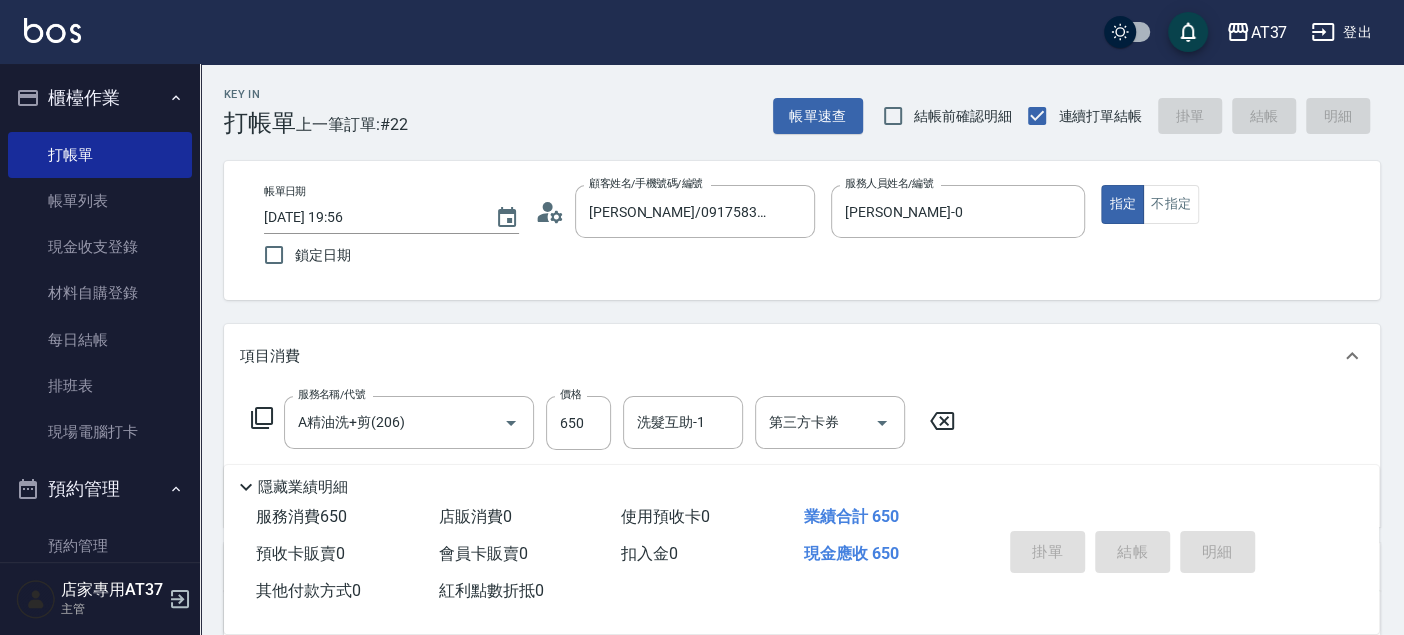 type on "2025/07/12 19:57" 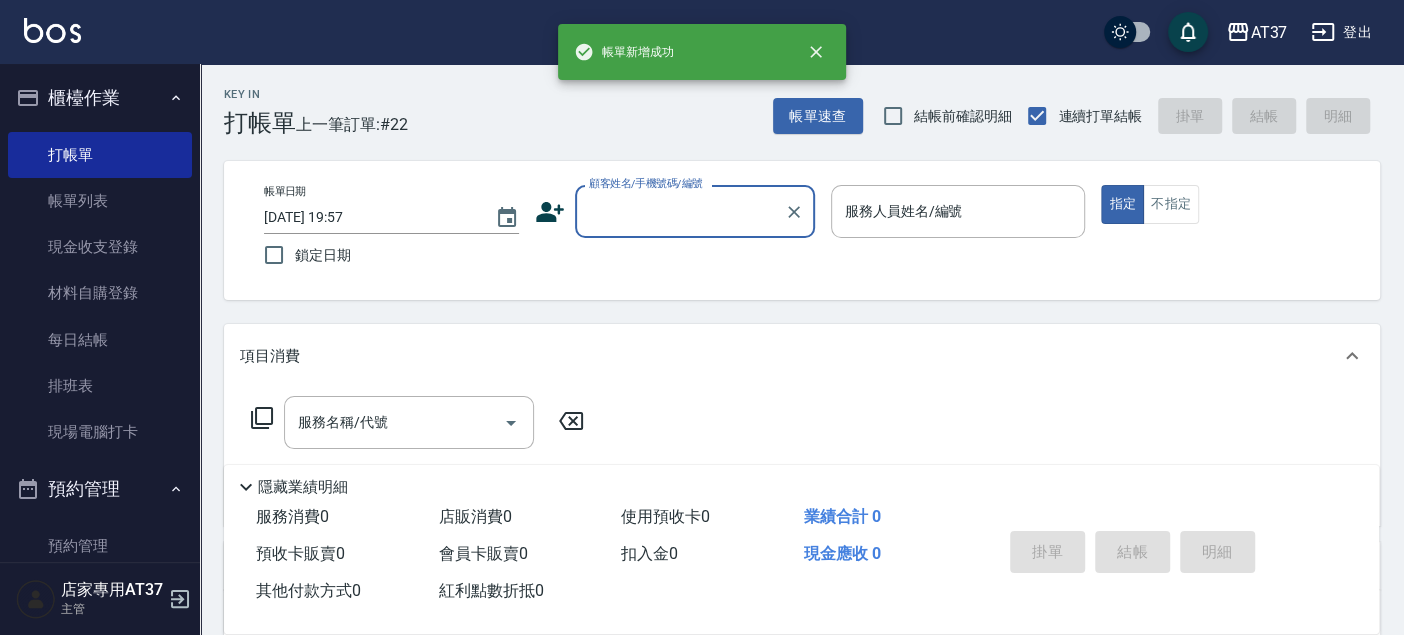 scroll, scrollTop: 0, scrollLeft: 0, axis: both 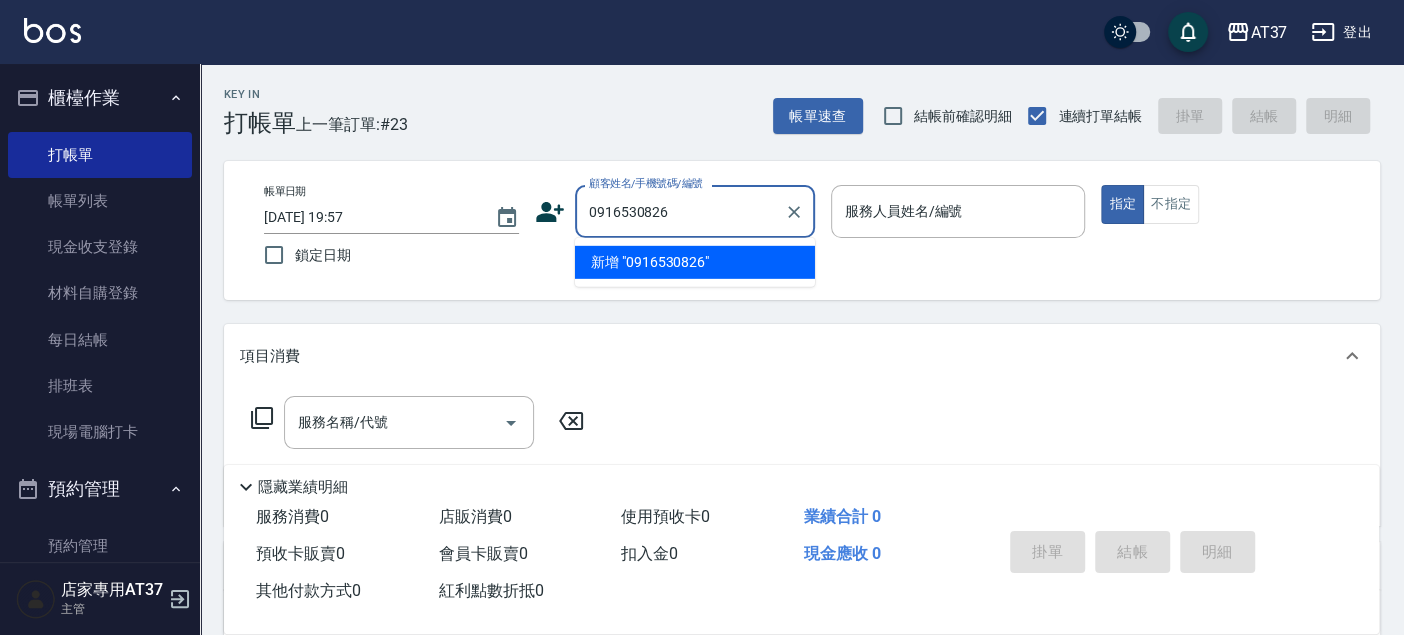 type on "0916530826" 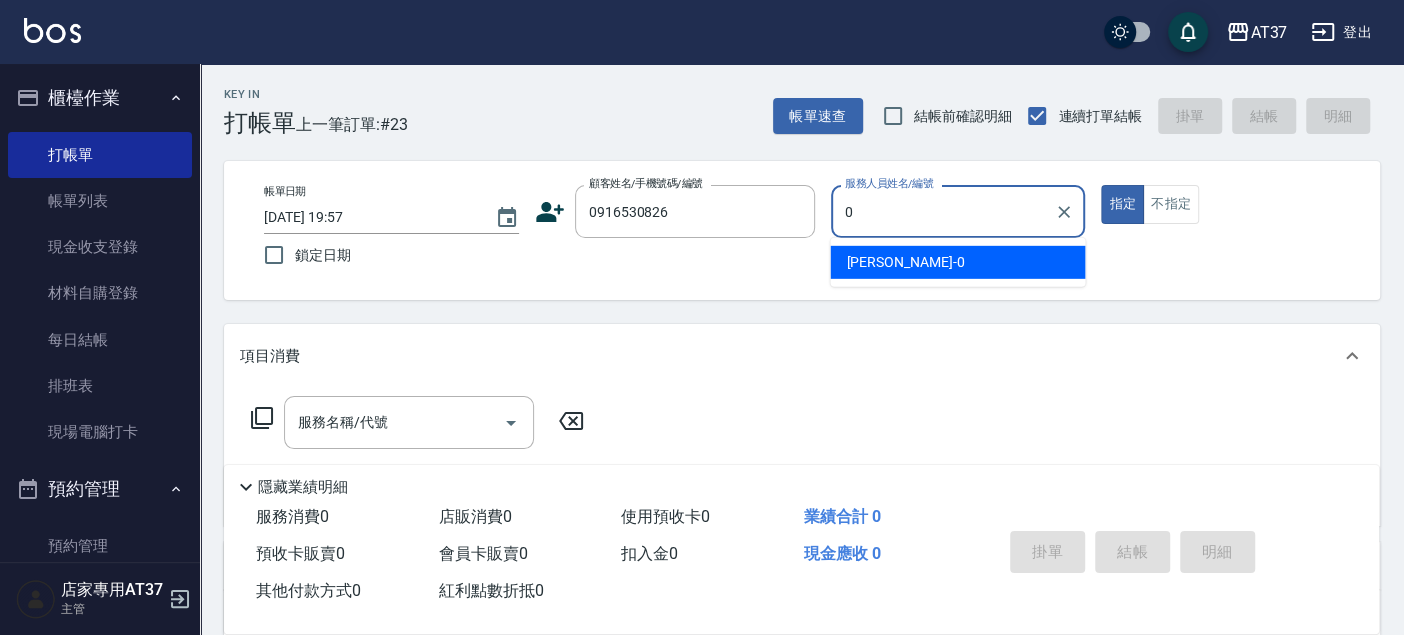 drag, startPoint x: 904, startPoint y: 265, endPoint x: 740, endPoint y: 311, distance: 170.32909 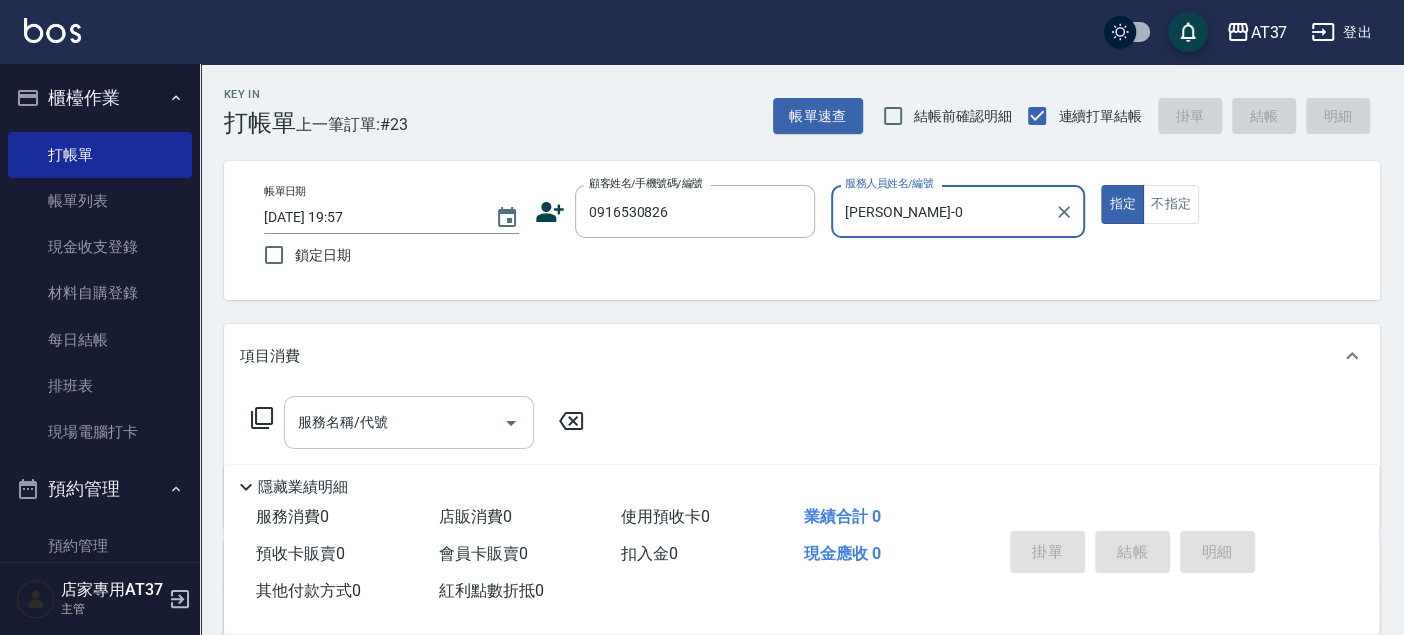 type on "NINA-0" 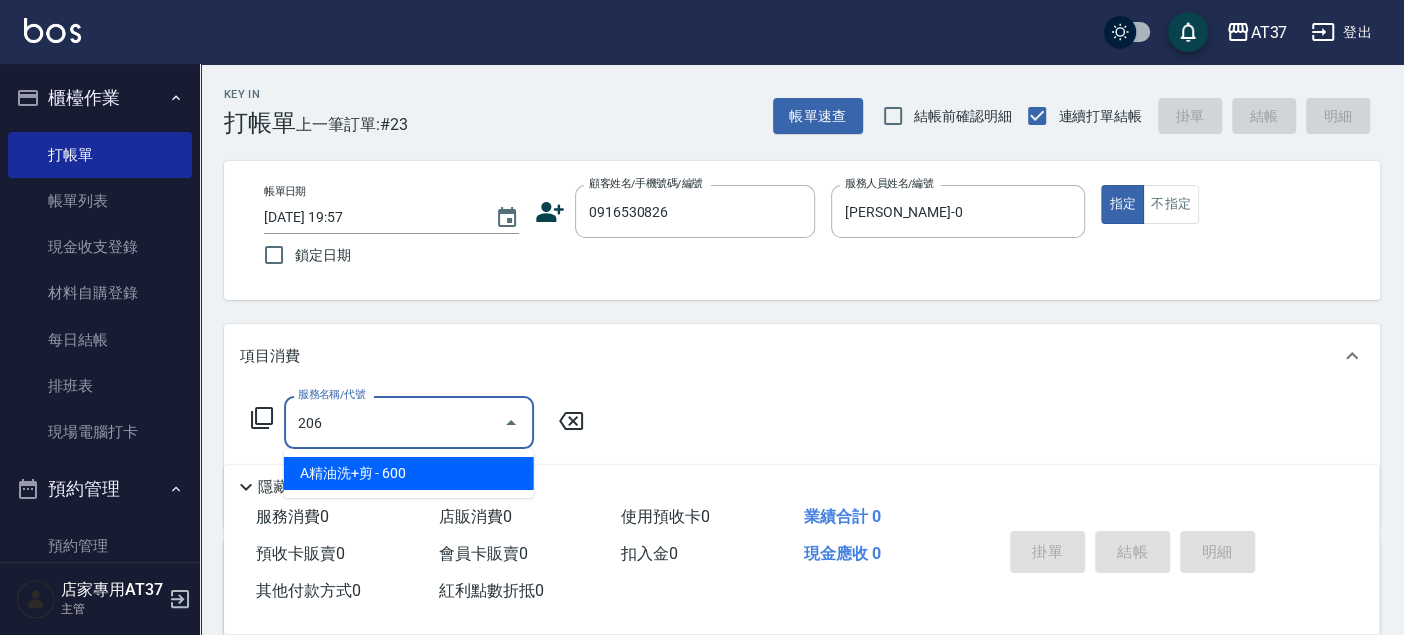 type on "A精油洗+剪(206)" 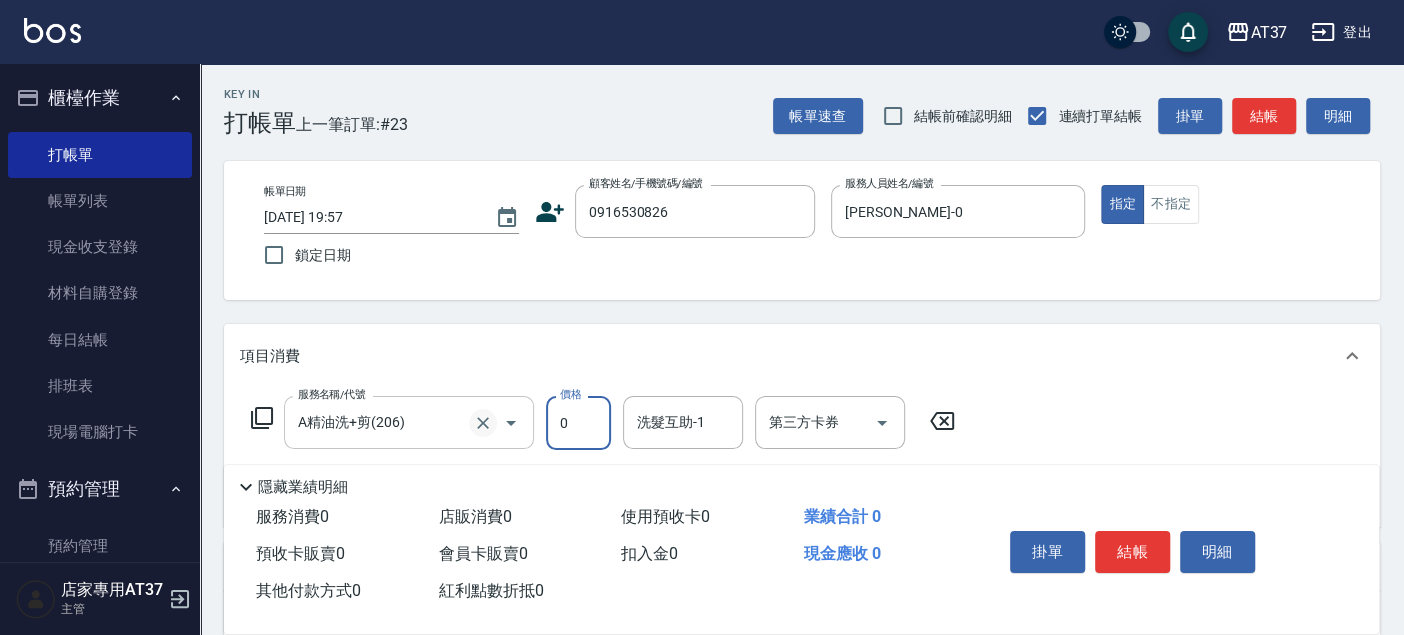 click at bounding box center [483, 423] 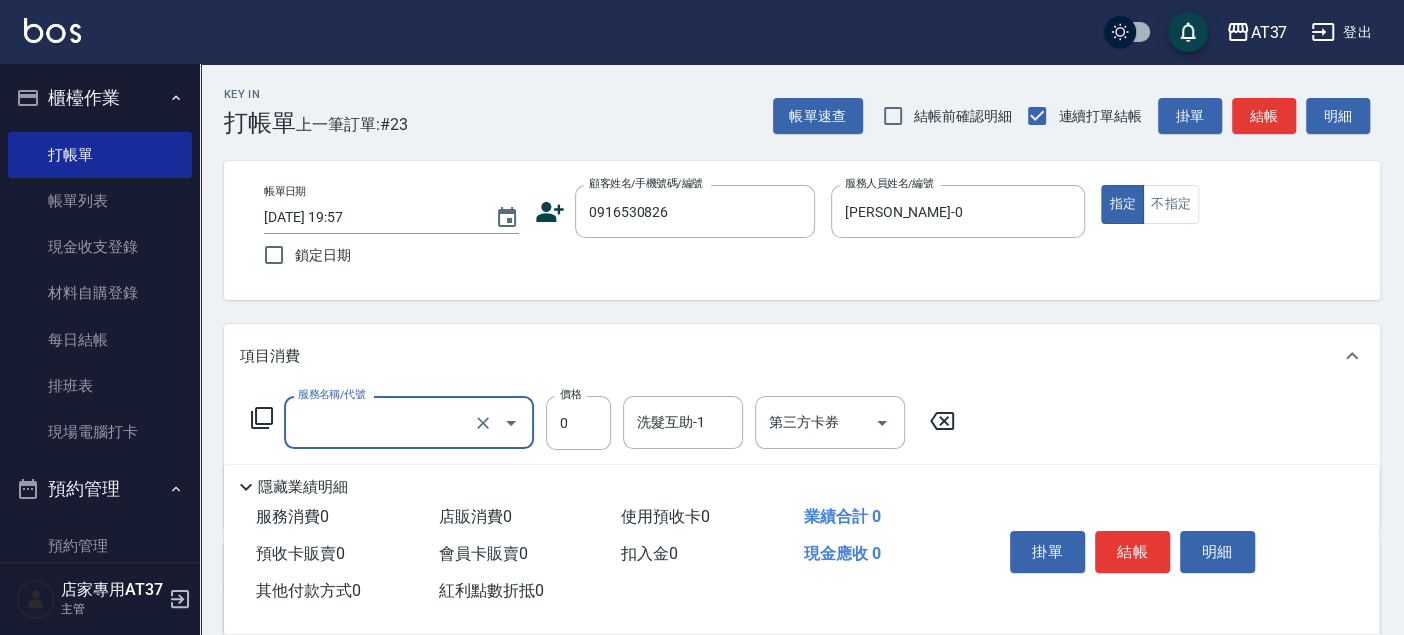 type on "A精油洗+剪(206)" 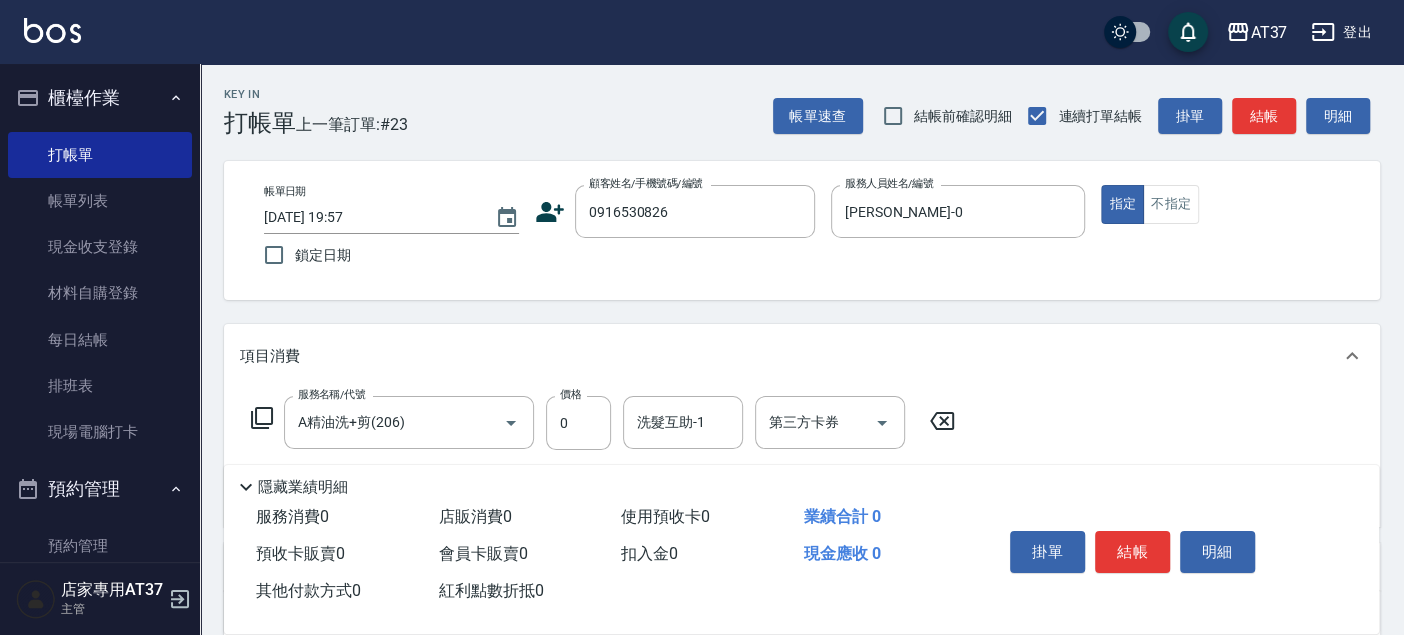 click 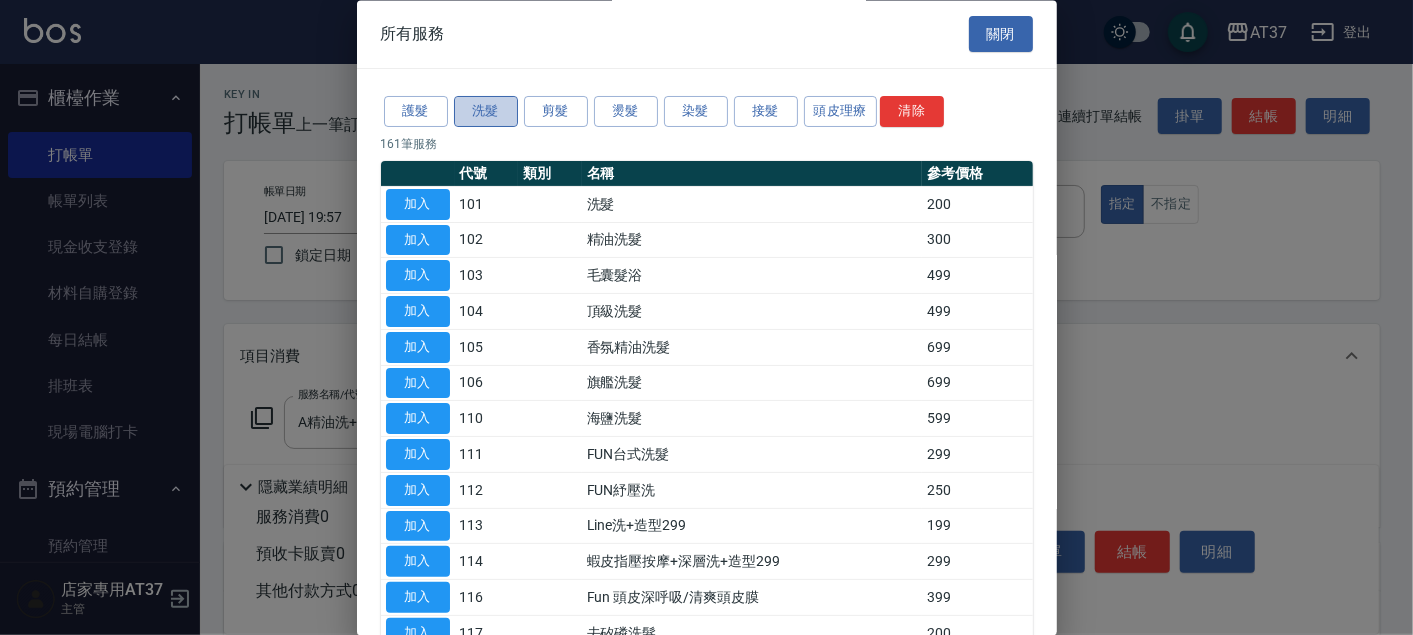 click on "洗髮" at bounding box center (486, 112) 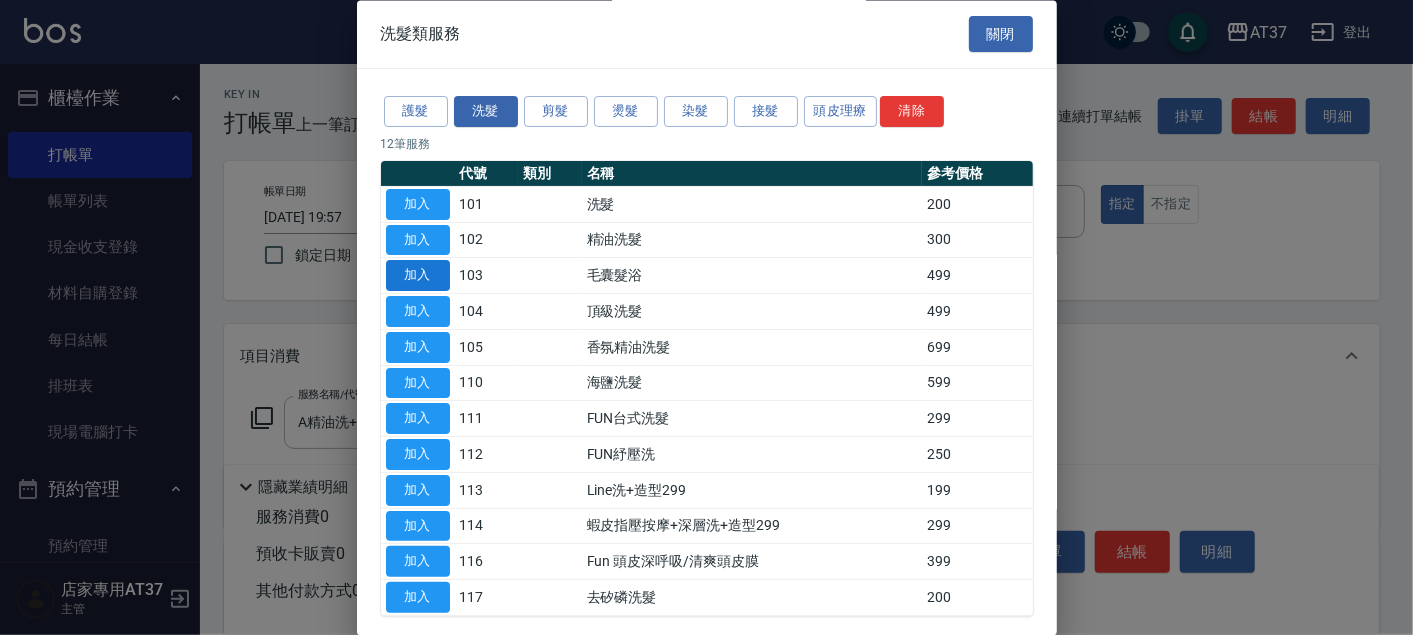 click on "加入" at bounding box center [418, 276] 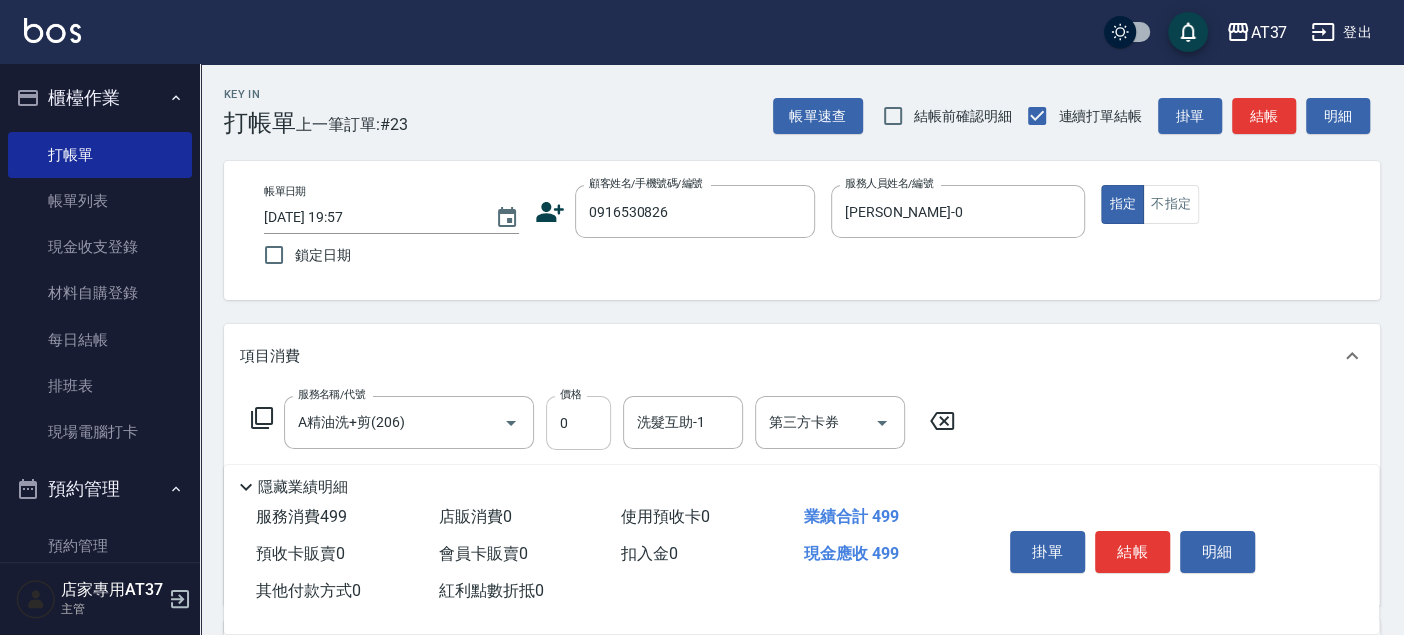 click on "0" at bounding box center (578, 423) 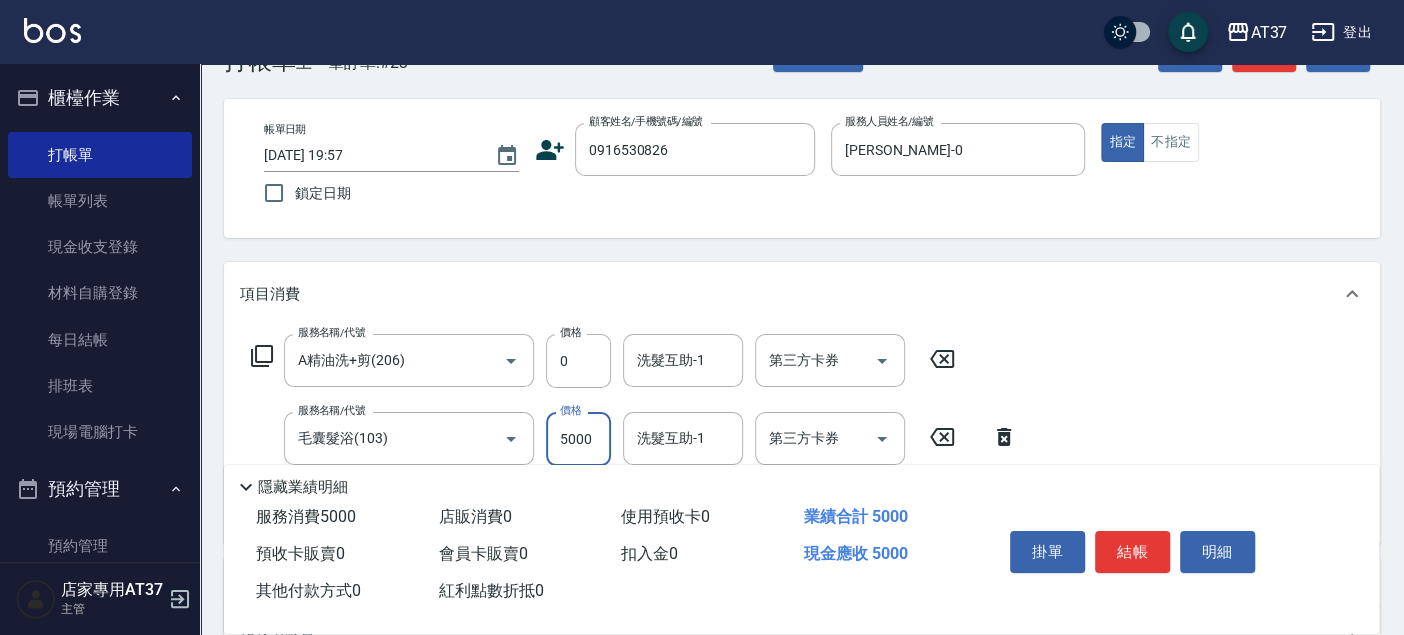 scroll, scrollTop: 111, scrollLeft: 0, axis: vertical 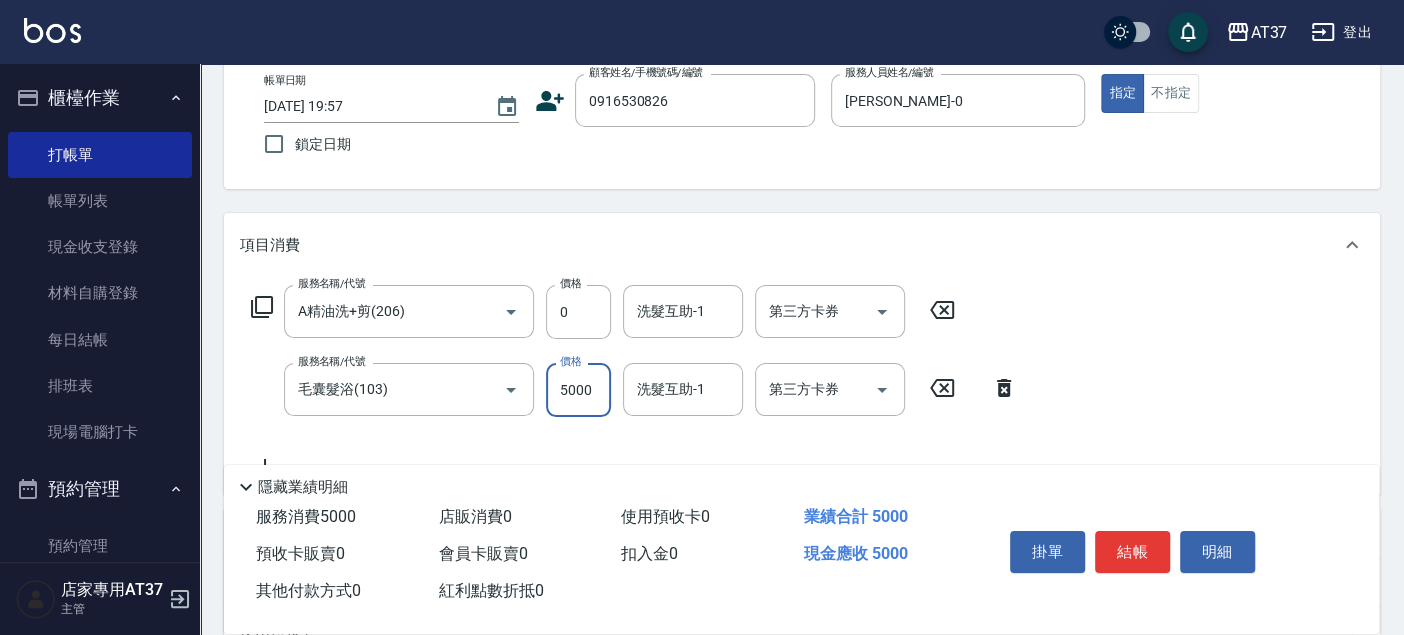 type on "5000" 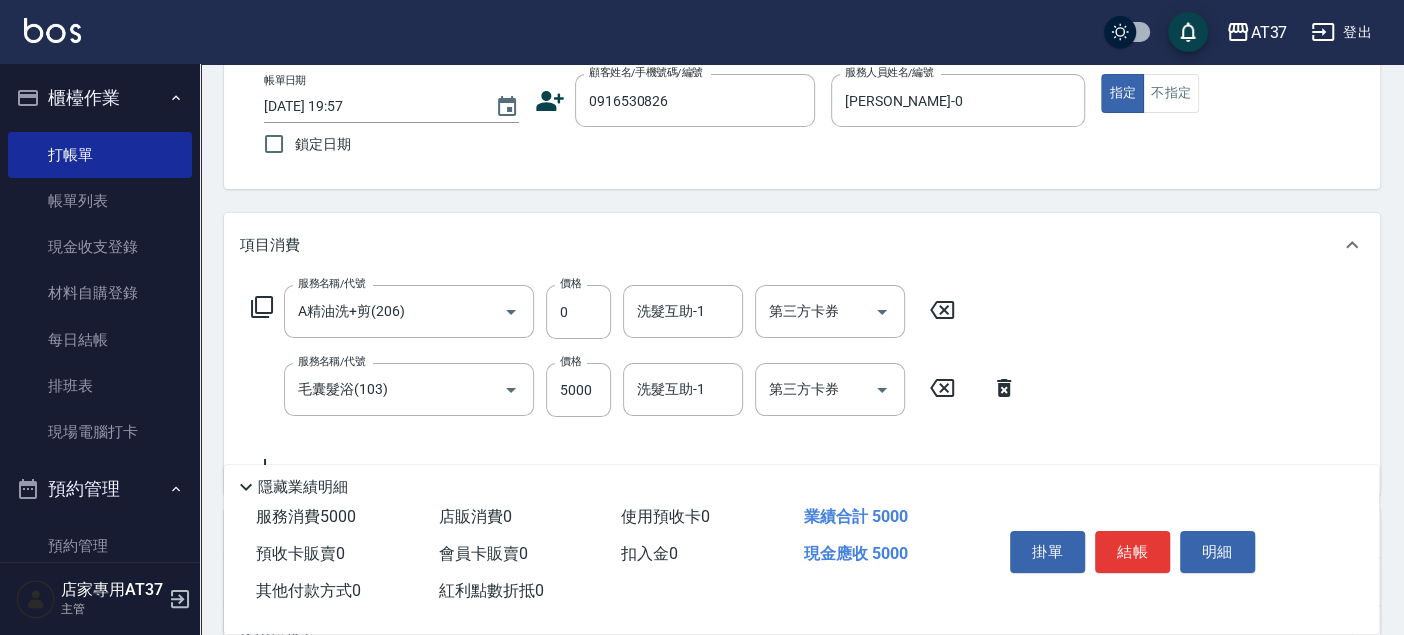 click 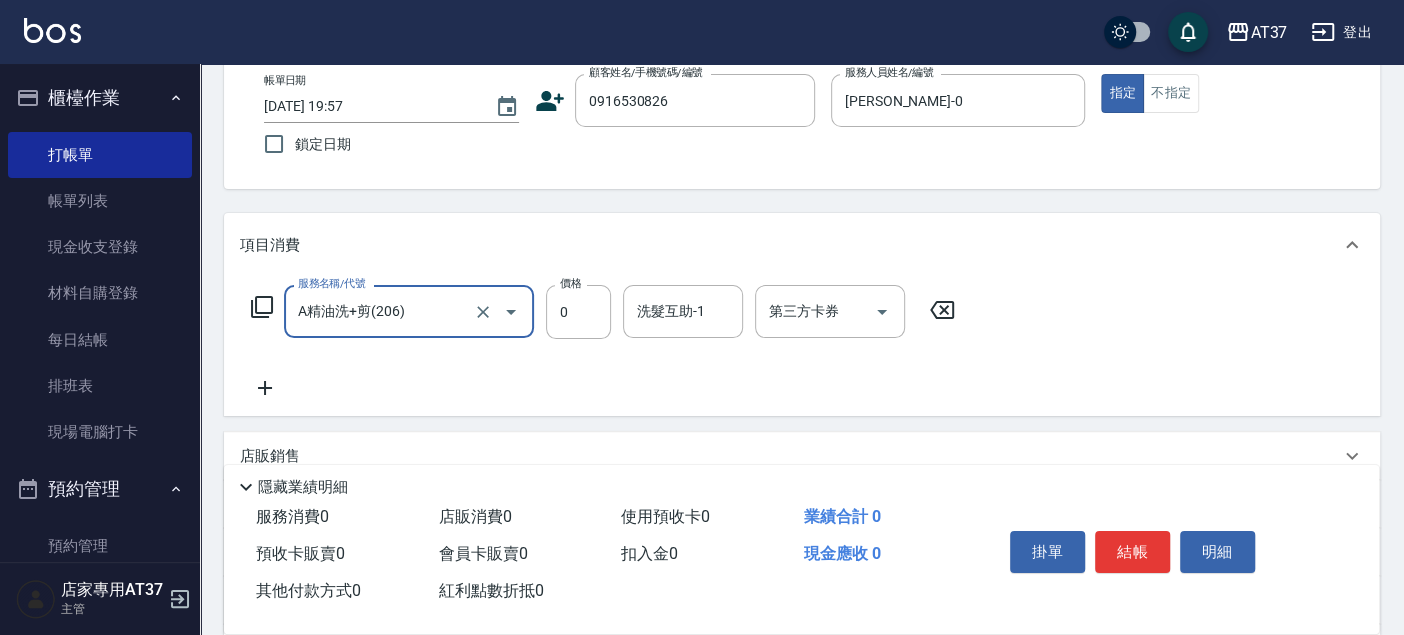 click 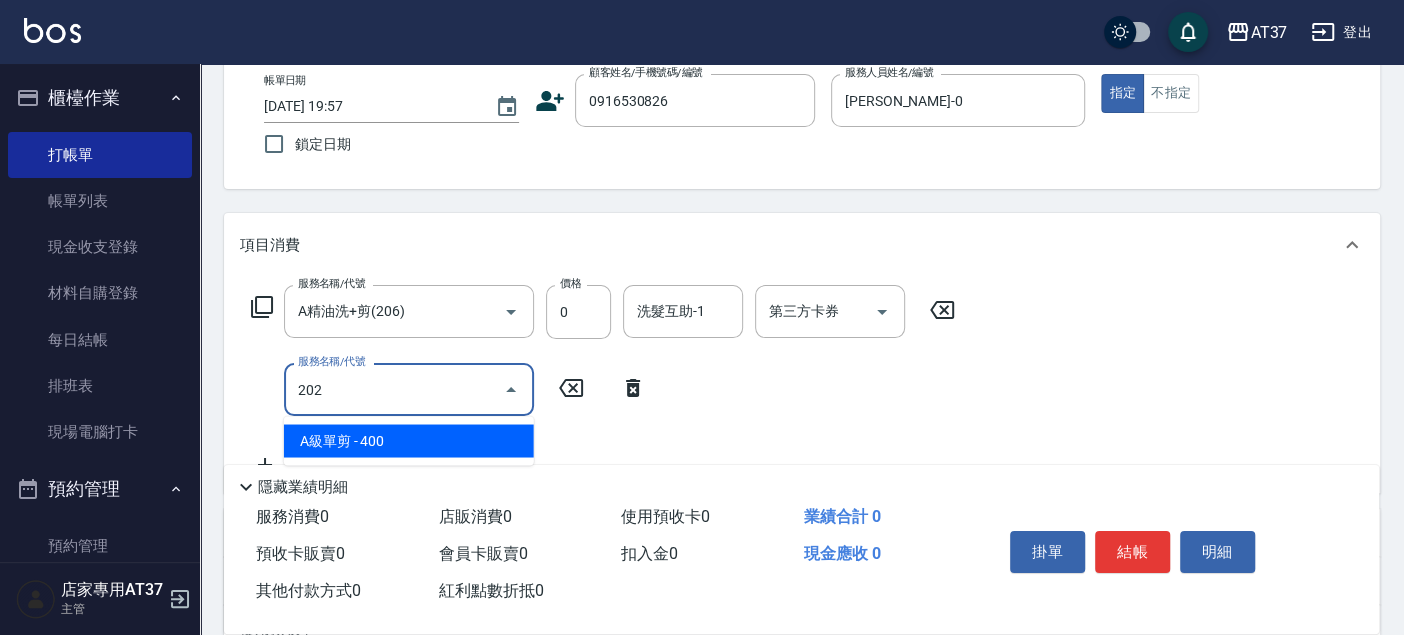type on "A級單剪(202)" 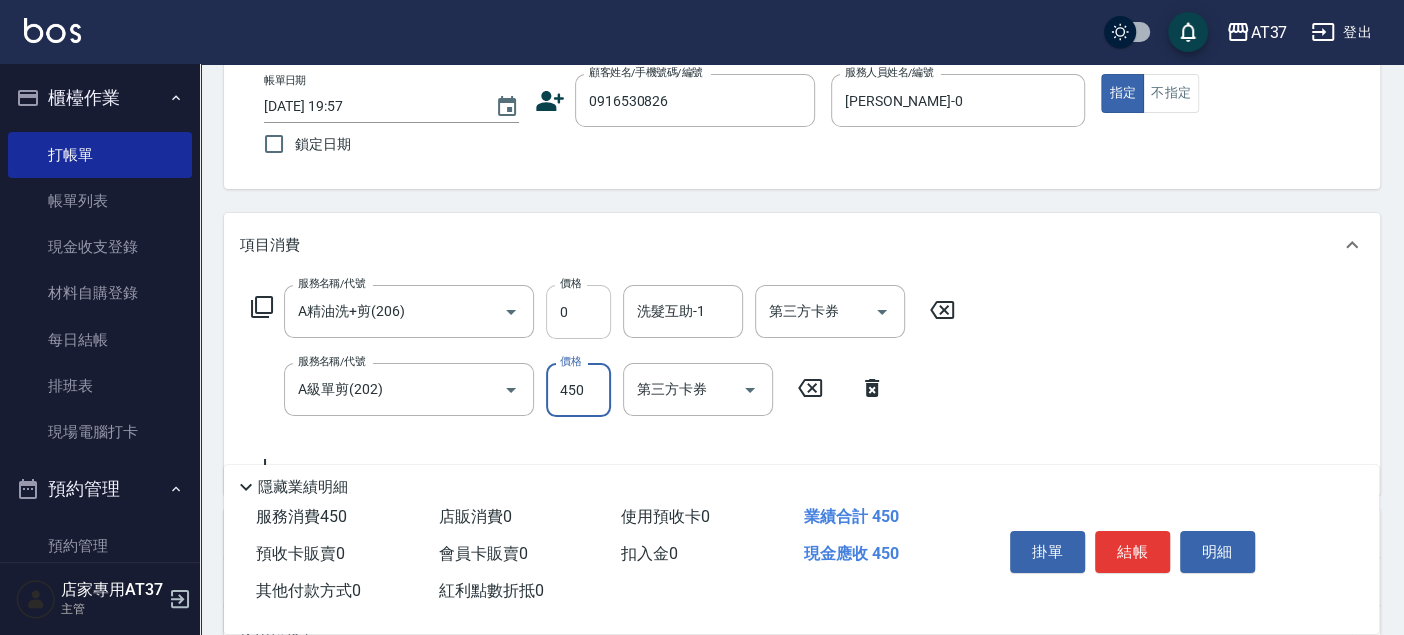 type on "450" 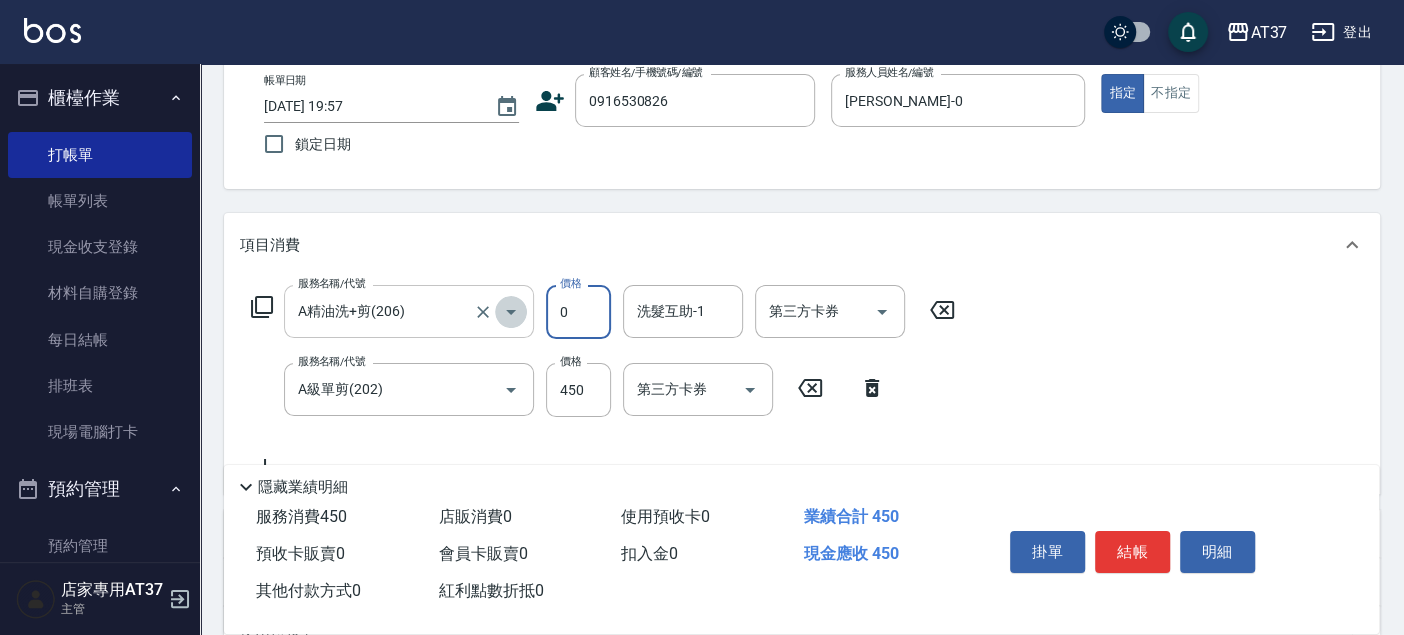 click 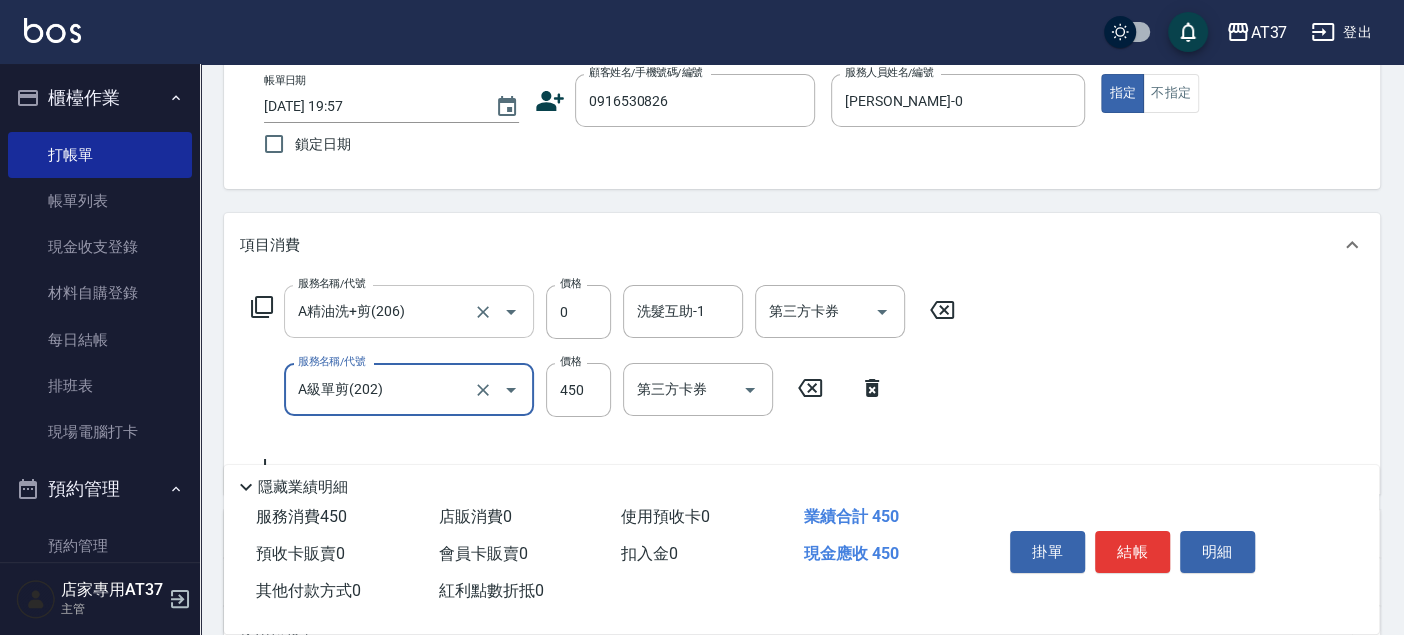 click at bounding box center [511, 312] 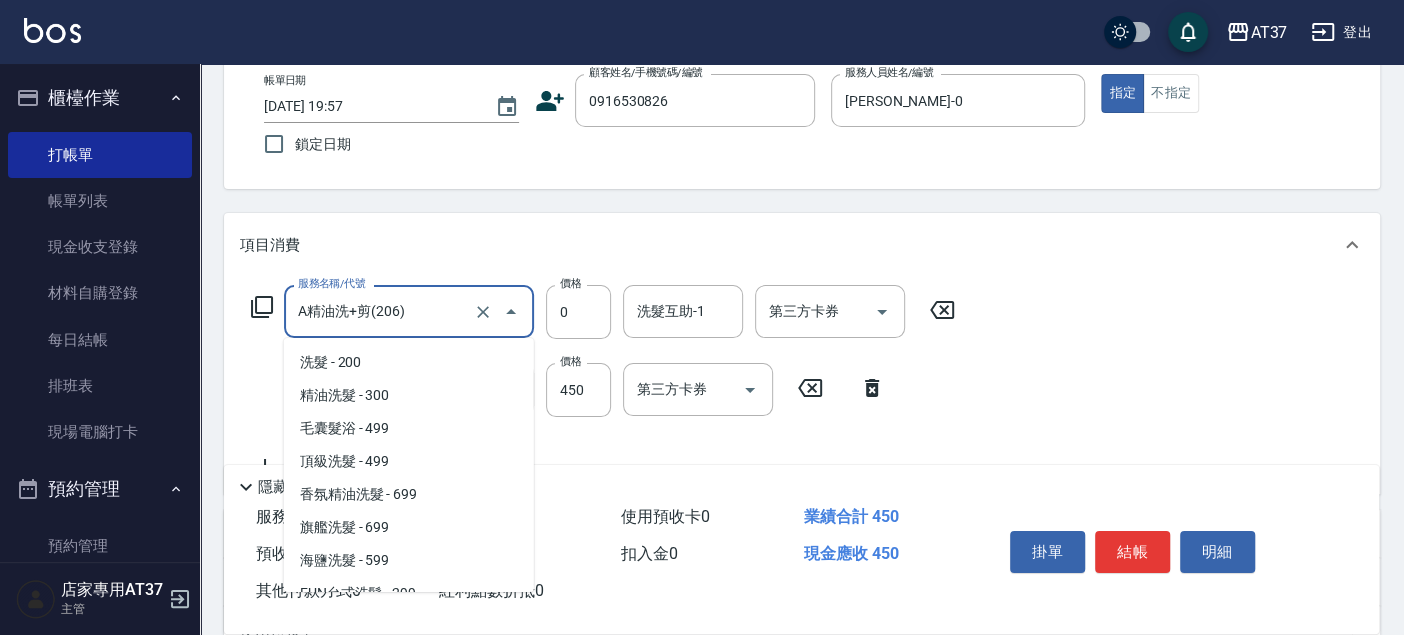 scroll, scrollTop: 468, scrollLeft: 0, axis: vertical 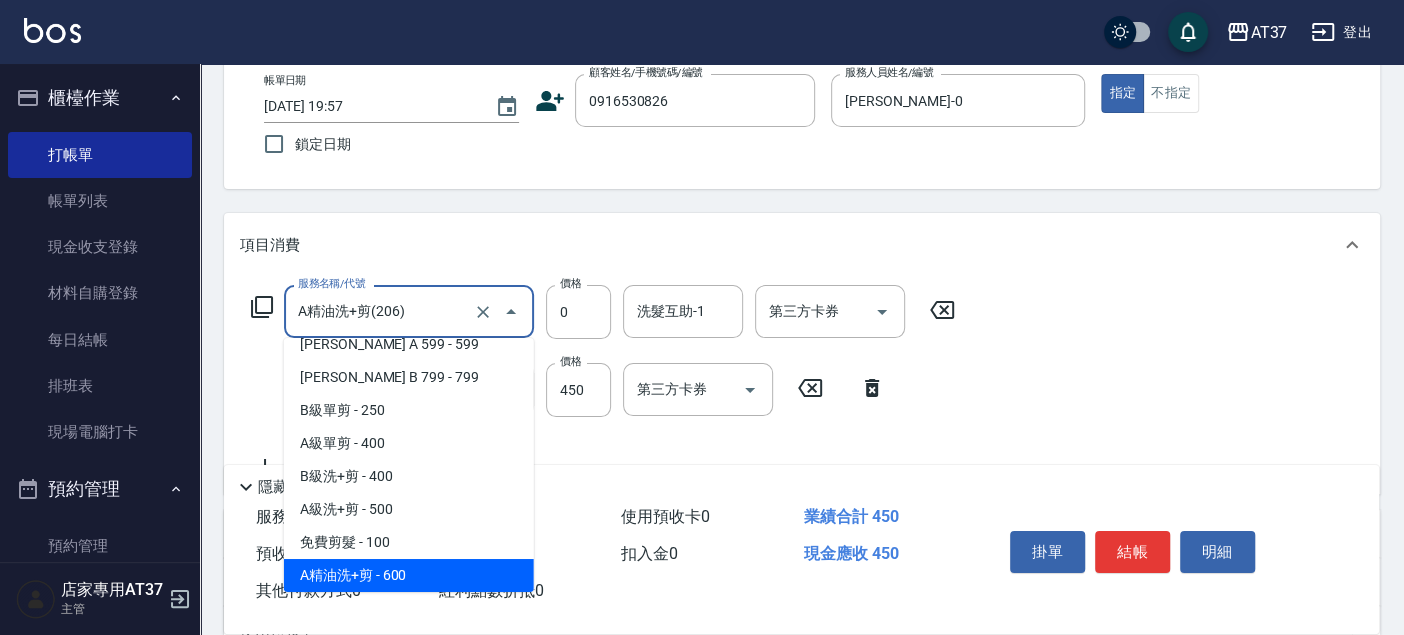 click 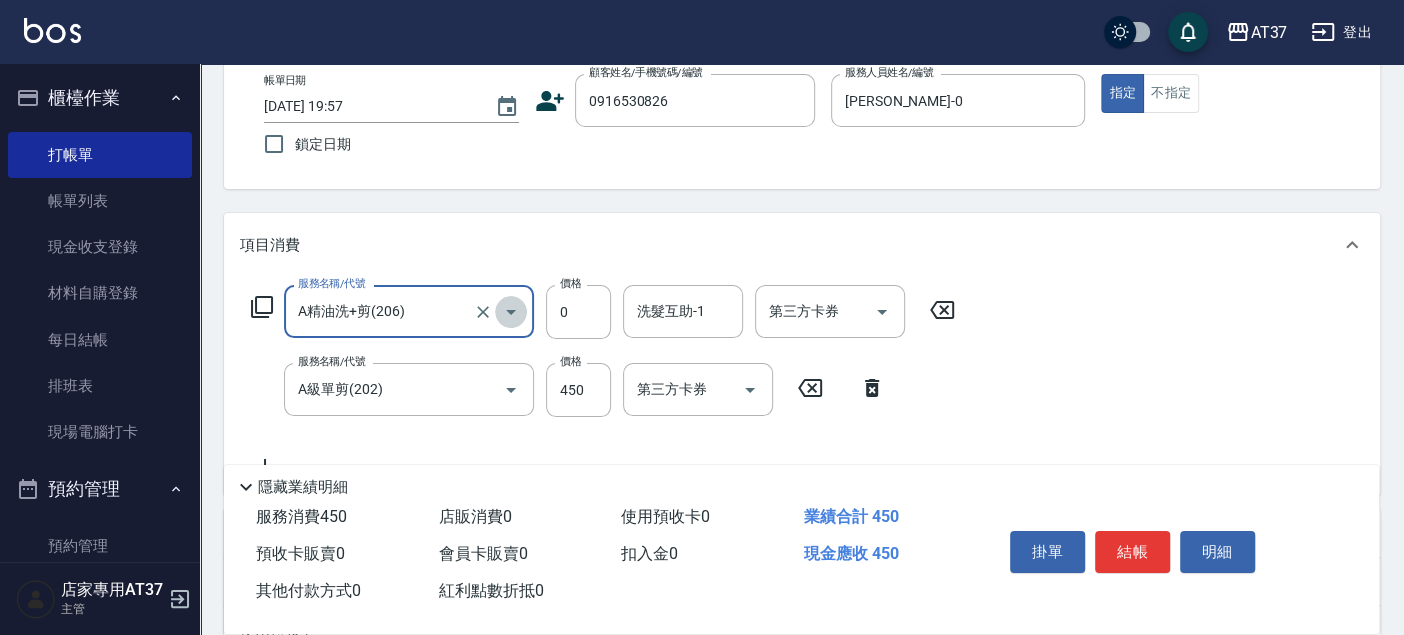 click 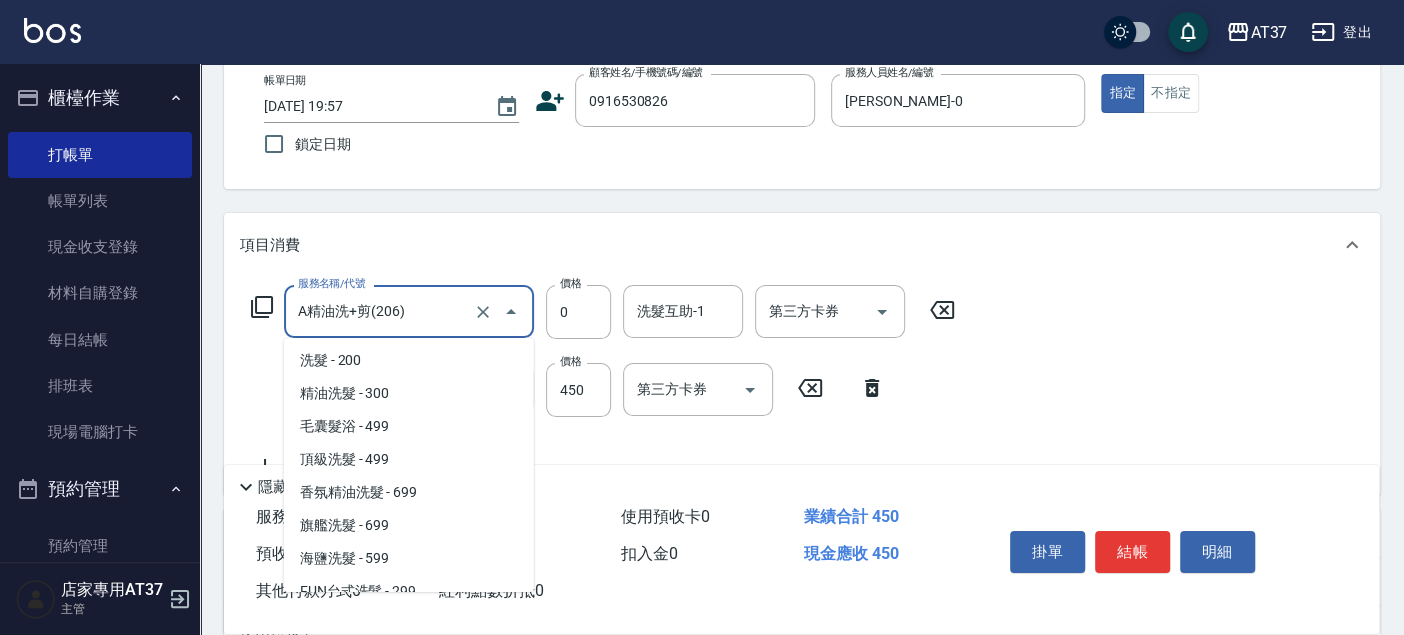 scroll, scrollTop: 0, scrollLeft: 0, axis: both 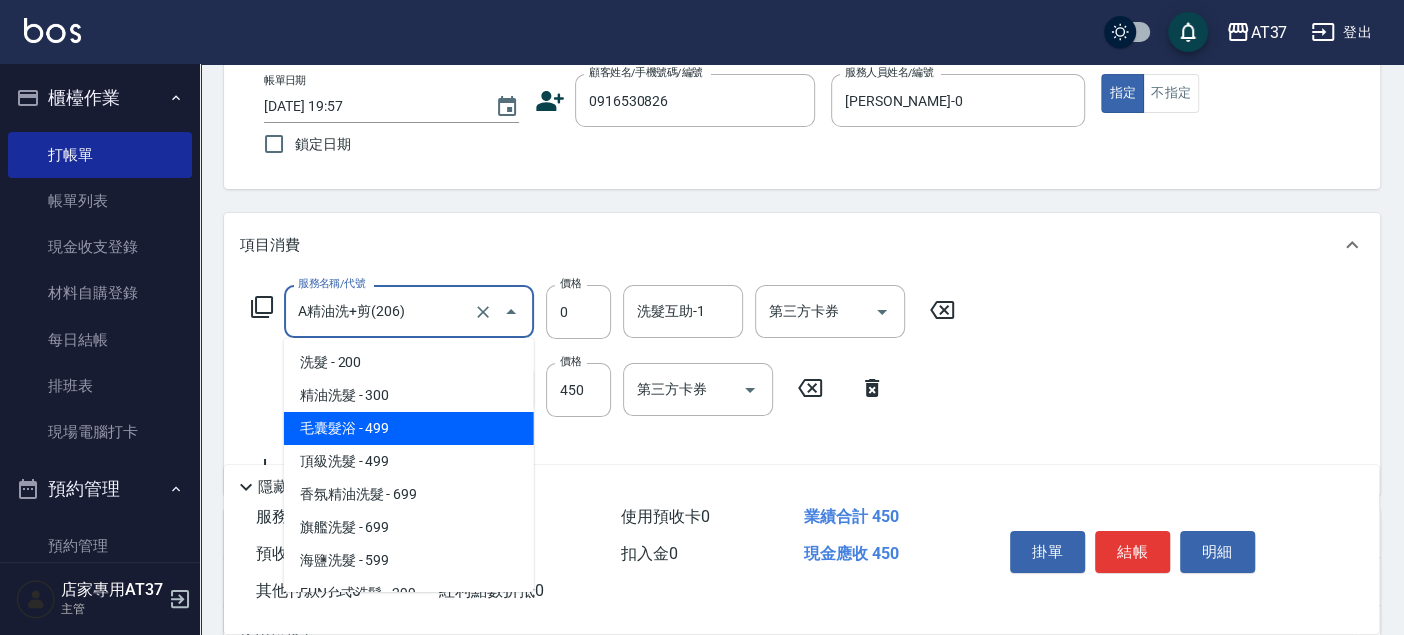 click on "毛囊髮浴 - 499" at bounding box center (409, 428) 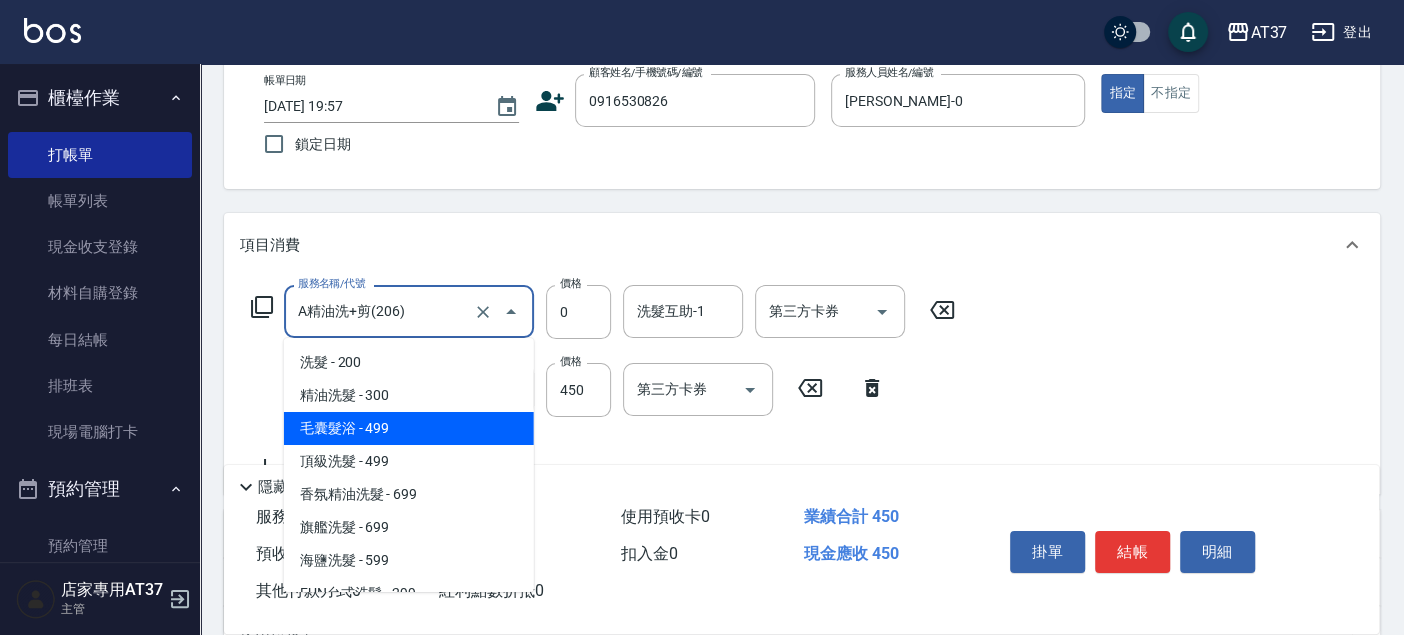 type on "毛囊髮浴(103)" 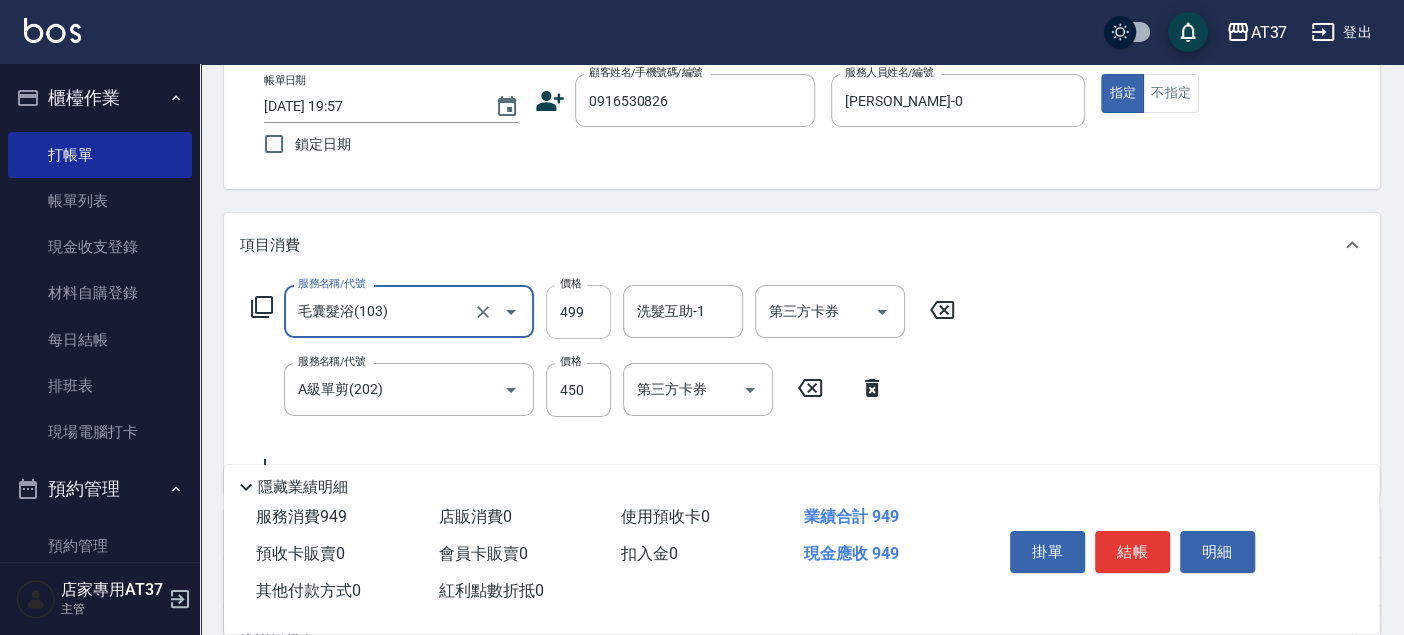 click on "499" at bounding box center (578, 312) 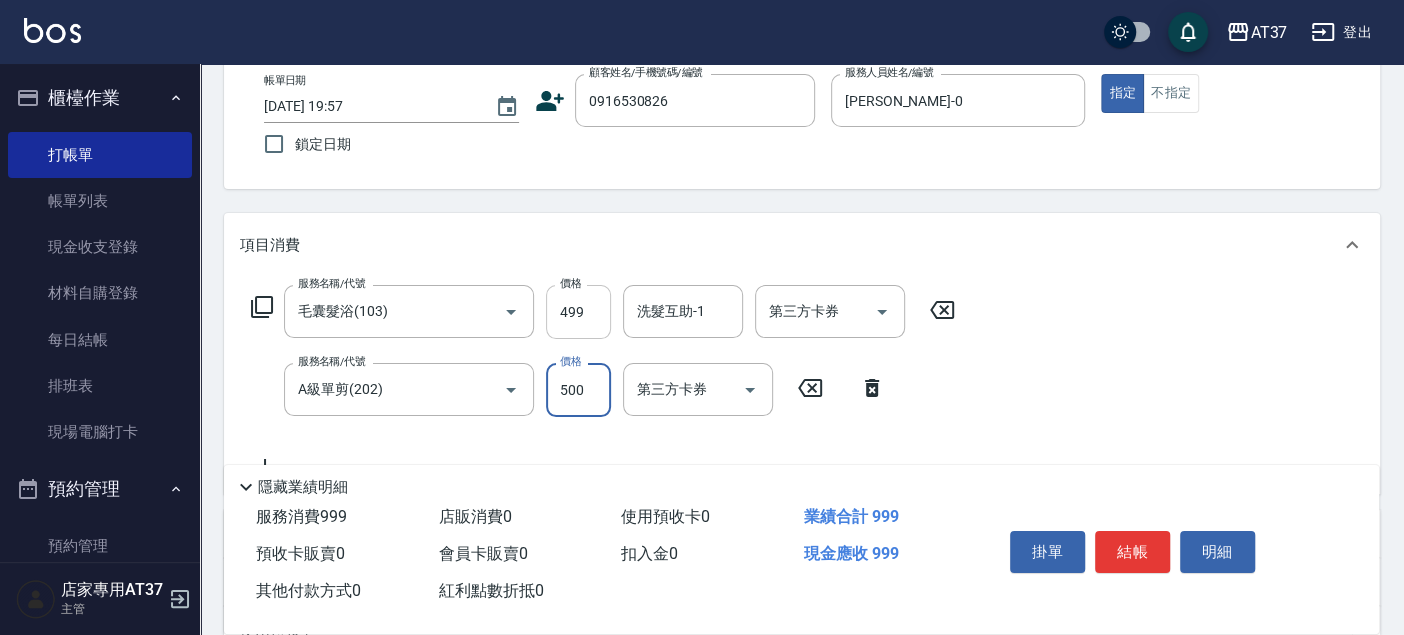 type on "500" 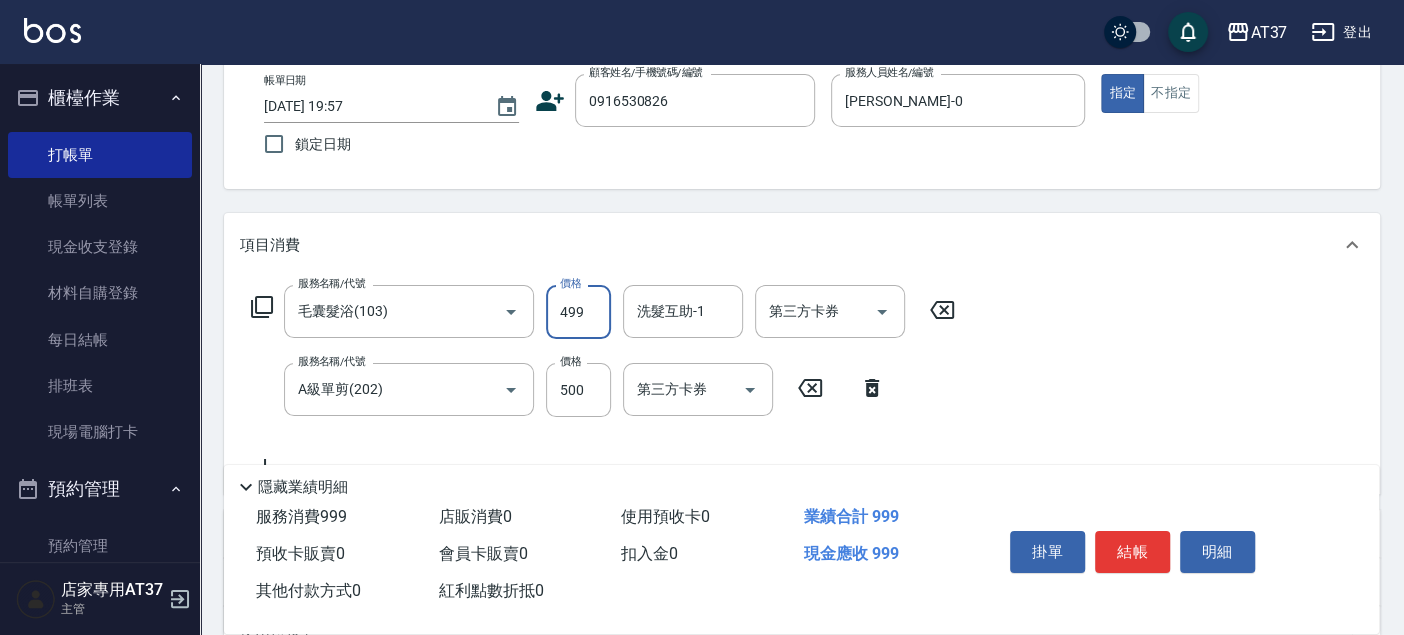 click on "499" at bounding box center [578, 312] 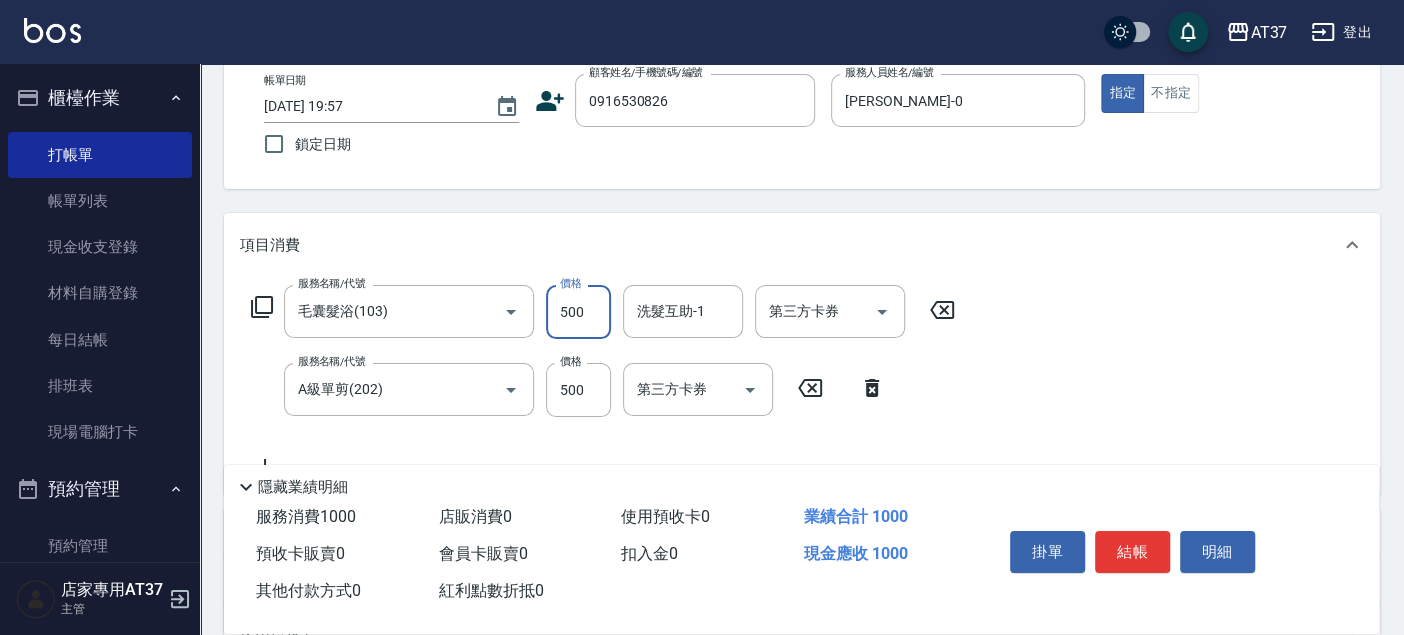 type on "500" 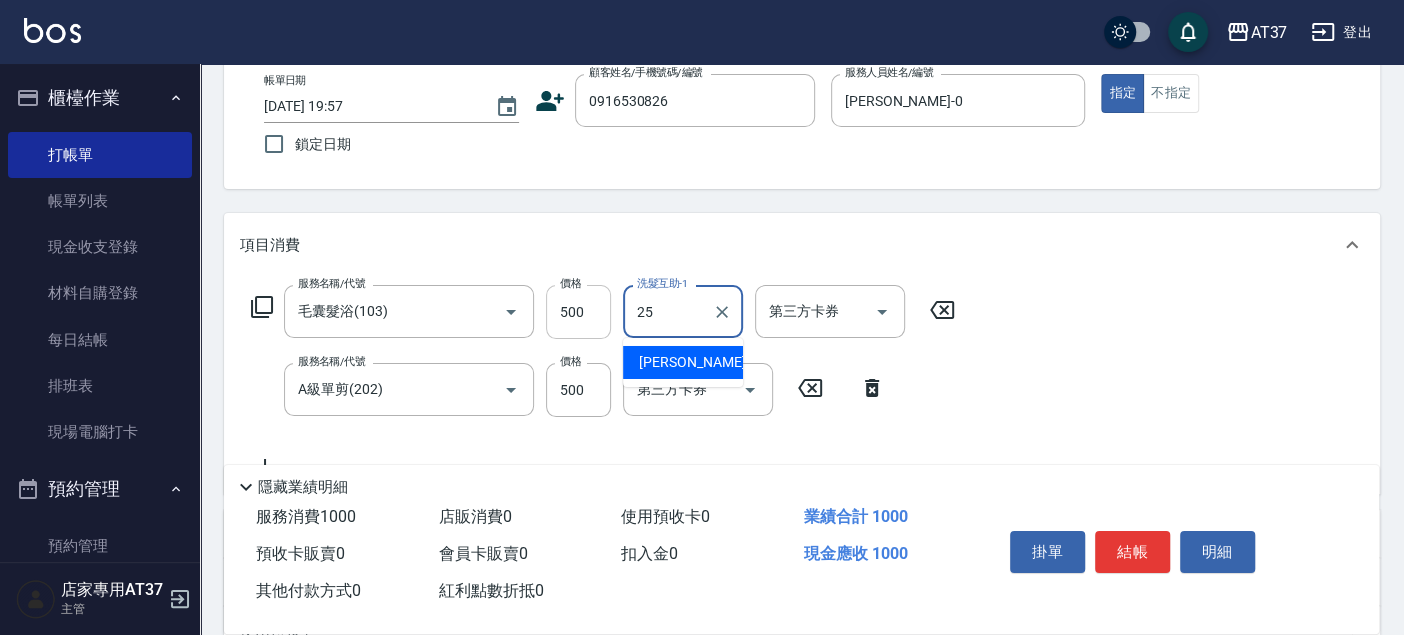 type on "子筠-25" 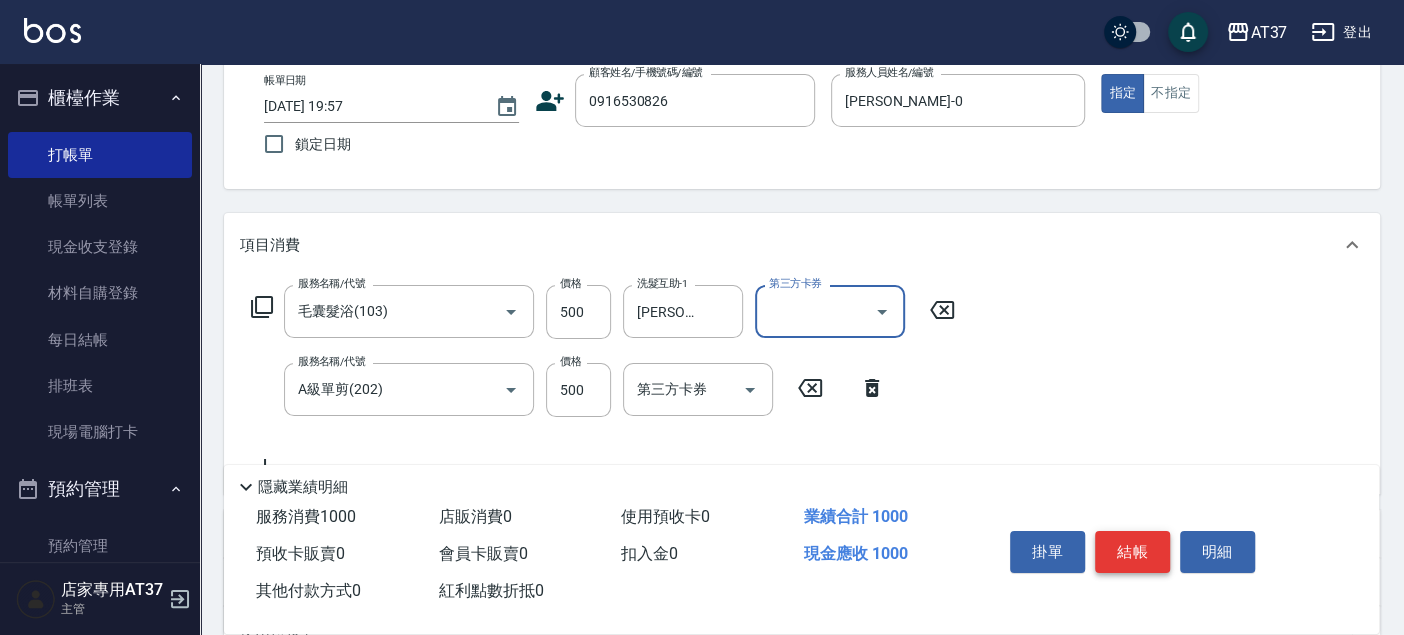 click on "結帳" at bounding box center (1132, 552) 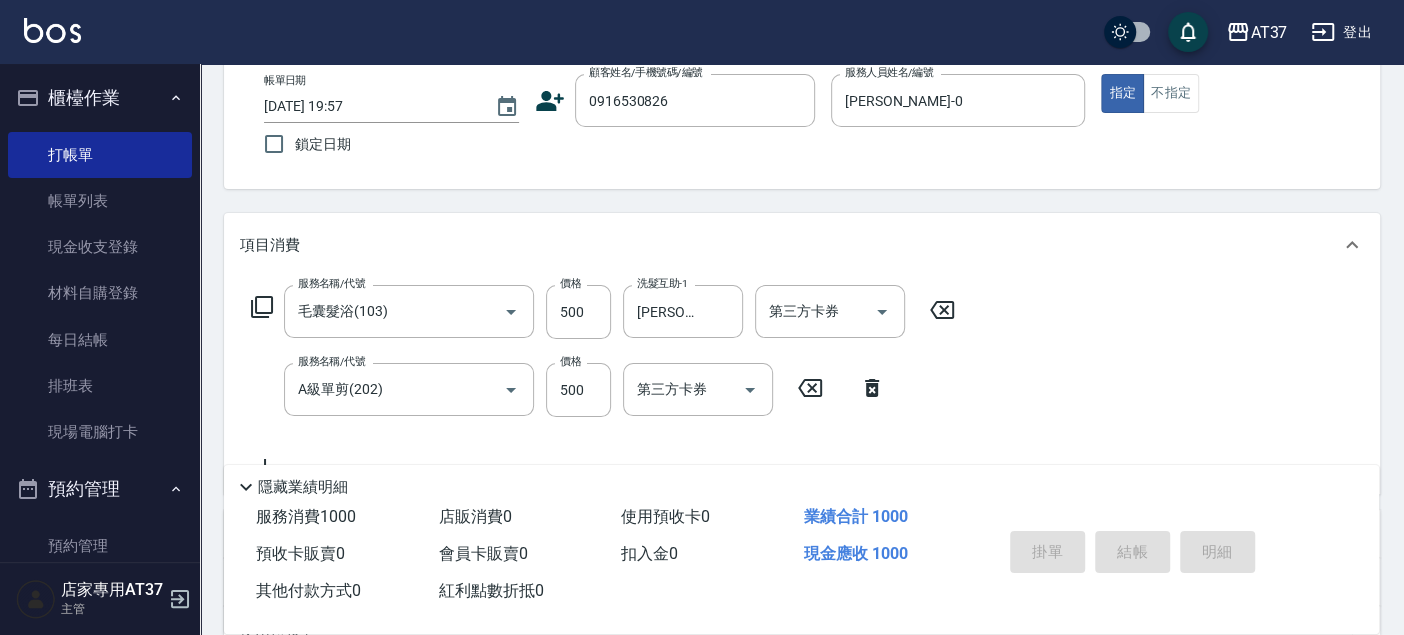 type on "2025/07/12 19:58" 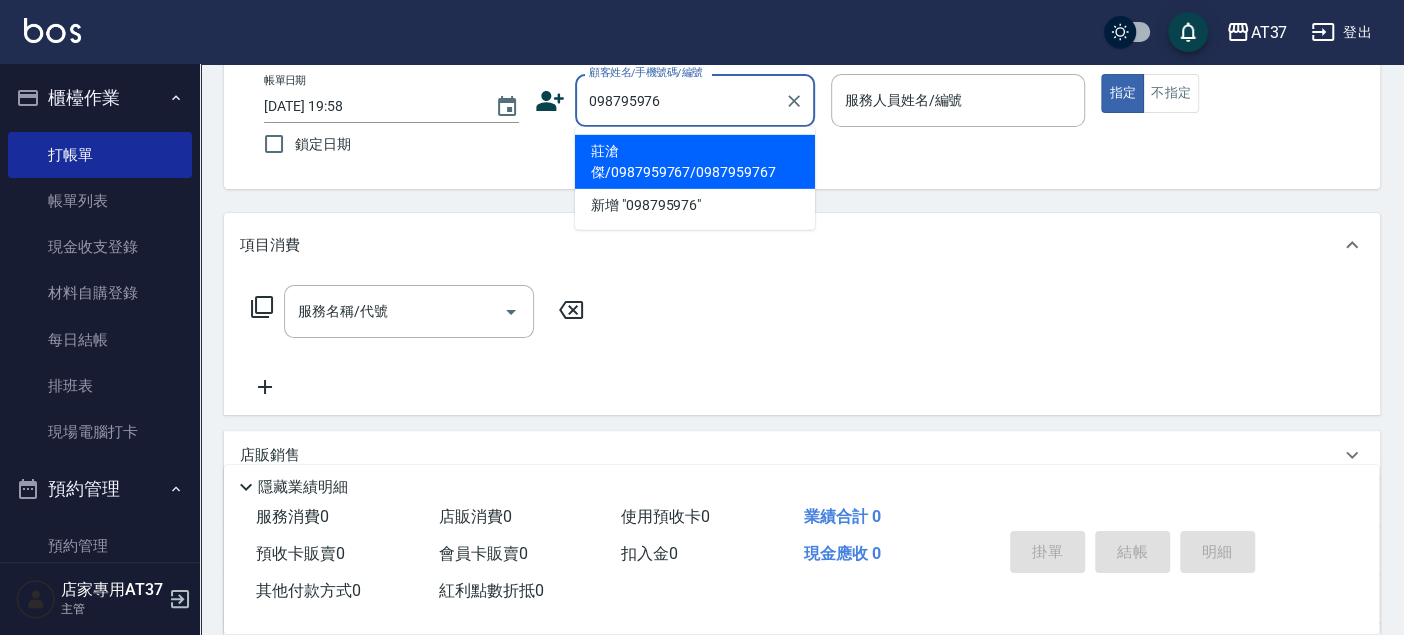 type on "0987959767" 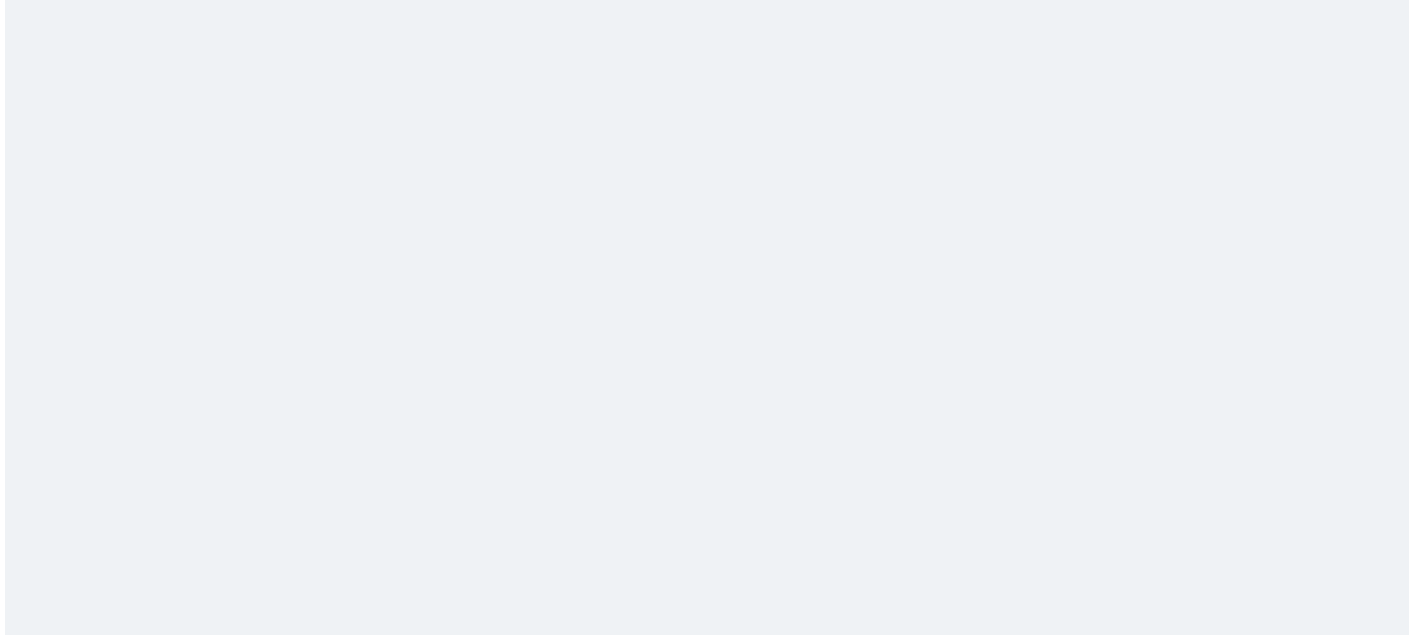 scroll, scrollTop: 0, scrollLeft: 0, axis: both 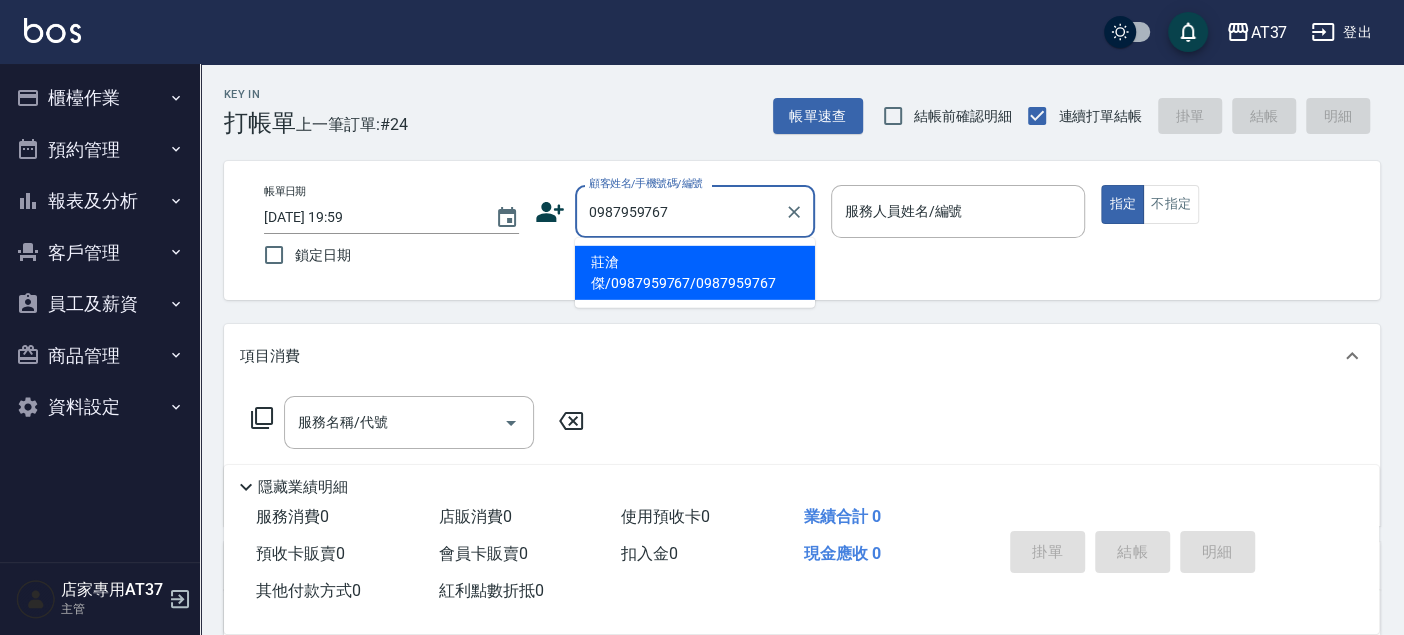 type on "莊滄傑/0987959767/0987959767" 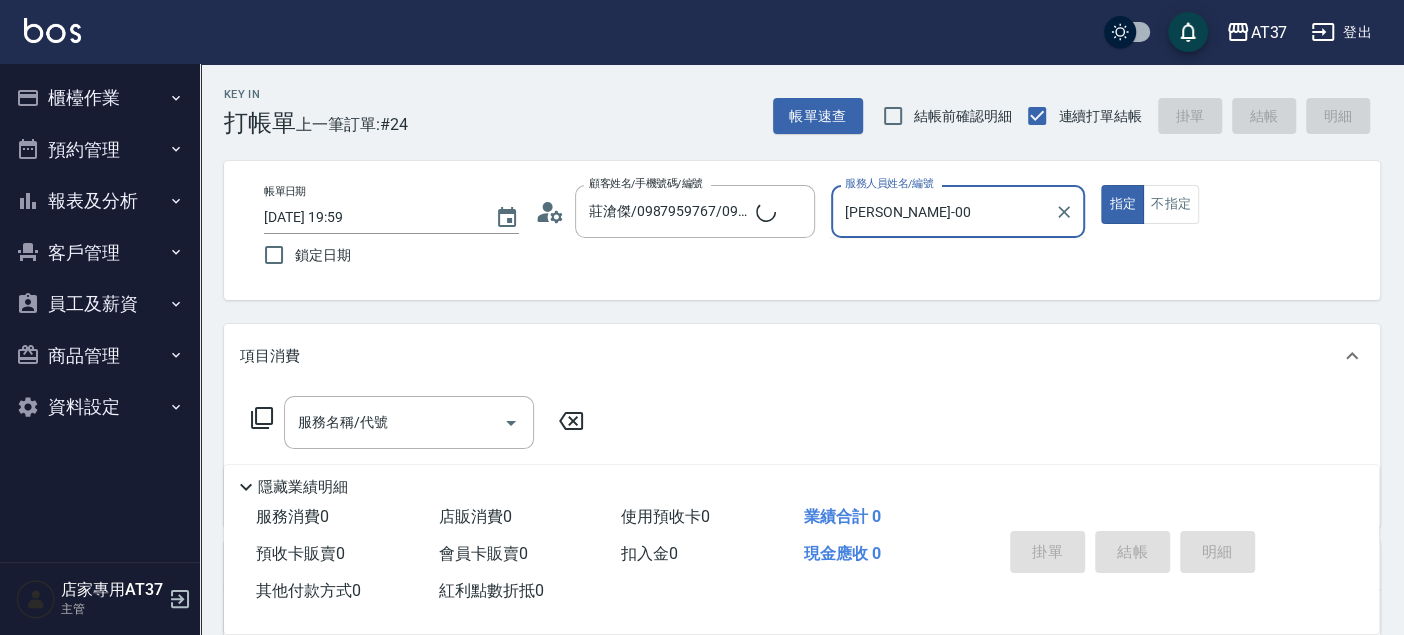 type on "NINA-0" 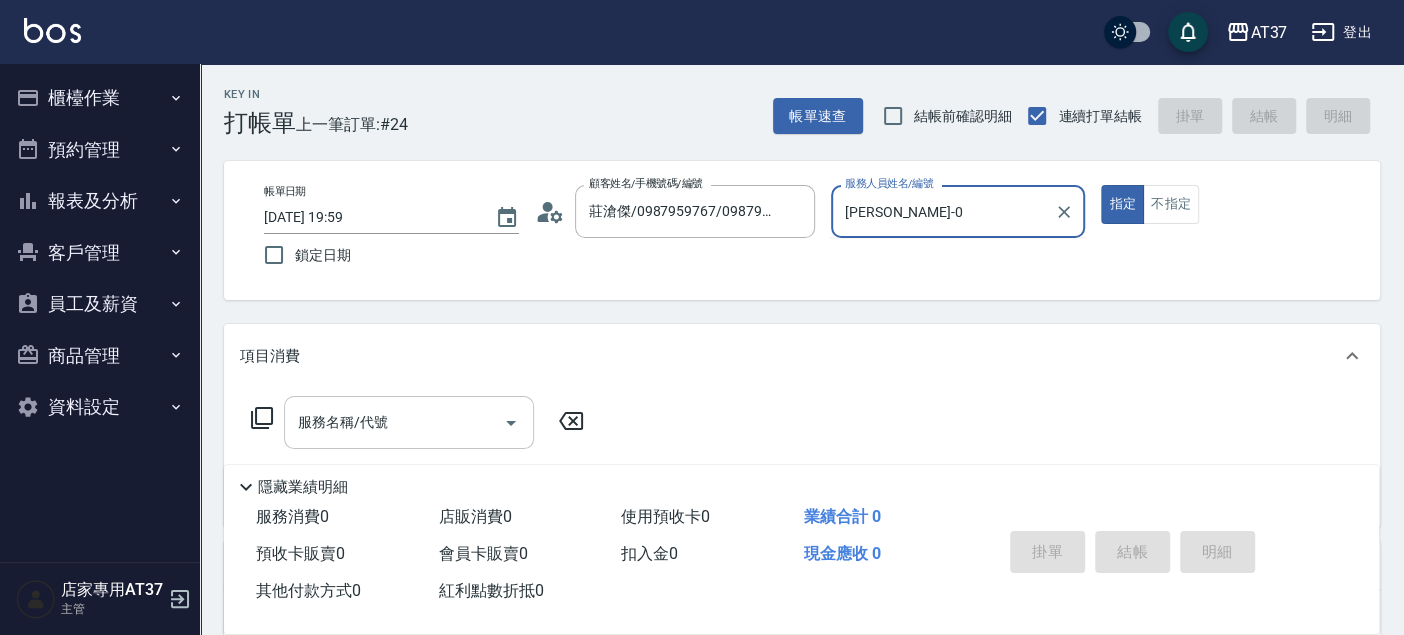 click on "服務名稱/代號" at bounding box center [394, 422] 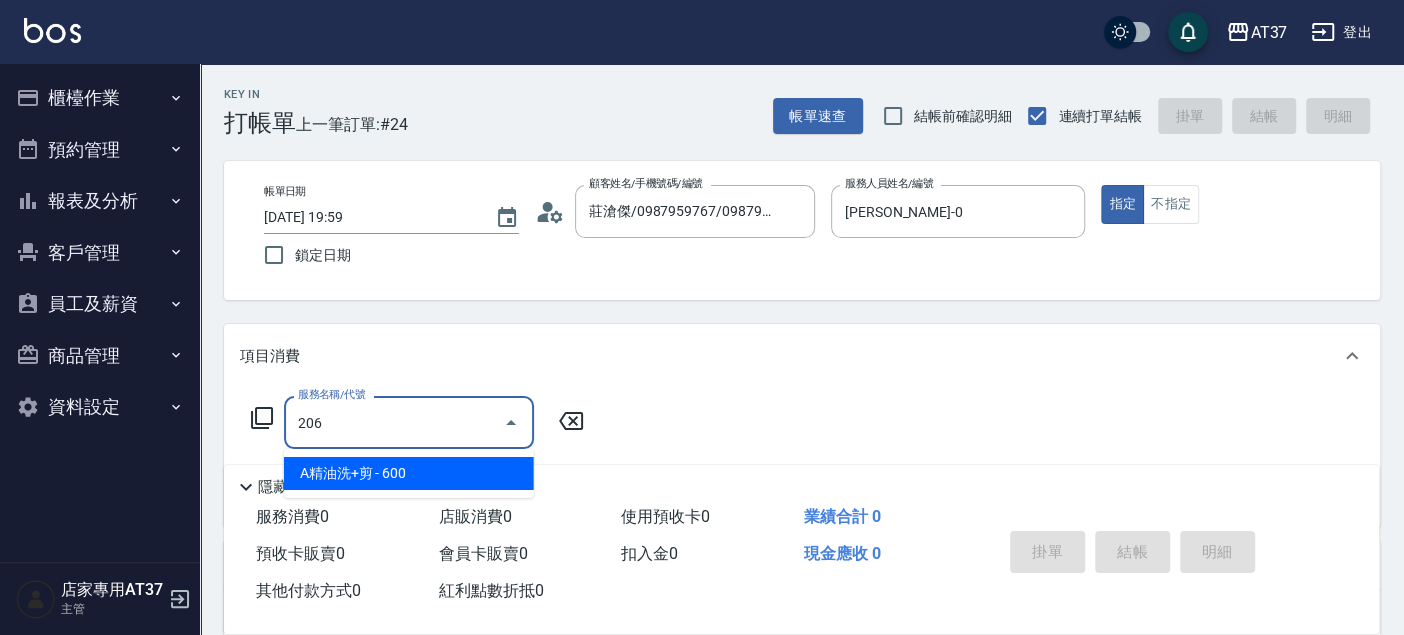 type on "A精油洗+剪(206)" 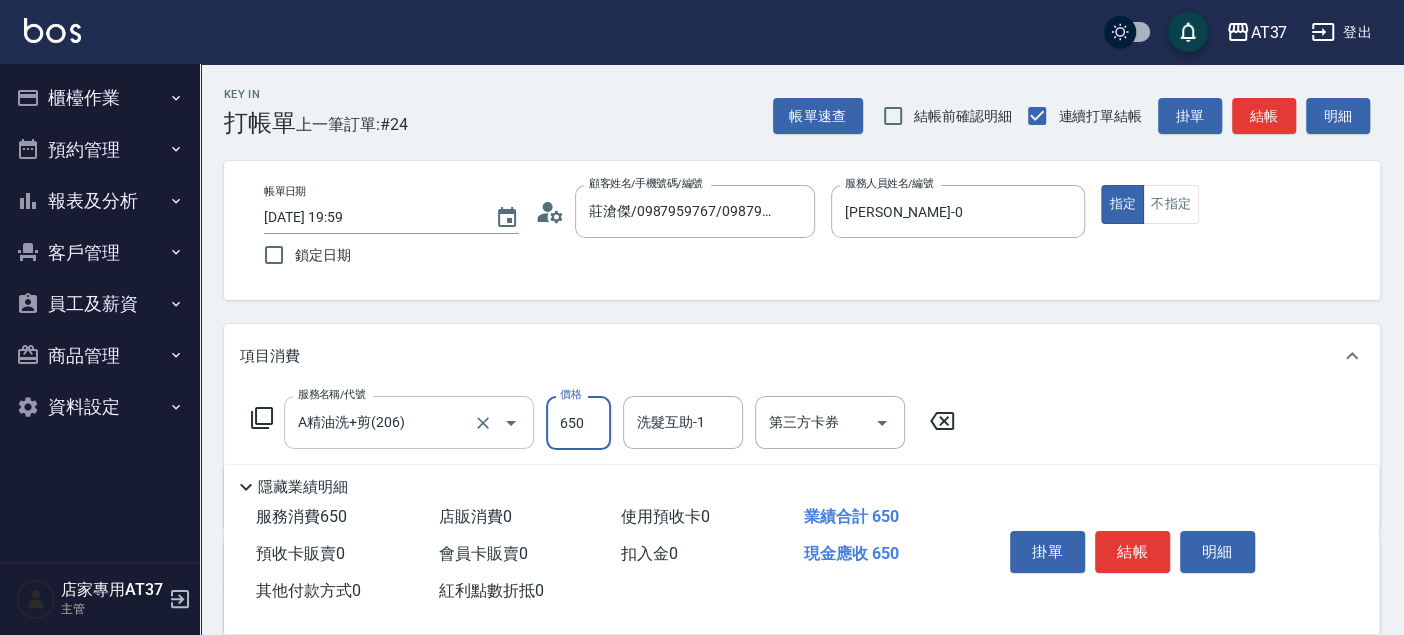 type on "650" 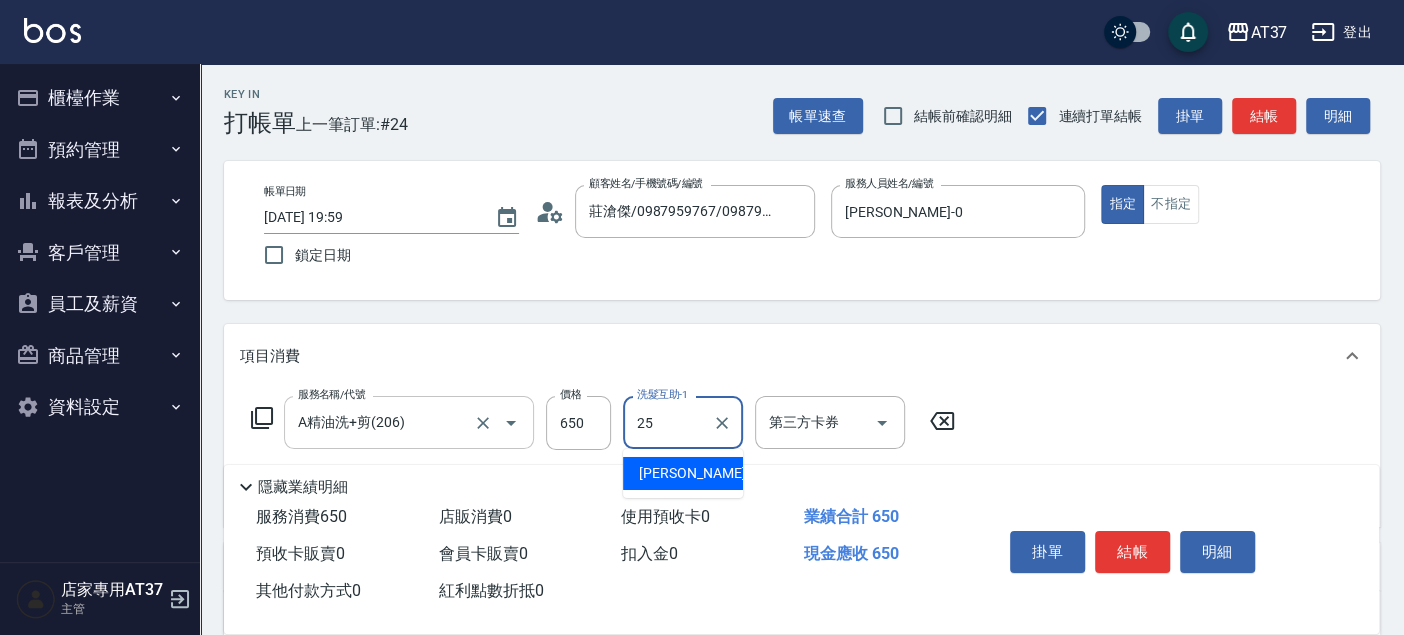 type on "子筠-25" 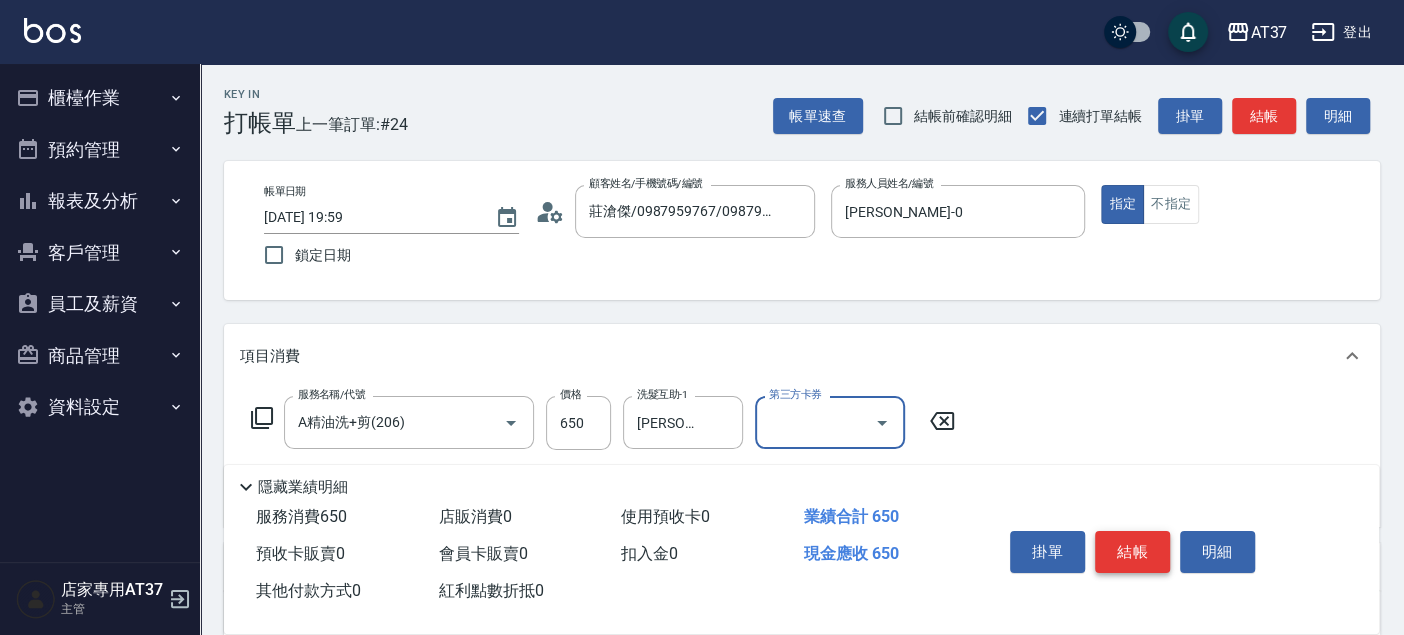 click on "結帳" at bounding box center (1132, 552) 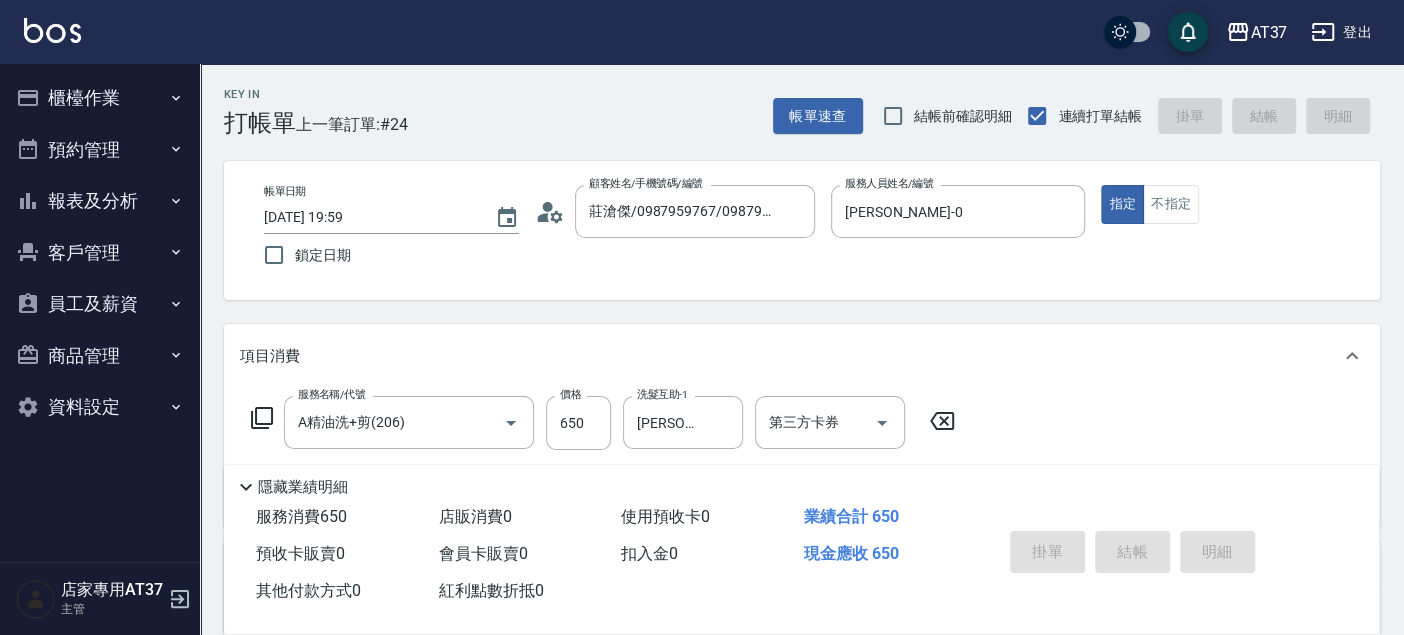 type 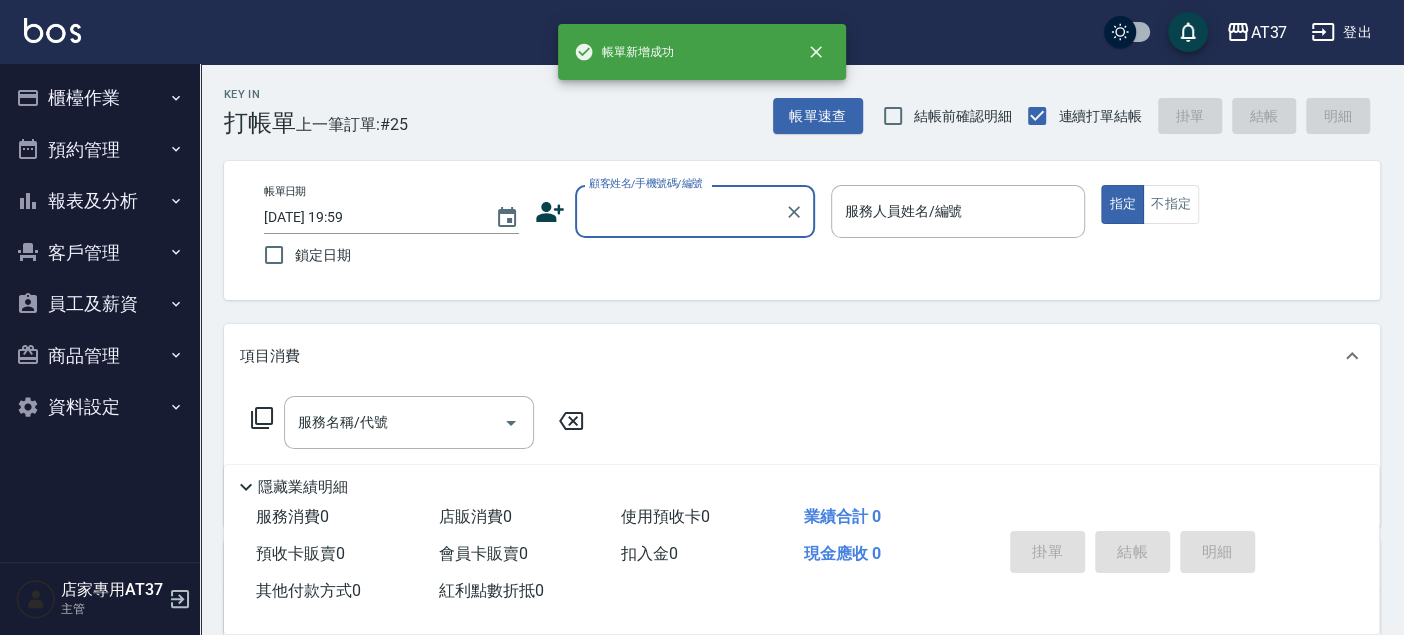 scroll, scrollTop: 0, scrollLeft: 0, axis: both 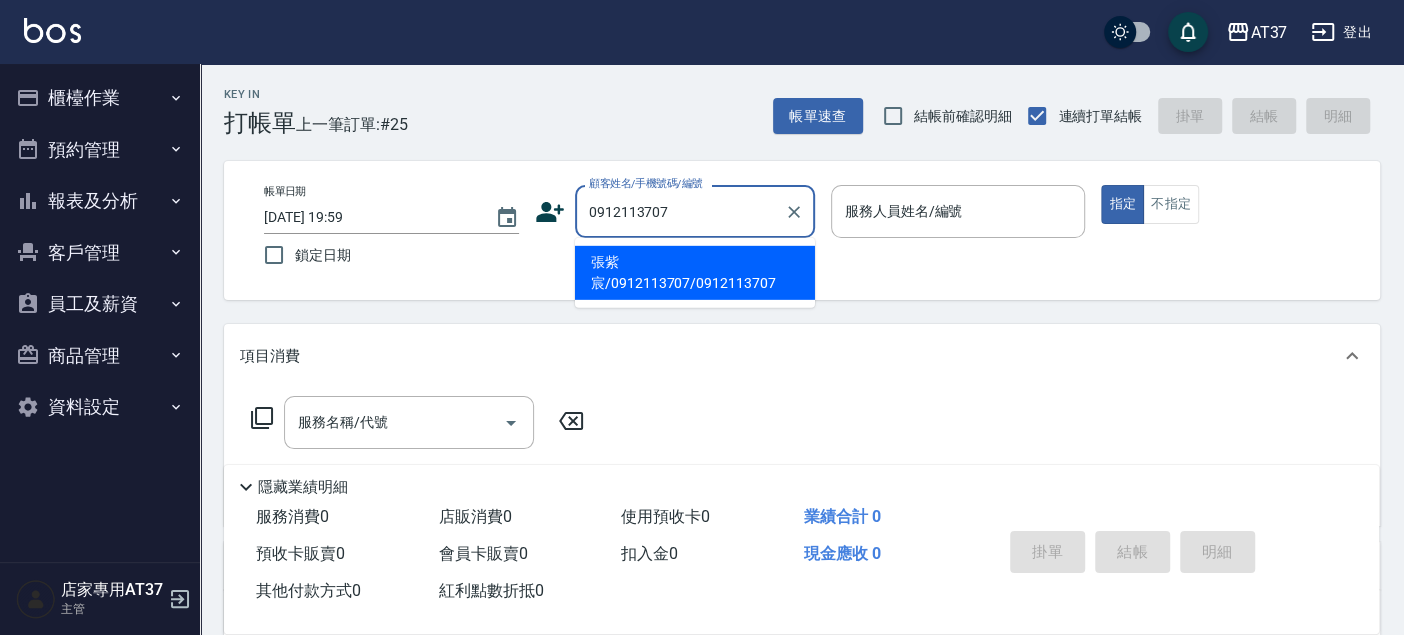 type on "張紫宸/0912113707/0912113707" 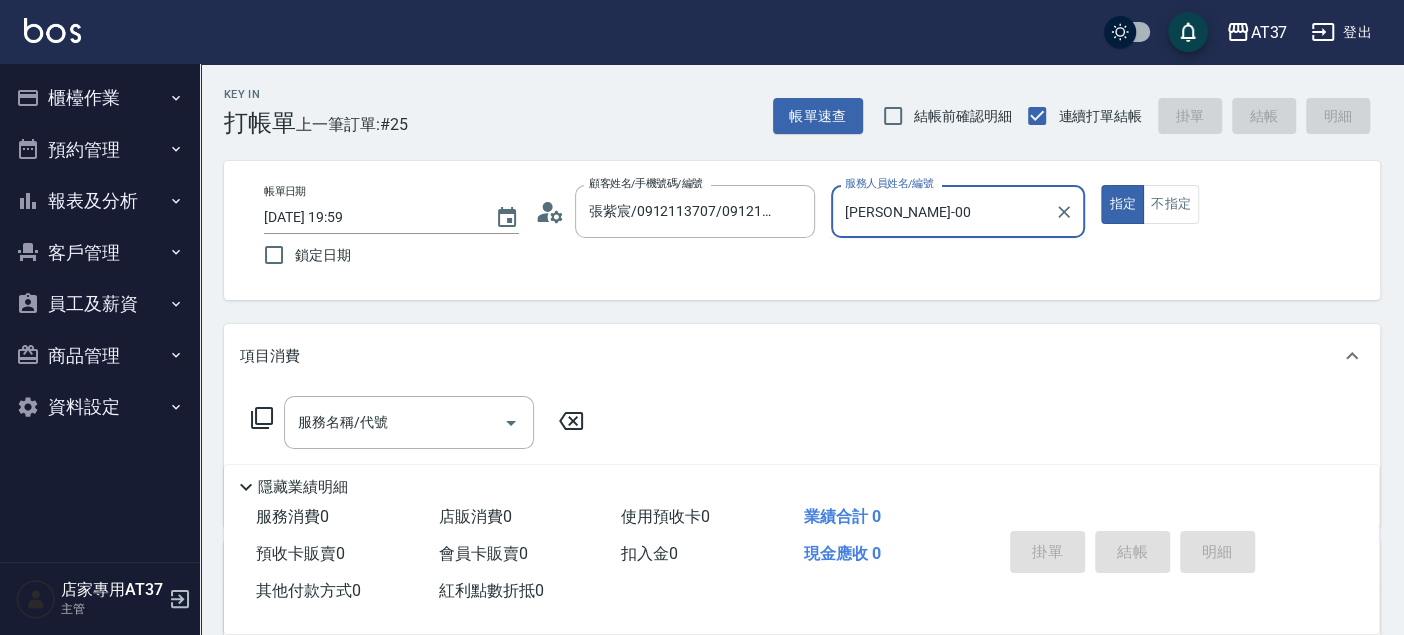 type on "NINA-0" 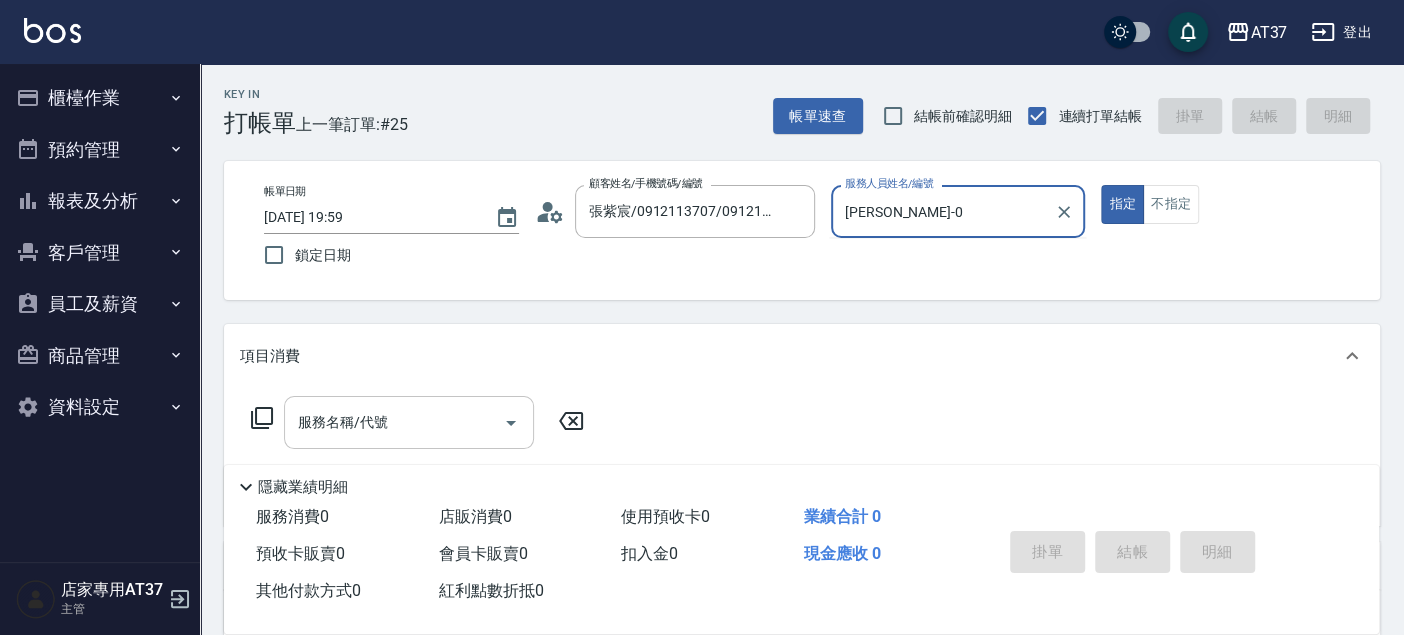 click on "服務名稱/代號" at bounding box center (394, 422) 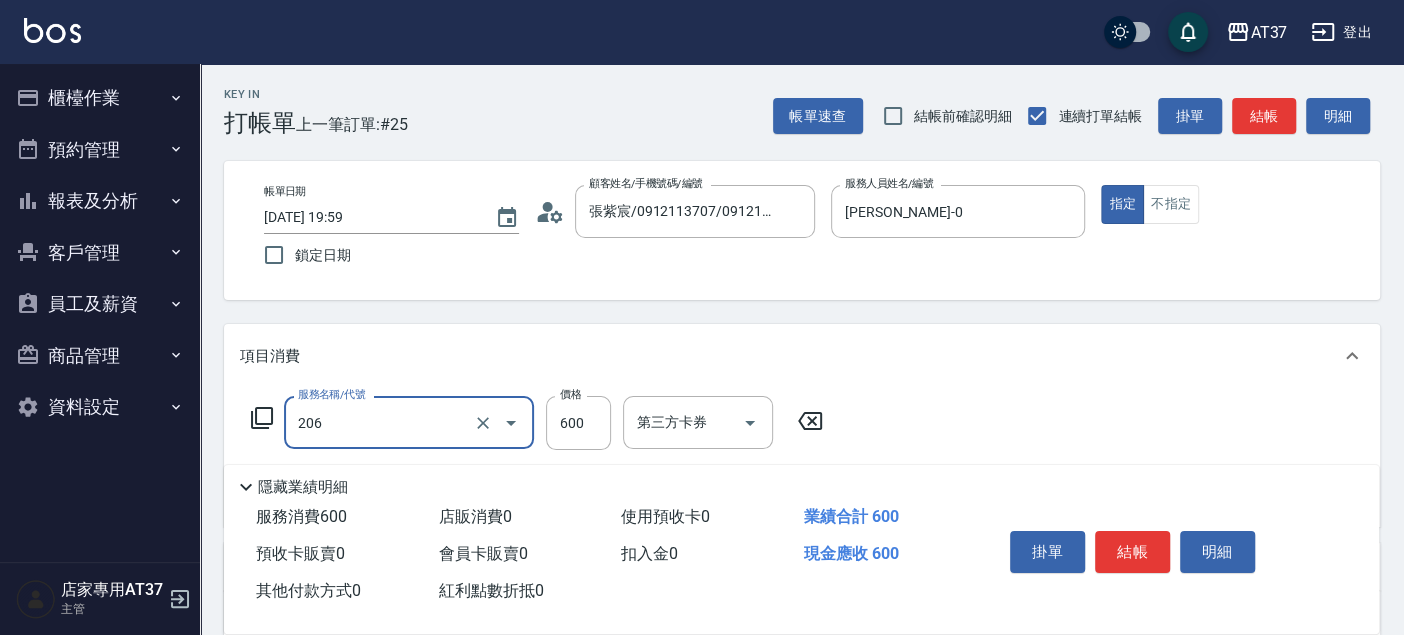 type on "A精油洗+剪(206)" 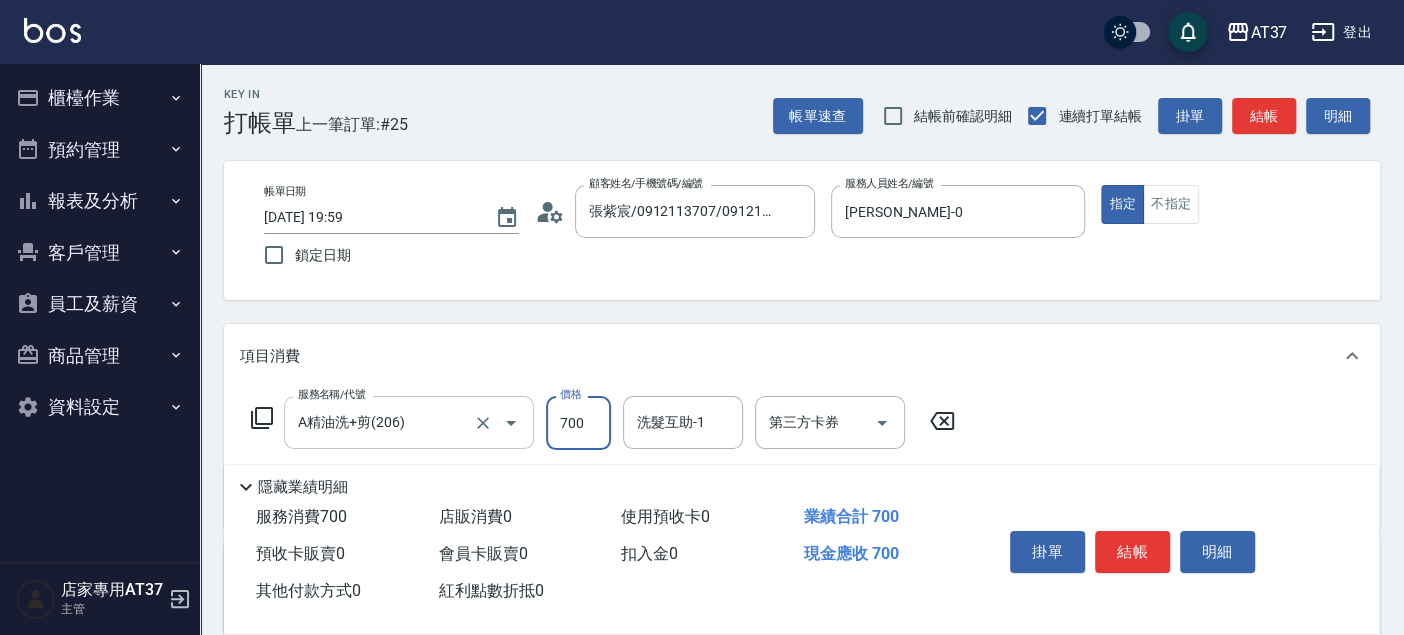 type on "700" 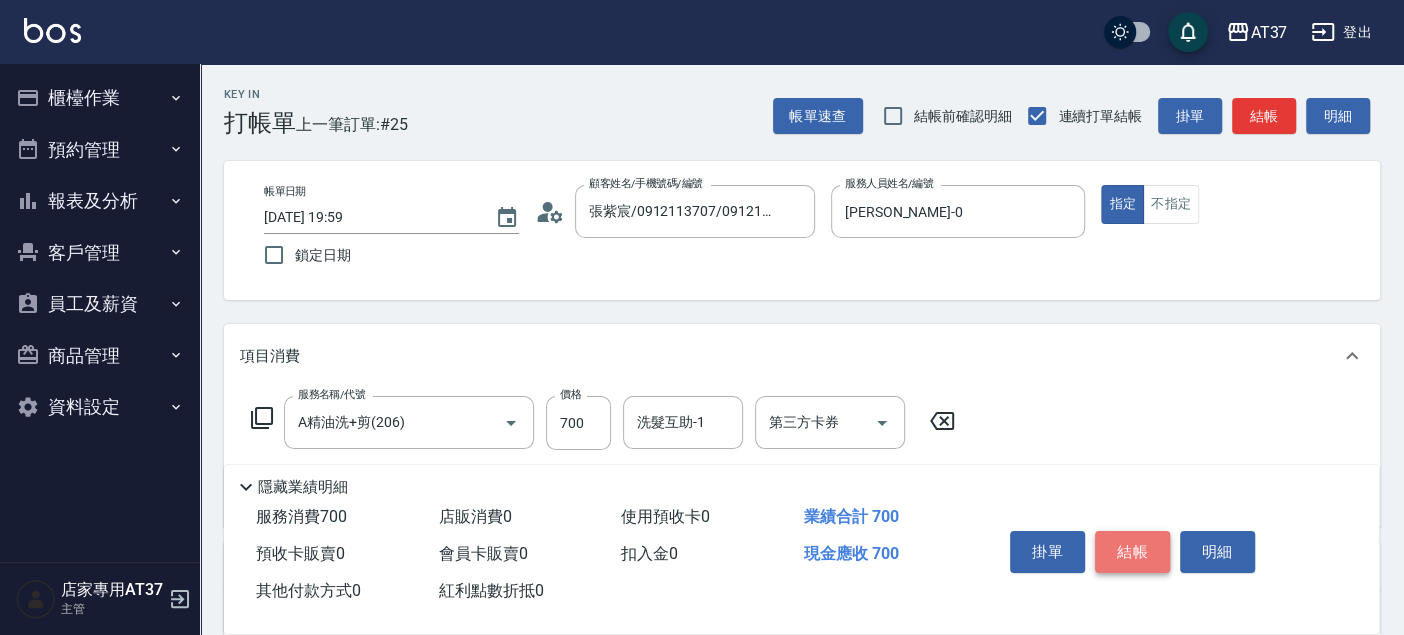 click on "結帳" at bounding box center (1132, 552) 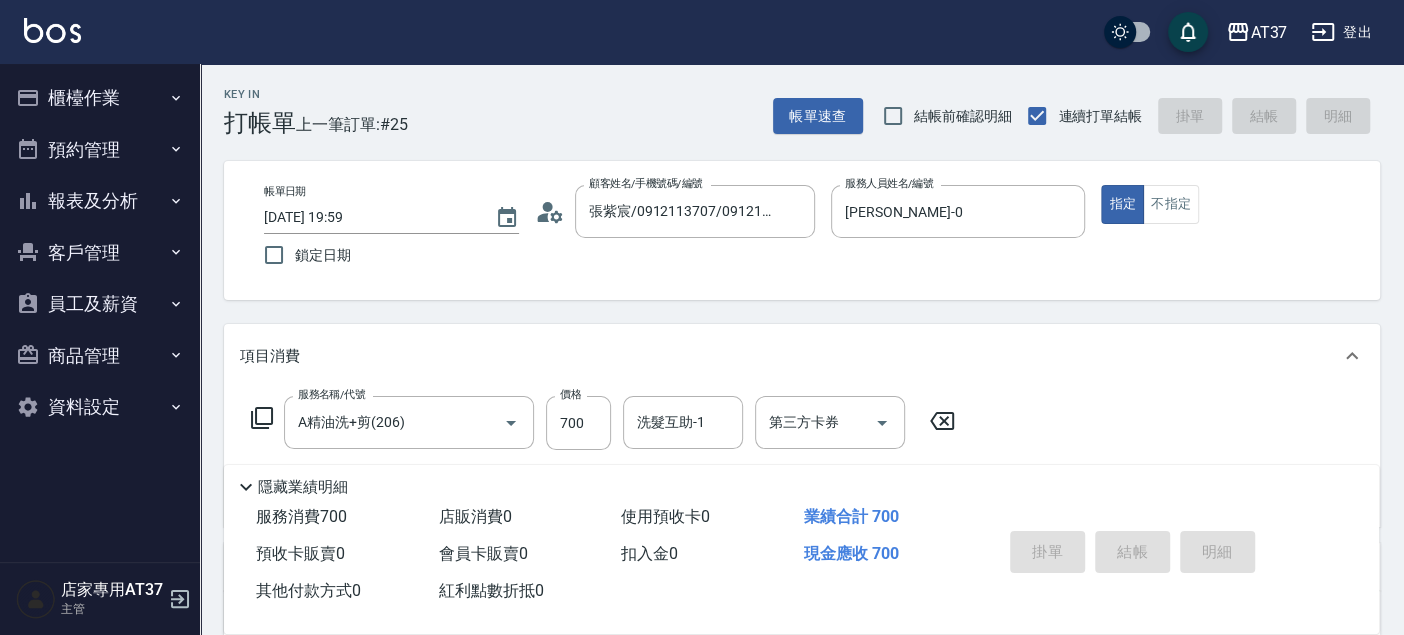 type 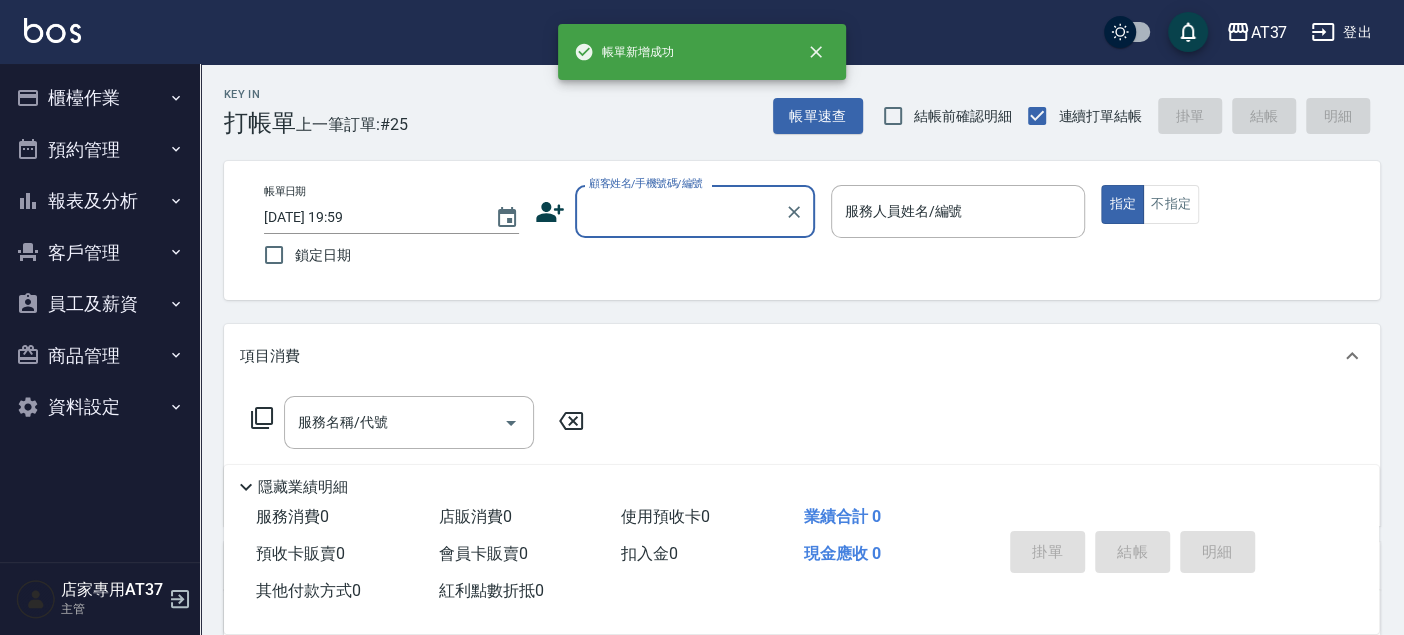 scroll, scrollTop: 0, scrollLeft: 0, axis: both 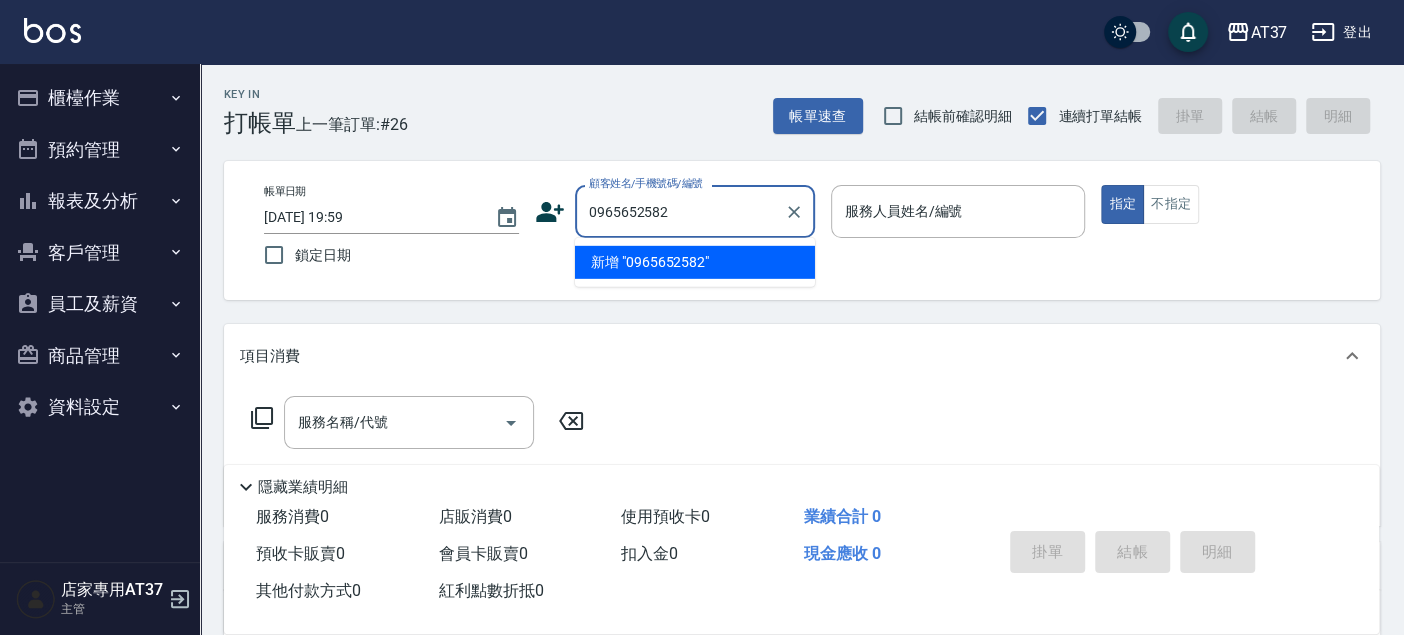 type on "0965652582" 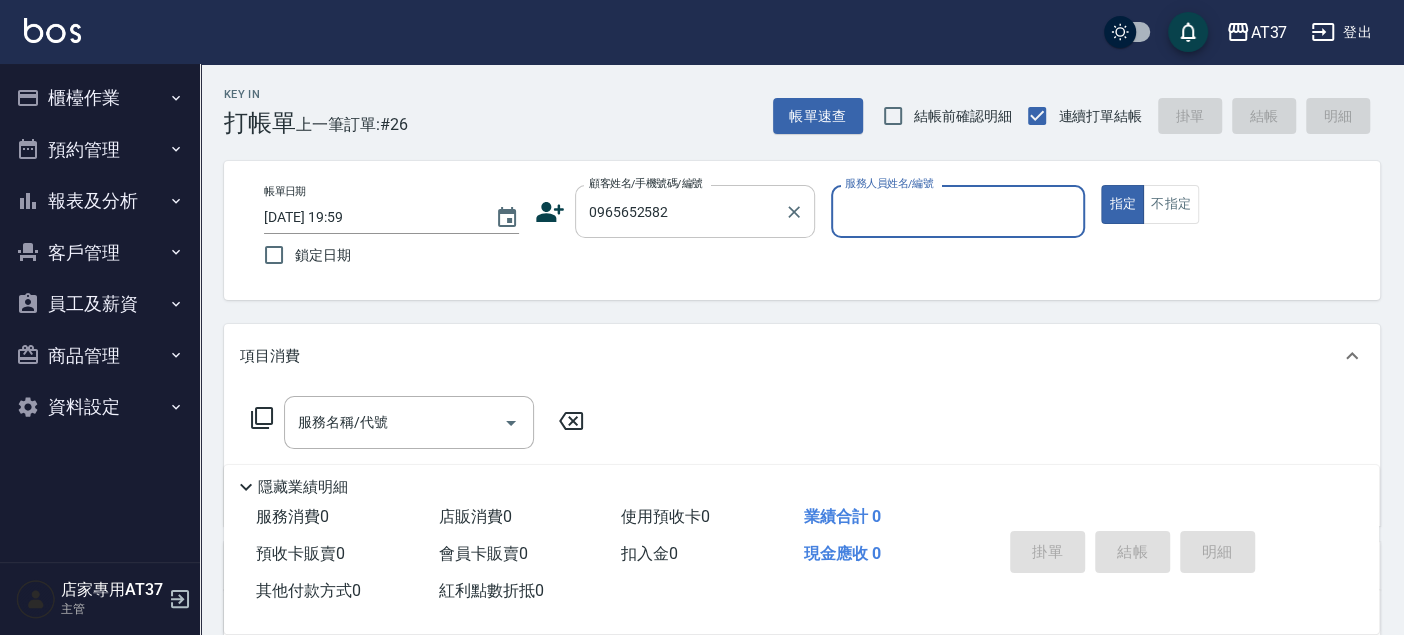 type on "0" 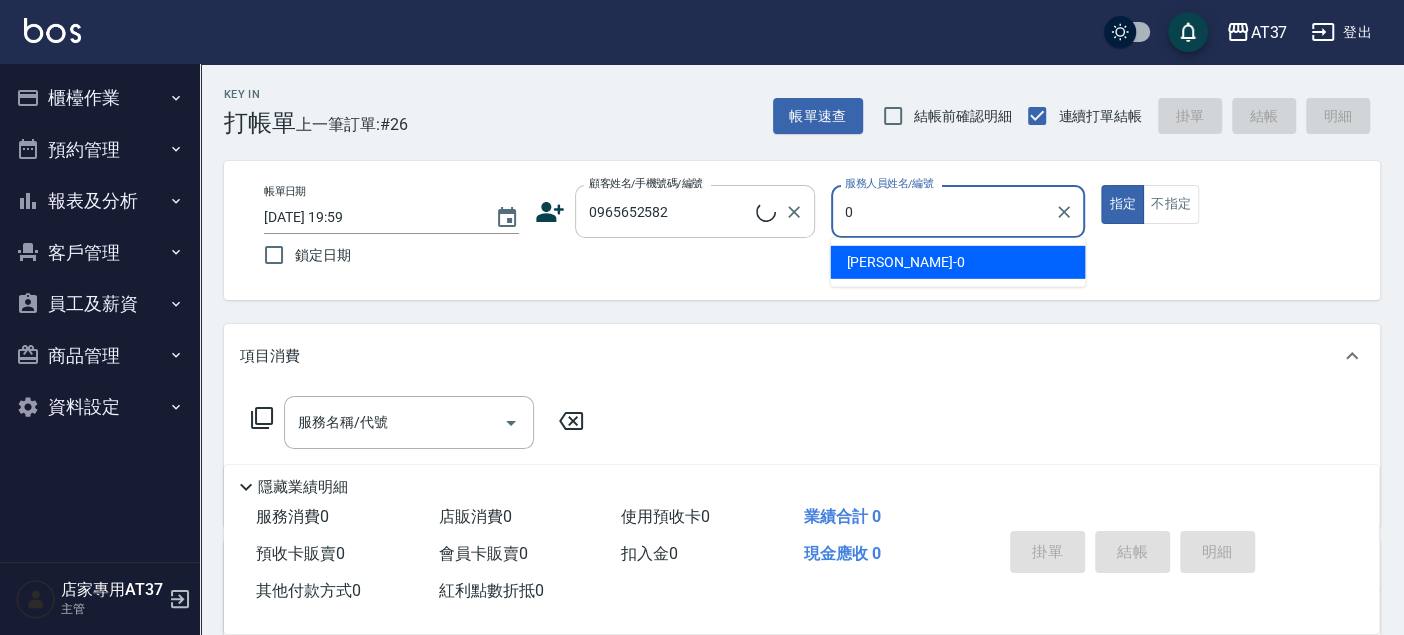 type on "江昱祐/0965652582/0965652582" 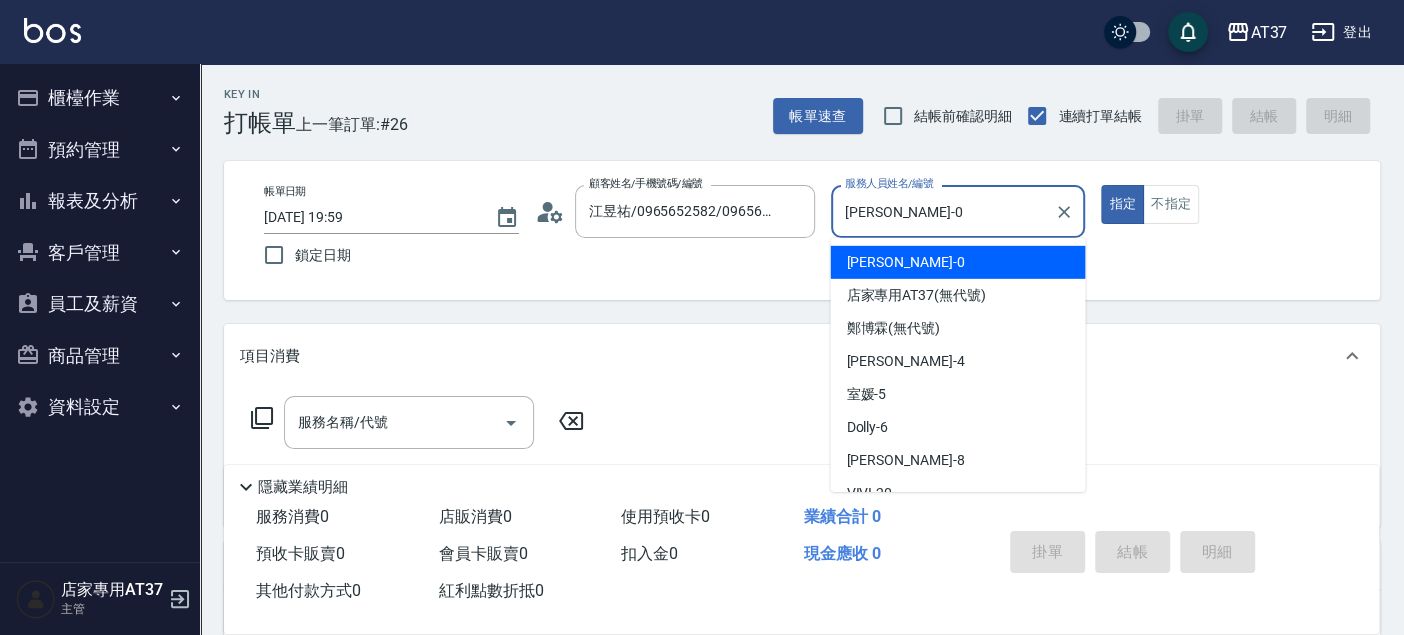 click on "NINA -0" at bounding box center (905, 262) 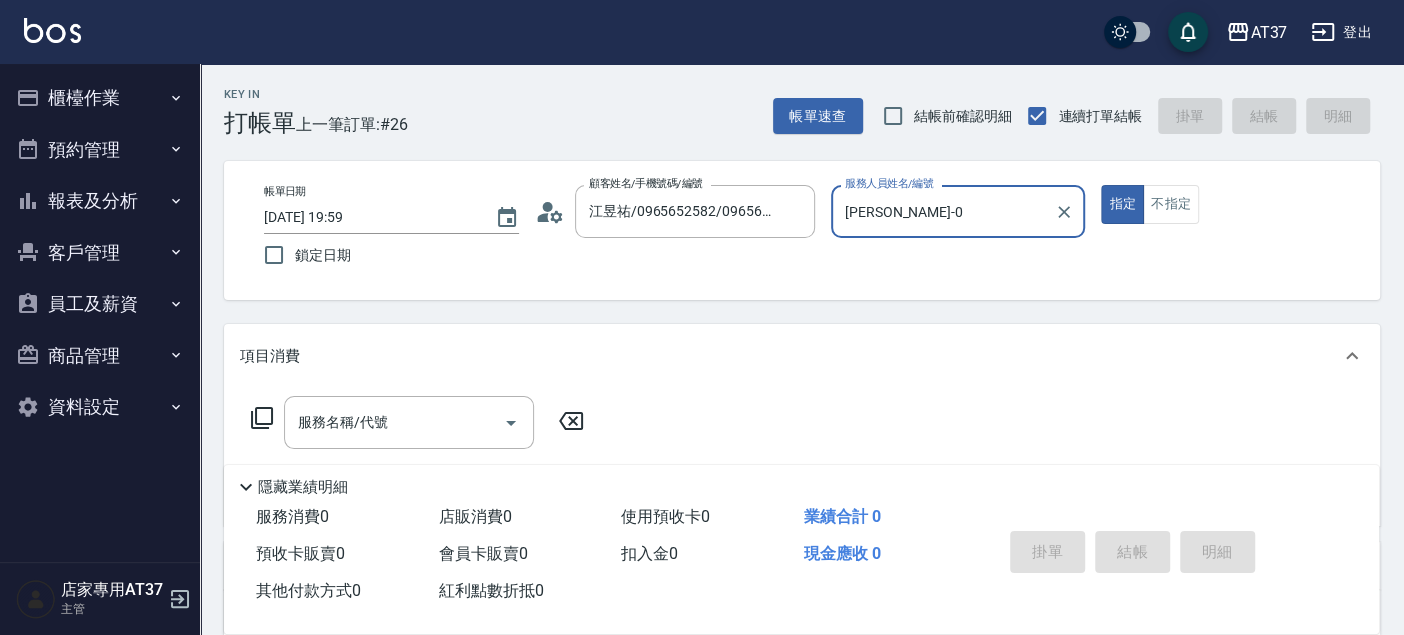 type on "NINA-0" 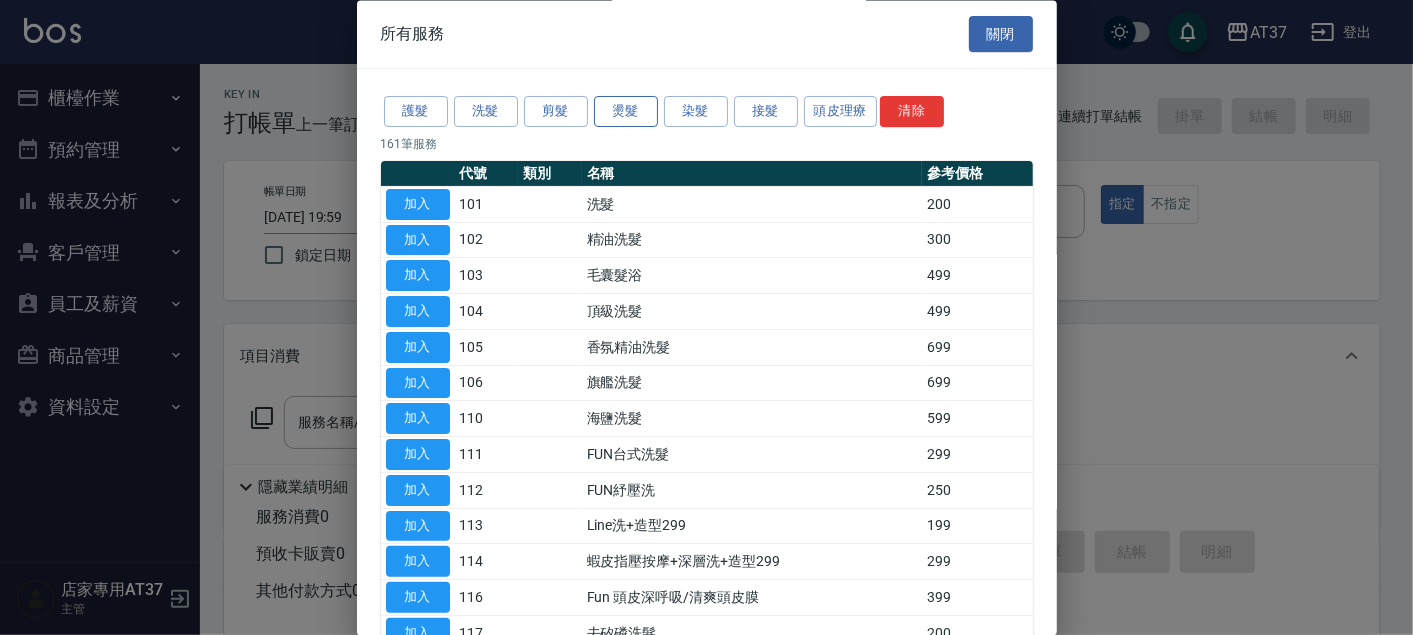click on "燙髮" at bounding box center (626, 112) 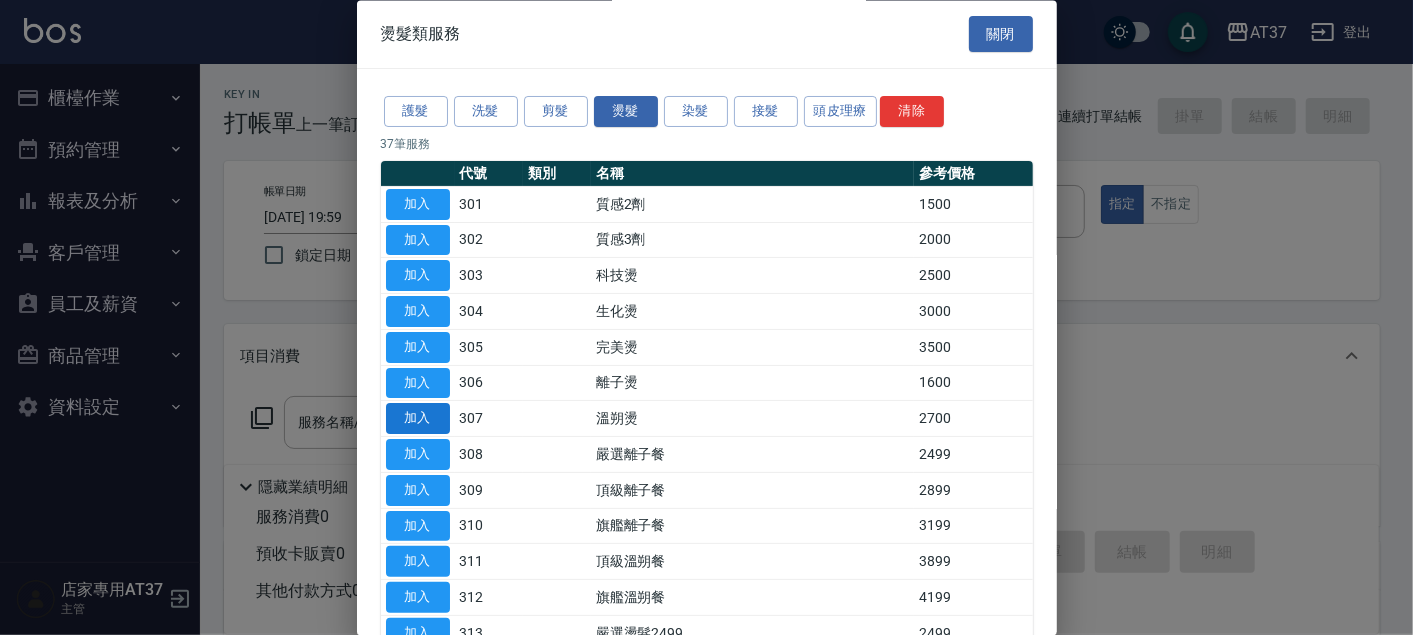 click on "加入" at bounding box center (418, 419) 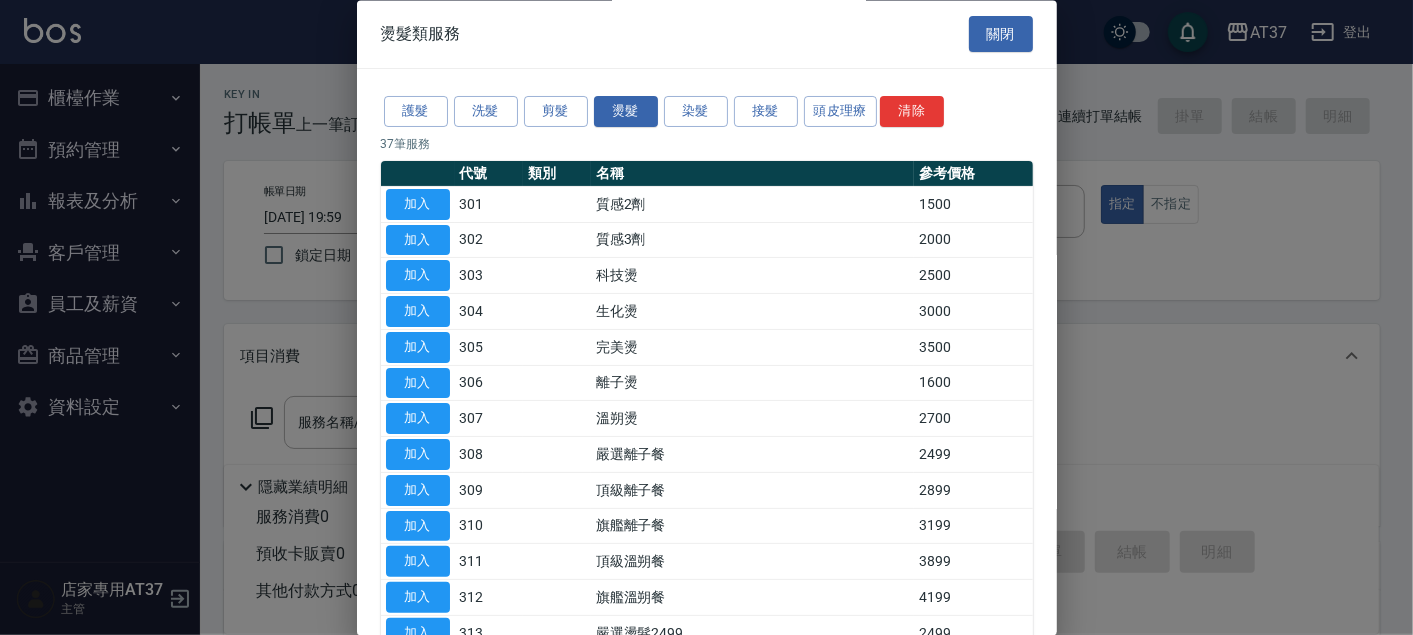 type on "溫朔燙(307)" 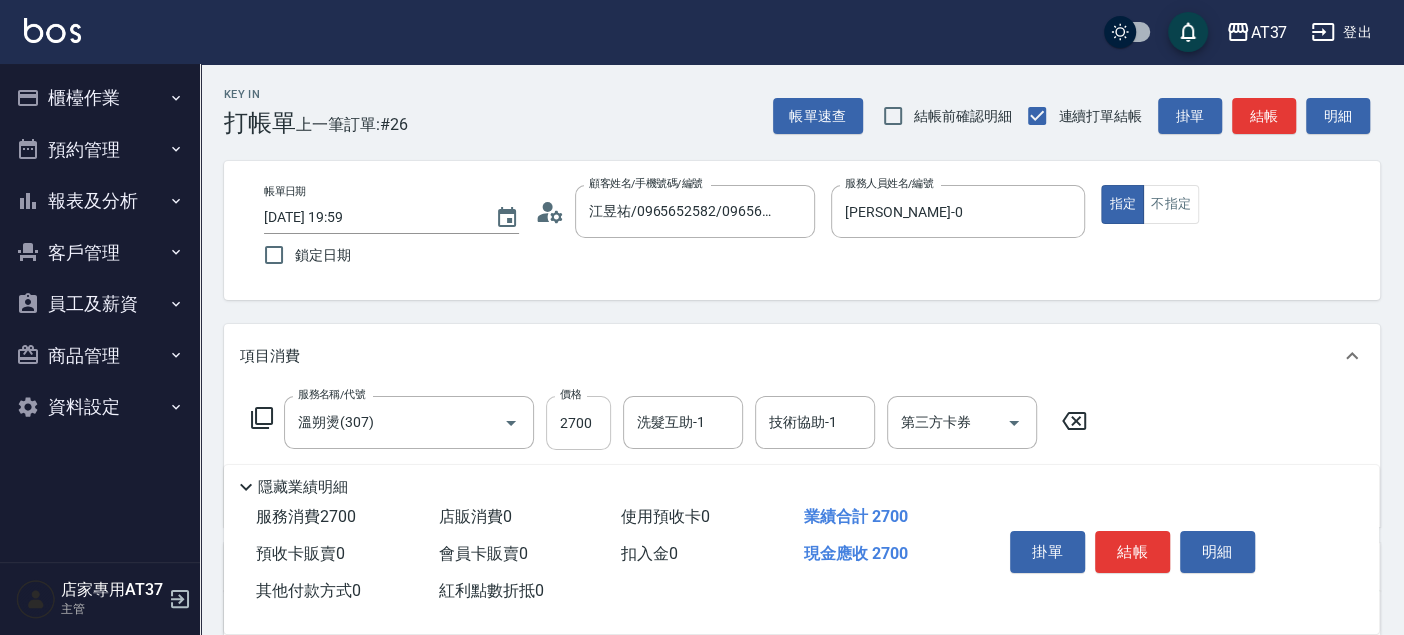 click on "2700" at bounding box center [578, 423] 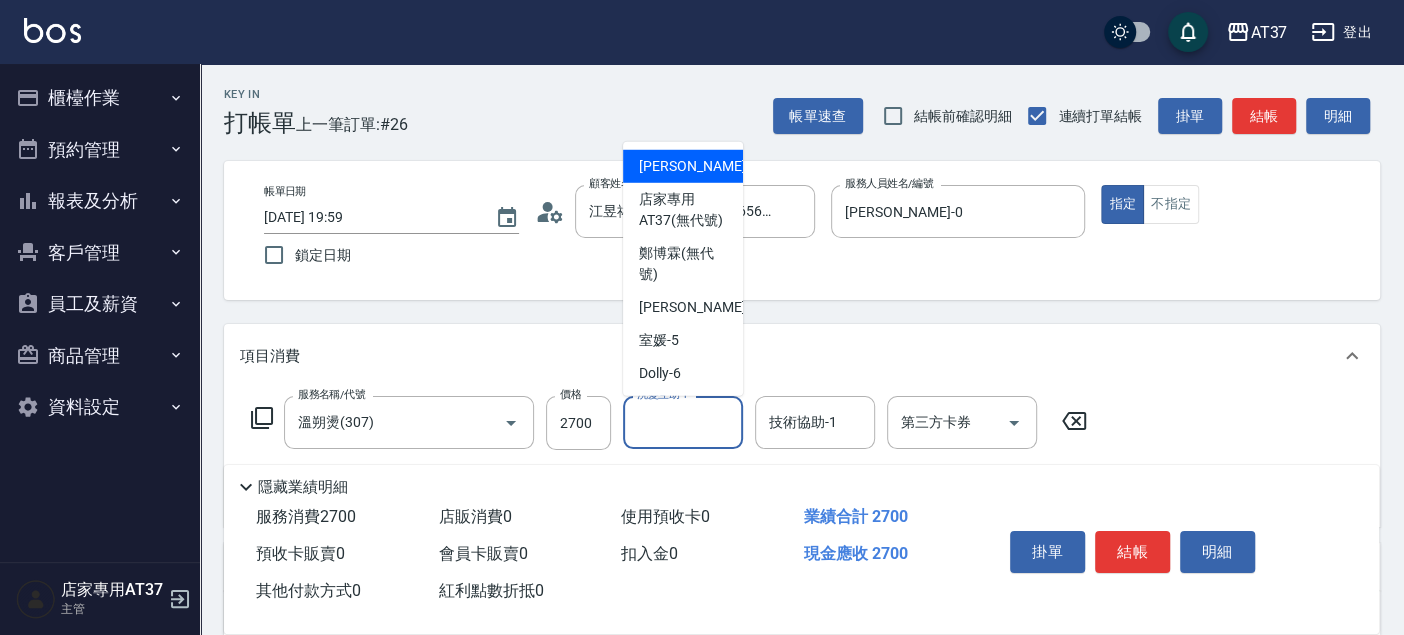 click on "洗髮互助-1" at bounding box center (683, 422) 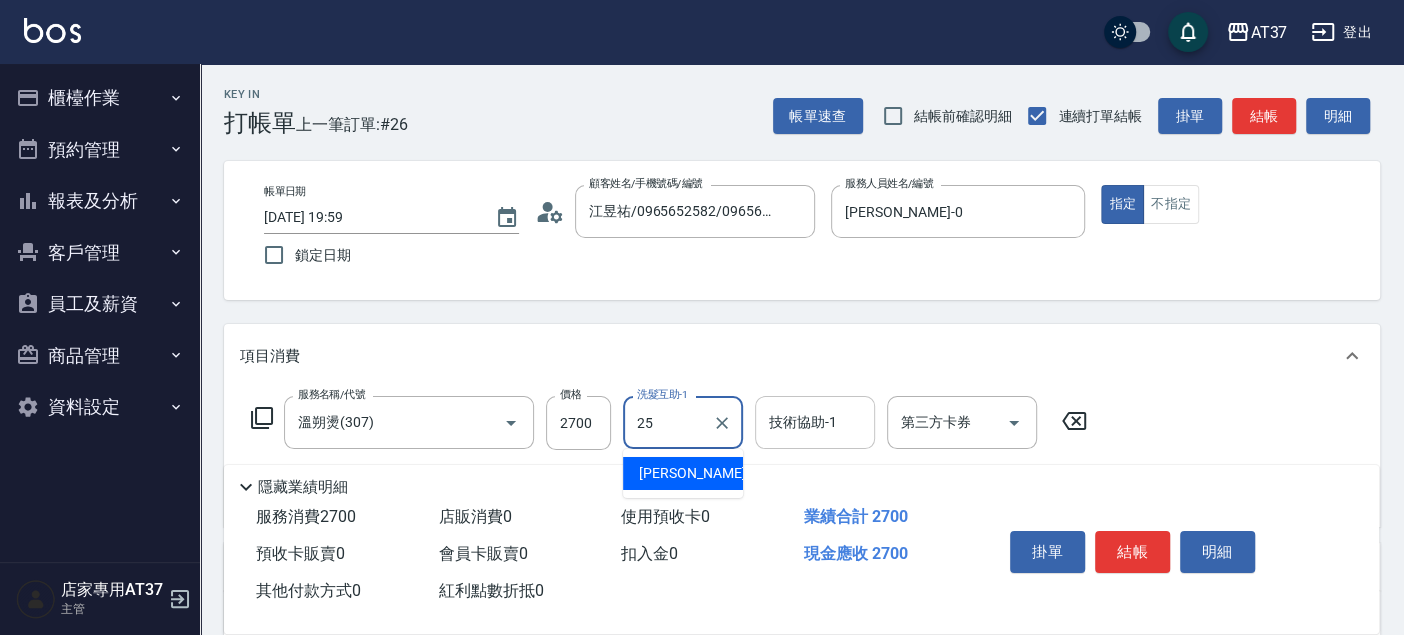 type on "子筠-25" 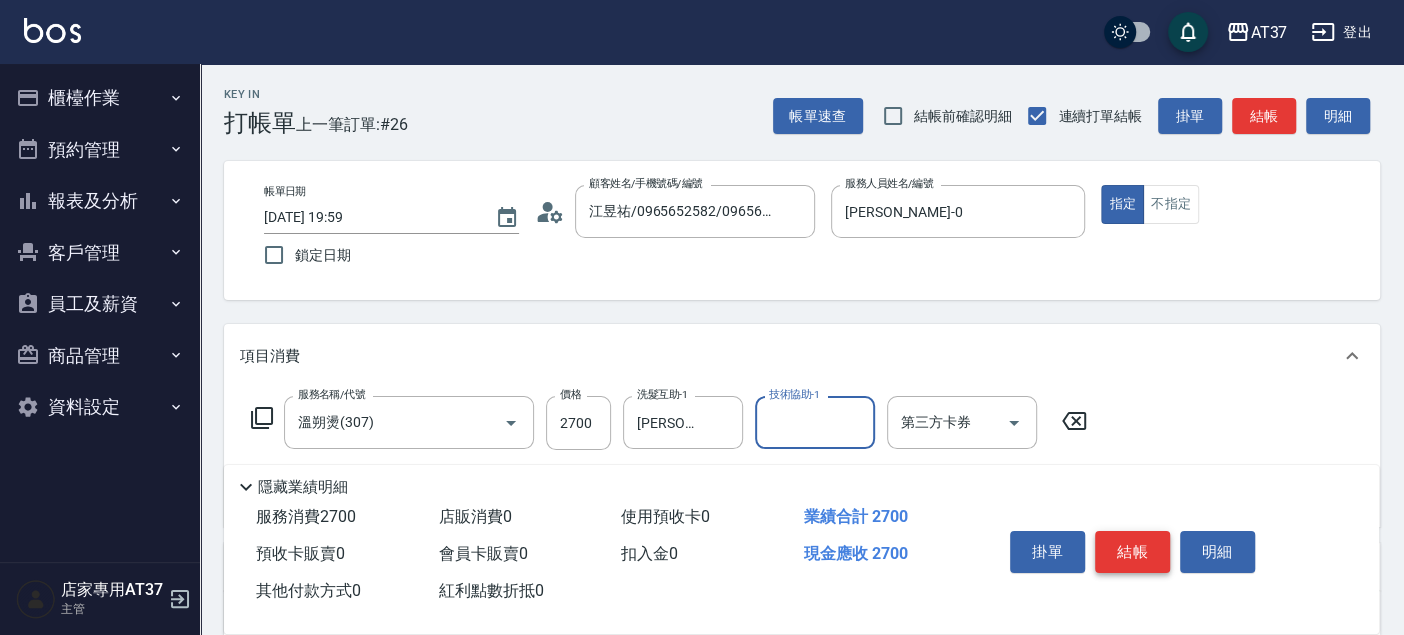 click on "結帳" at bounding box center (1132, 552) 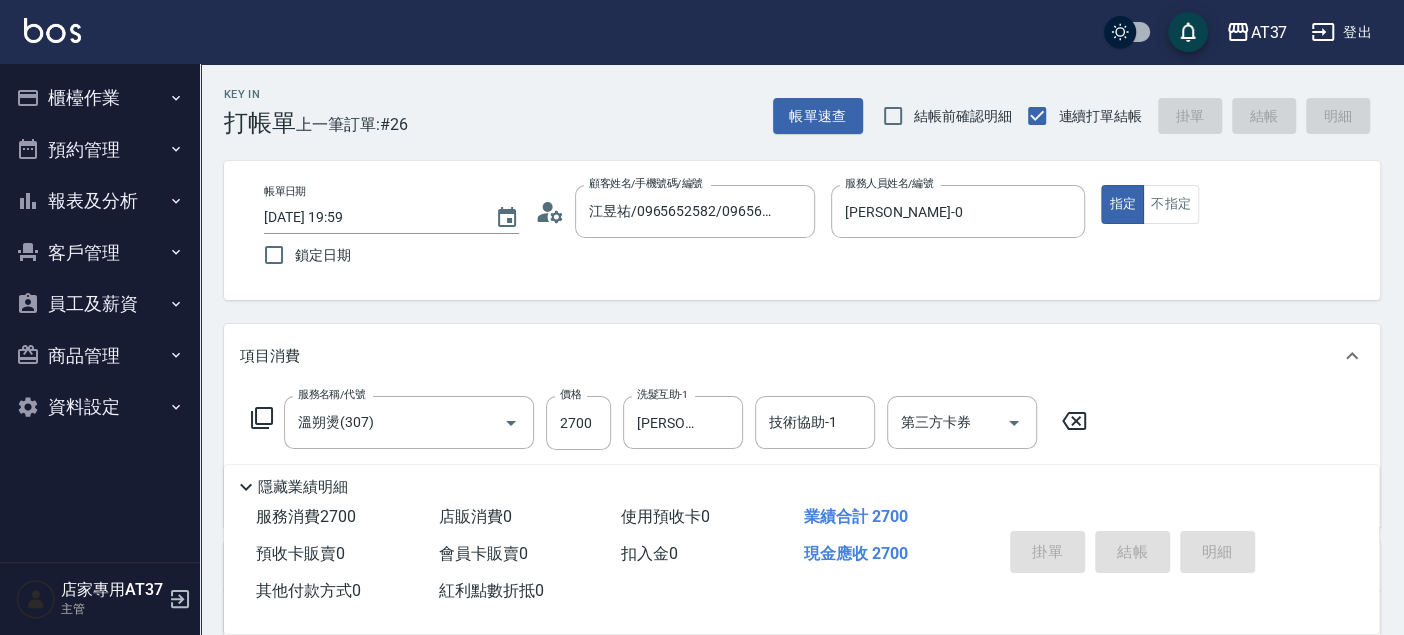 type on "2025/07/12 20:00" 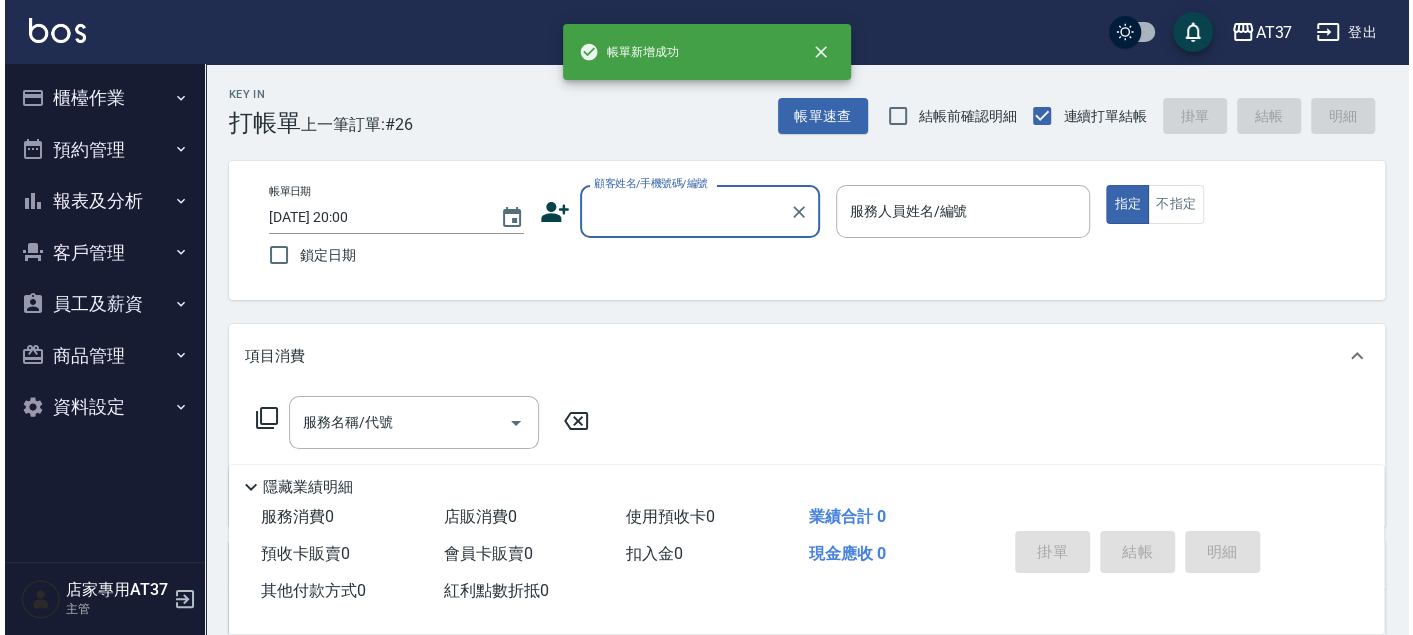 scroll, scrollTop: 0, scrollLeft: 0, axis: both 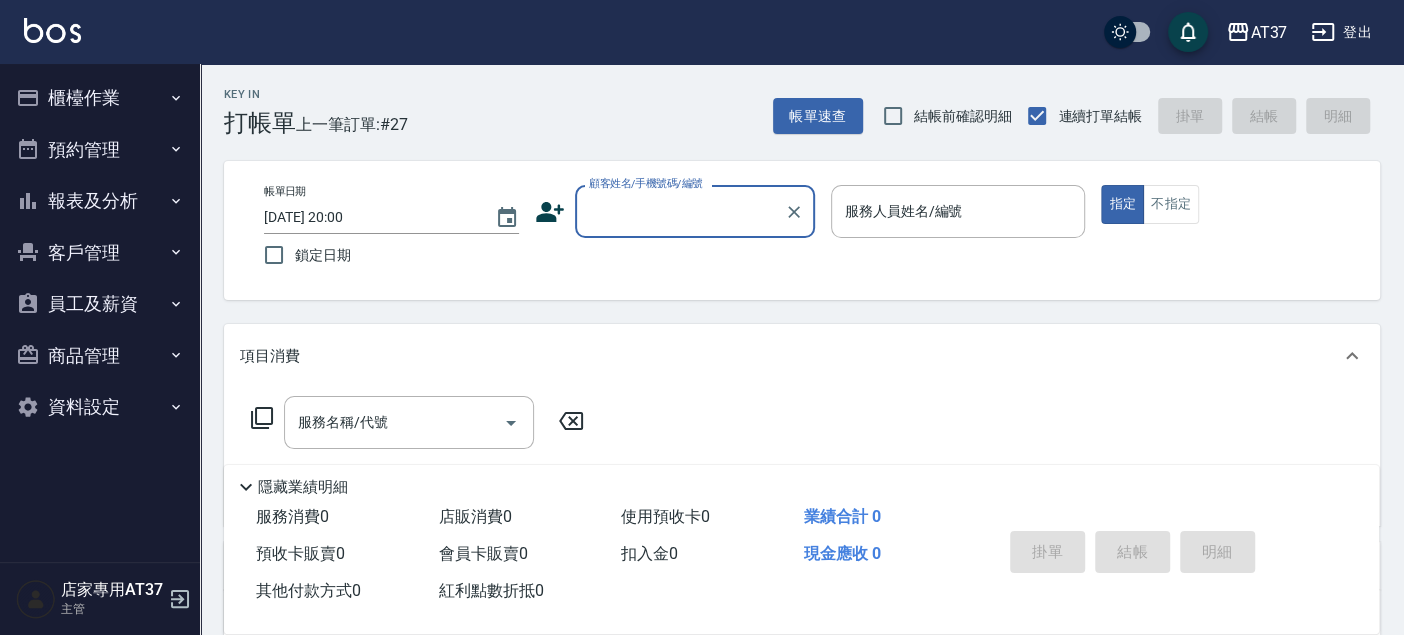 click 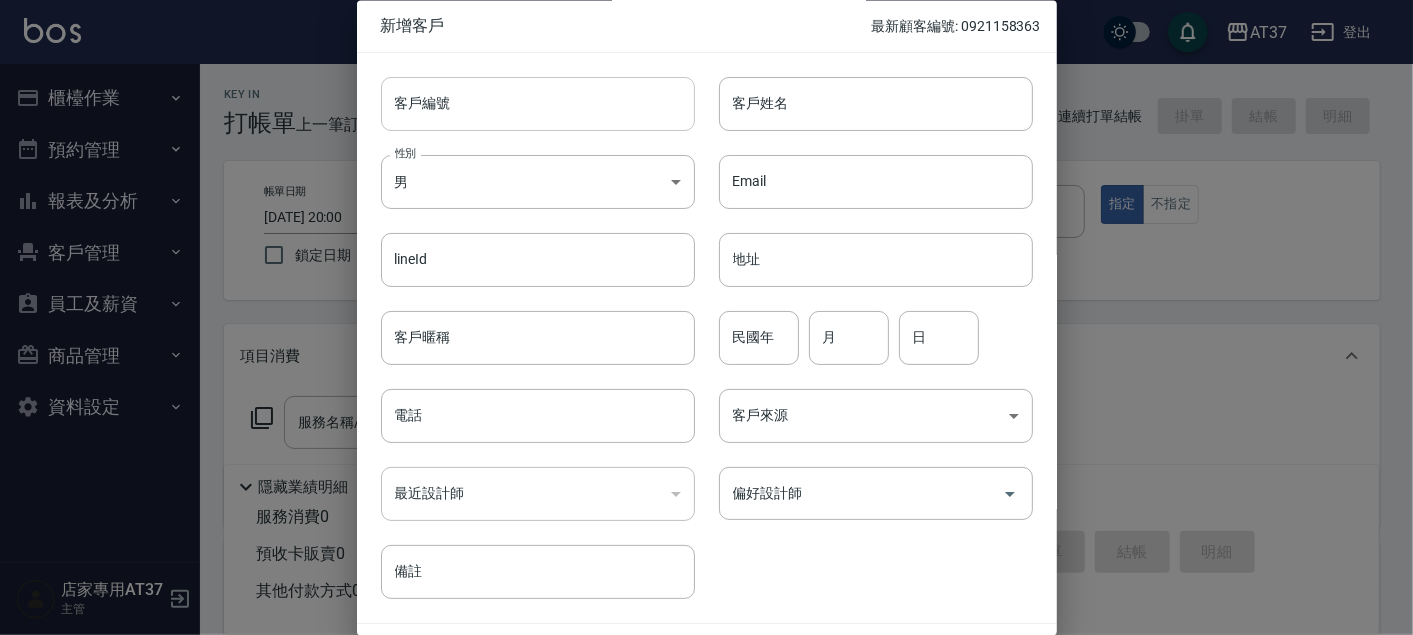 click on "客戶編號" at bounding box center [538, 104] 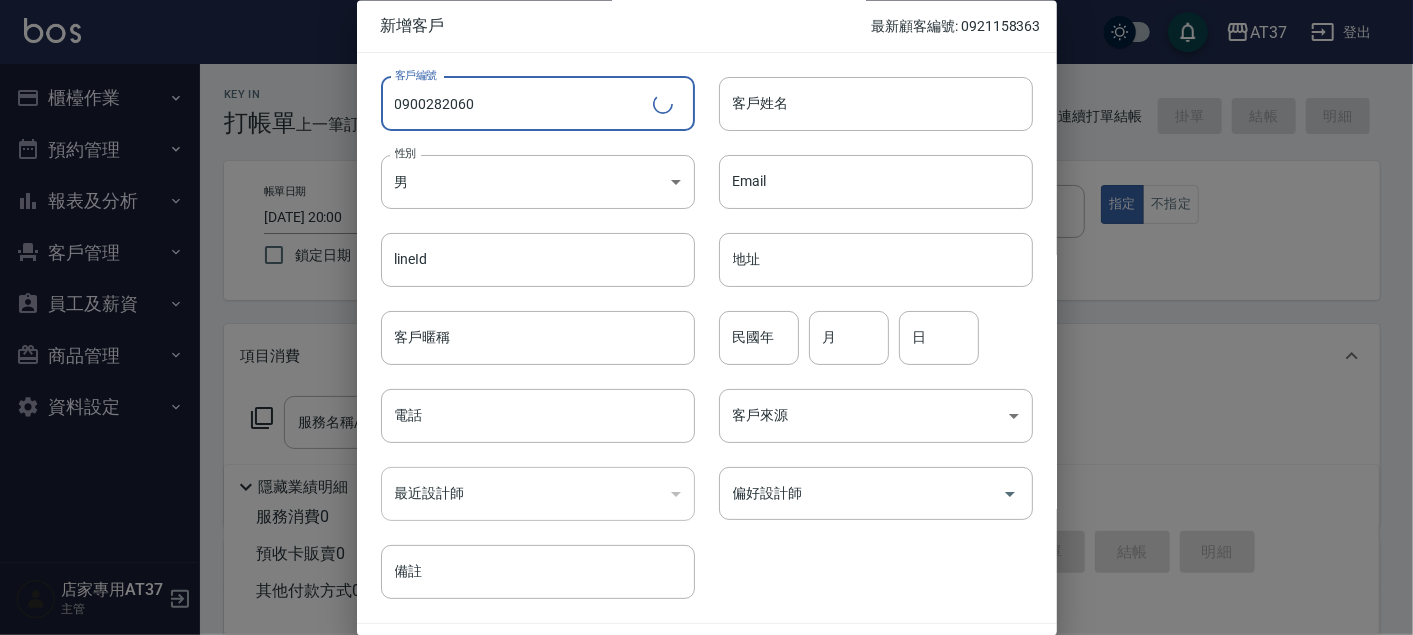 type on "0900282060" 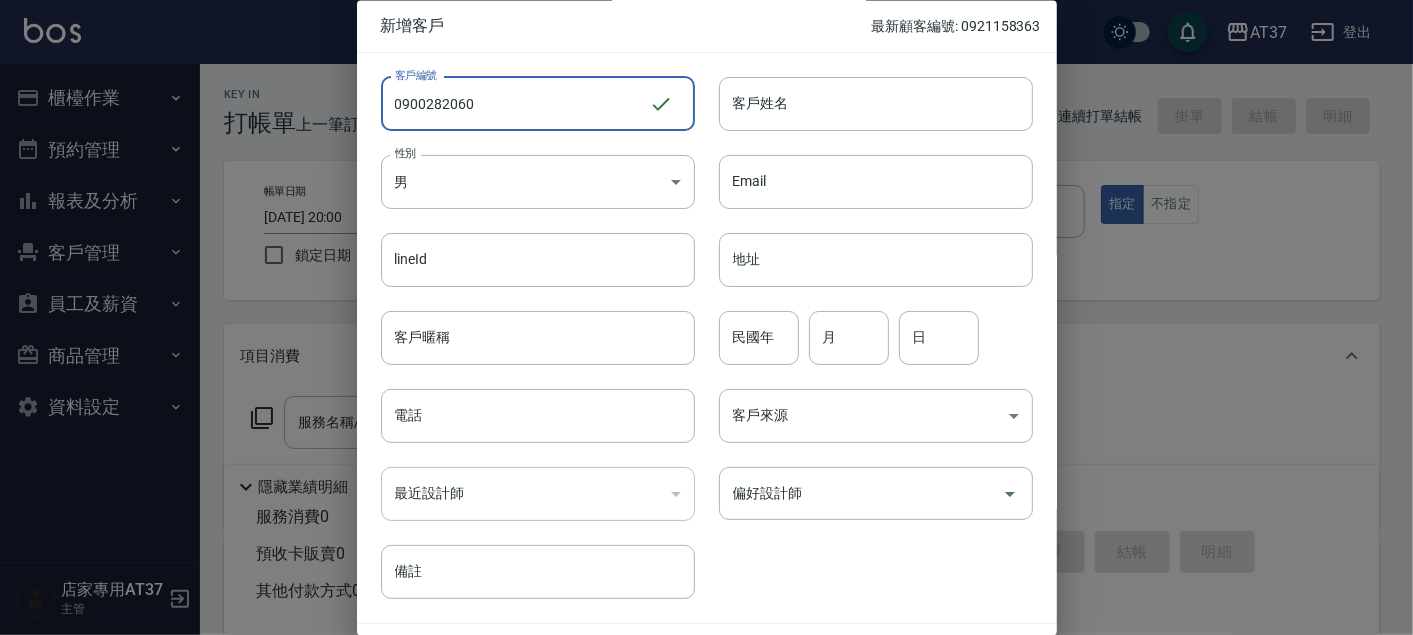 drag, startPoint x: 584, startPoint y: 102, endPoint x: 400, endPoint y: 131, distance: 186.2713 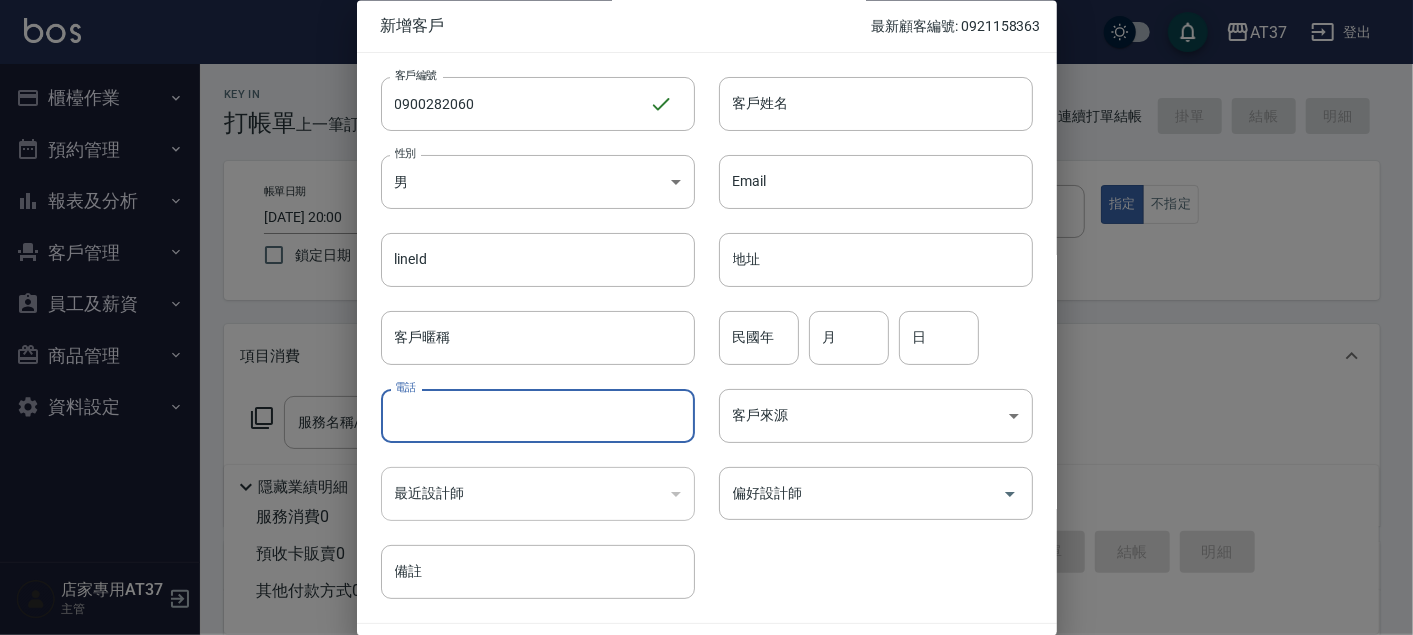 paste on "0900282060" 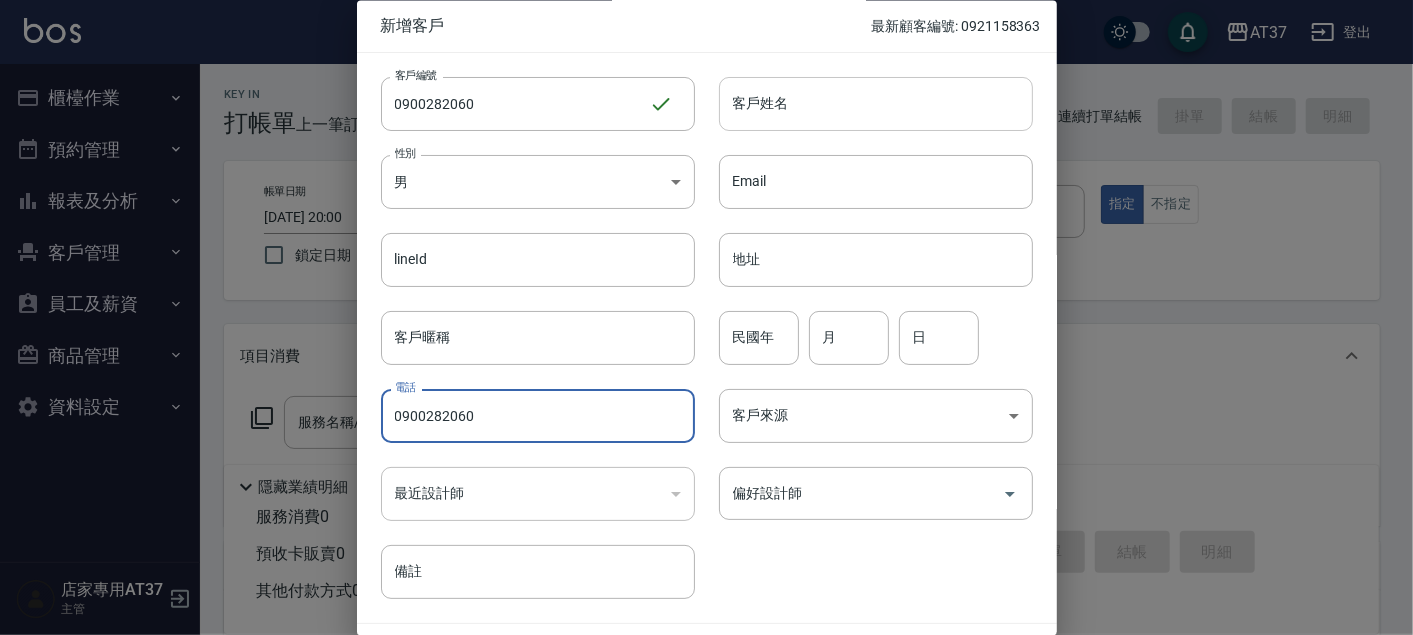 type on "0900282060" 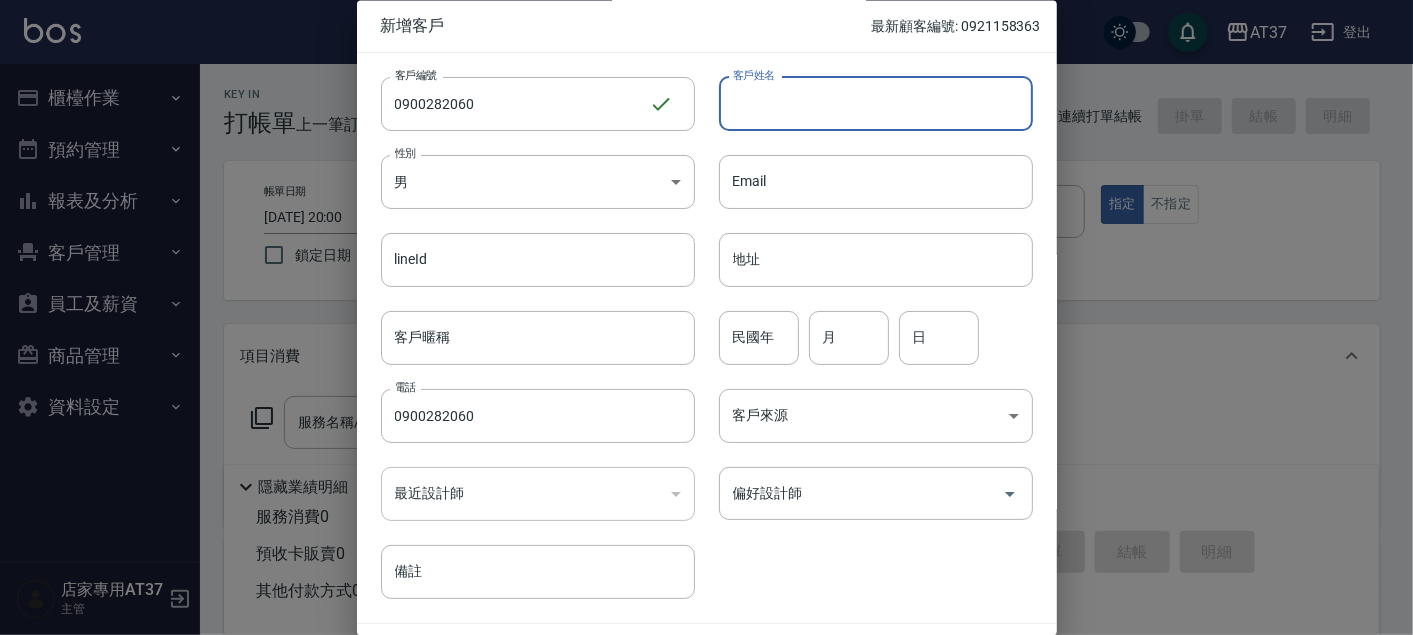 click on "客戶姓名" at bounding box center [876, 104] 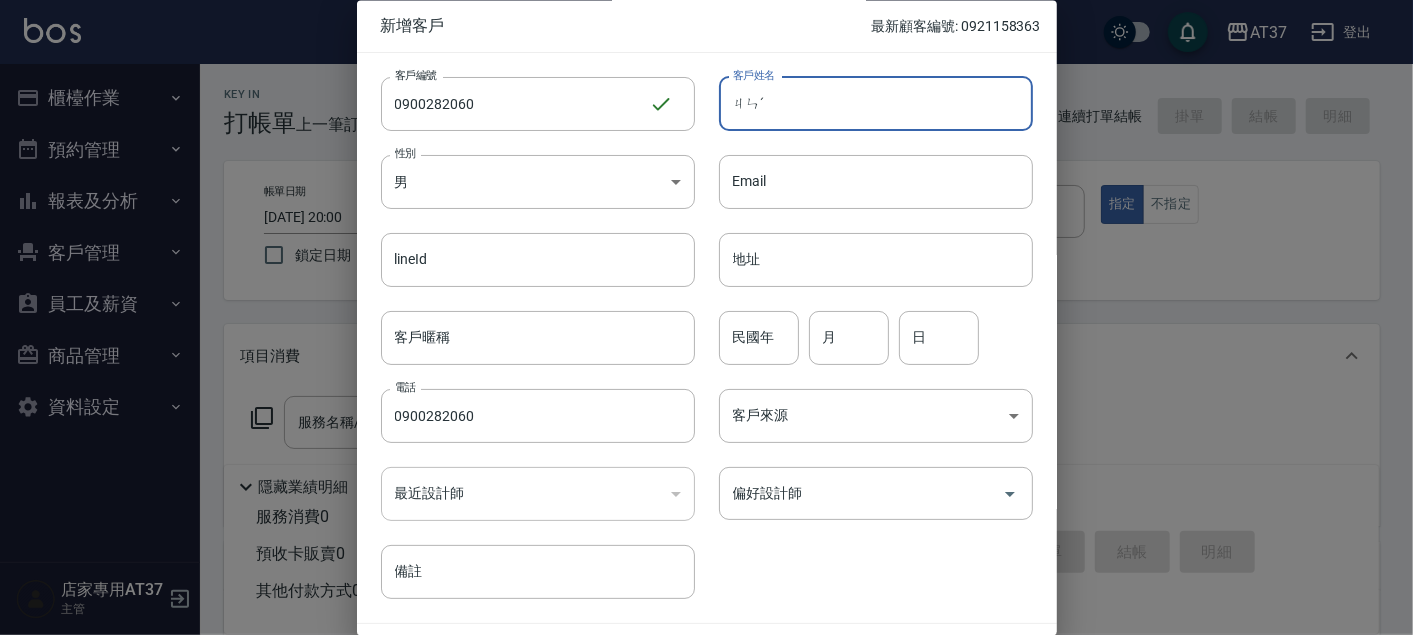 type on "ㄐ" 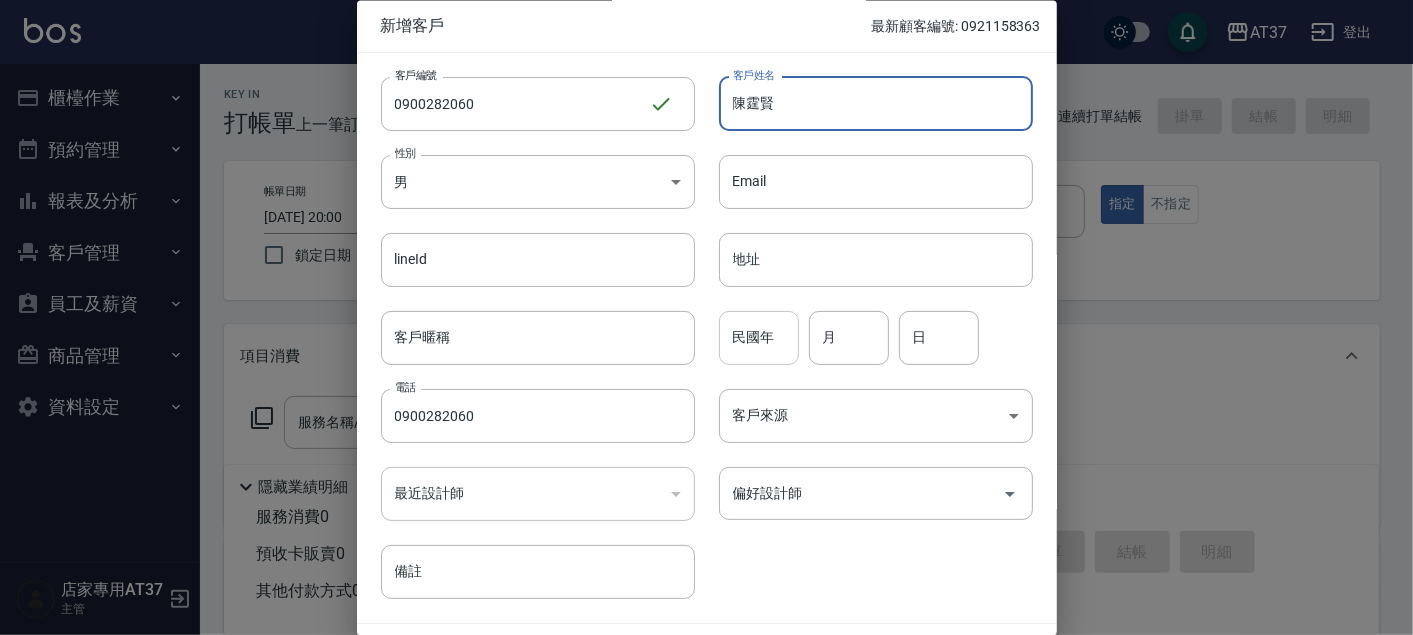 type on "陳霆賢" 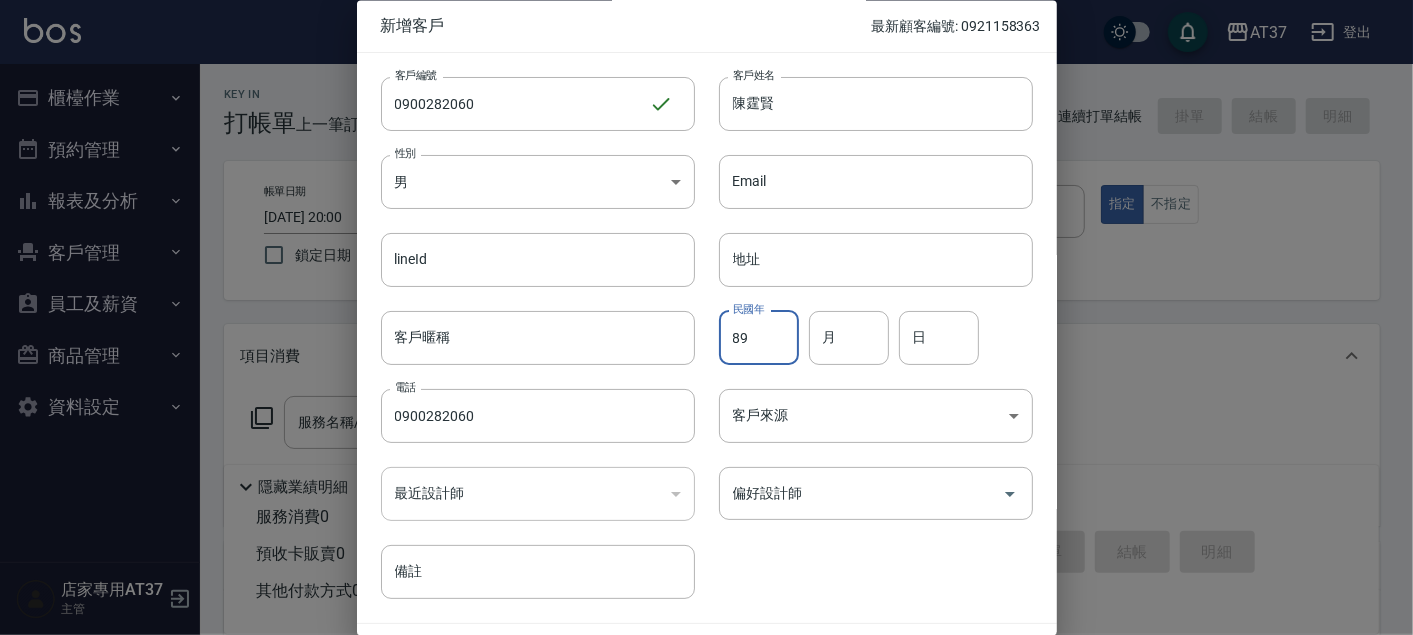 type on "89" 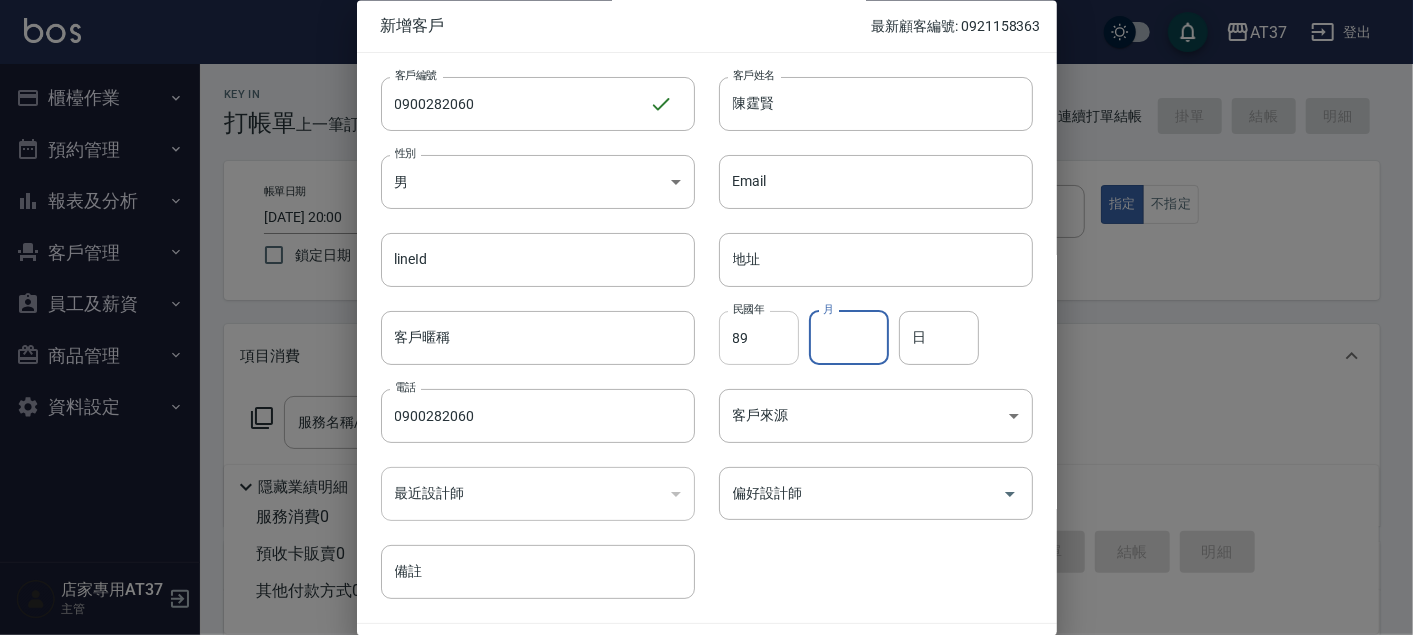 type on "5" 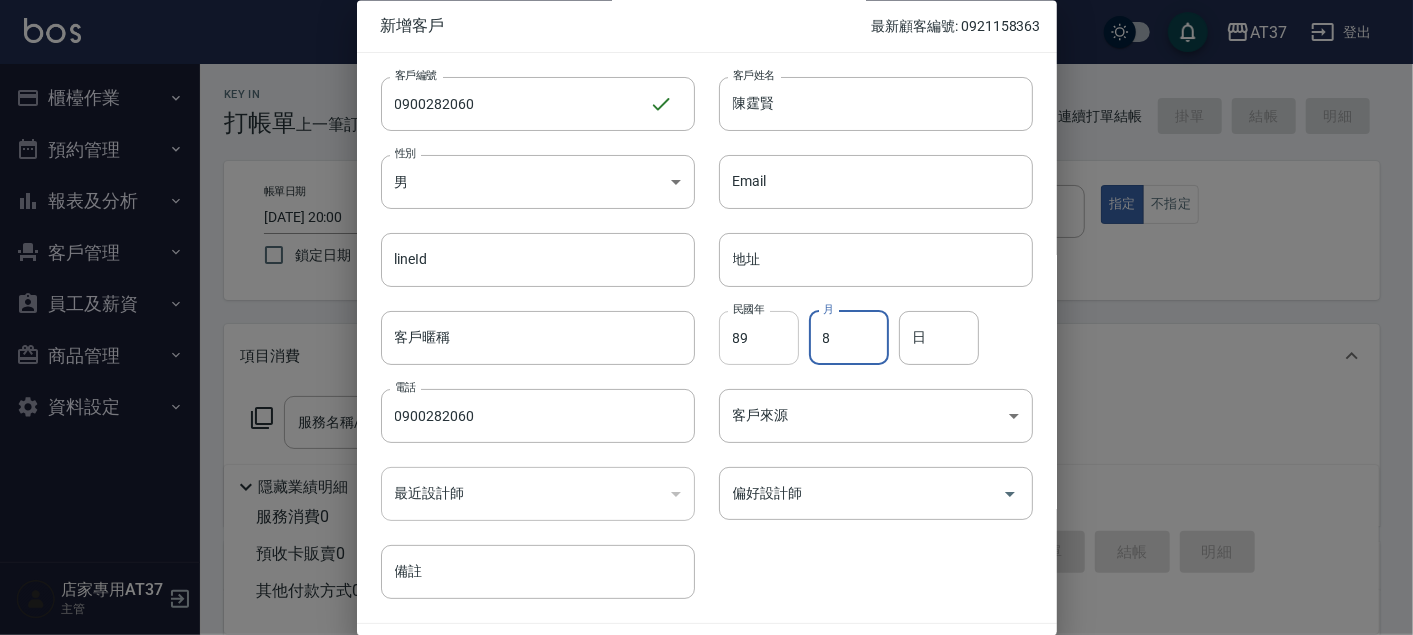 type on "8" 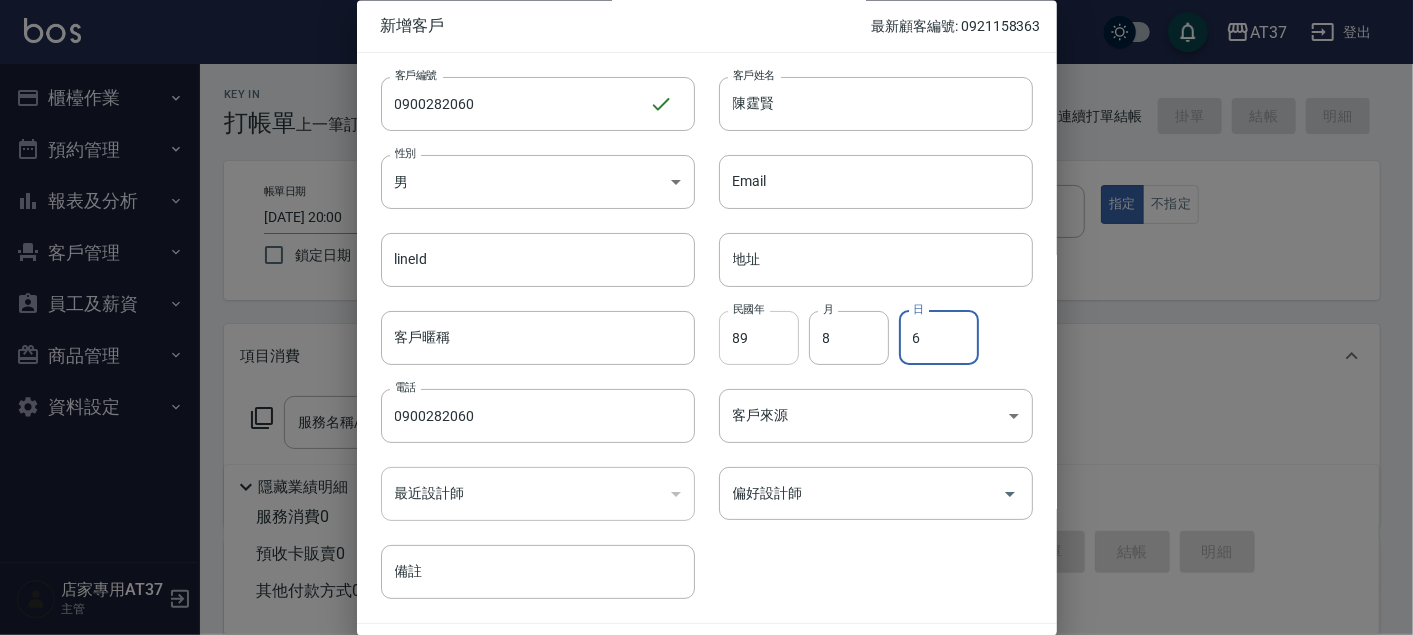 type on "6" 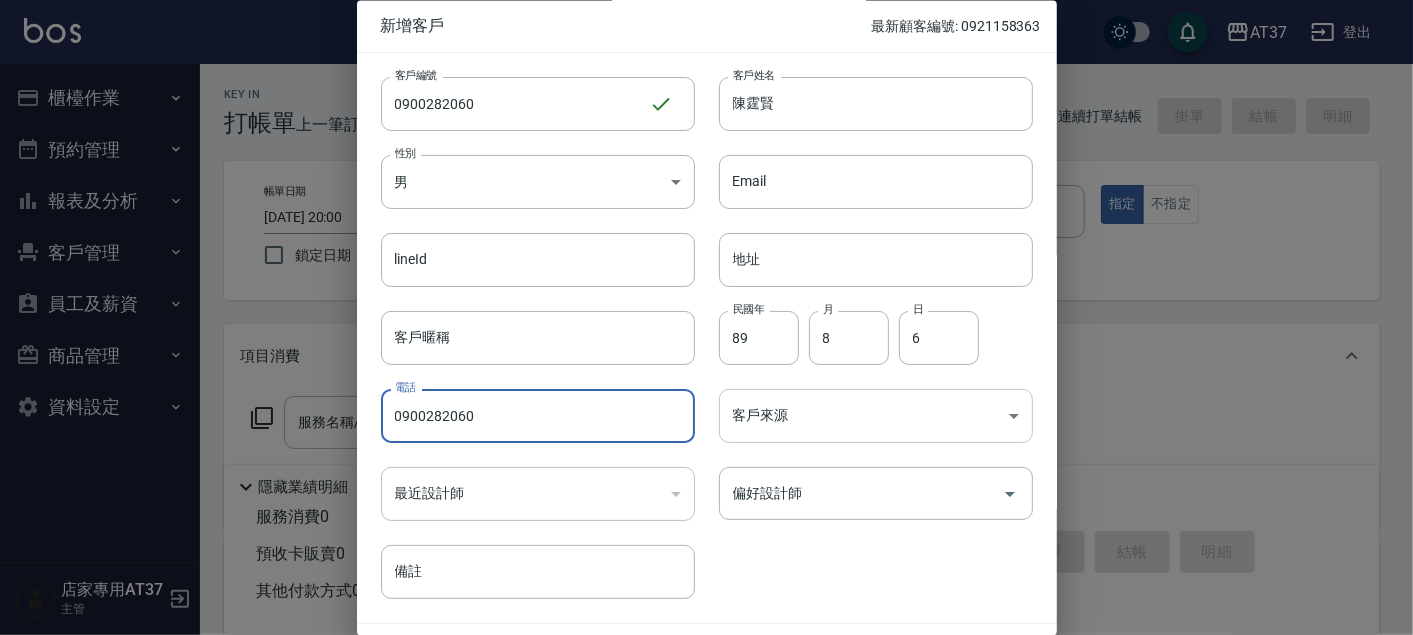 click on "AT37 登出 櫃檯作業 打帳單 帳單列表 現金收支登錄 材料自購登錄 每日結帳 排班表 現場電腦打卡 預約管理 預約管理 單日預約紀錄 單週預約紀錄 報表及分析 報表目錄 店家區間累計表 店家日報表 店家排行榜 互助日報表 互助月報表 互助排行榜 互助點數明細 互助業績報表 全店業績分析表 營業統計分析表 營業項目月分析表 設計師業績表 設計師日報表 設計師業績分析表 設計師業績月報表 設計師抽成報表 設計師排行榜 商品銷售排行榜 商品消耗明細 服務扣項明細表 單一服務項目查詢 店販抽成明細 店販分類抽成明細 顧客入金餘額表 顧客卡券餘額表 每日非現金明細 每日收支明細 收支分類明細表 非現金明細對帳單 費用分析表 損益表 客戶管理 客戶列表 客資篩選匯出 卡券管理 入金管理 員工及薪資 員工列表 全店打卡記錄 考勤排班總表 薪資條 薪資明細表 主管 ​" at bounding box center (706, 485) 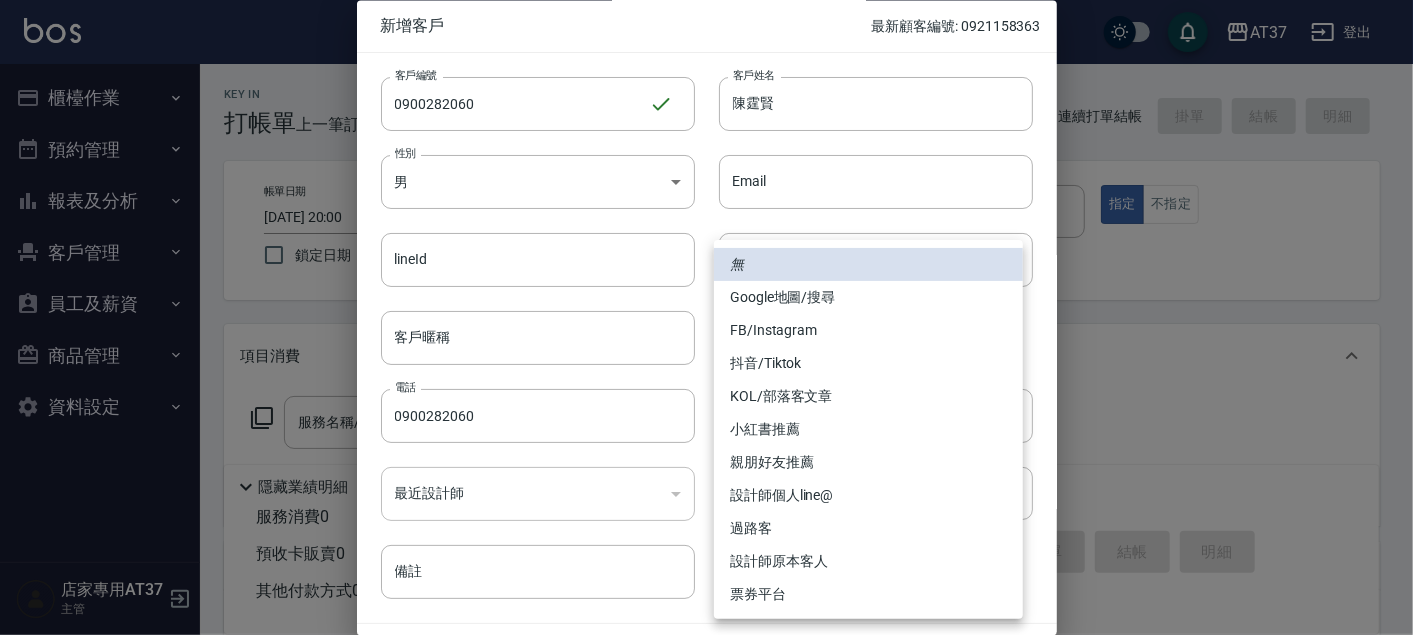 click on "親朋好友推薦" at bounding box center (868, 462) 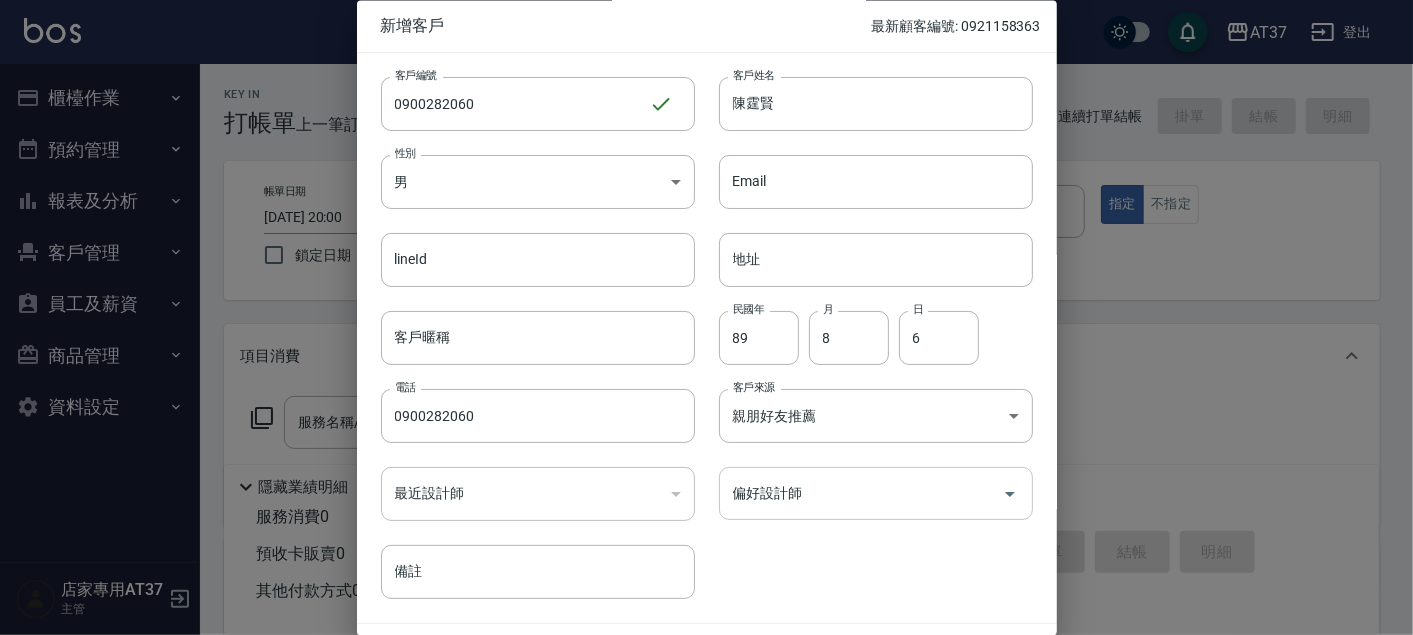 click 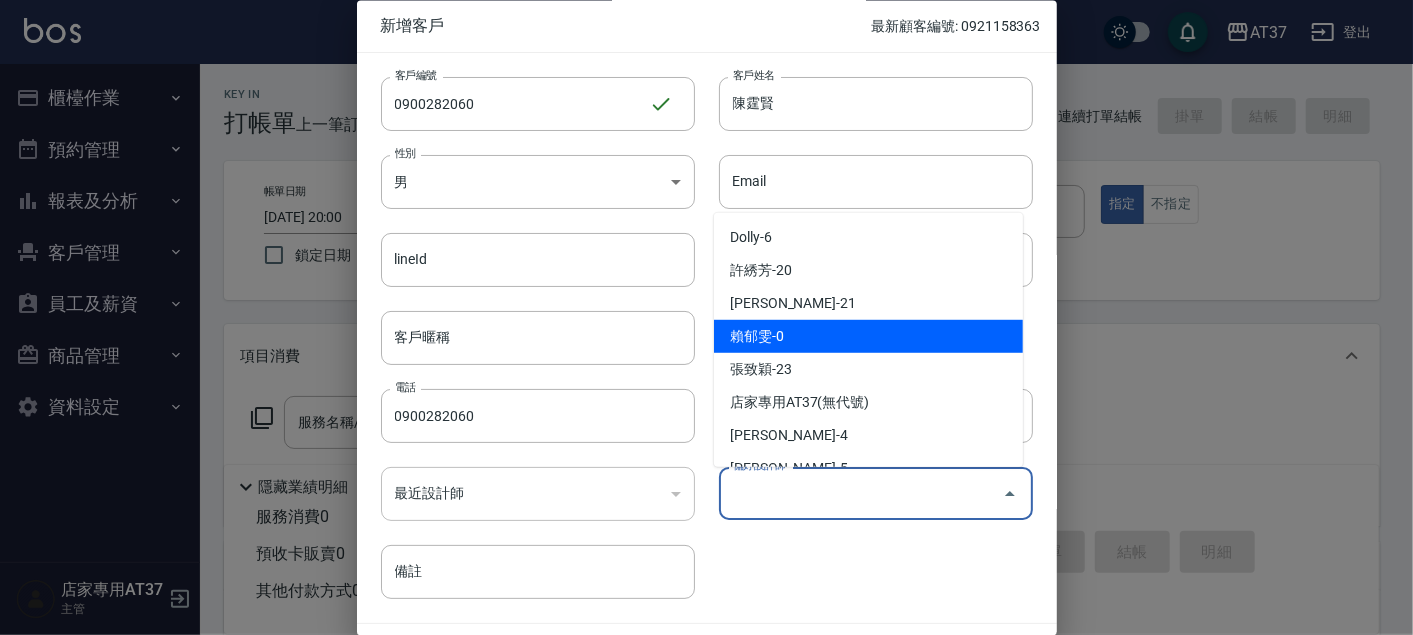 click on "賴郁雯-0" at bounding box center (868, 336) 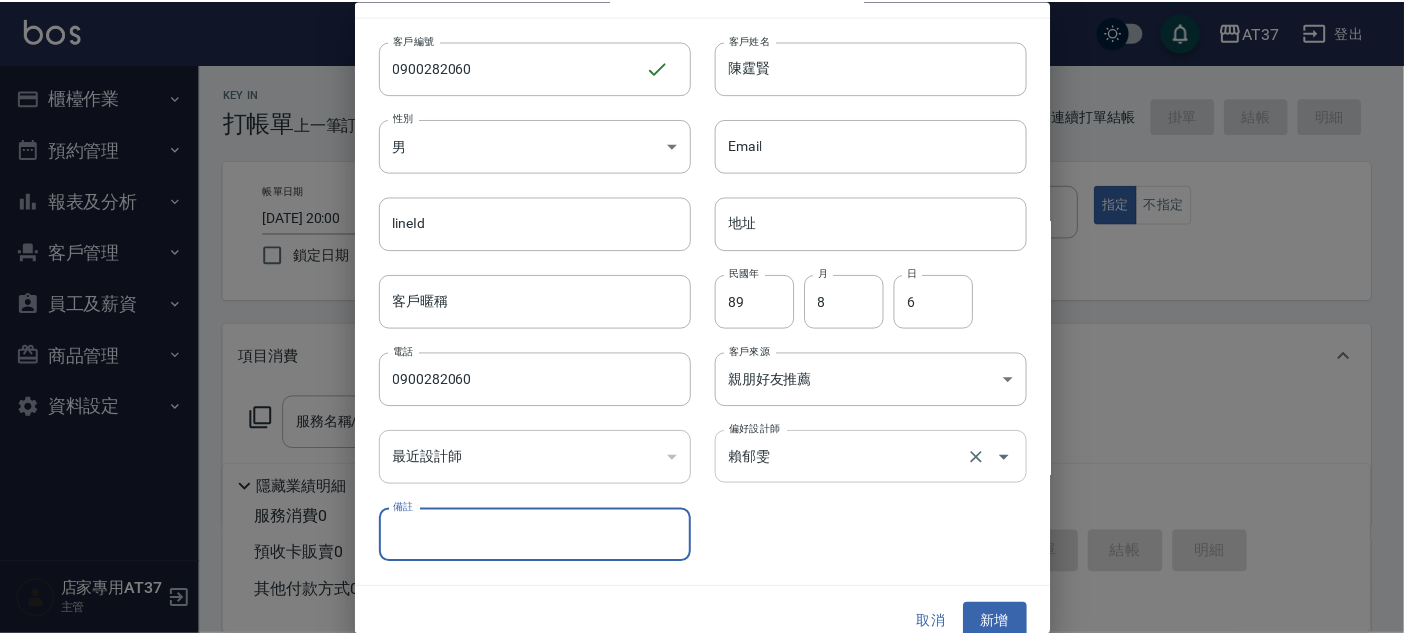 scroll, scrollTop: 57, scrollLeft: 0, axis: vertical 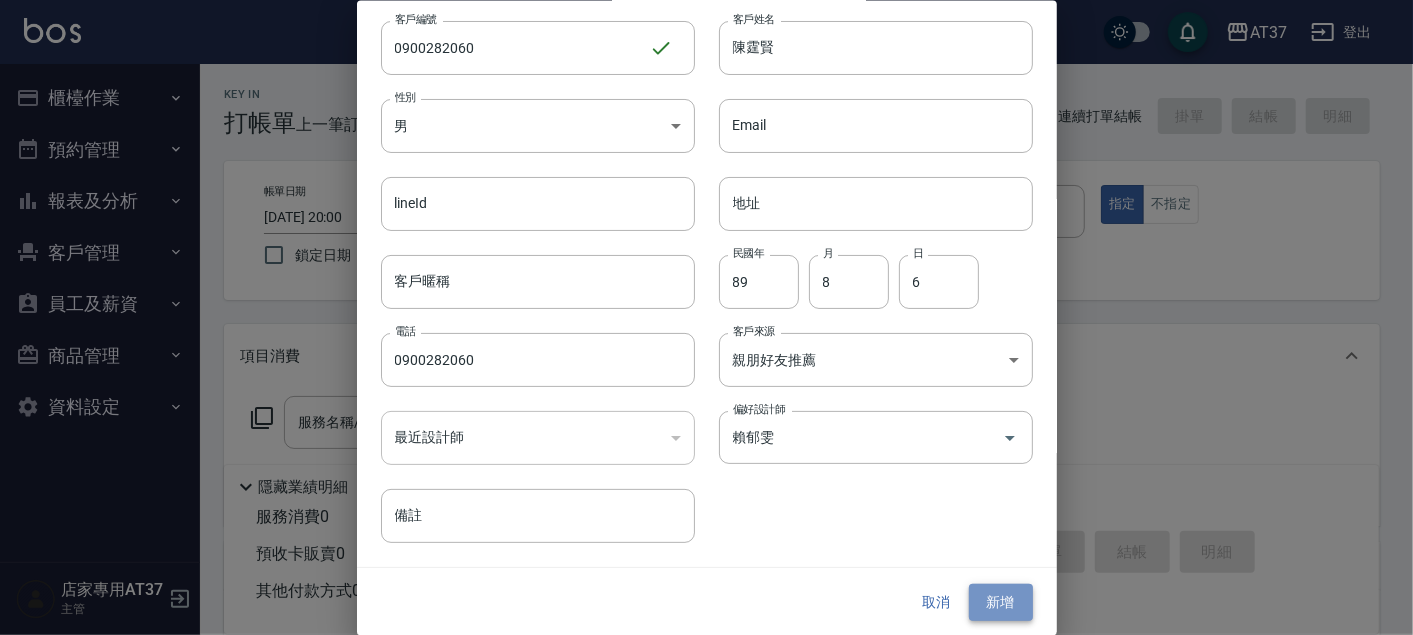 click on "新增" at bounding box center [1001, 602] 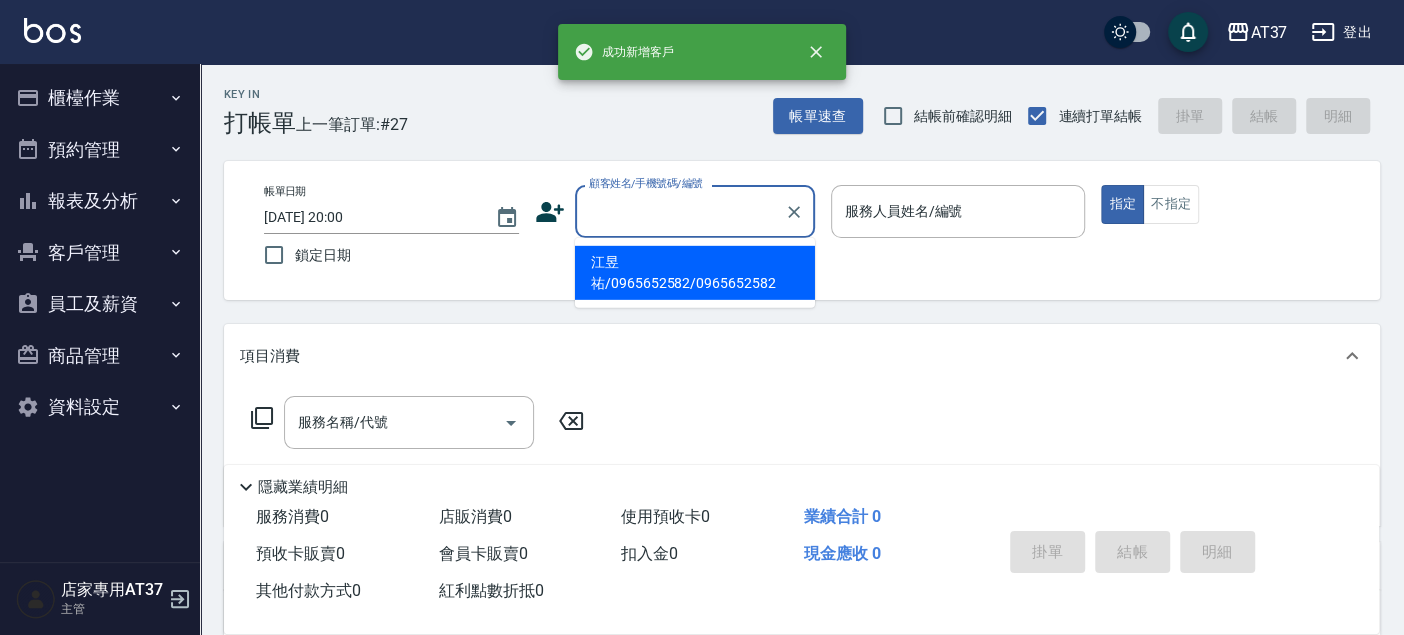 paste on "0900282060" 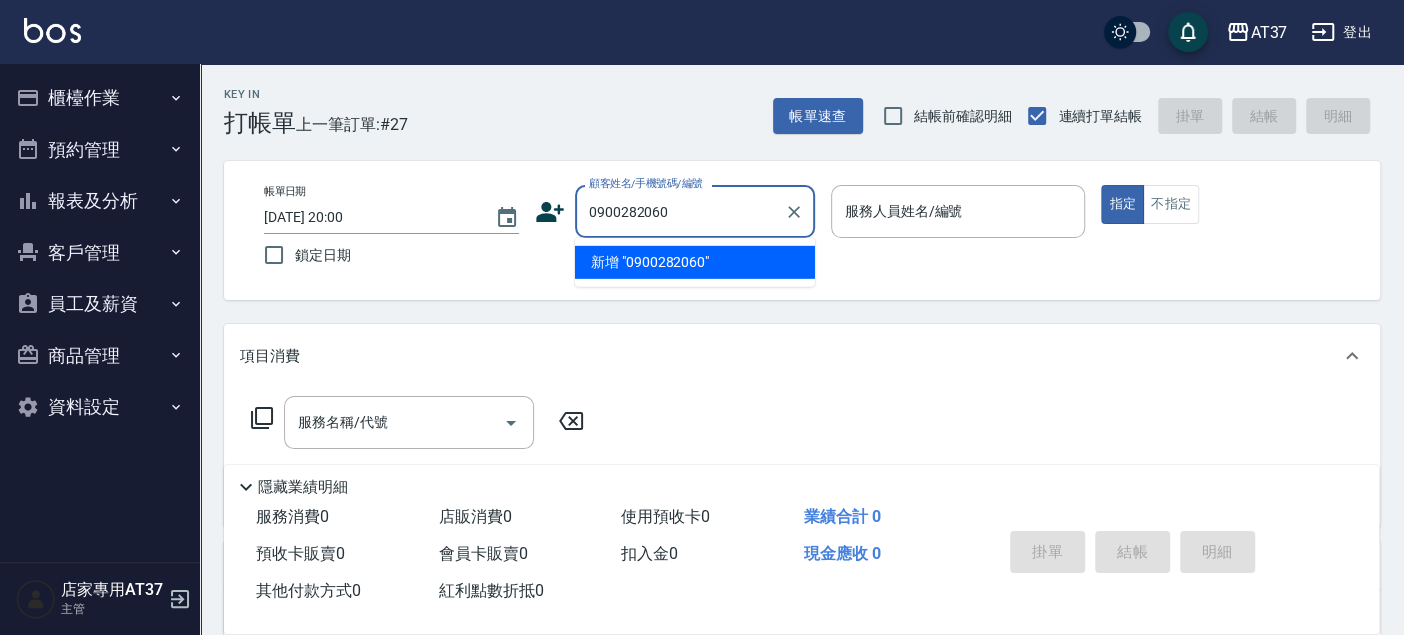 type on "陳霆賢/0900282060/0900282060" 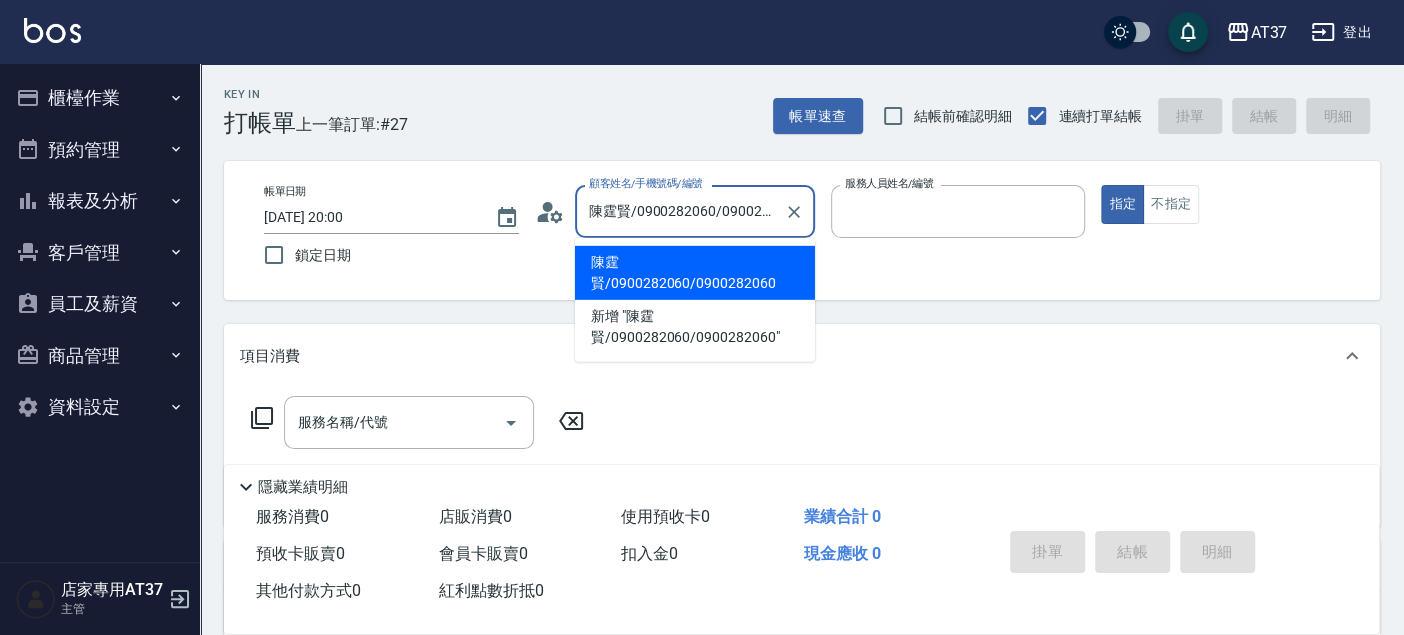type on "NINA-0" 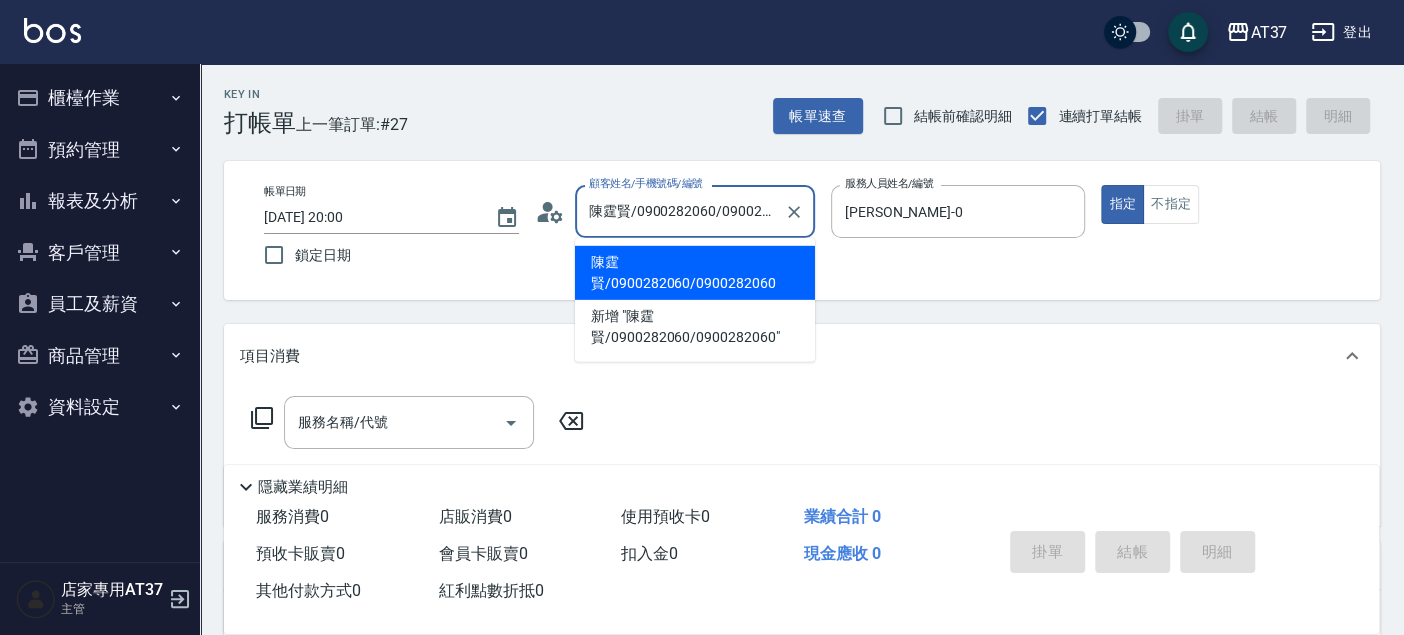 click on "陳霆賢/0900282060/0900282060" at bounding box center (695, 273) 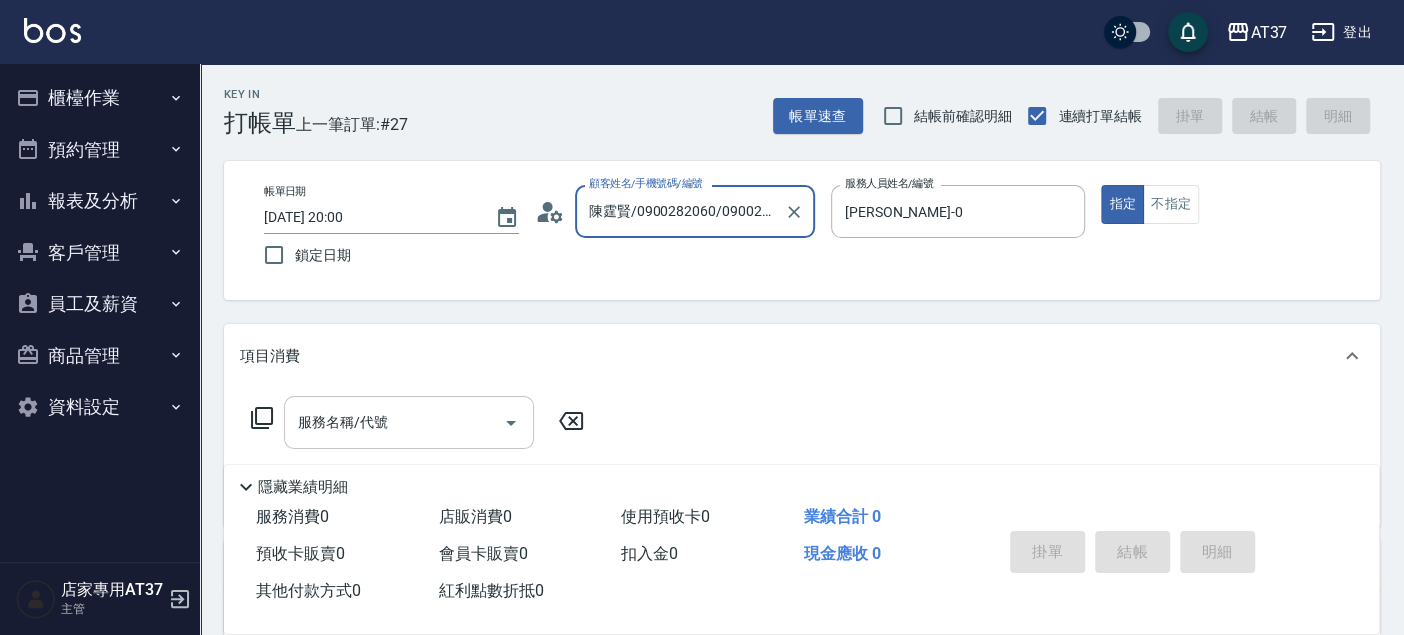 type on "陳霆賢/0900282060/0900282060" 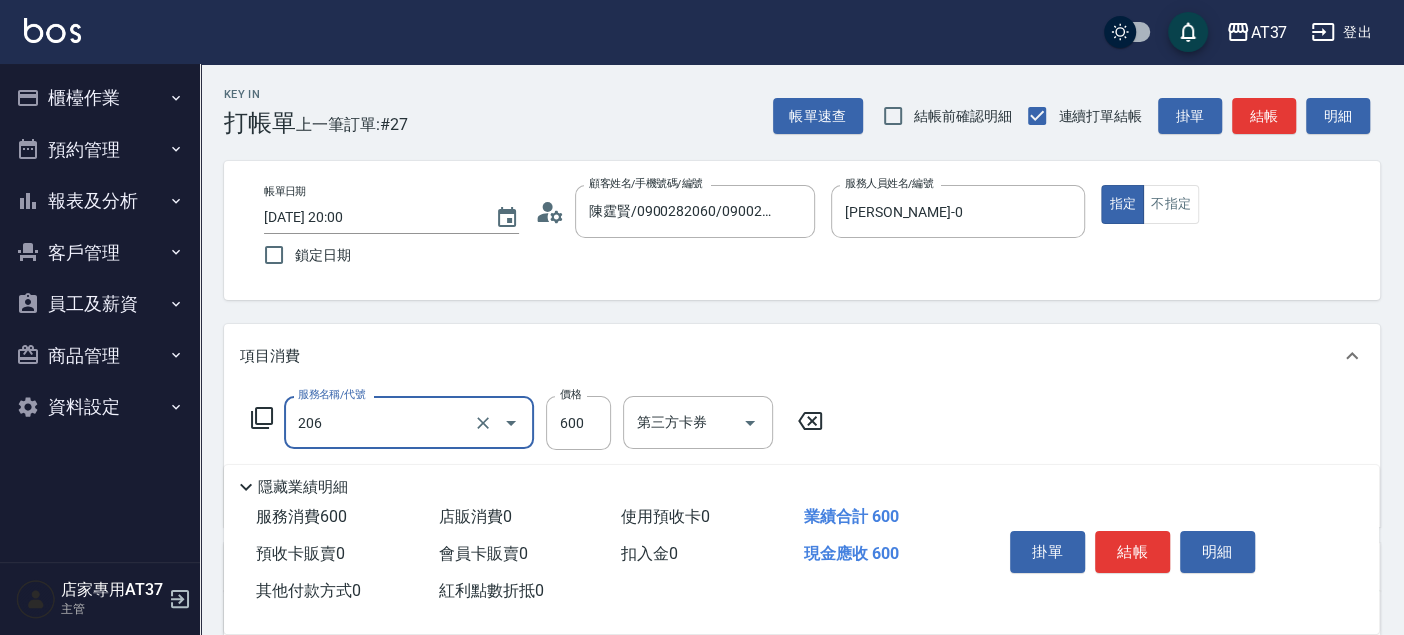 type on "A精油洗+剪(206)" 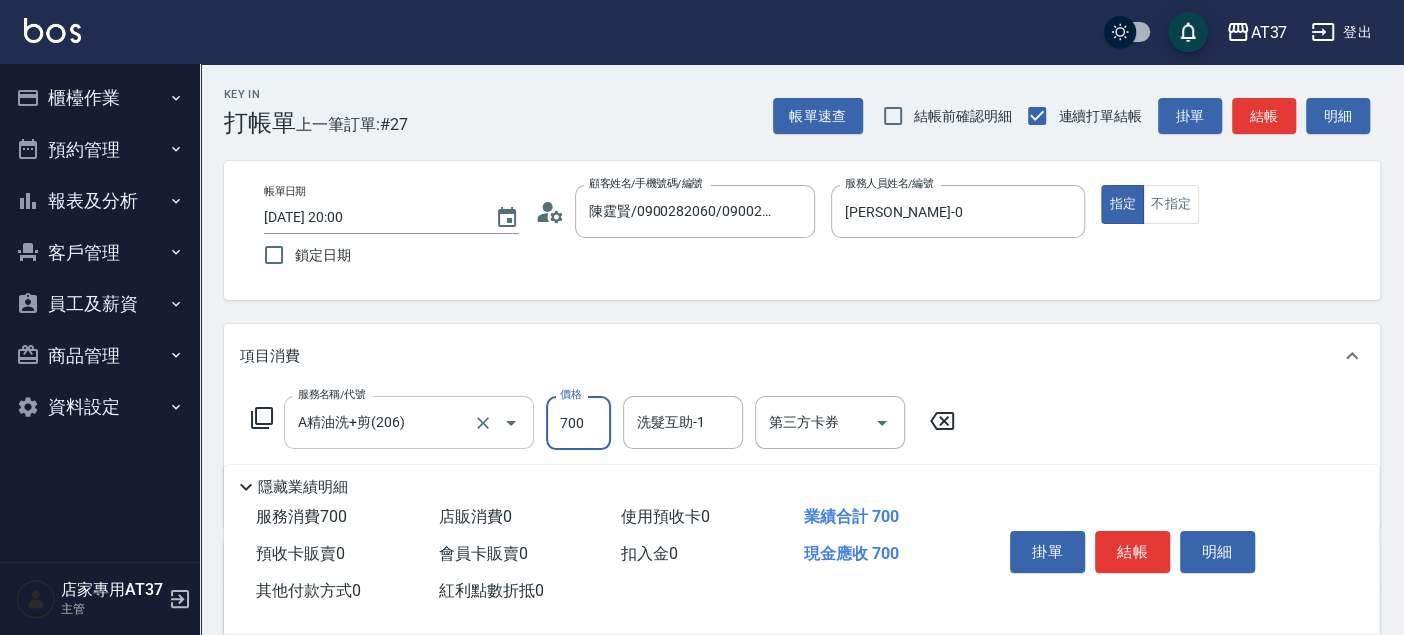 type on "700" 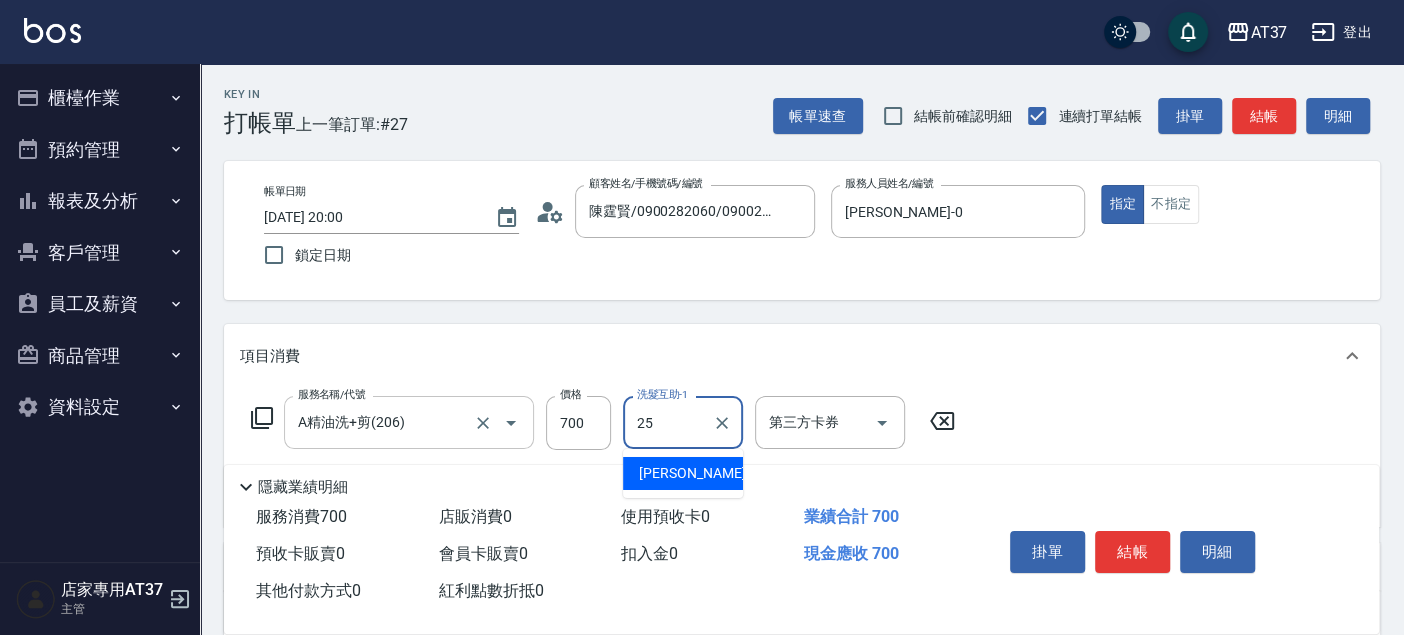 type on "子筠-25" 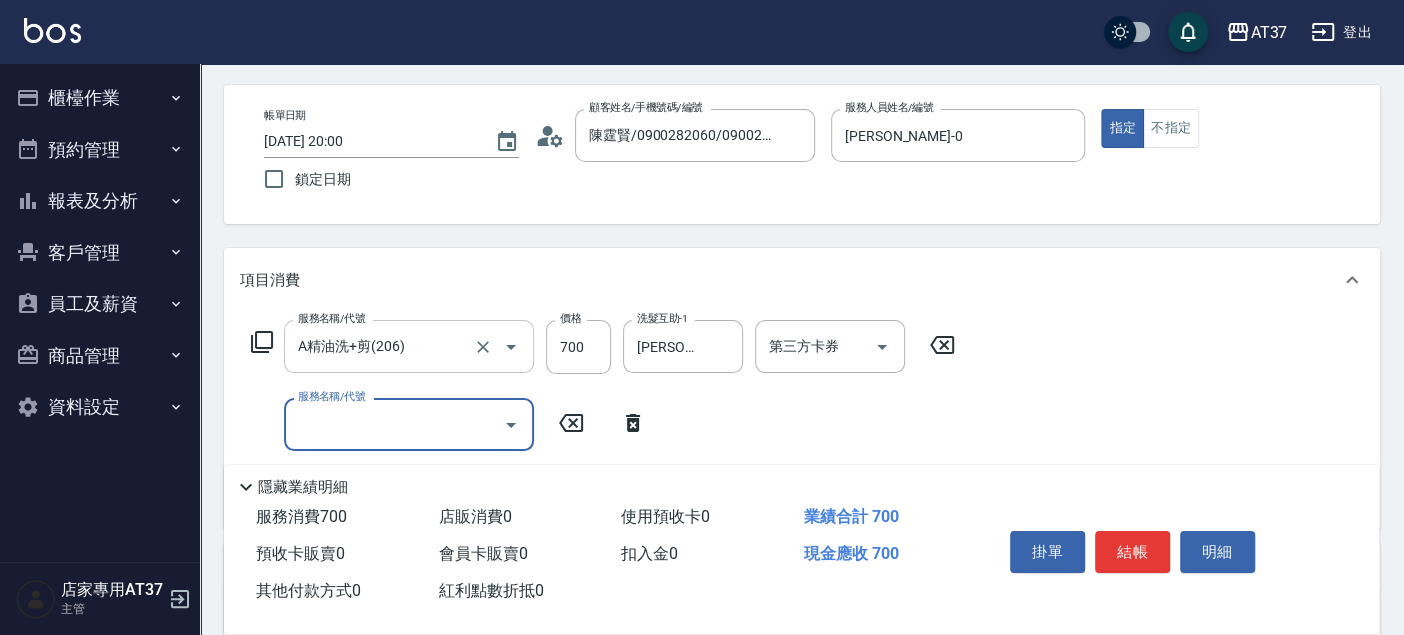 scroll, scrollTop: 111, scrollLeft: 0, axis: vertical 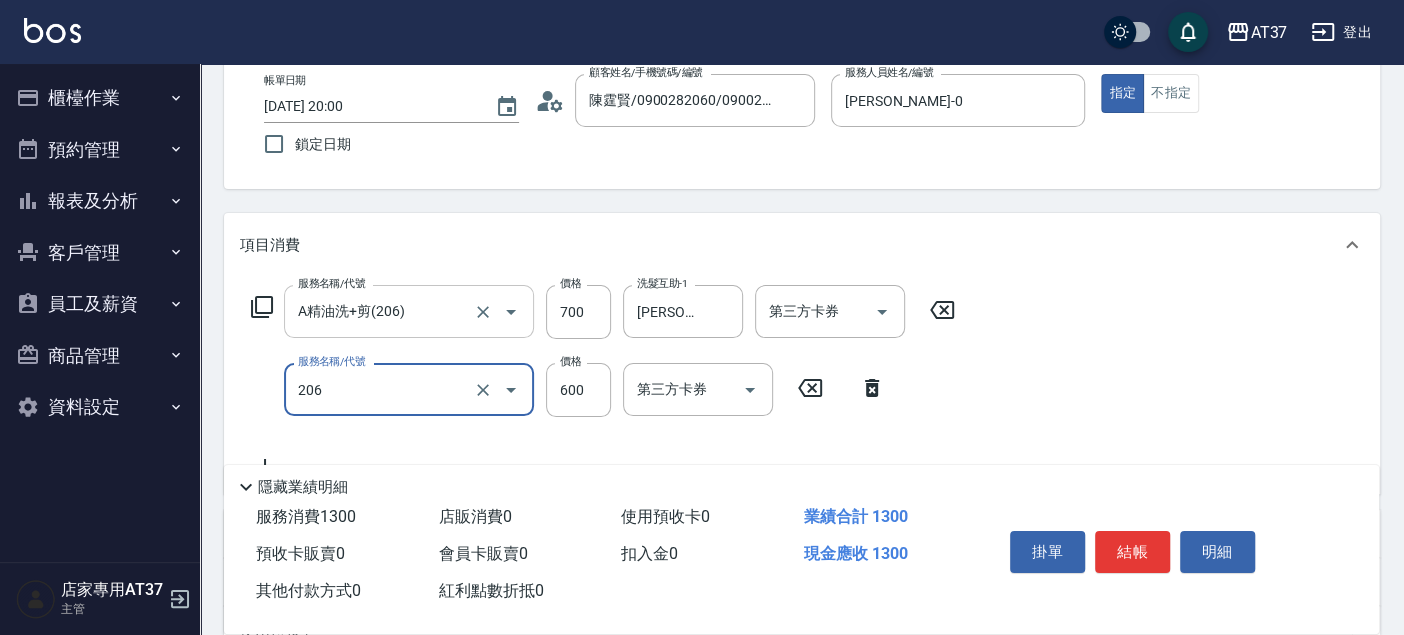 type on "A精油洗+剪(206)" 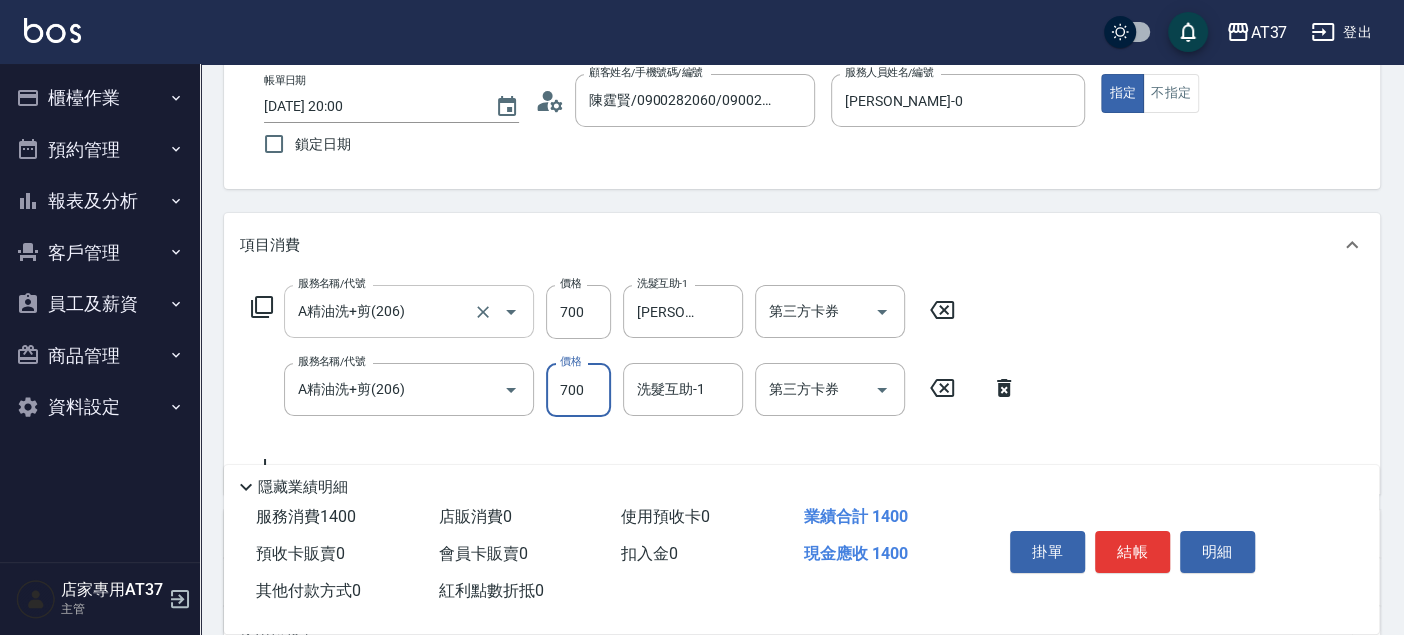 type on "700" 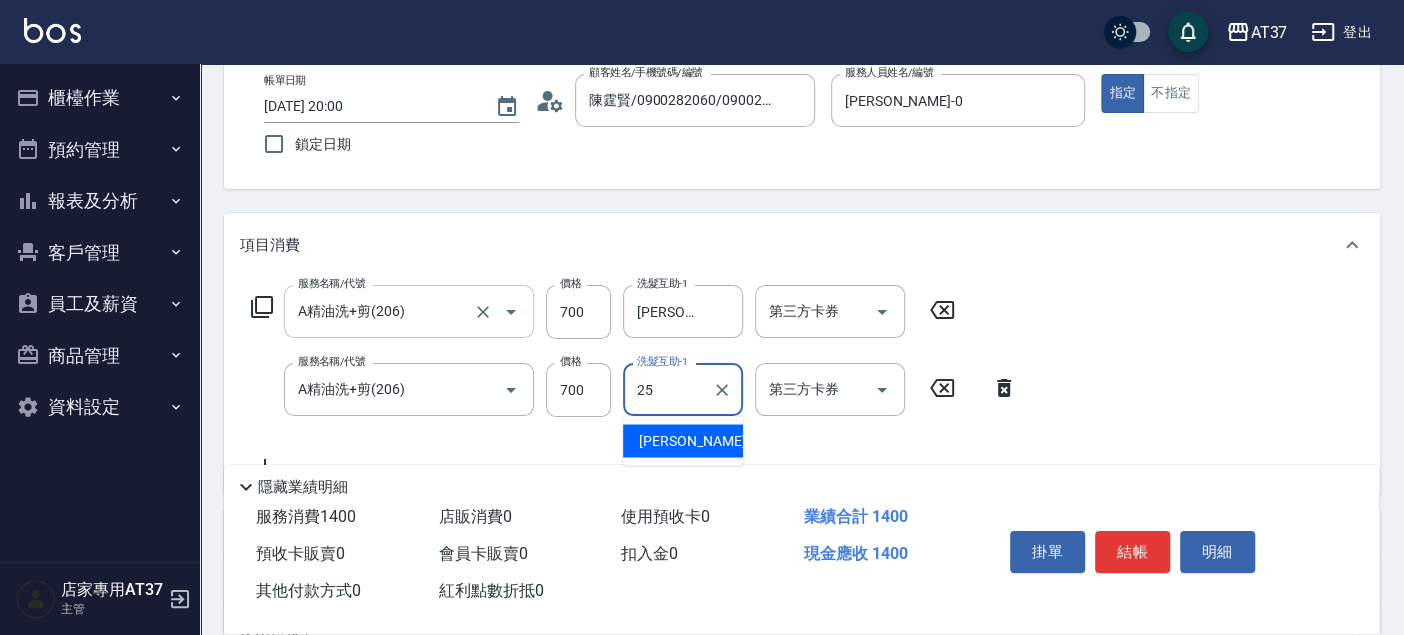 type on "子筠-25" 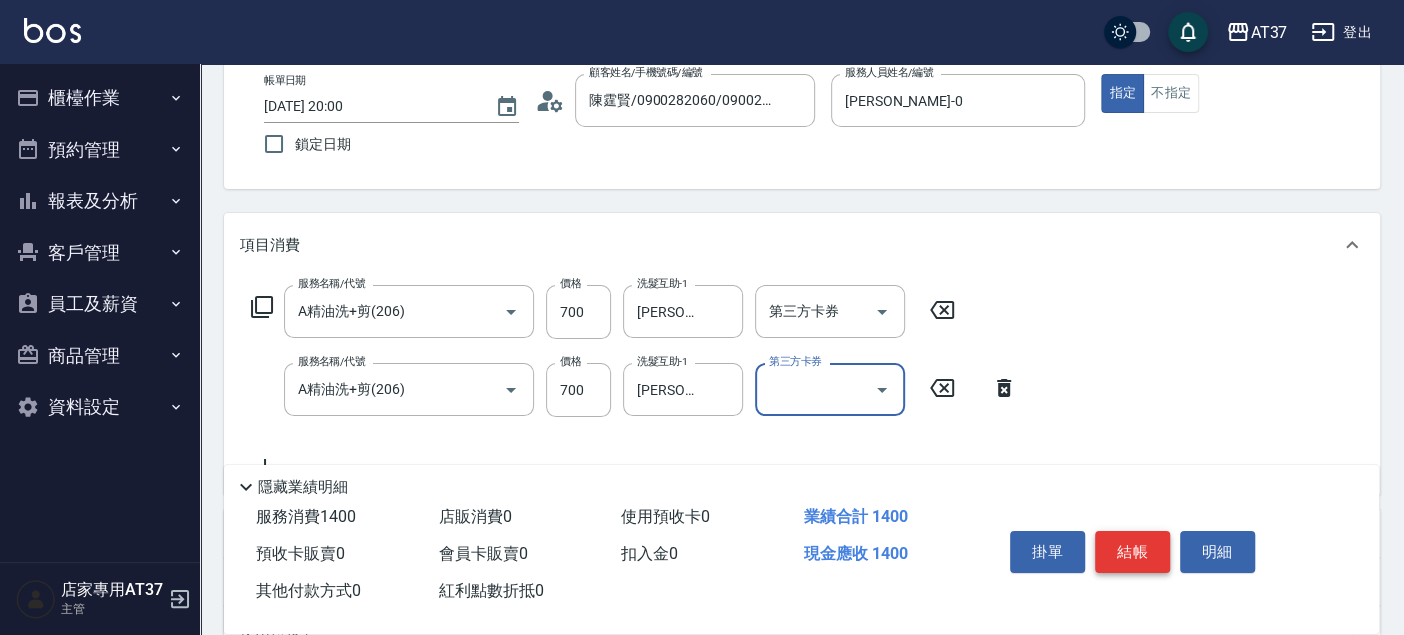 click on "結帳" at bounding box center [1132, 552] 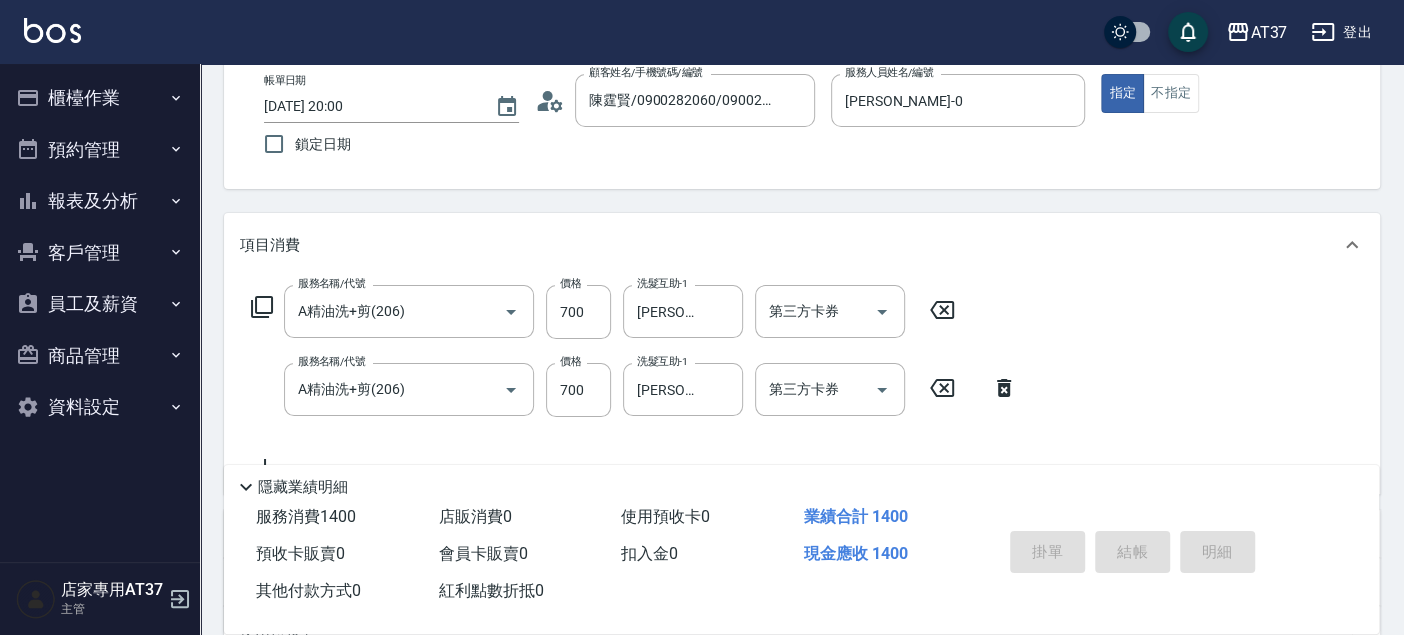 type on "2025/07/12 20:01" 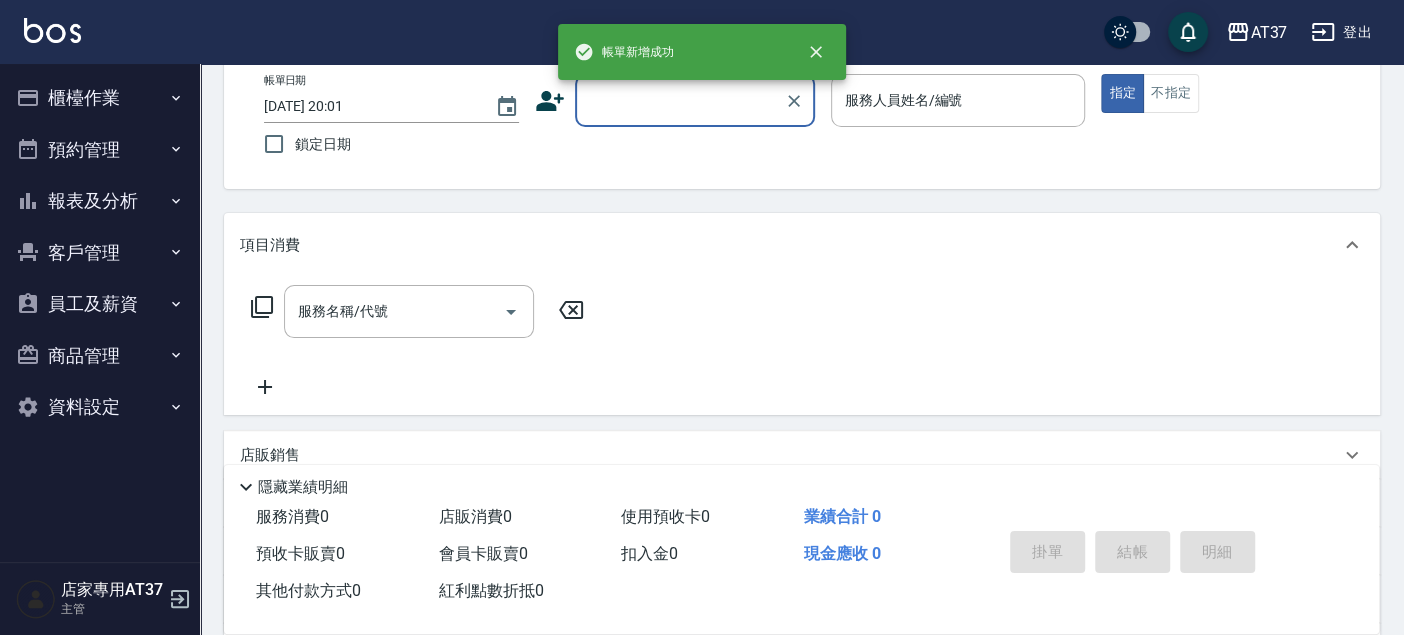scroll, scrollTop: 0, scrollLeft: 0, axis: both 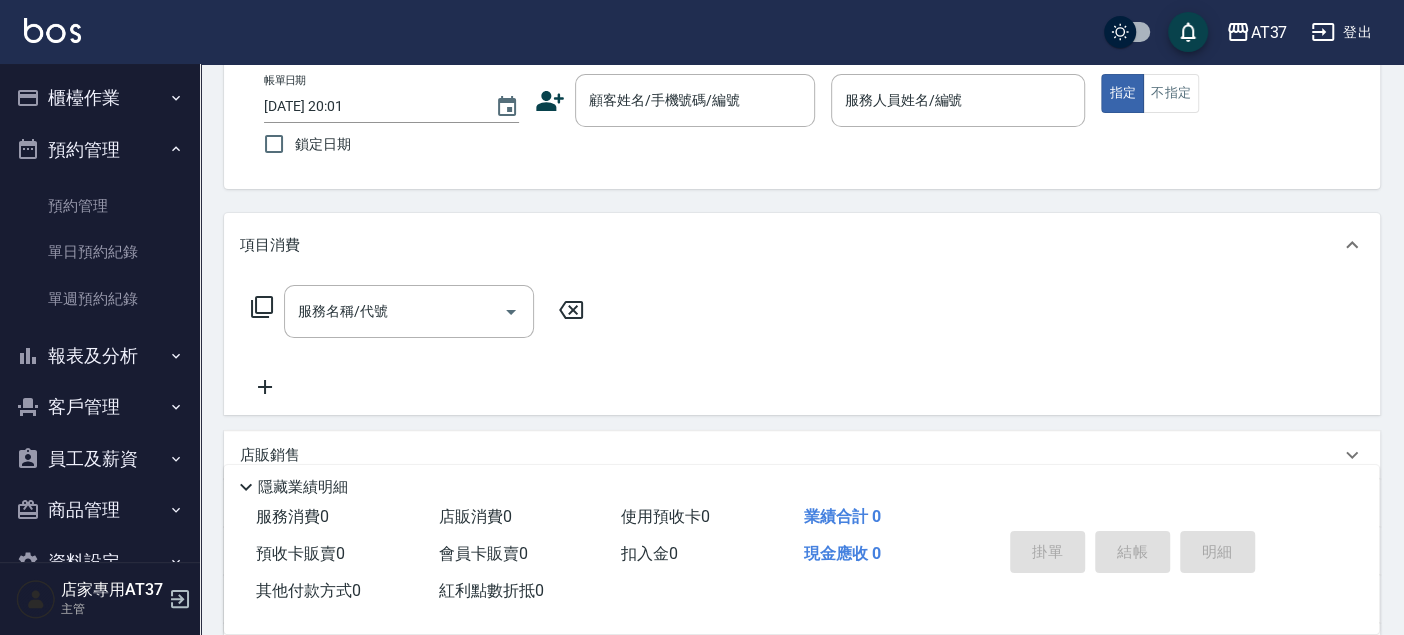 click on "報表及分析" at bounding box center [100, 356] 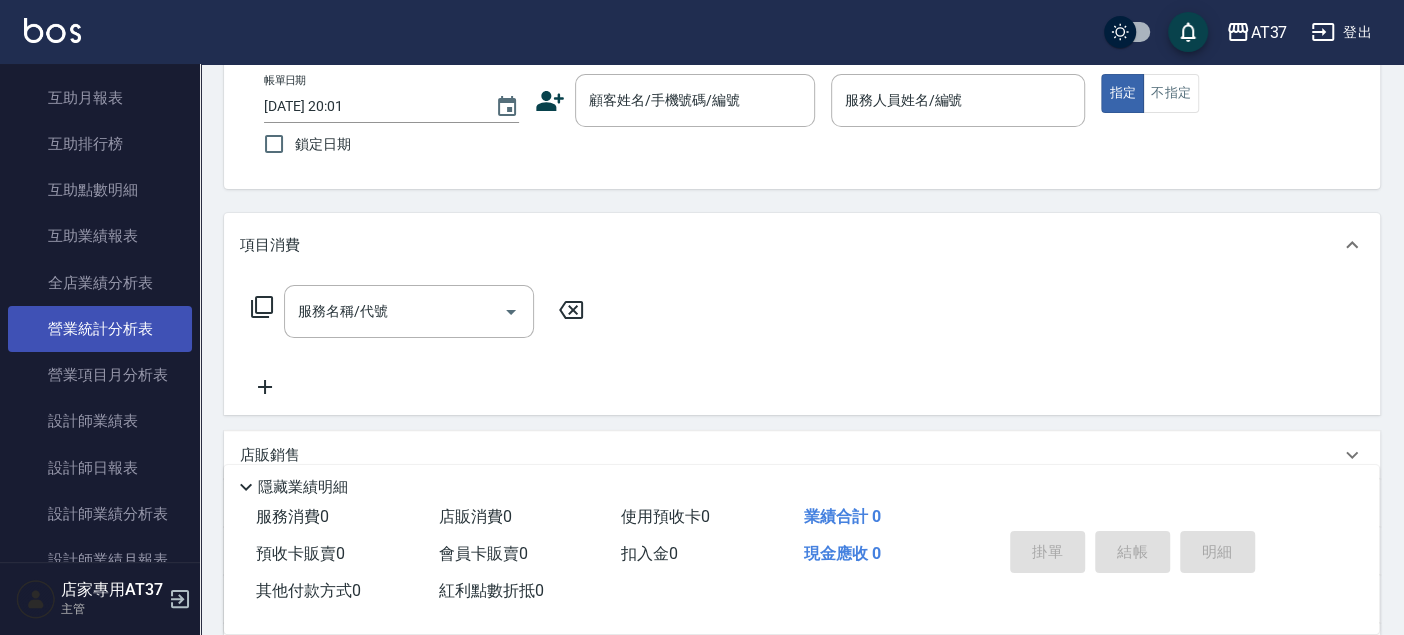 scroll, scrollTop: 666, scrollLeft: 0, axis: vertical 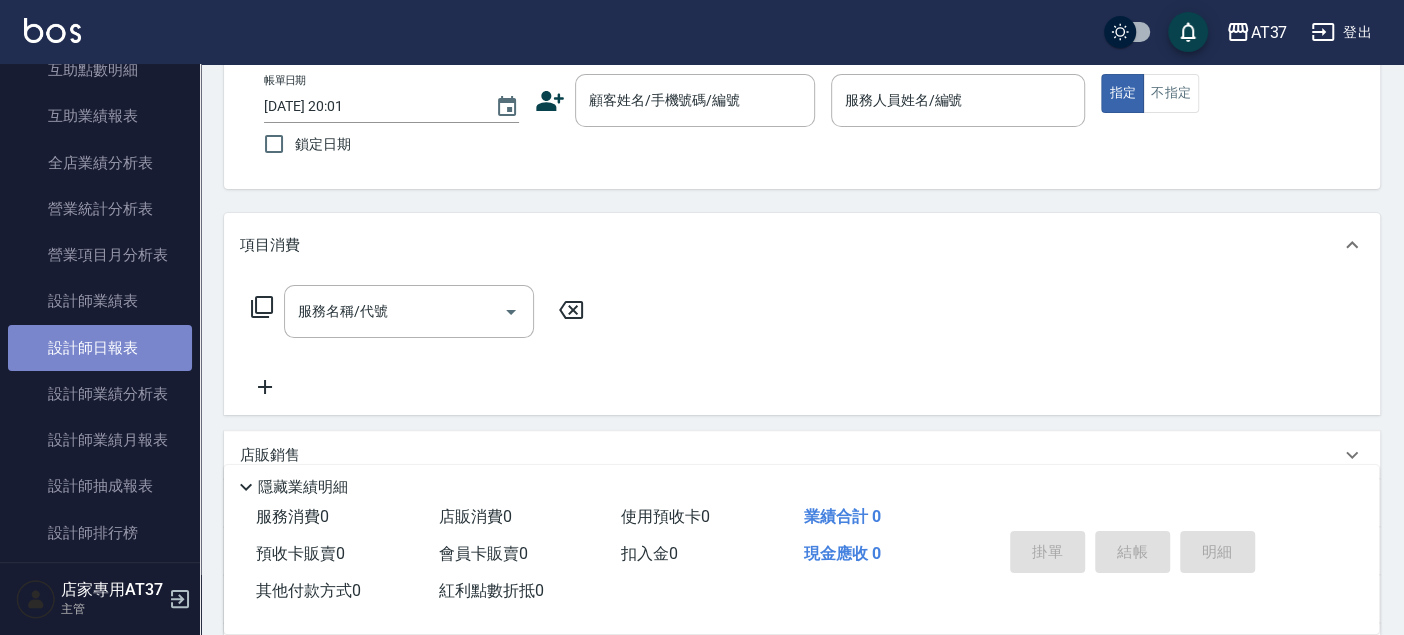 click on "設計師日報表" at bounding box center [100, 348] 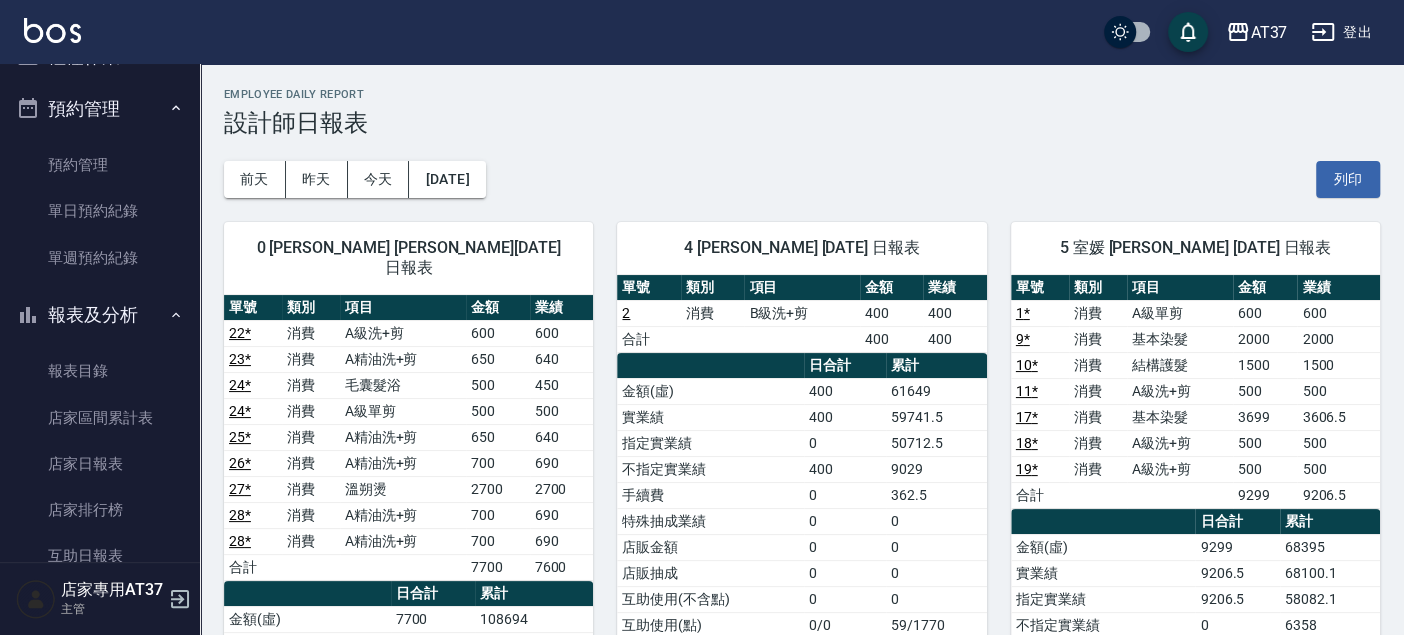 scroll, scrollTop: 0, scrollLeft: 0, axis: both 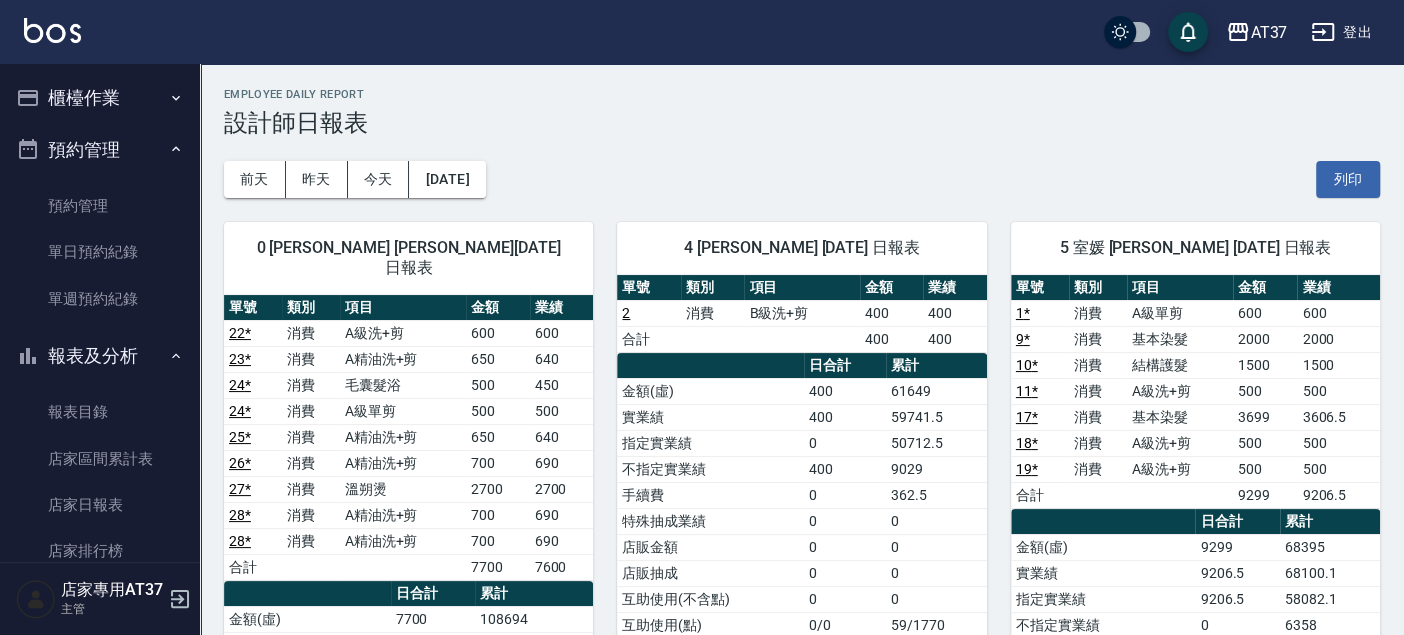 click on "櫃檯作業" at bounding box center [100, 98] 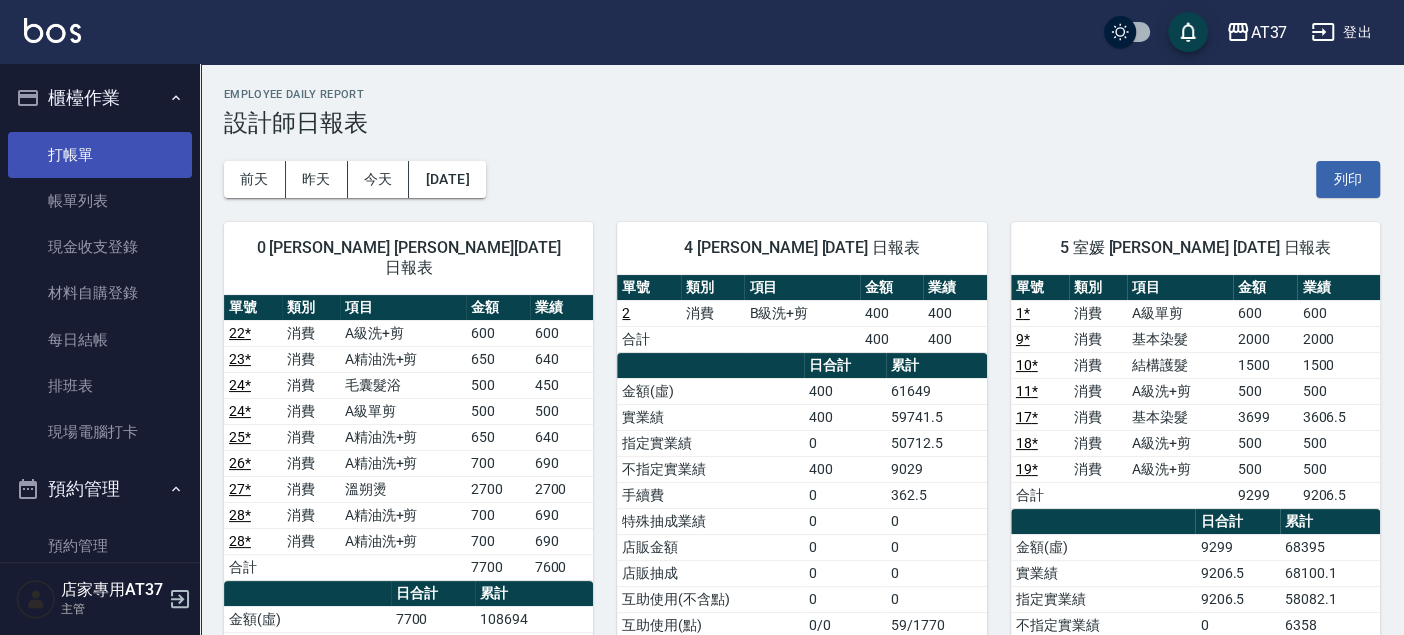 click on "打帳單" at bounding box center [100, 155] 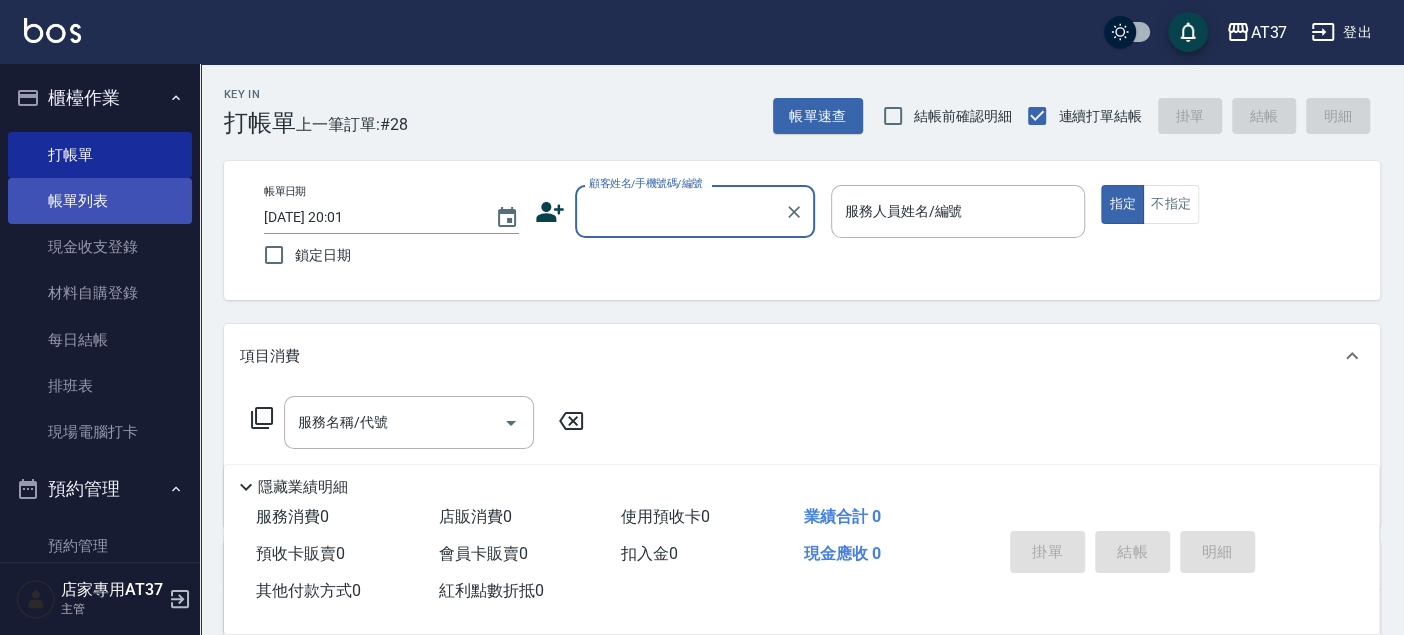 click on "帳單列表" at bounding box center [100, 201] 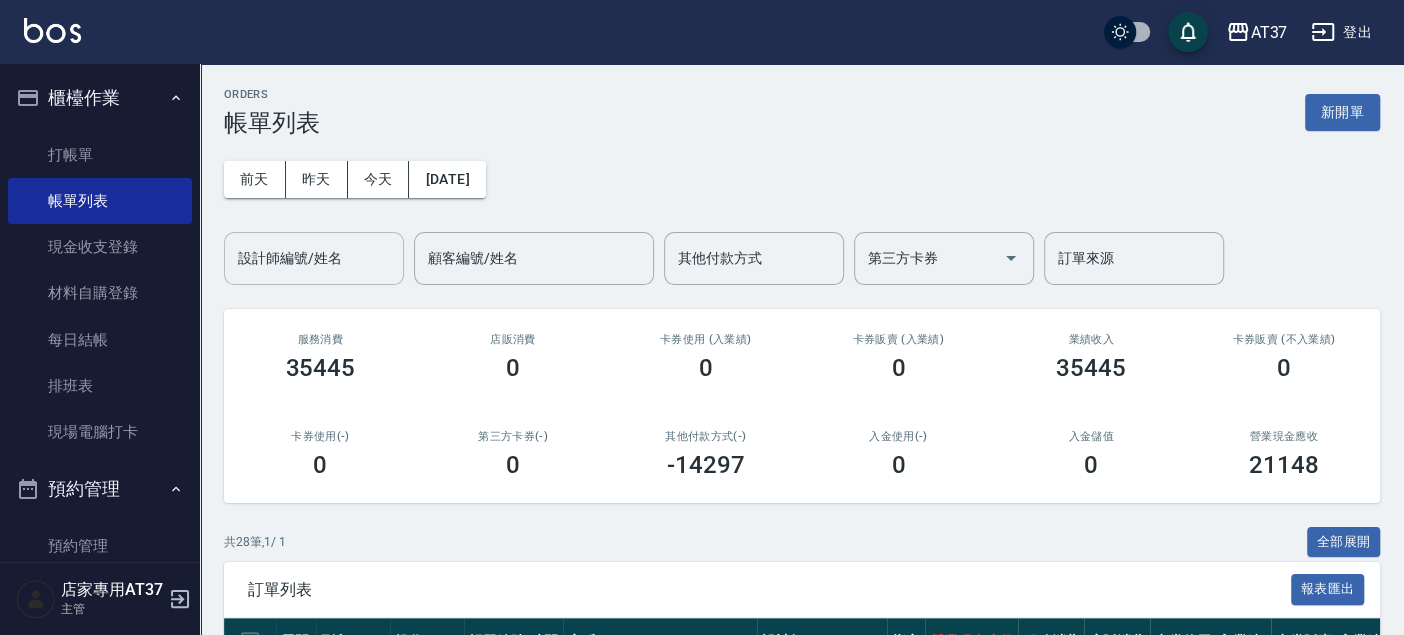 click on "設計師編號/姓名 設計師編號/姓名" at bounding box center [314, 258] 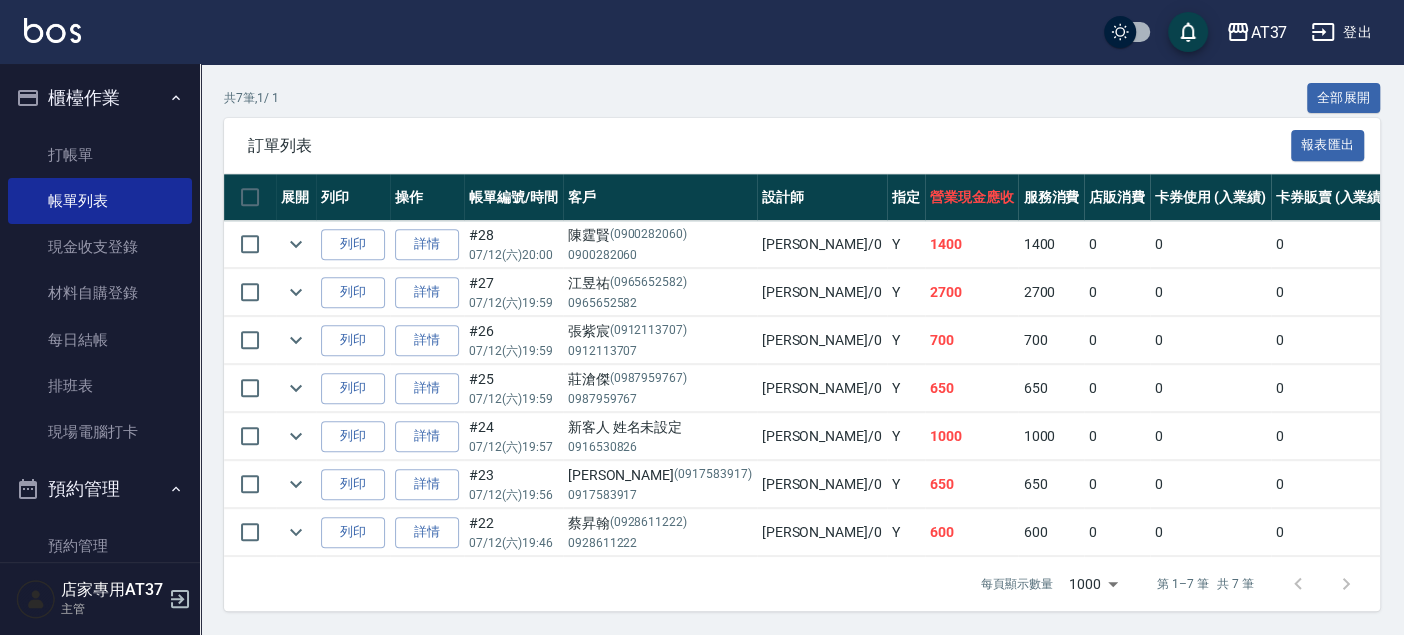 scroll, scrollTop: 456, scrollLeft: 0, axis: vertical 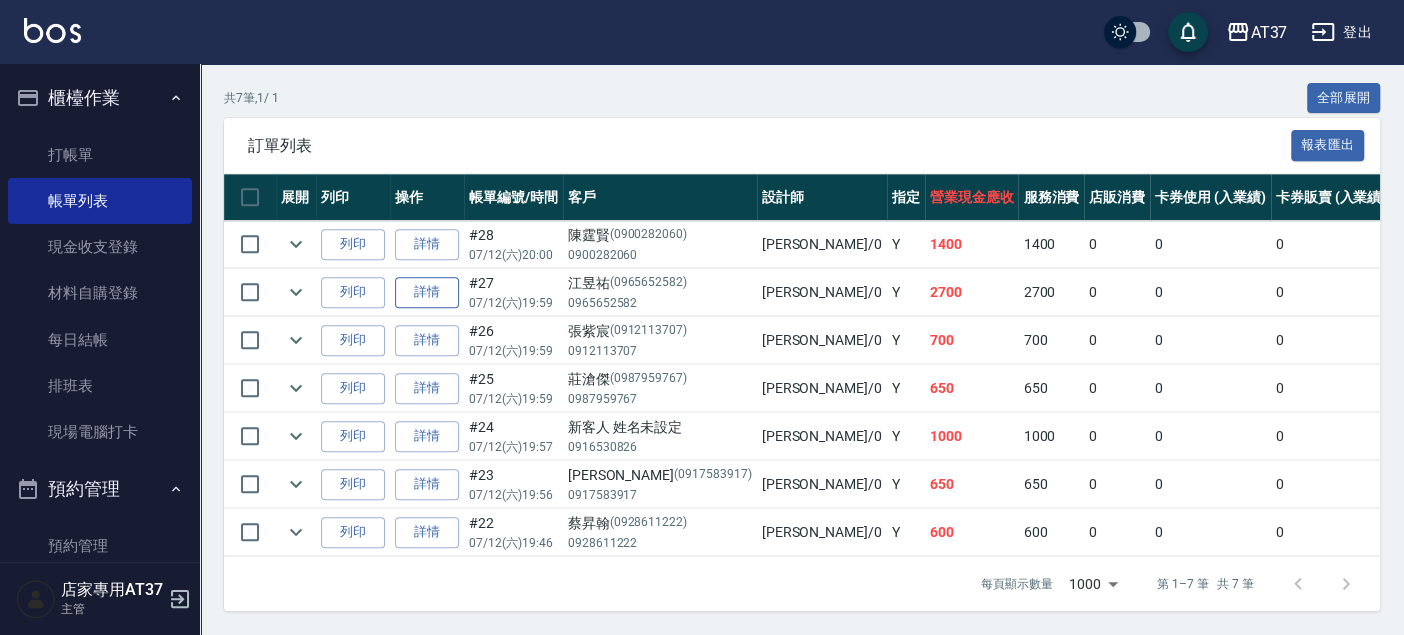 type on "NINA-0" 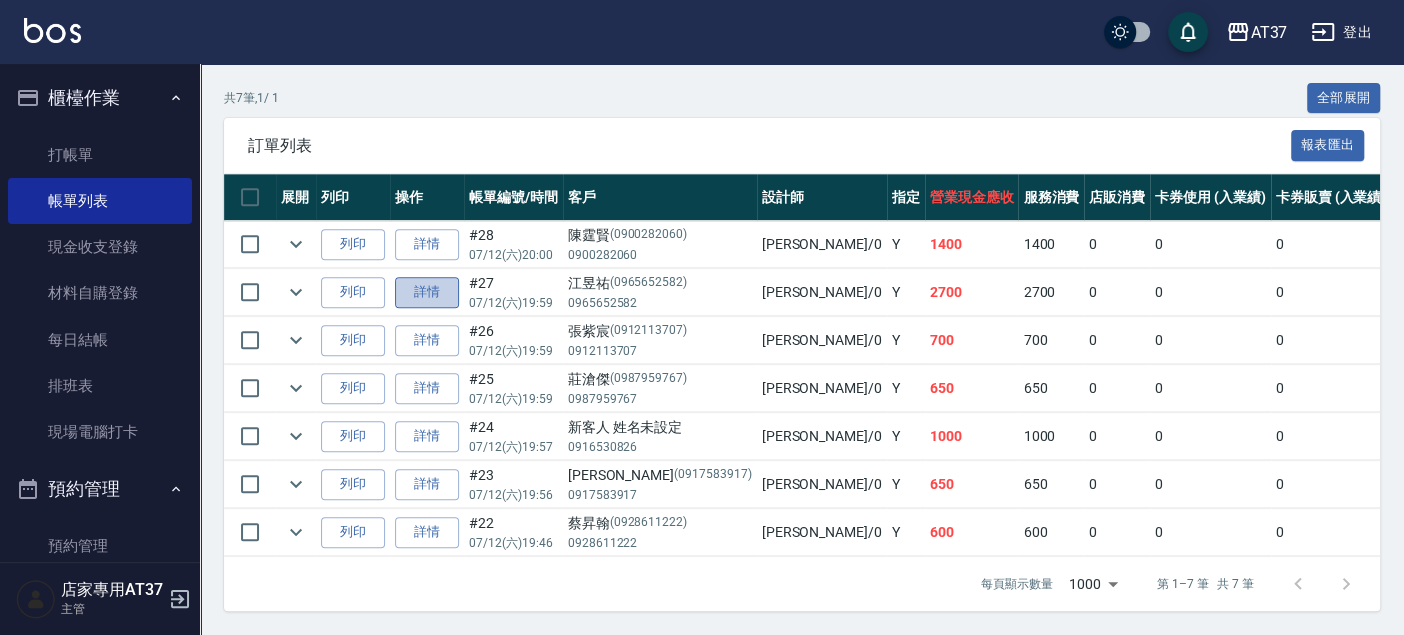 click on "詳情" at bounding box center [427, 292] 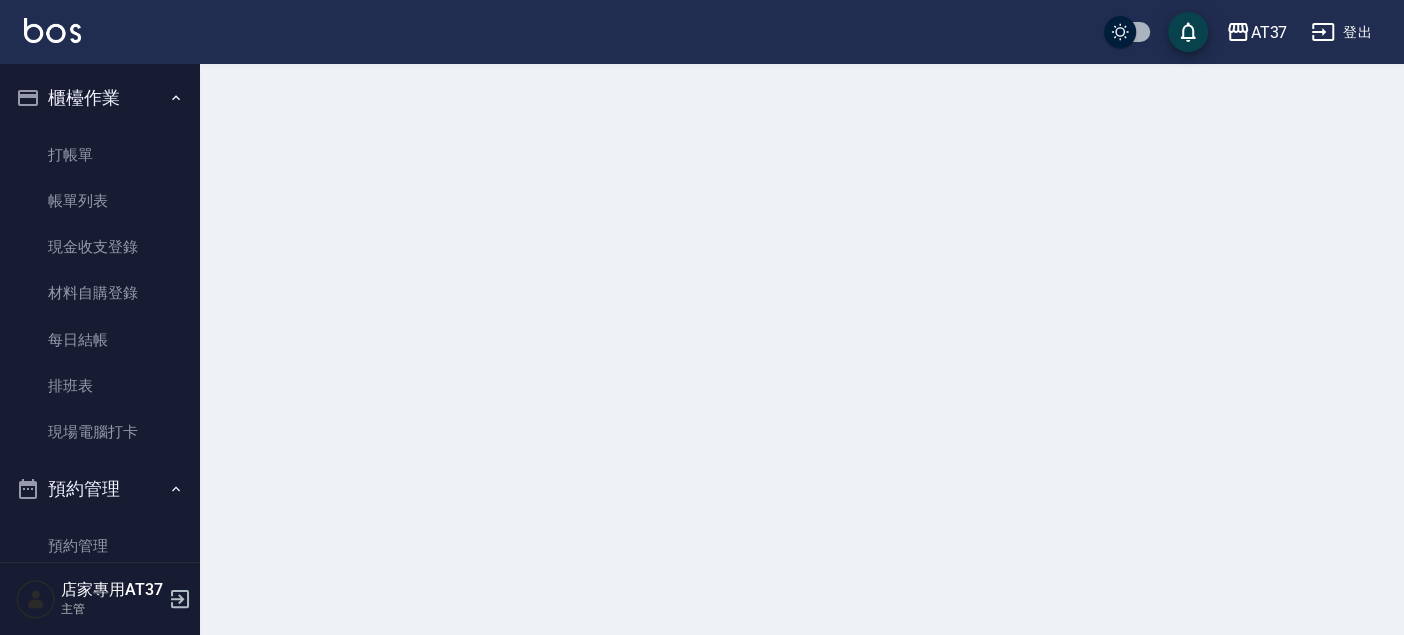 scroll, scrollTop: 0, scrollLeft: 0, axis: both 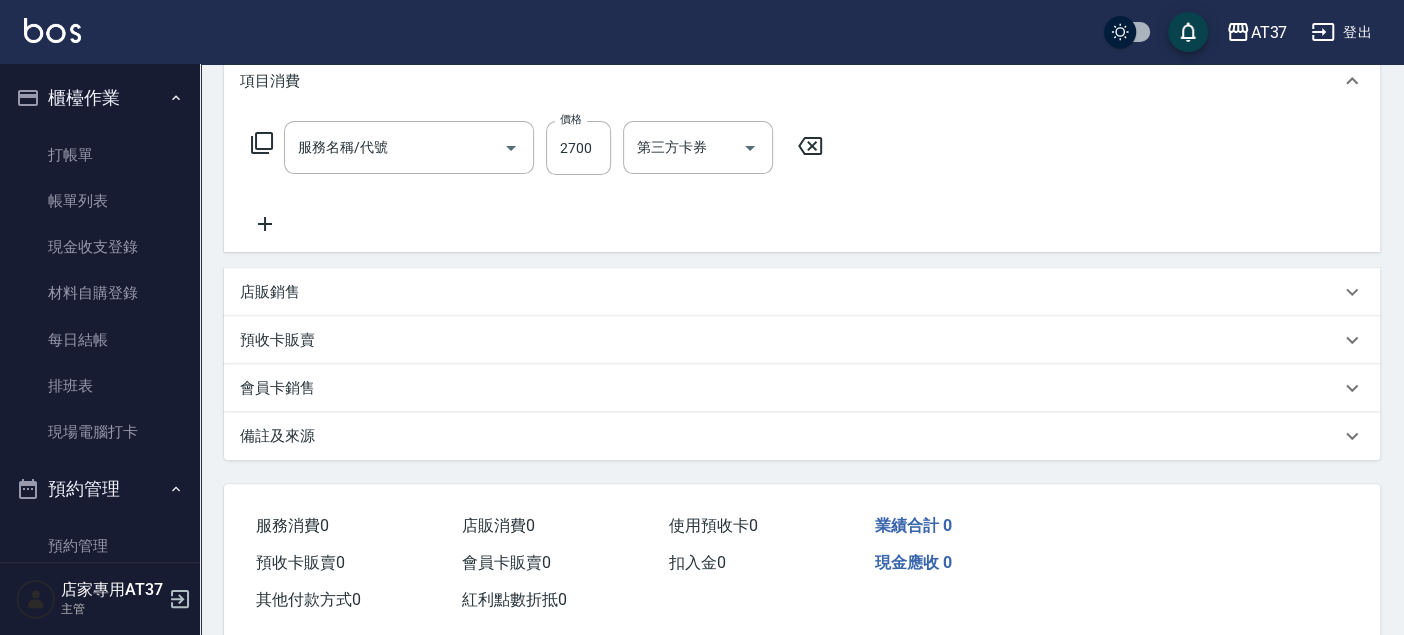 type on "2025/07/12 19:59" 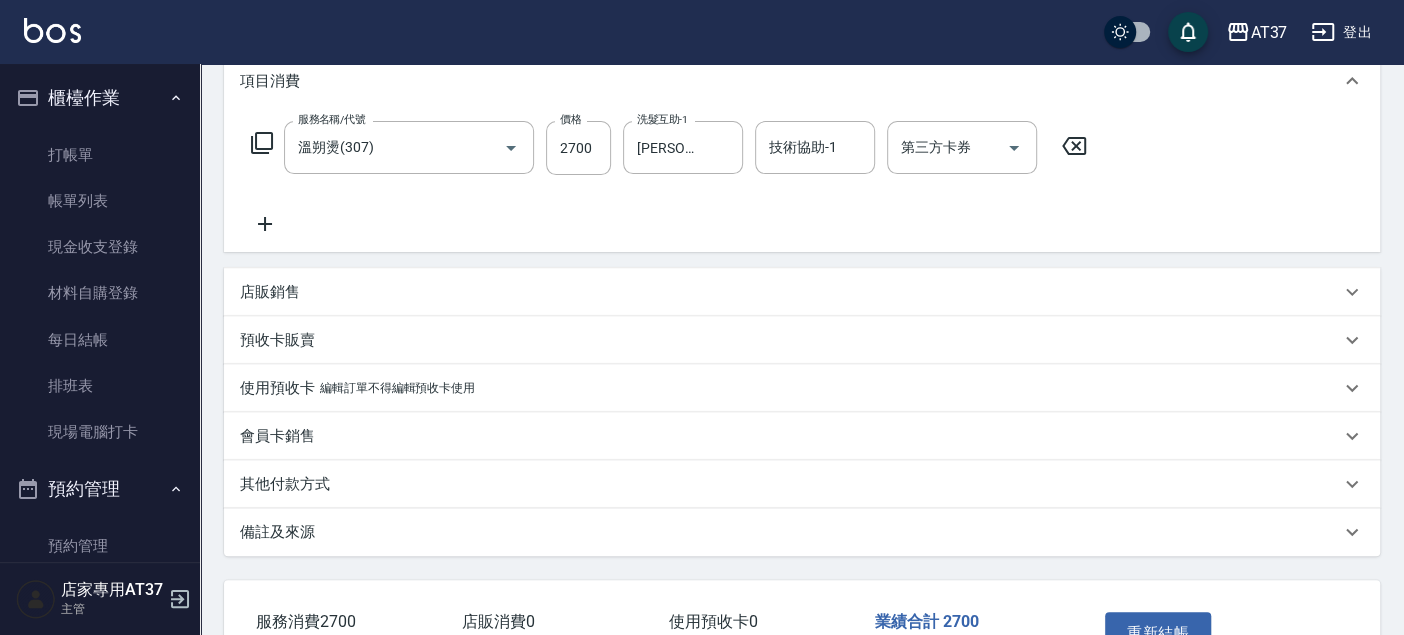 type on "江昱祐/0965652582/0965652582" 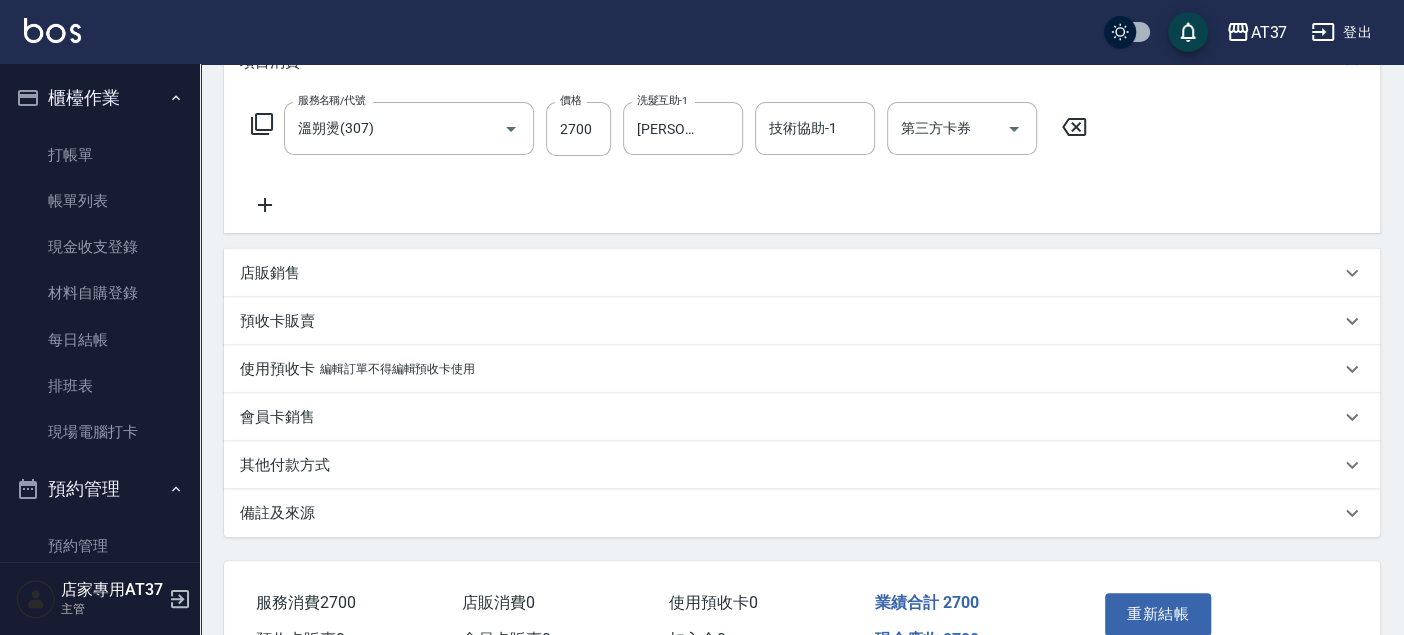 scroll, scrollTop: 333, scrollLeft: 0, axis: vertical 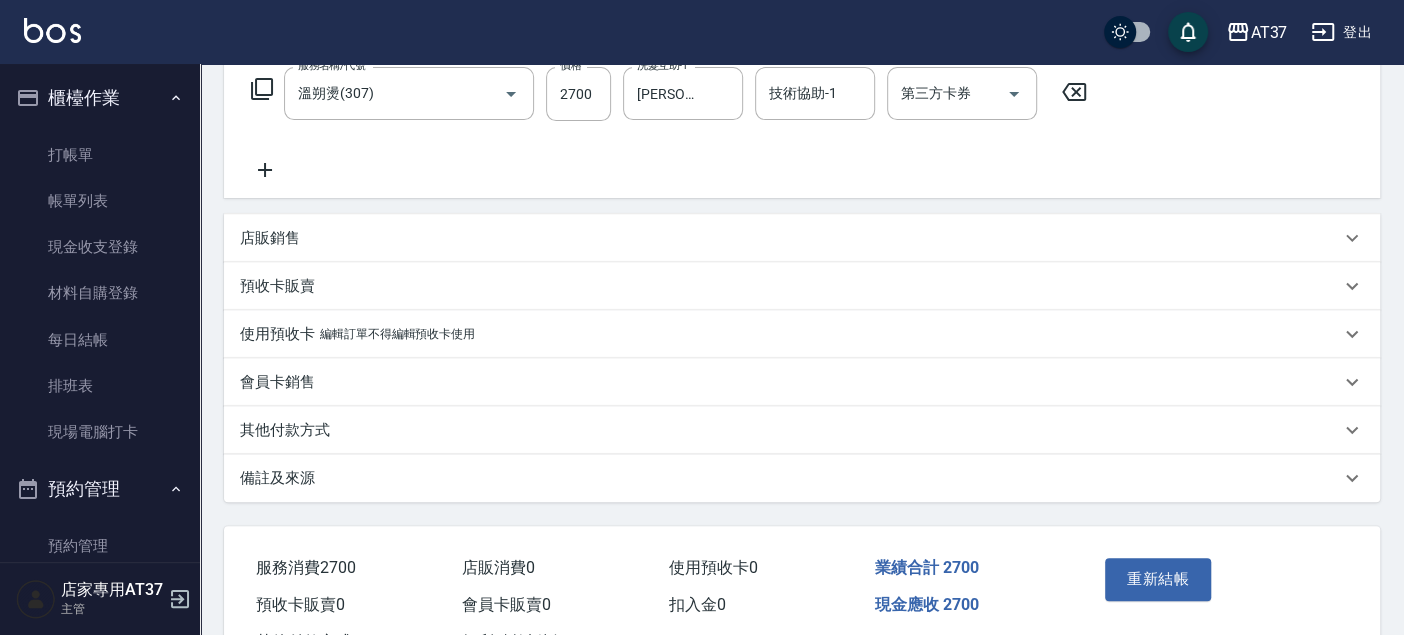 click on "其他付款方式" at bounding box center [790, 430] 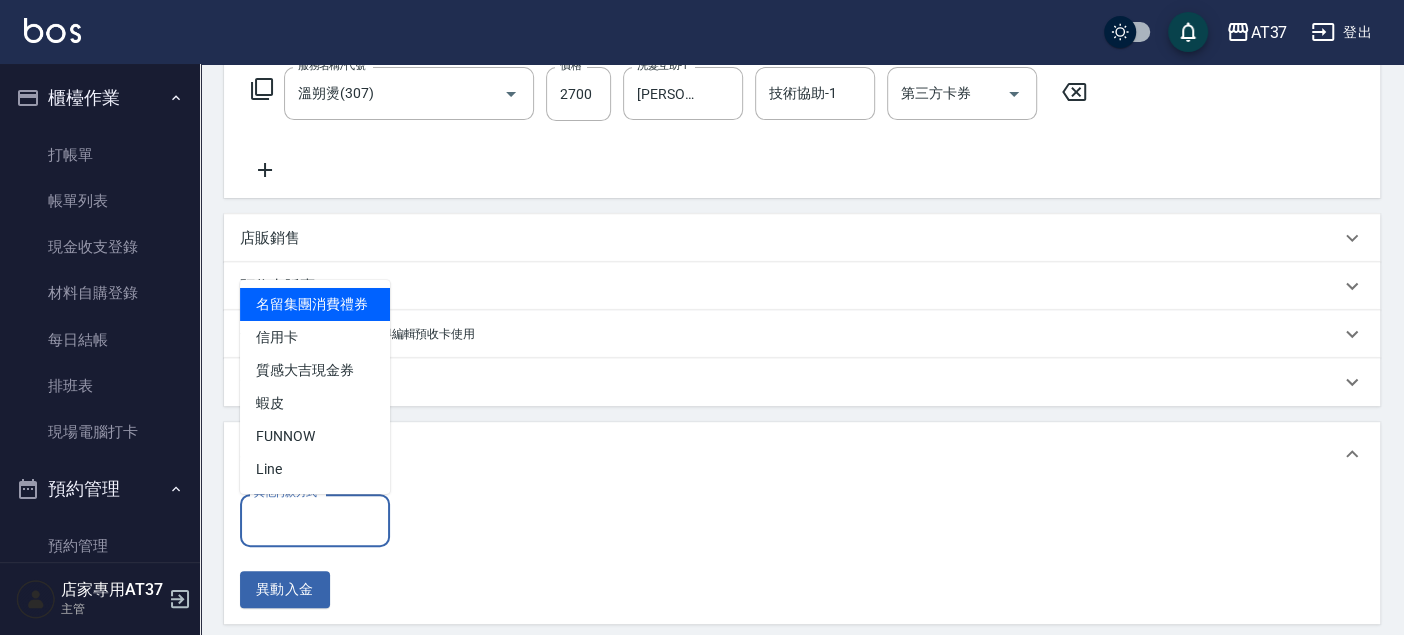 click on "其他付款方式" at bounding box center (315, 520) 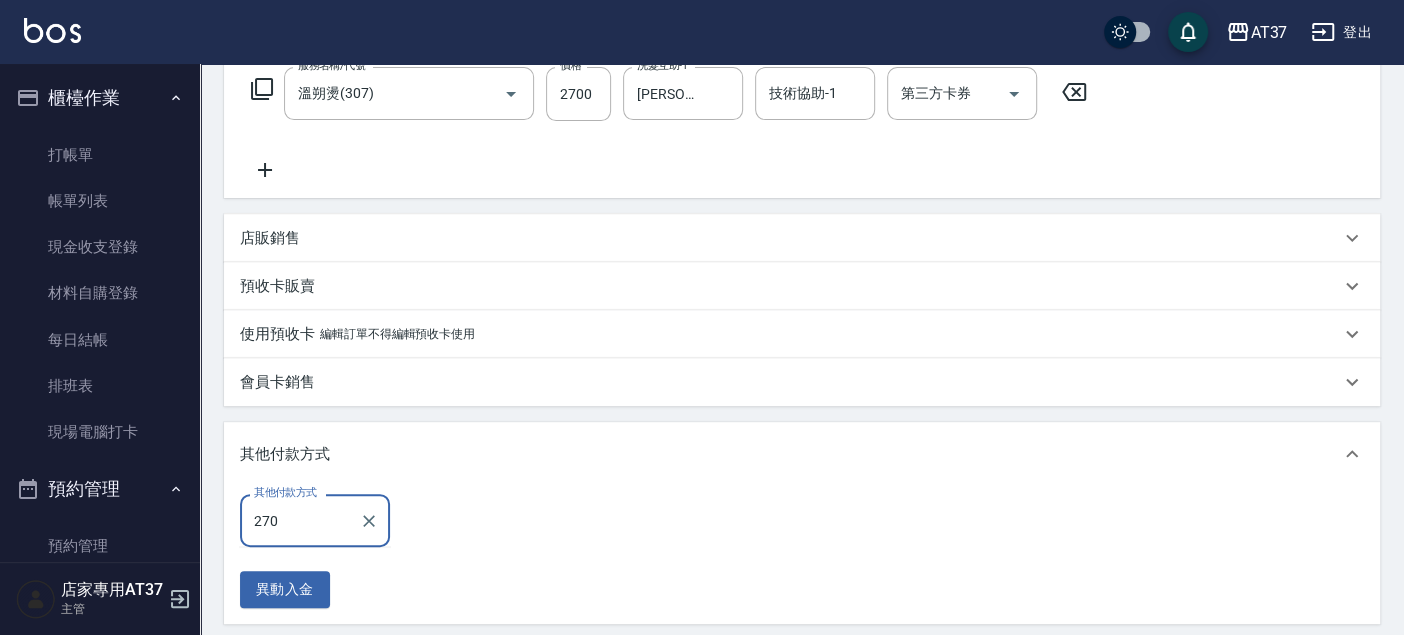 type on "2700" 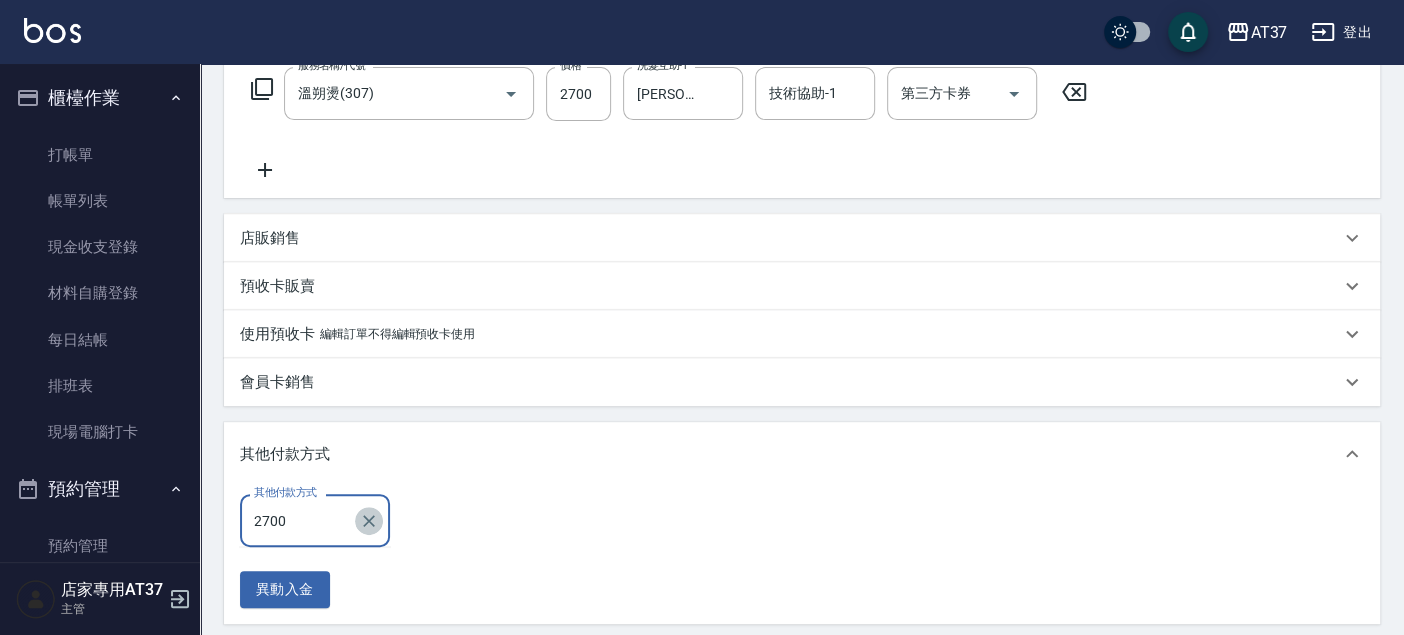 click 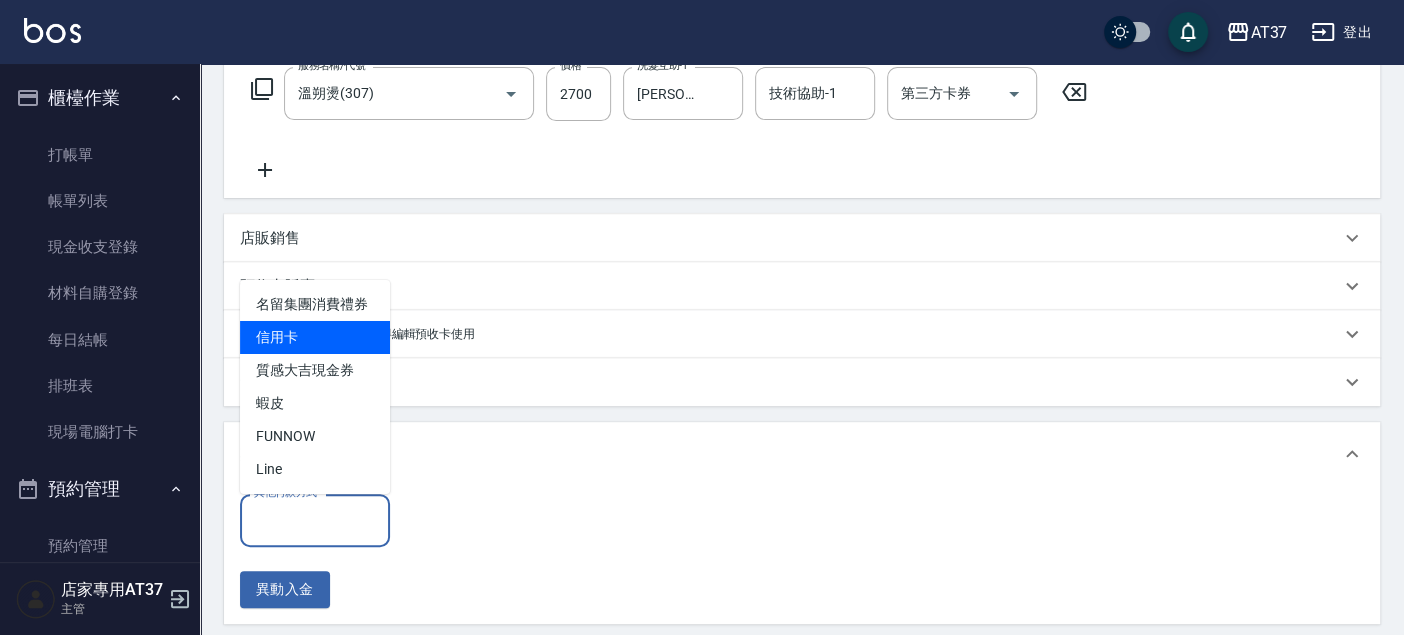 click on "信用卡" at bounding box center [315, 337] 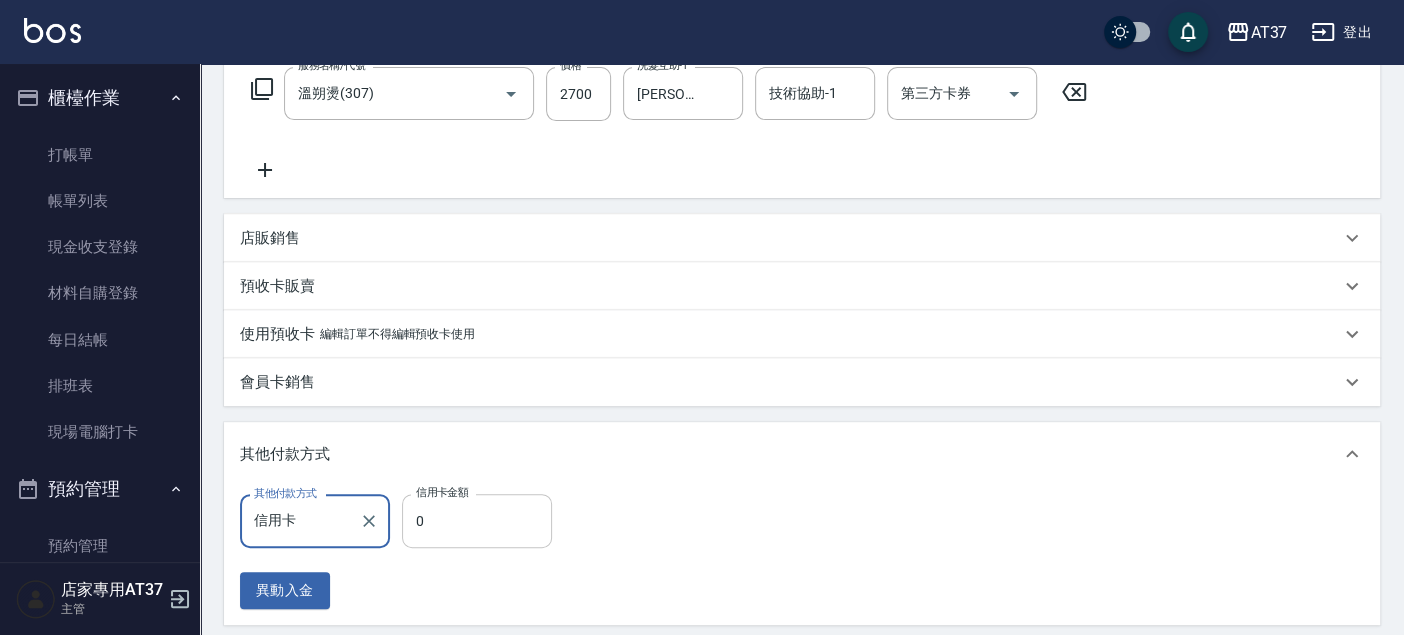 type on "信用卡" 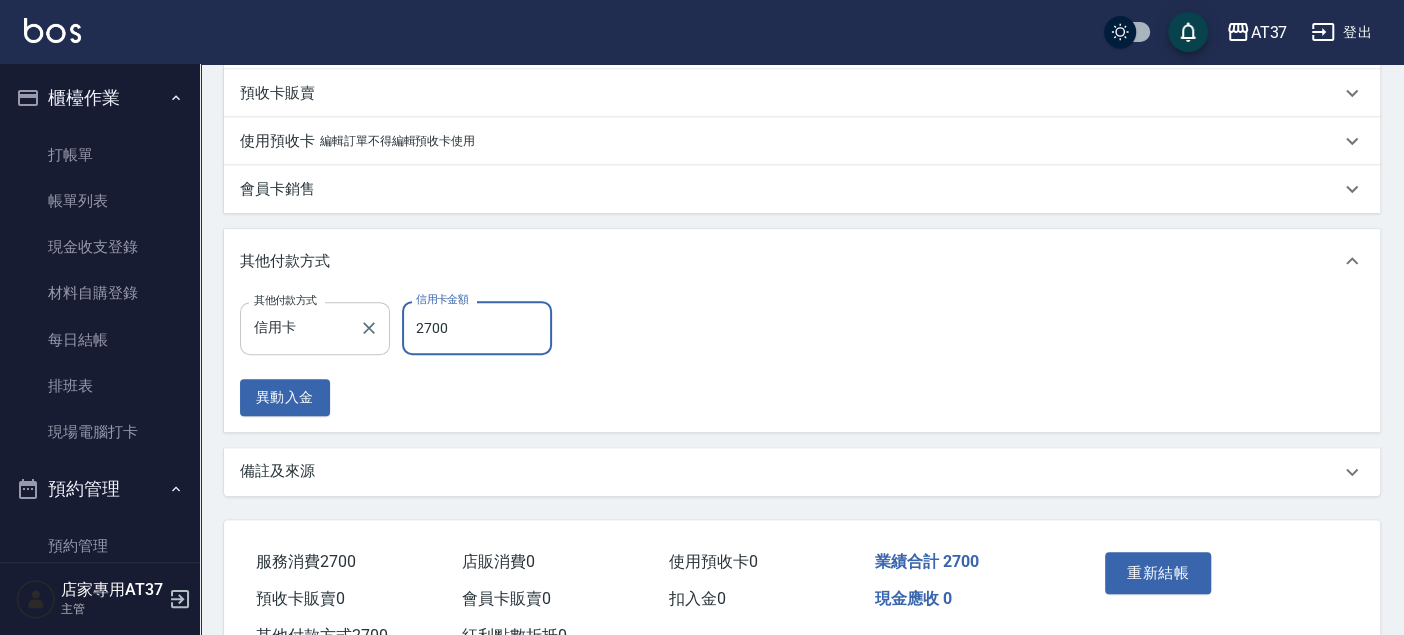 scroll, scrollTop: 599, scrollLeft: 0, axis: vertical 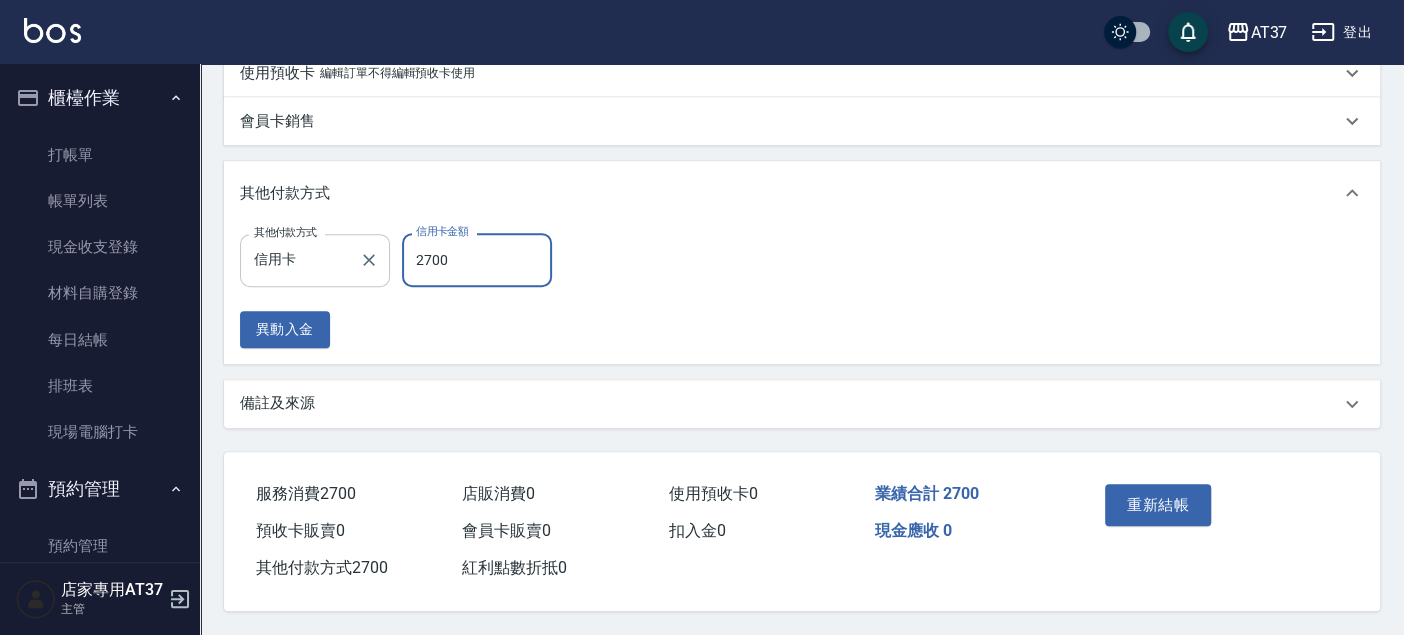 type on "2700" 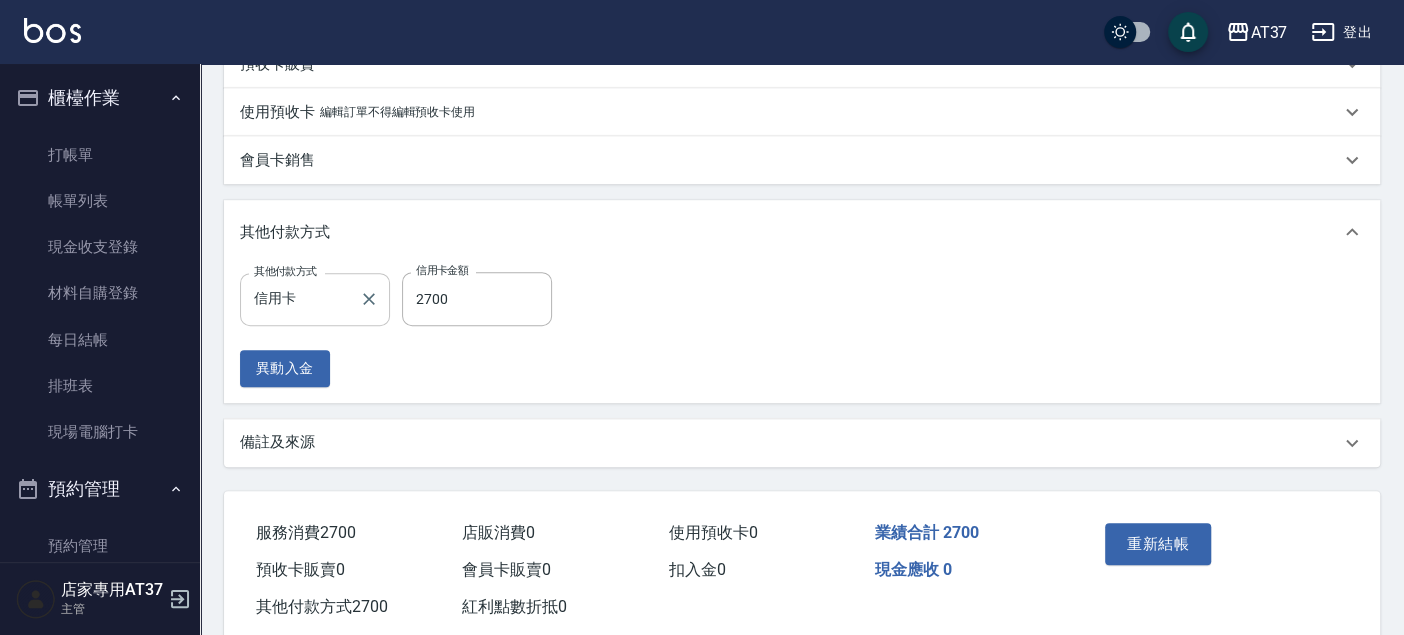 scroll, scrollTop: 599, scrollLeft: 0, axis: vertical 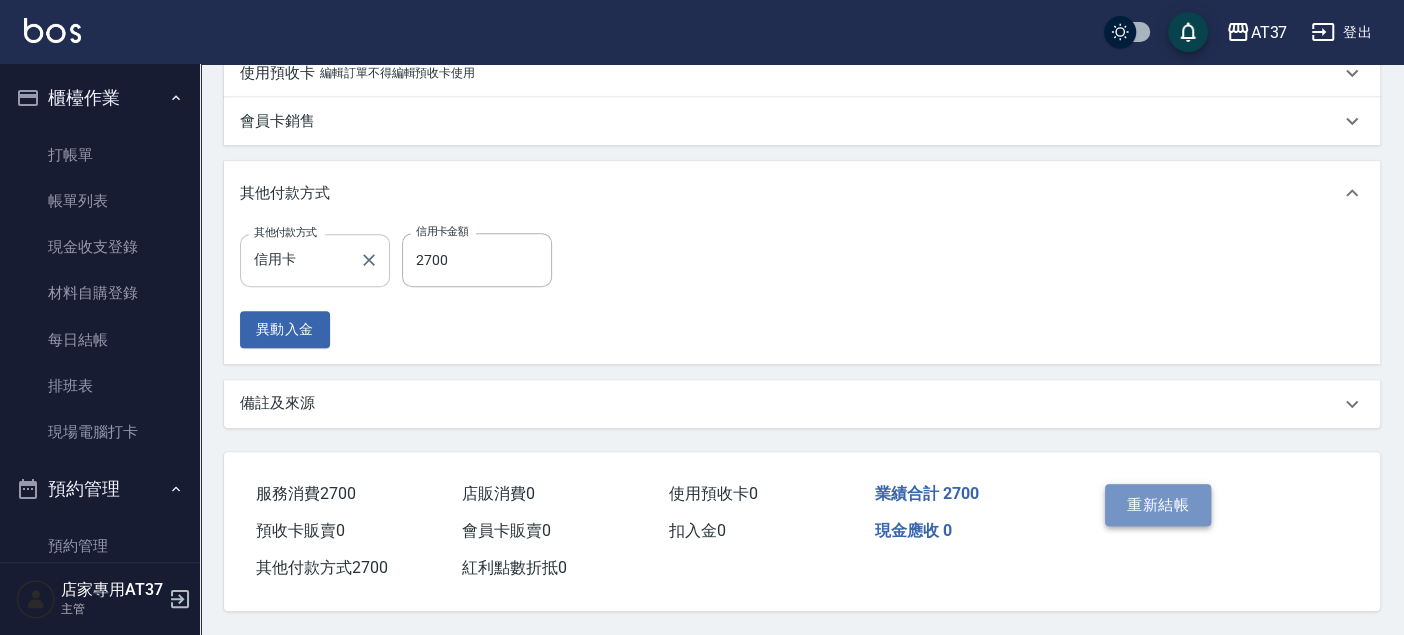 click on "重新結帳" at bounding box center (1158, 505) 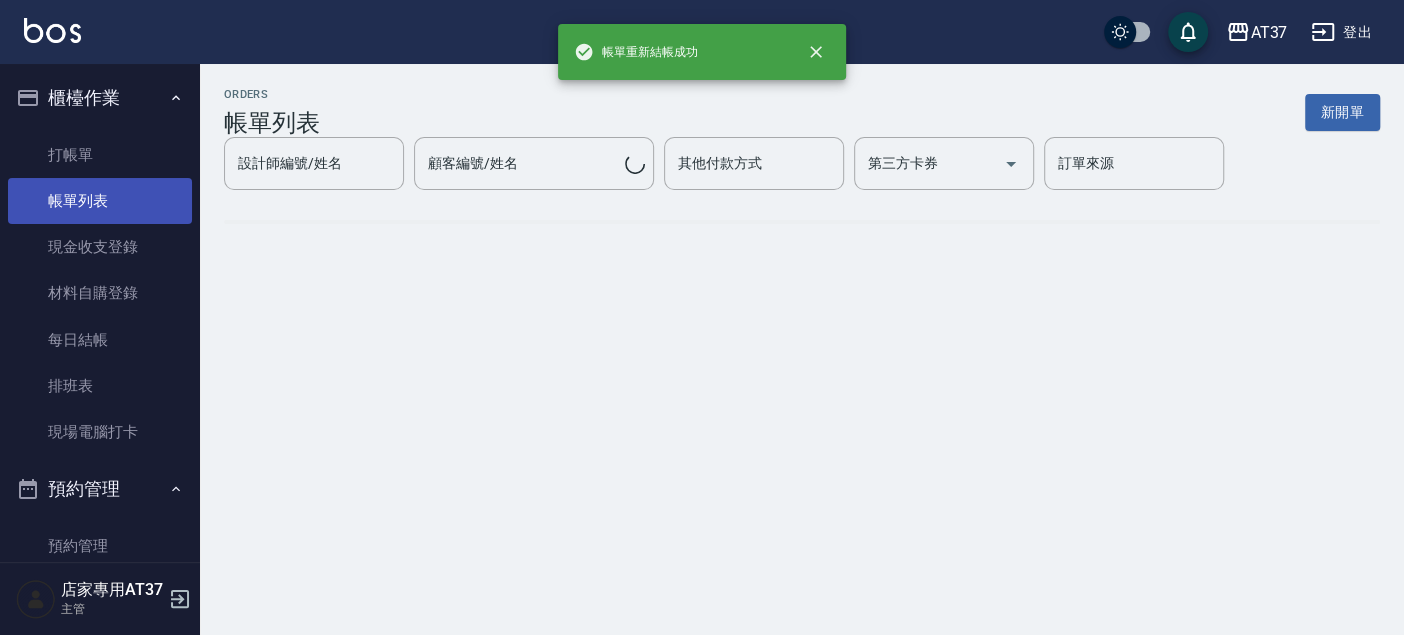 scroll, scrollTop: 0, scrollLeft: 0, axis: both 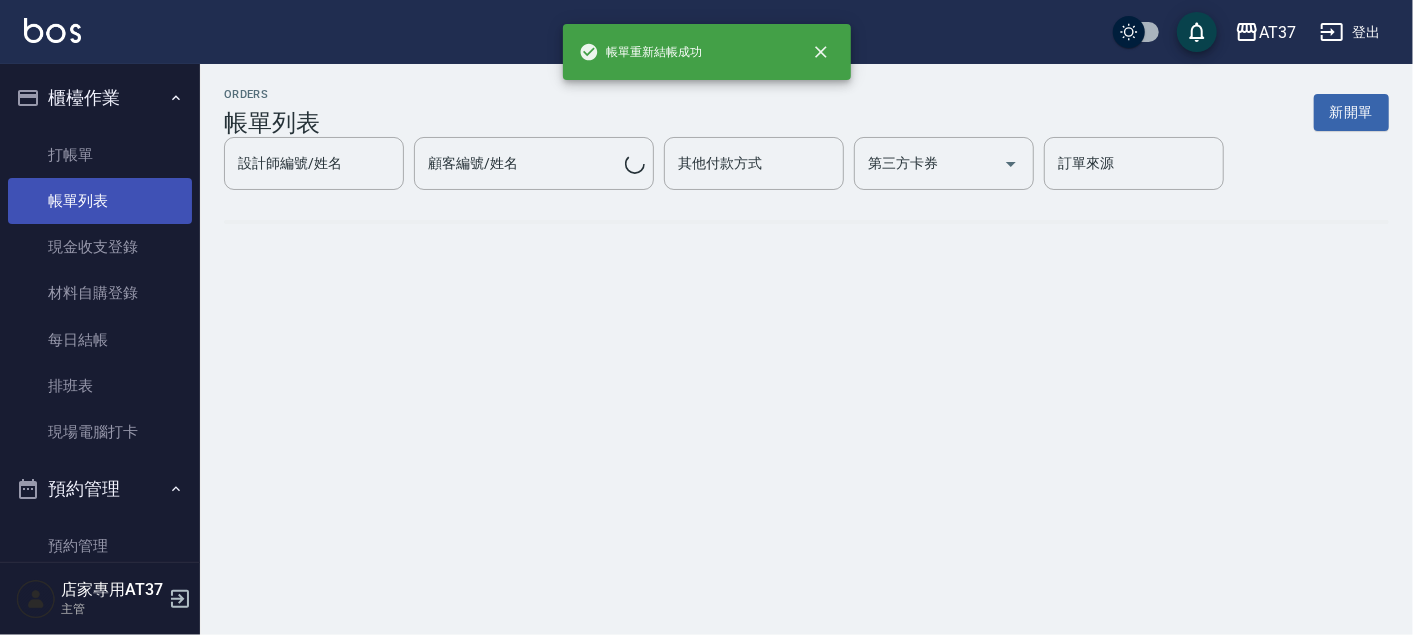 click on "帳單列表" at bounding box center (100, 201) 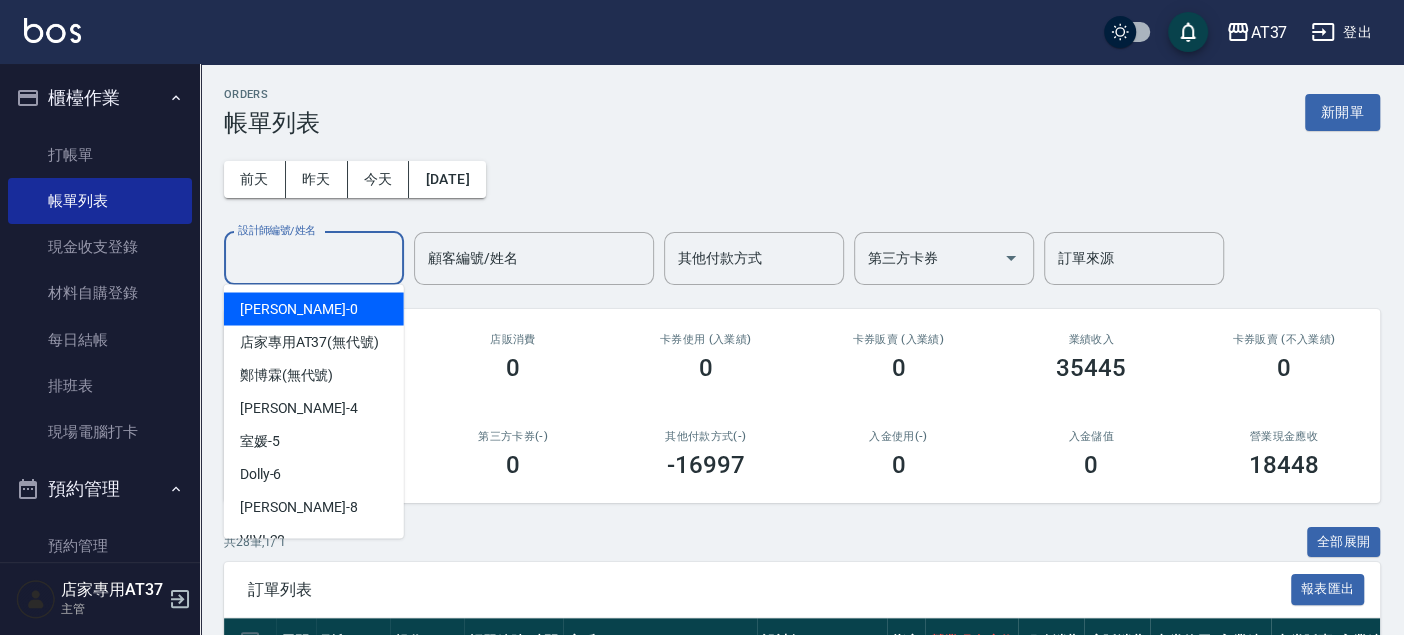 click on "設計師編號/姓名" at bounding box center (314, 258) 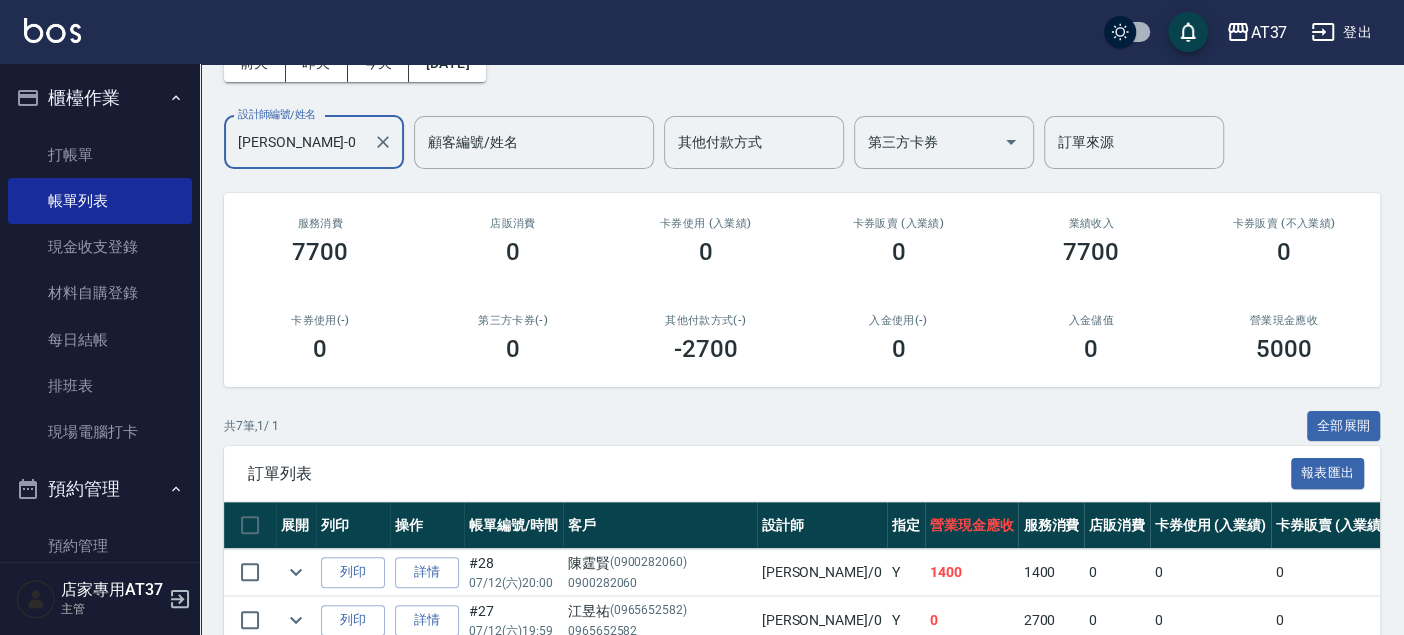 scroll, scrollTop: 111, scrollLeft: 0, axis: vertical 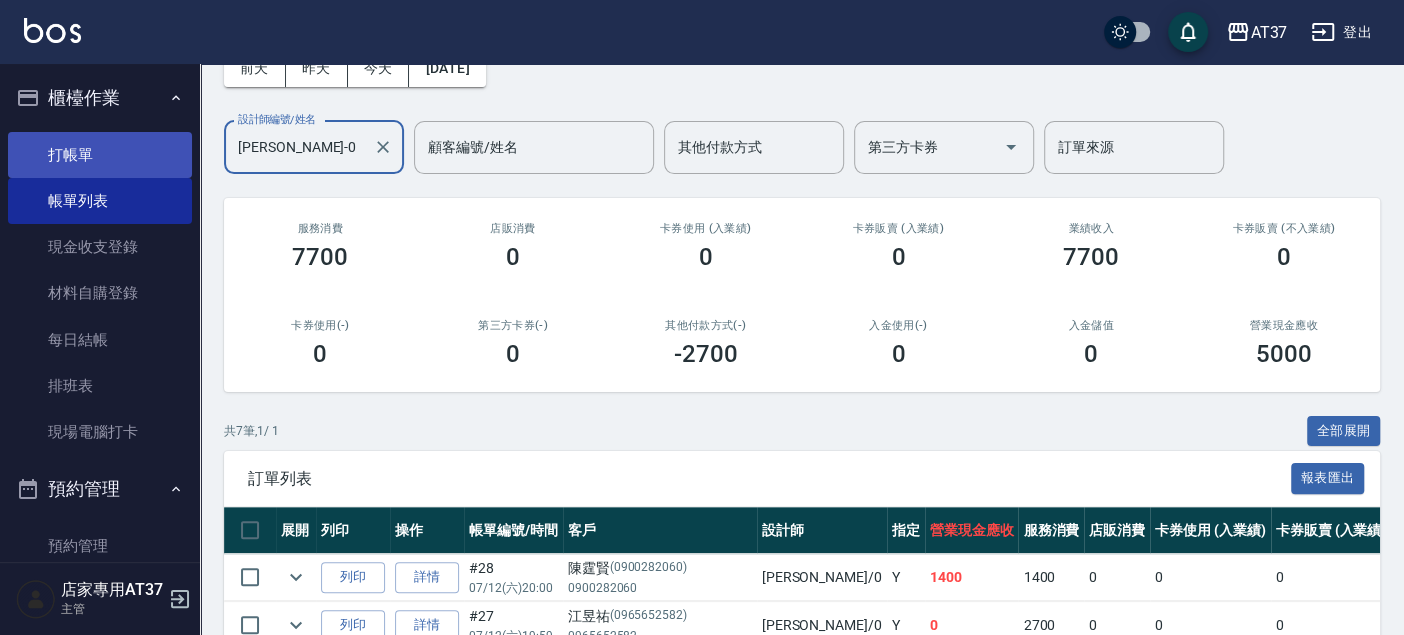 type on "NINA-0" 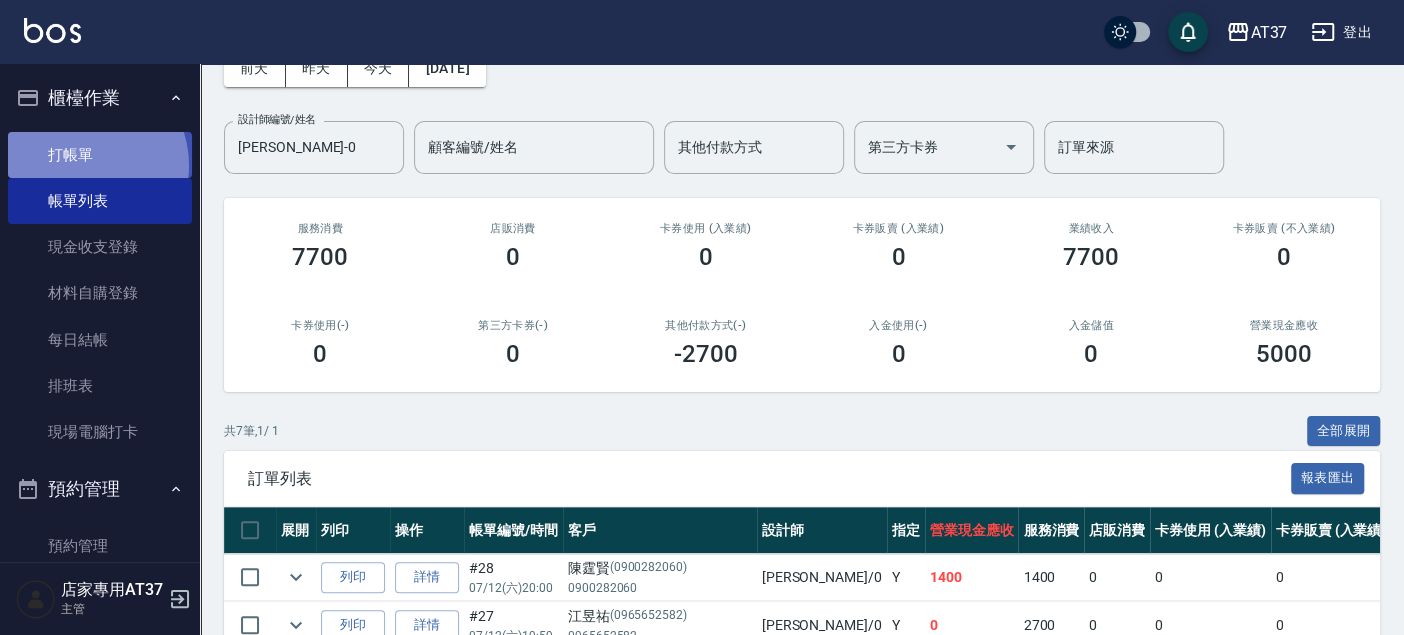 click on "打帳單" at bounding box center (100, 155) 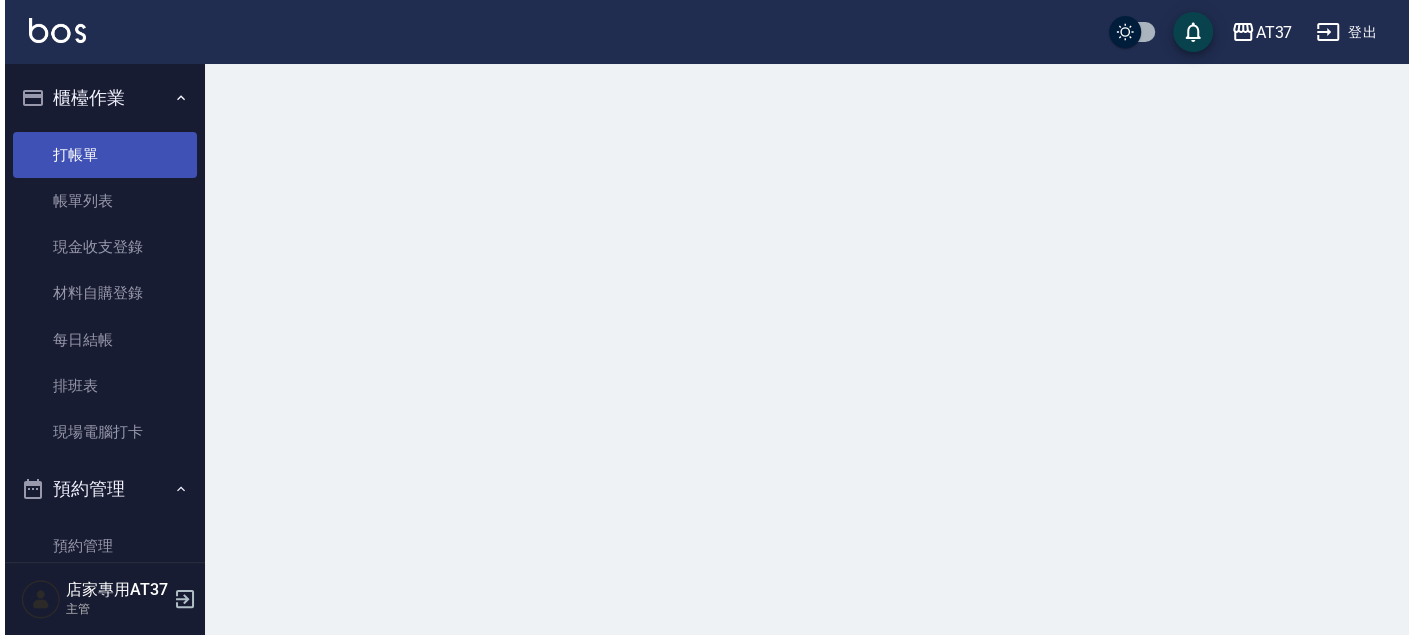 scroll, scrollTop: 0, scrollLeft: 0, axis: both 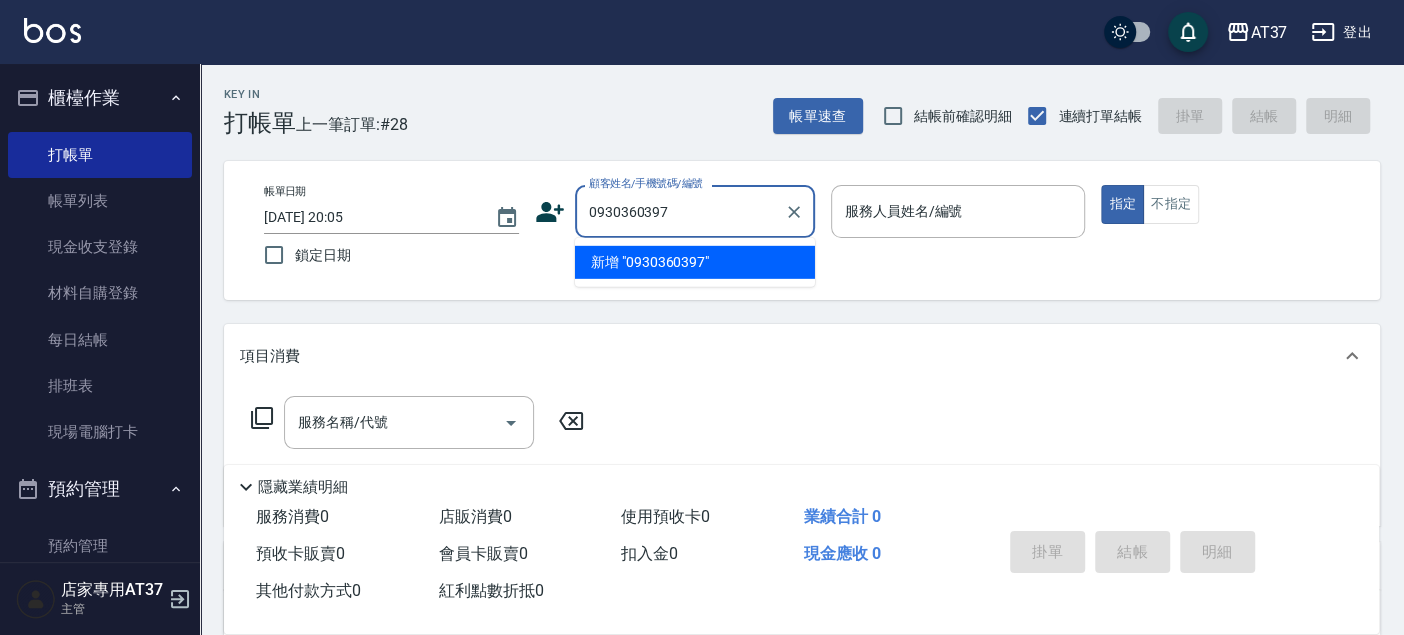 type on "0930360397" 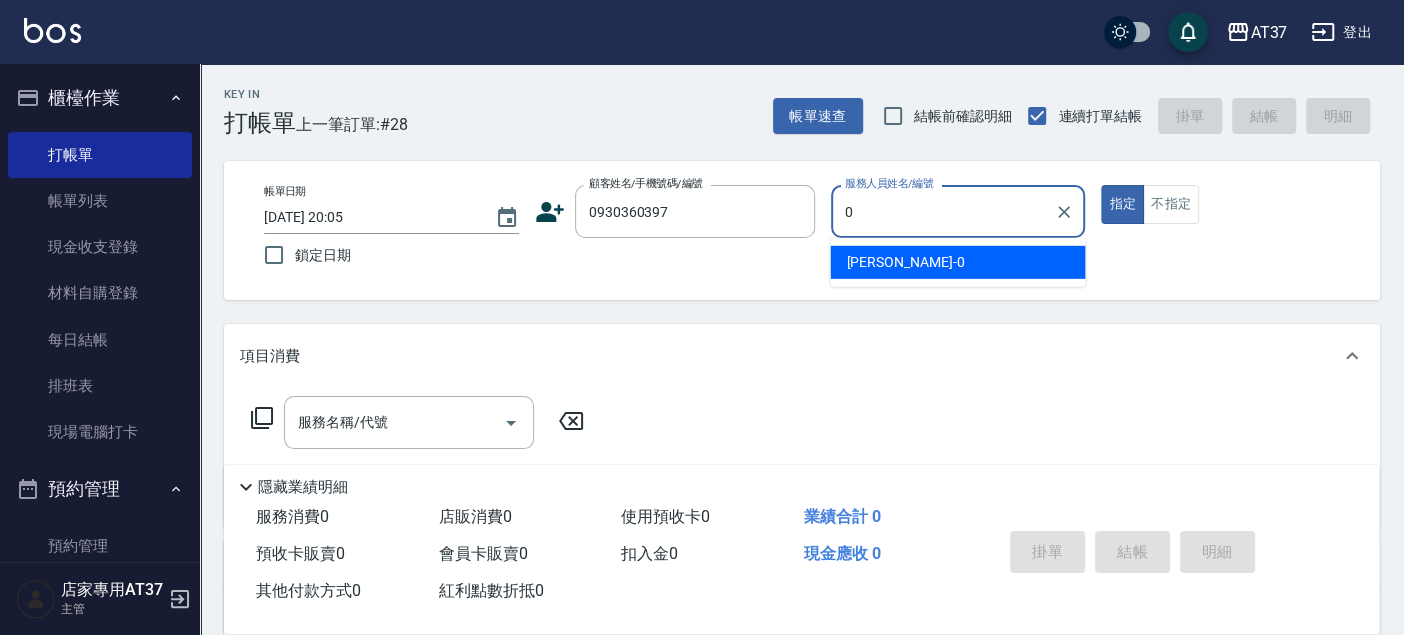 click on "NINA -0" at bounding box center [957, 262] 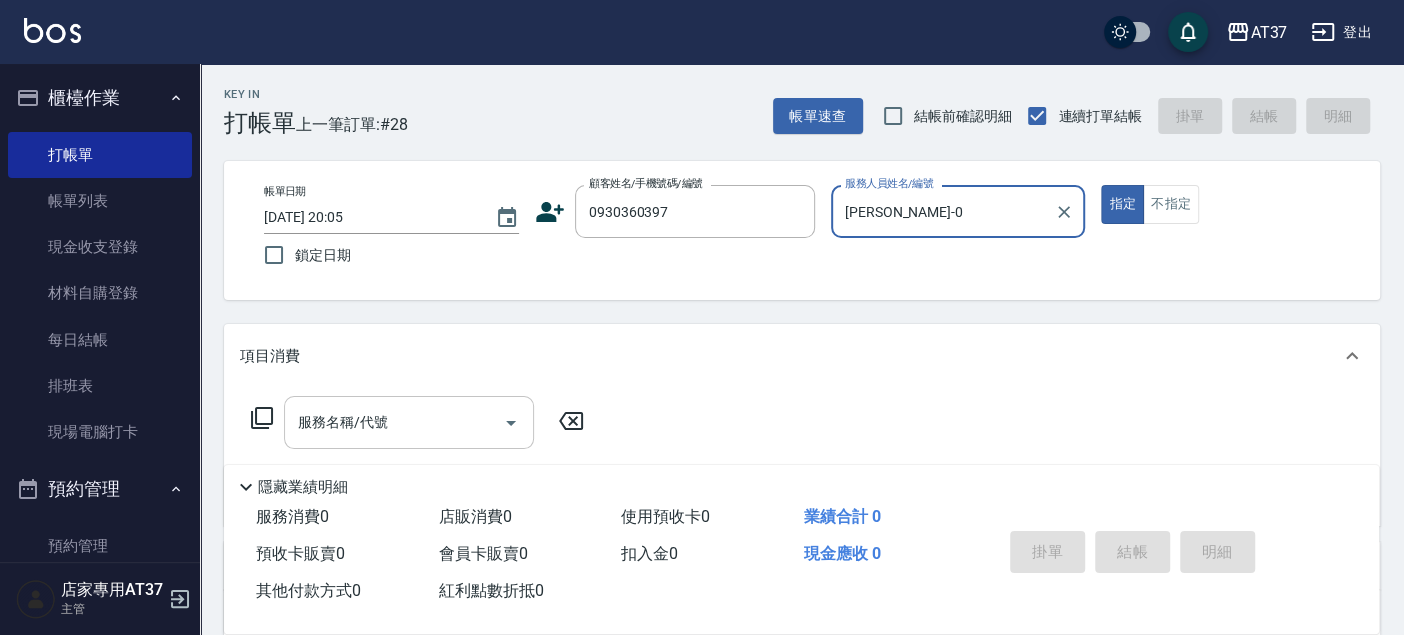 type on "NINA-0" 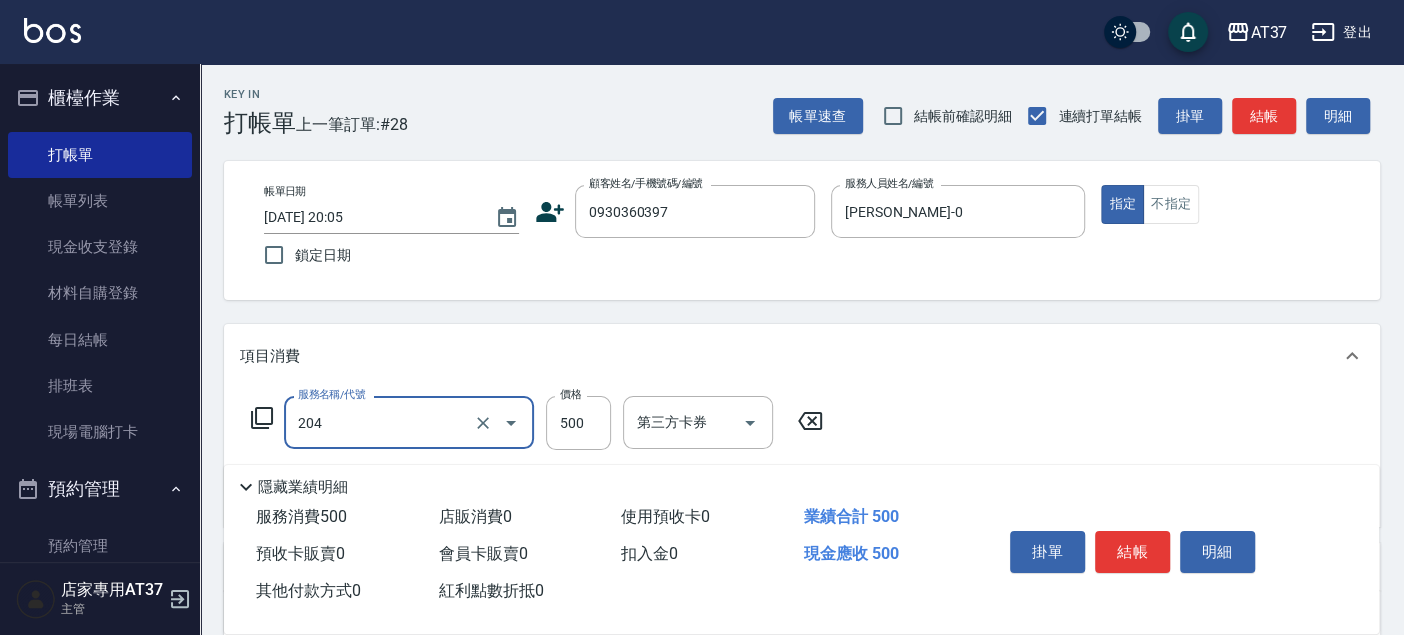 type on "A級洗+剪(204)" 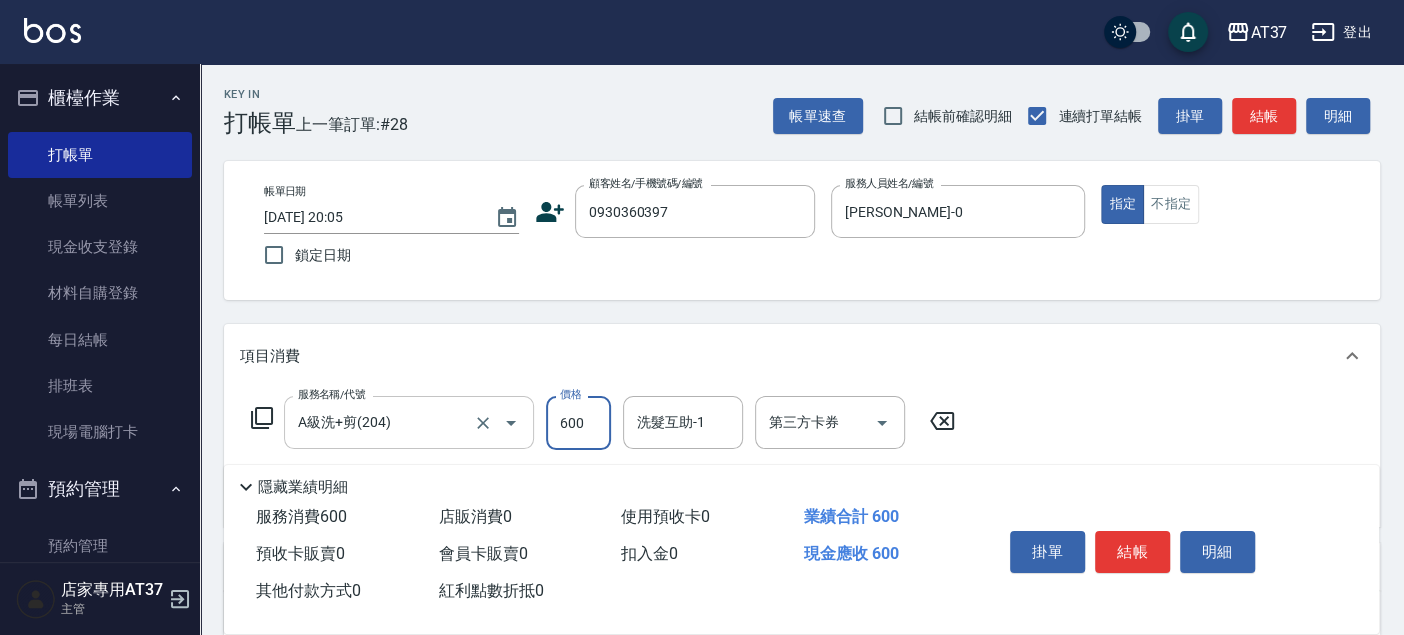 type on "600" 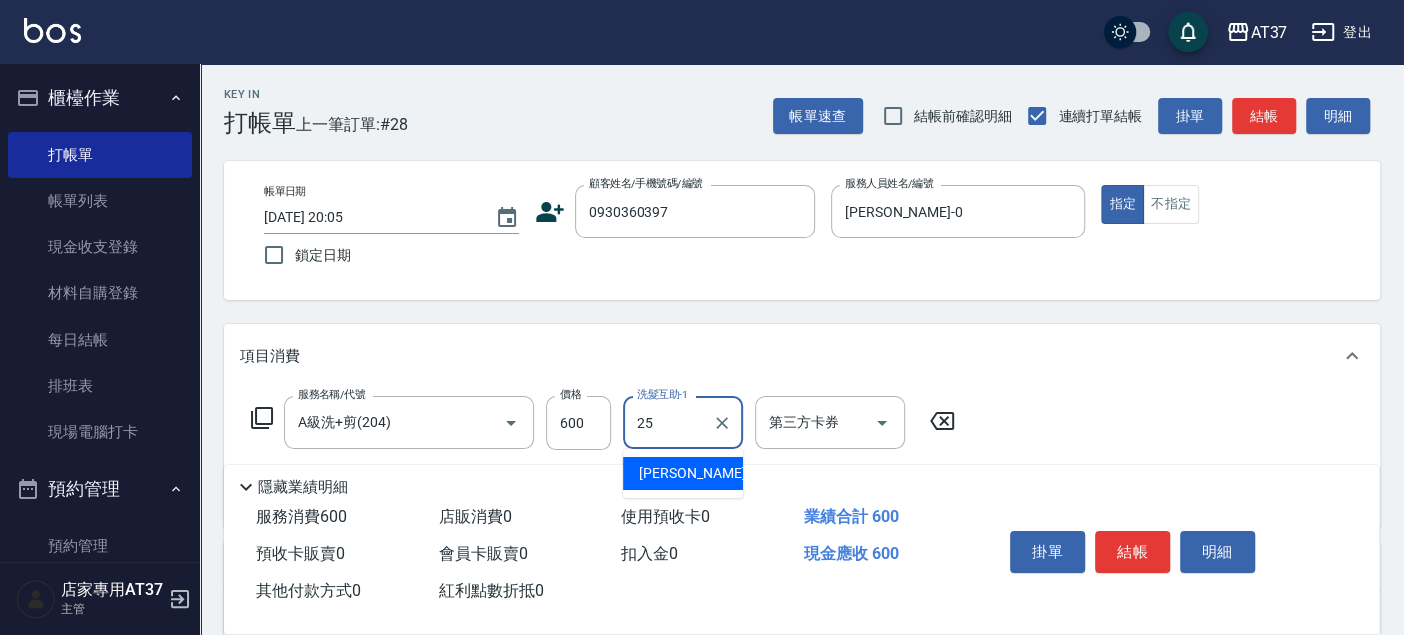 type on "子筠-25" 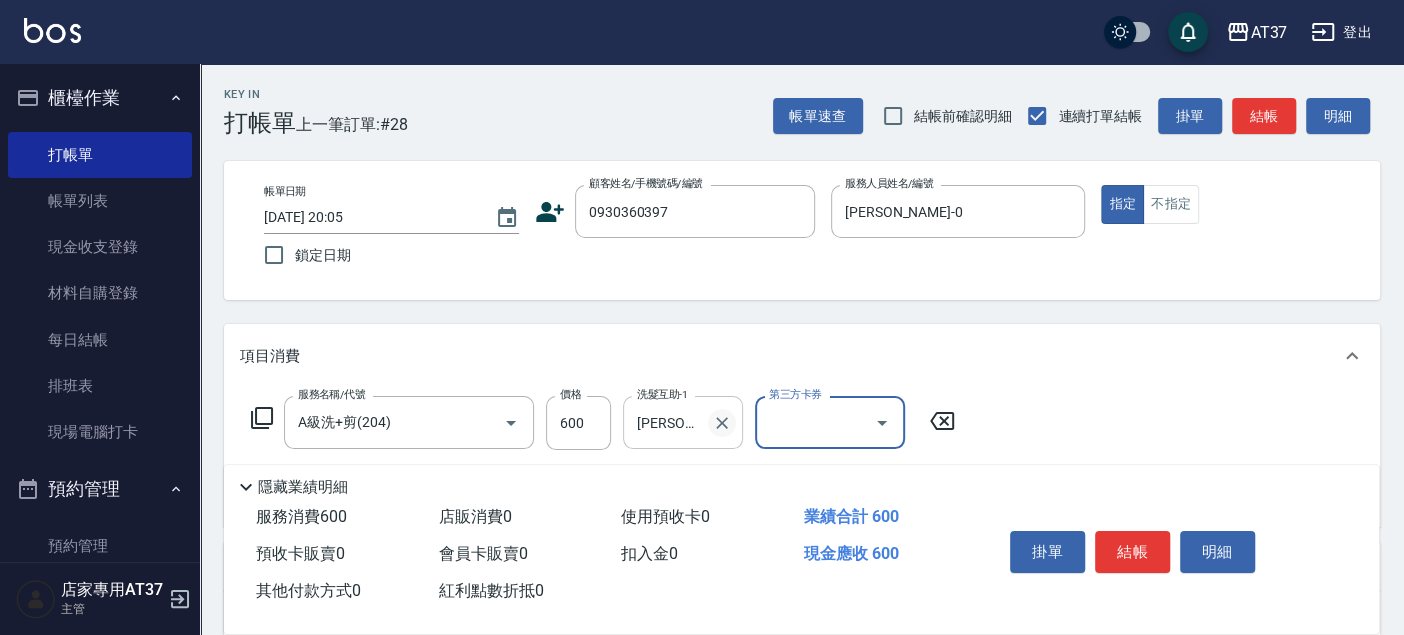 click at bounding box center (722, 423) 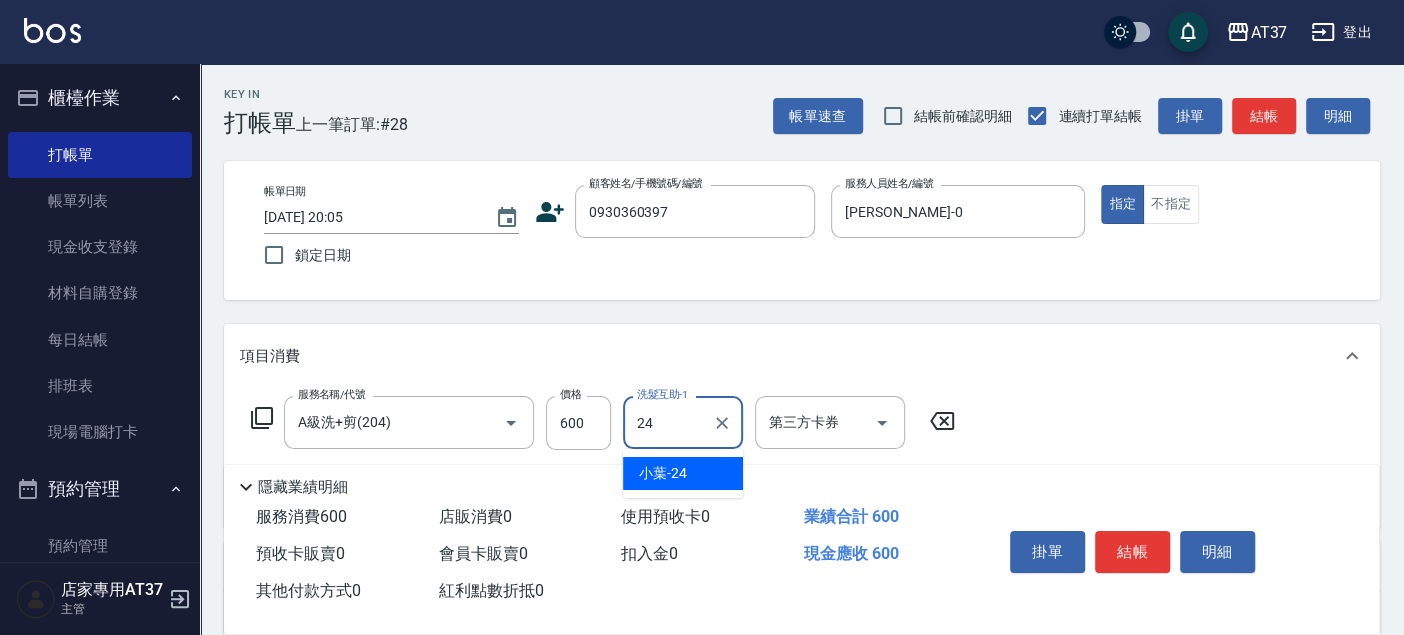 type on "小葉-24" 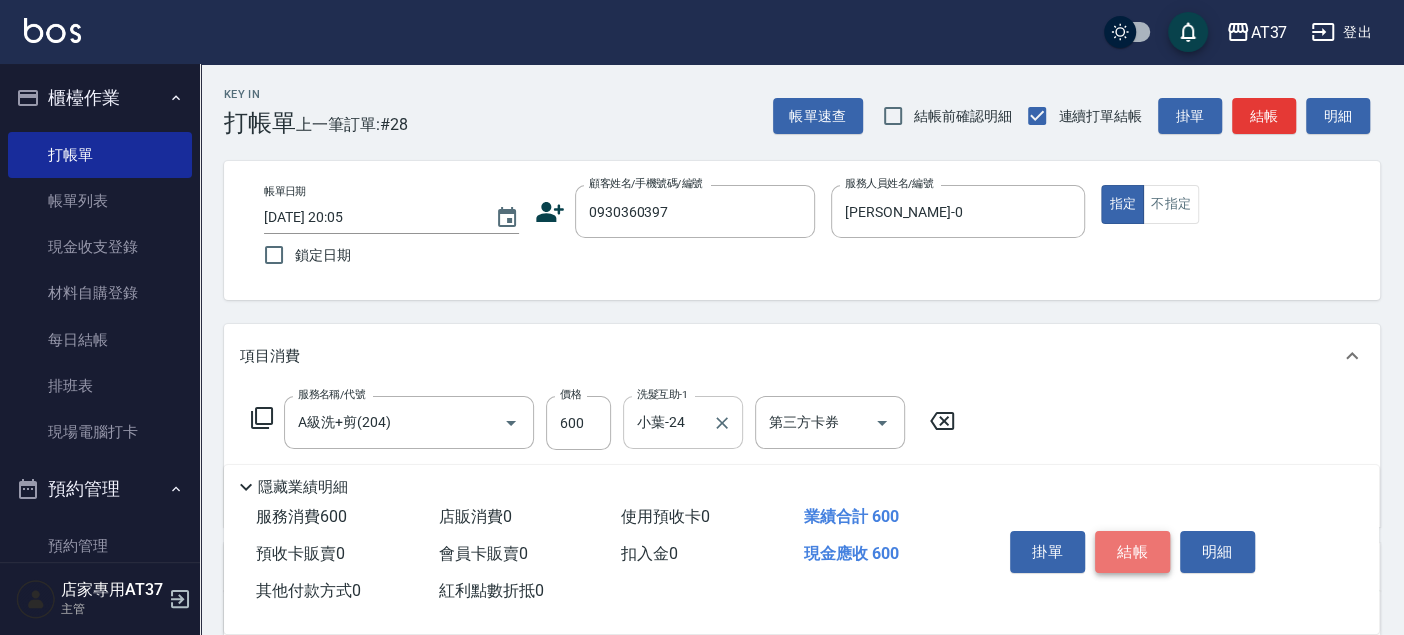 click on "結帳" at bounding box center [1132, 552] 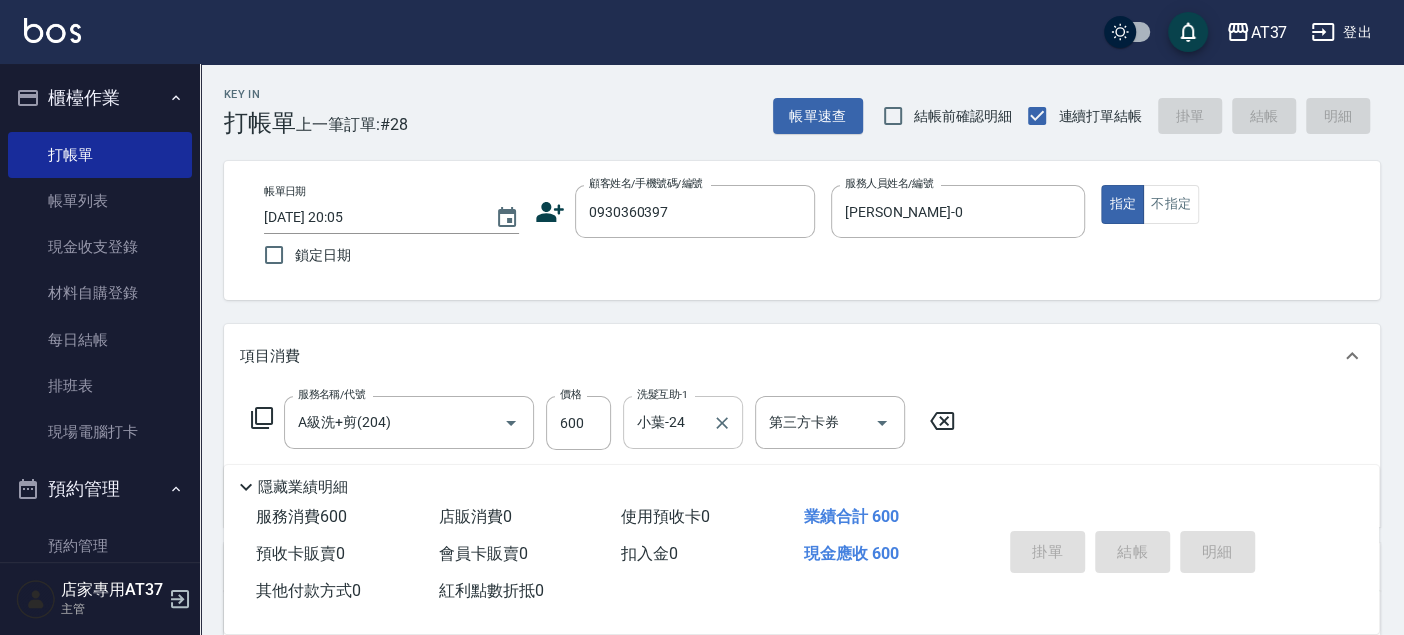 type on "2025/07/12 20:06" 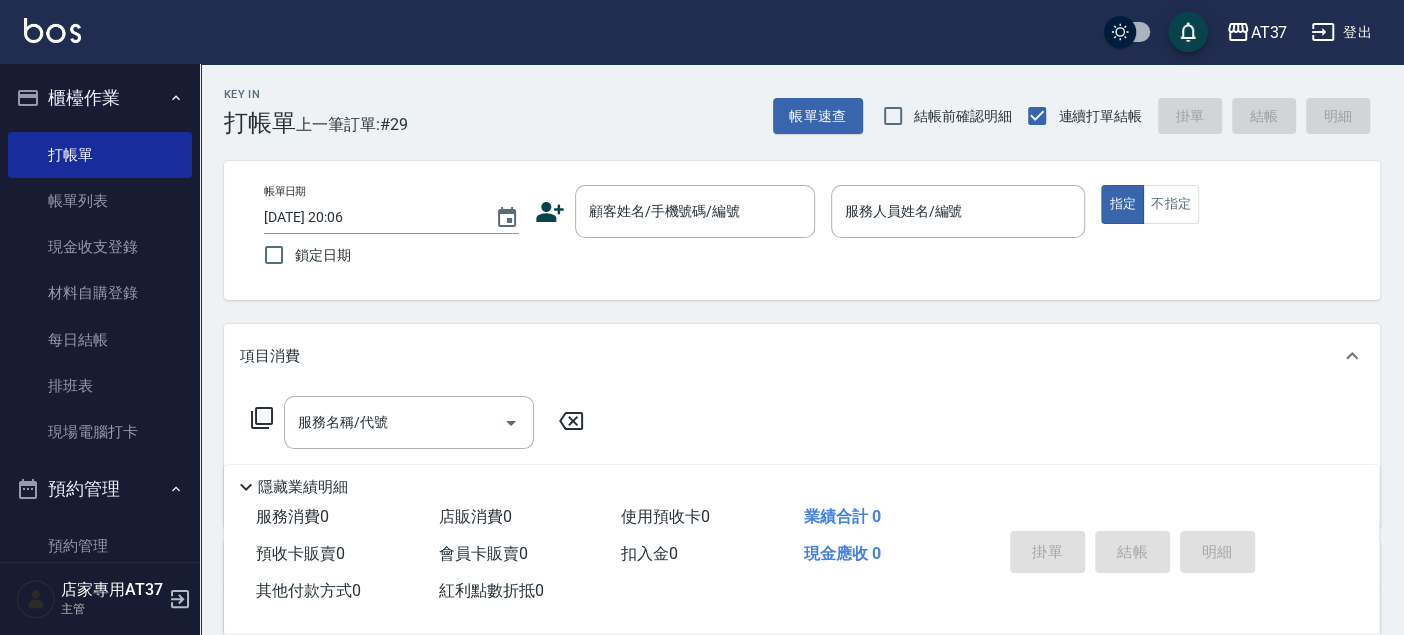 click 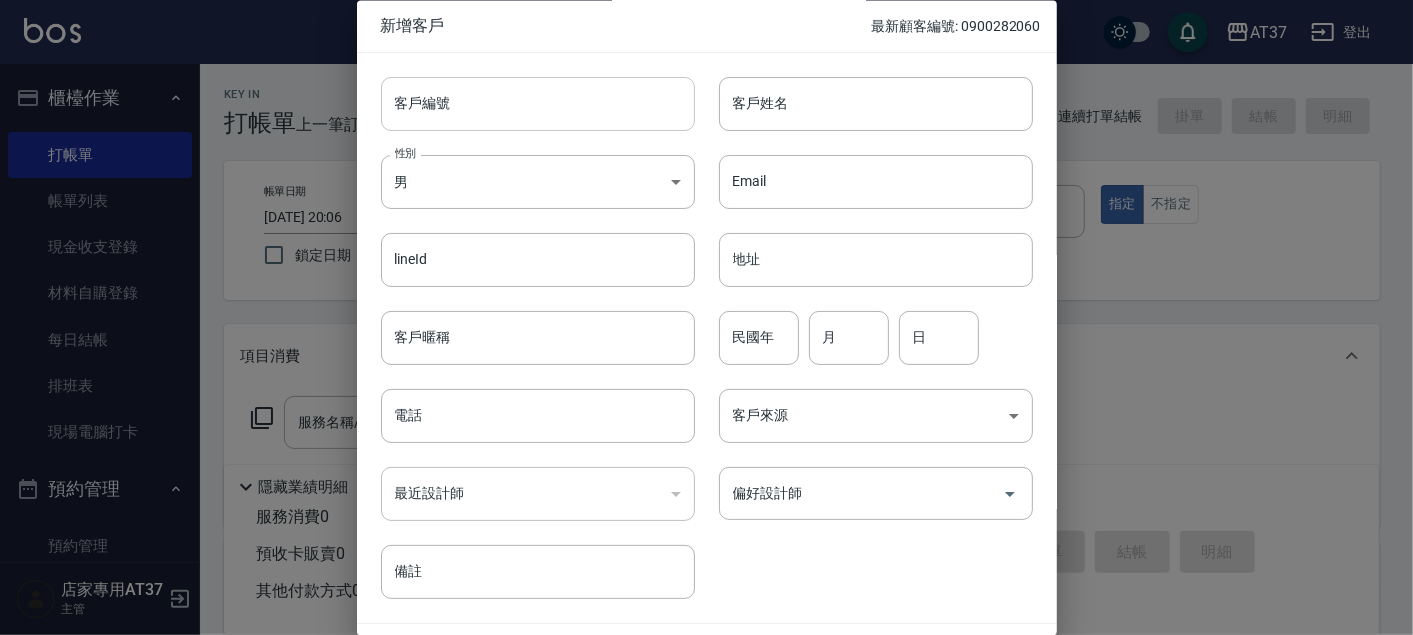 click on "客戶編號" at bounding box center (538, 104) 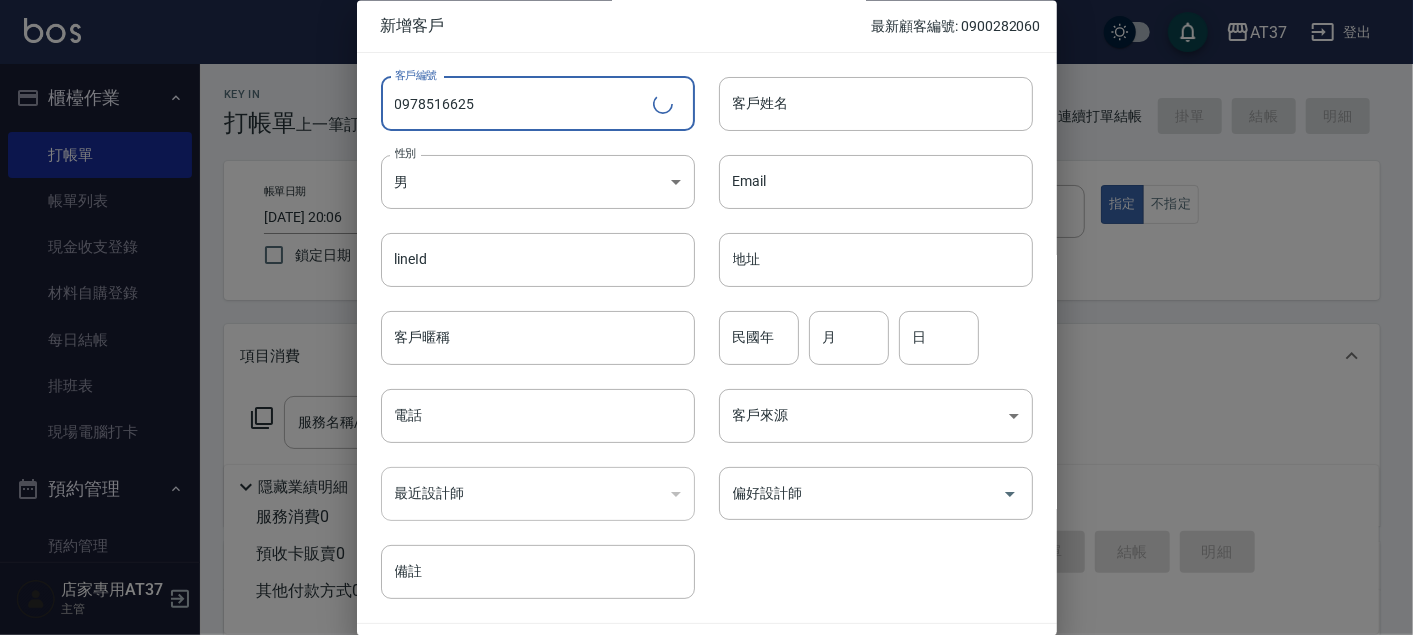 type on "0978516625" 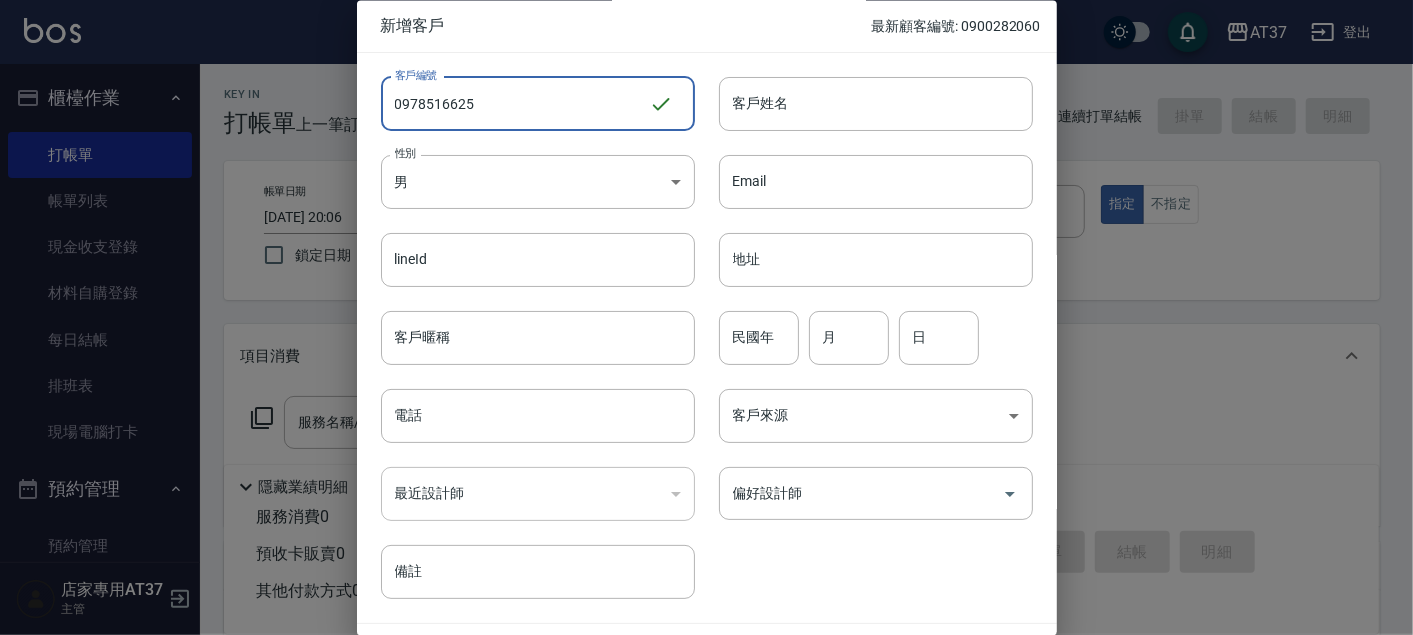 drag, startPoint x: 514, startPoint y: 120, endPoint x: 376, endPoint y: 130, distance: 138.36185 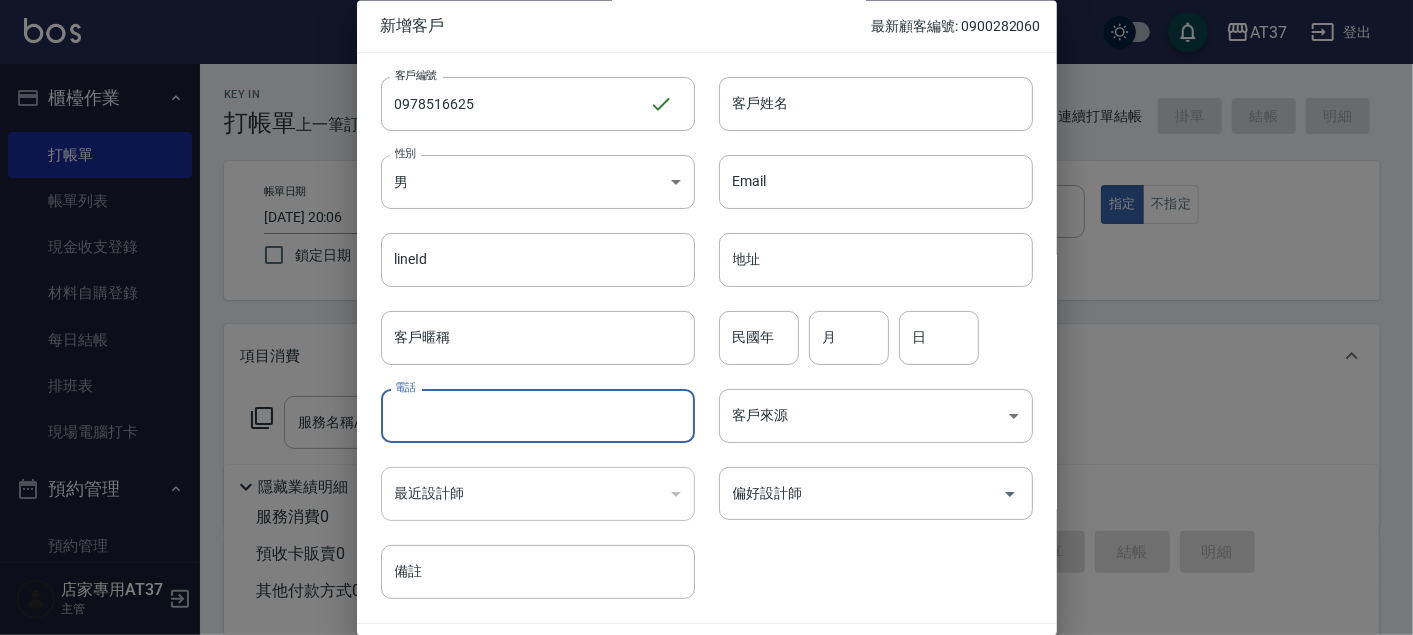 paste on "0978516625" 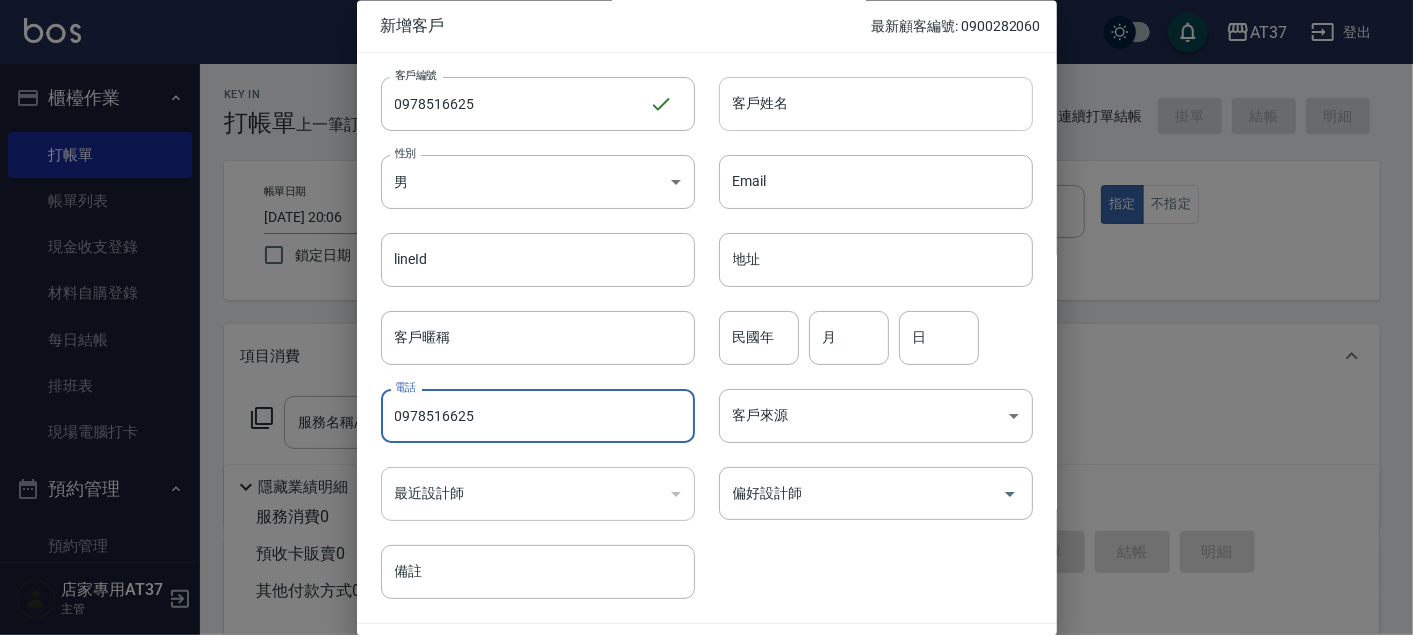 type on "0978516625" 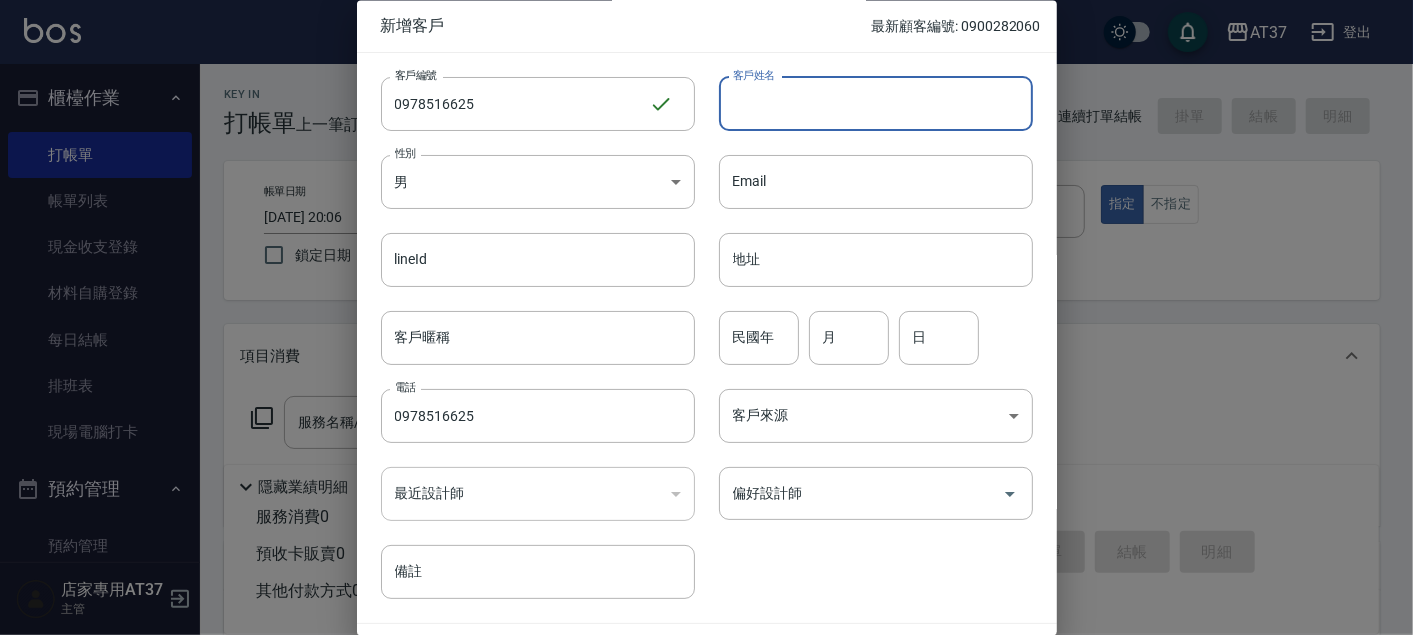 click on "客戶姓名" at bounding box center (876, 104) 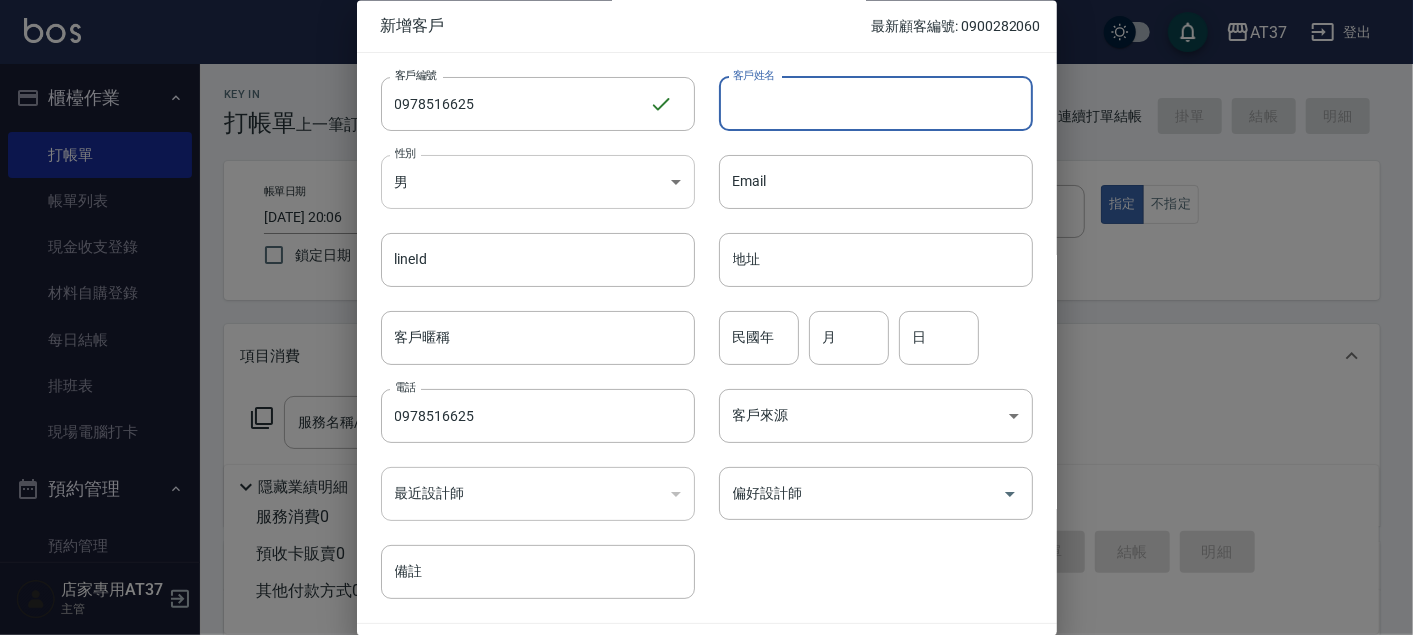 type on "ㄆ" 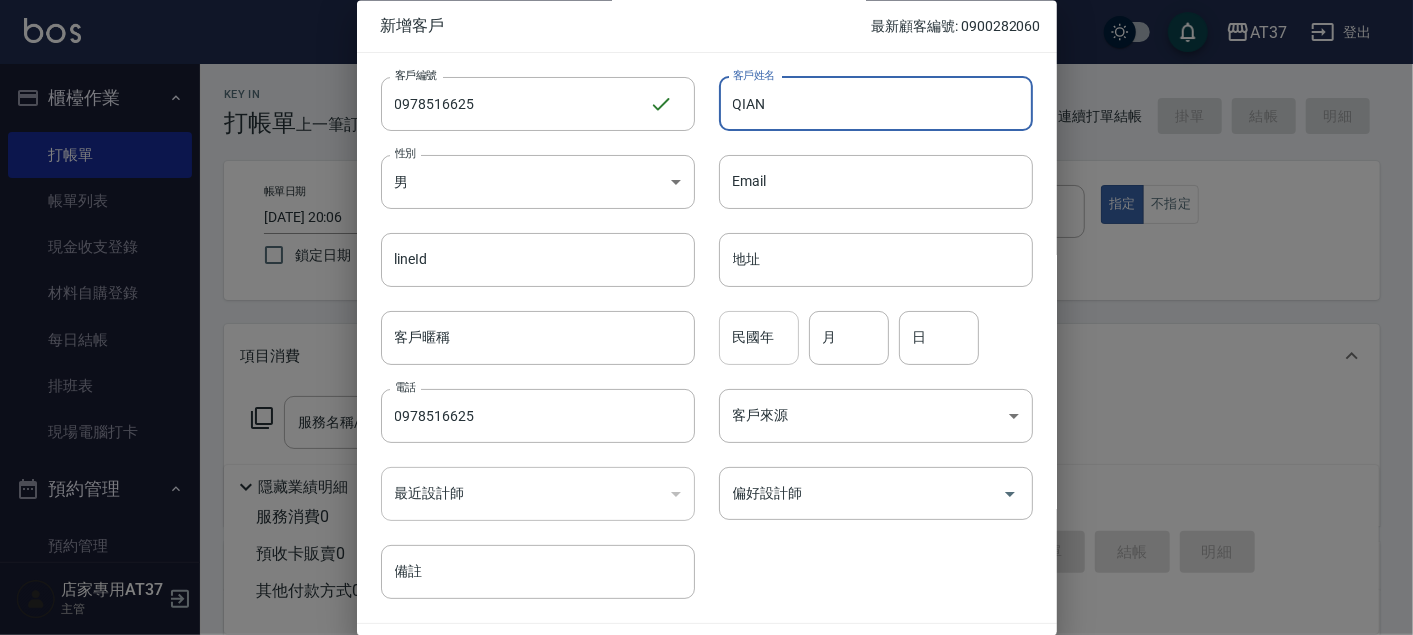 type on "QIAN" 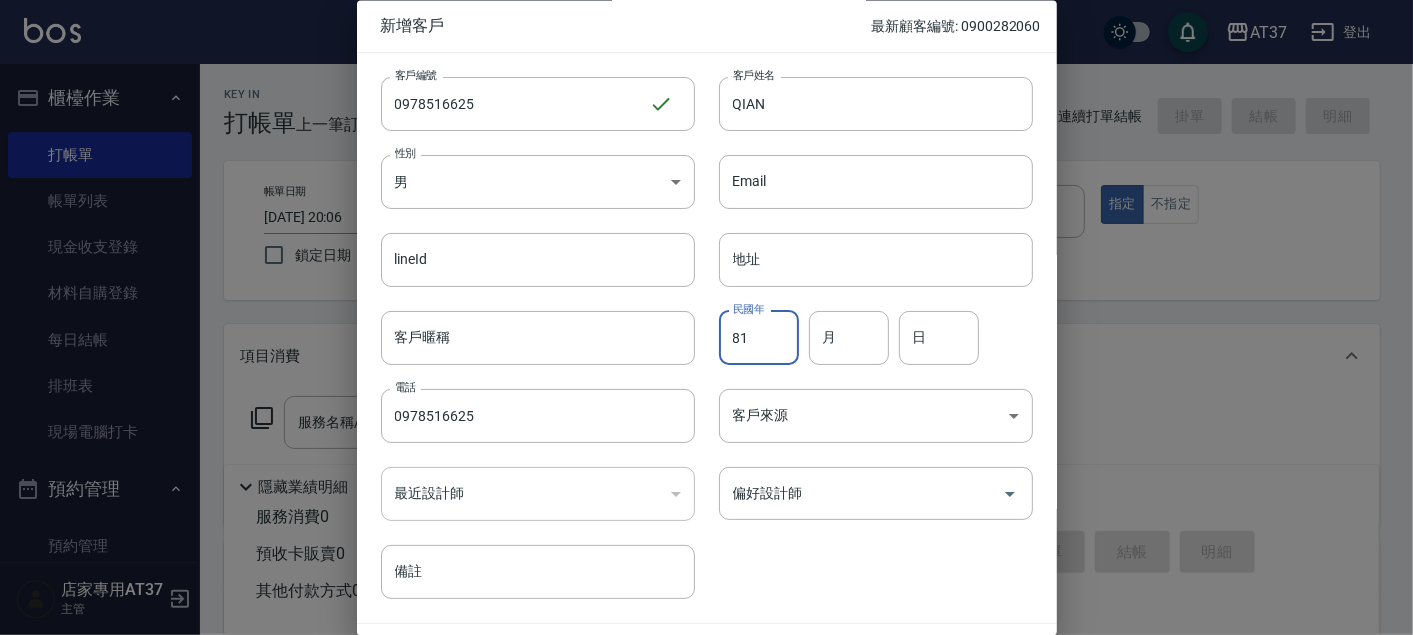 type on "81" 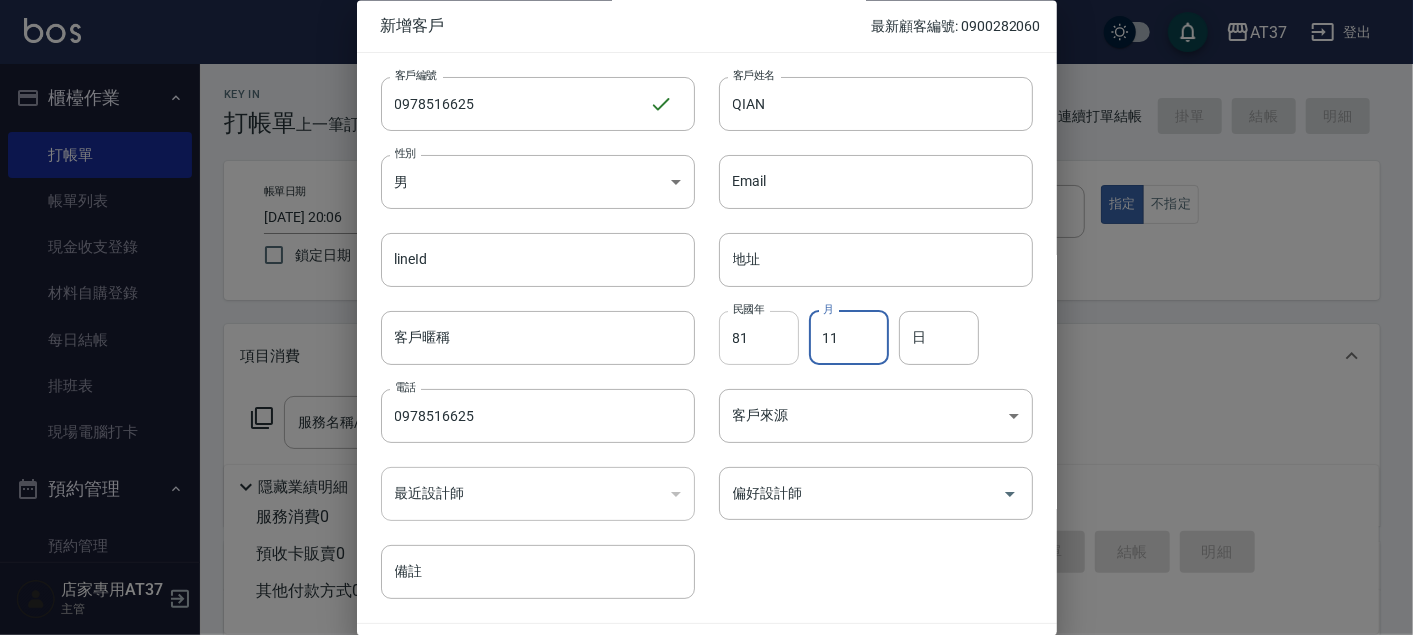 type on "11" 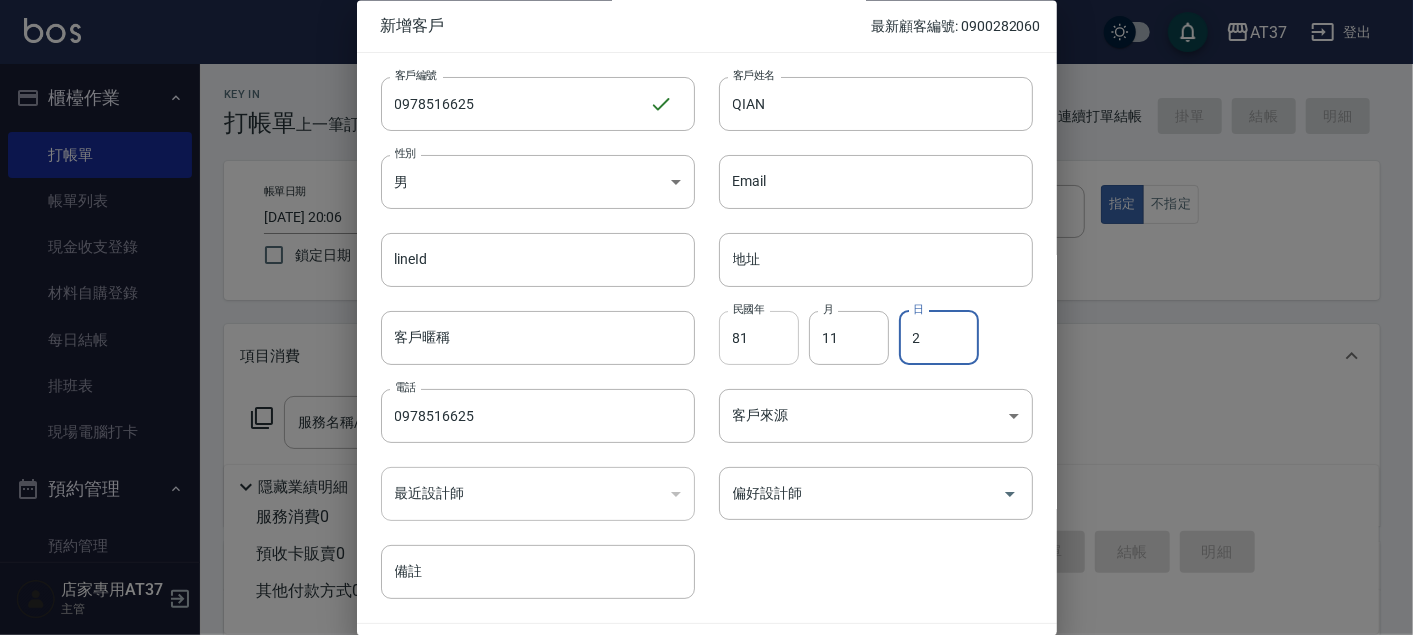 type on "2" 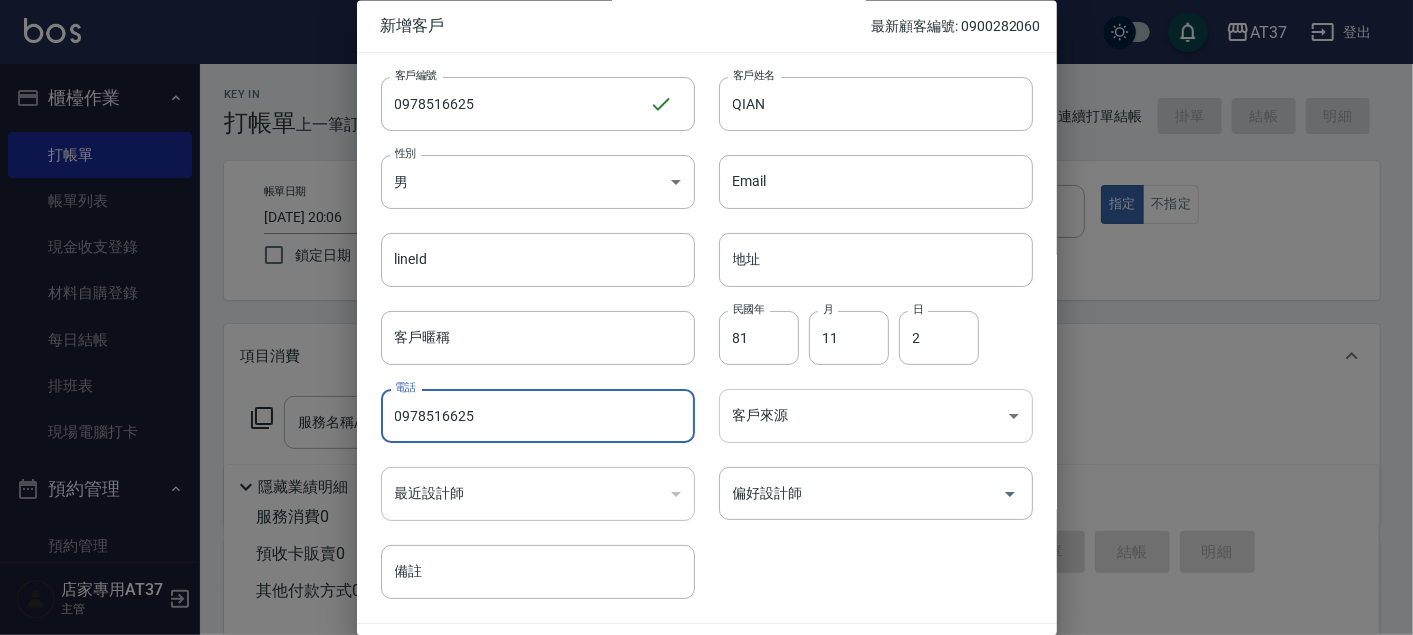 click on "AT37 登出 櫃檯作業 打帳單 帳單列表 現金收支登錄 材料自購登錄 每日結帳 排班表 現場電腦打卡 預約管理 預約管理 單日預約紀錄 單週預約紀錄 報表及分析 報表目錄 店家區間累計表 店家日報表 店家排行榜 互助日報表 互助月報表 互助排行榜 互助點數明細 互助業績報表 全店業績分析表 營業統計分析表 營業項目月分析表 設計師業績表 設計師日報表 設計師業績分析表 設計師業績月報表 設計師抽成報表 設計師排行榜 商品銷售排行榜 商品消耗明細 服務扣項明細表 單一服務項目查詢 店販抽成明細 店販分類抽成明細 顧客入金餘額表 顧客卡券餘額表 每日非現金明細 每日收支明細 收支分類明細表 非現金明細對帳單 費用分析表 損益表 客戶管理 客戶列表 客資篩選匯出 卡券管理 入金管理 員工及薪資 員工列表 全店打卡記錄 考勤排班總表 薪資條 薪資明細表 主管 ​" at bounding box center (706, 485) 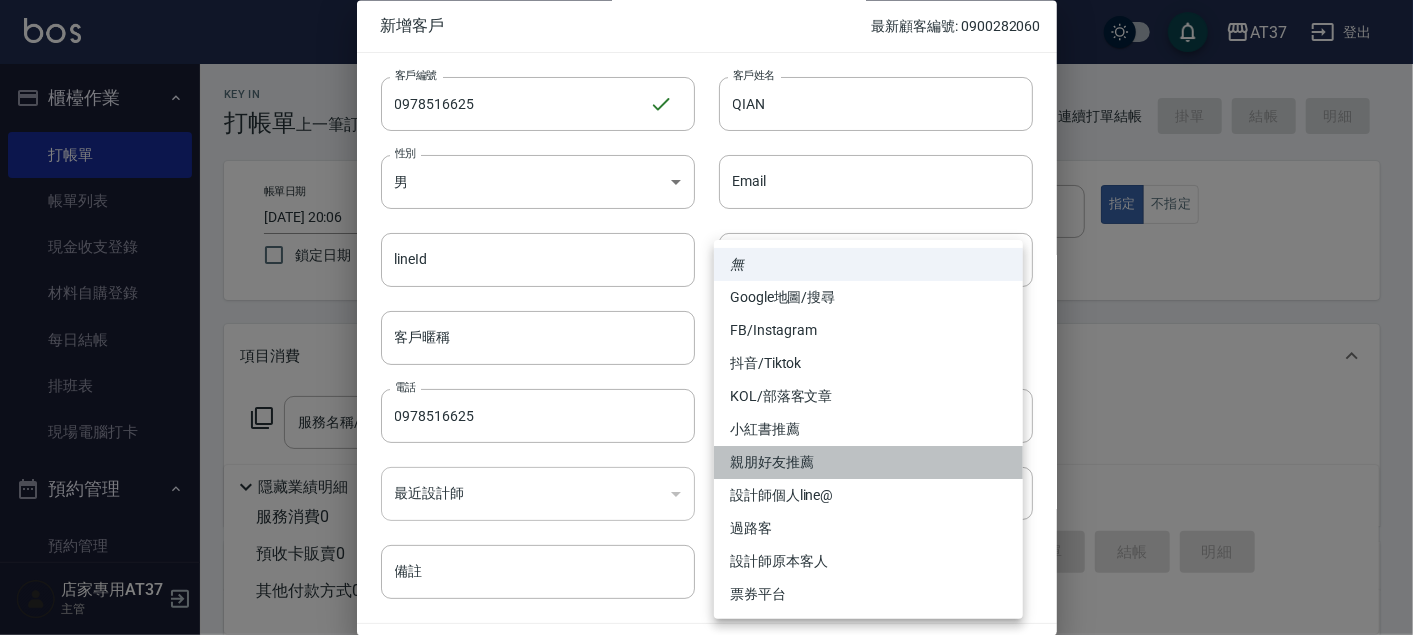 click on "親朋好友推薦" at bounding box center (868, 462) 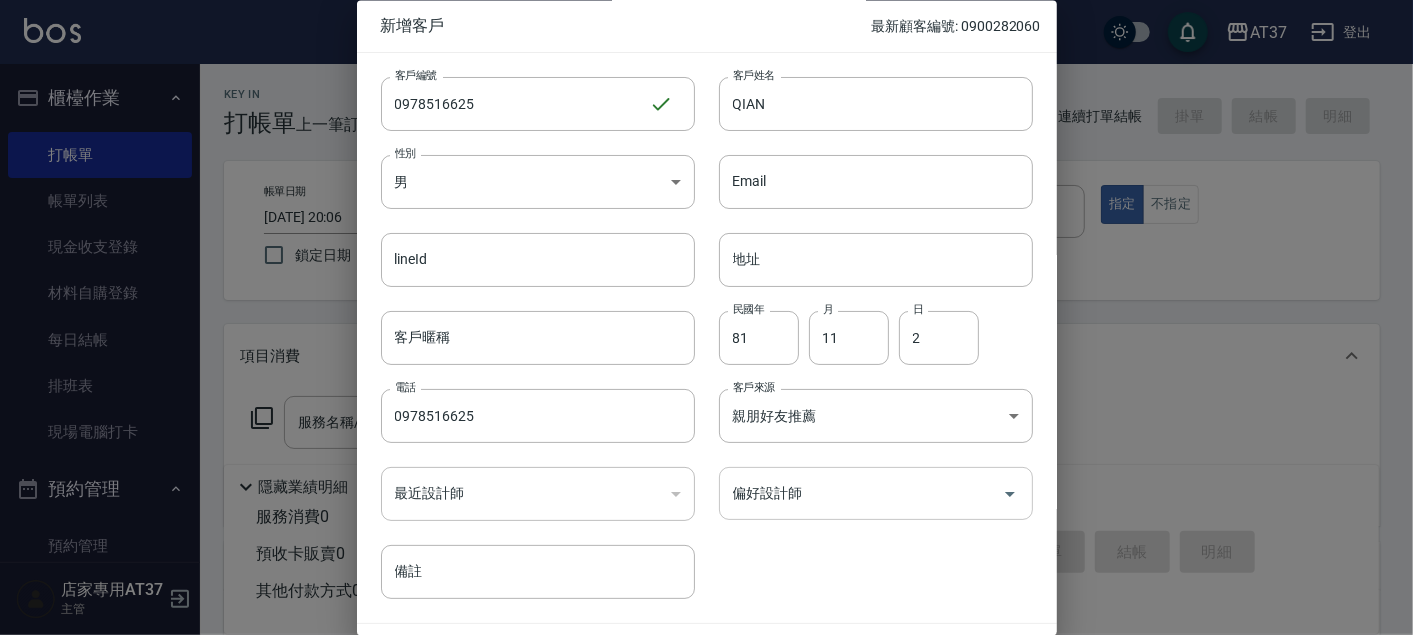 click at bounding box center [1010, 494] 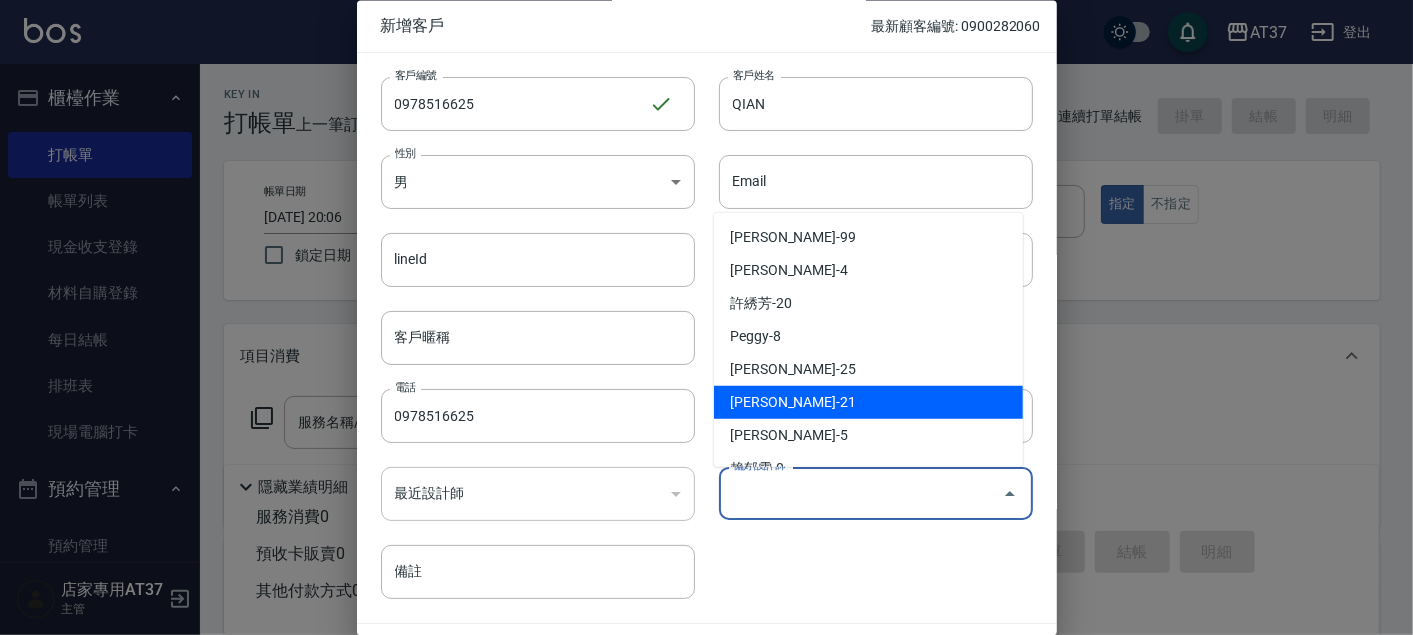 scroll, scrollTop: 111, scrollLeft: 0, axis: vertical 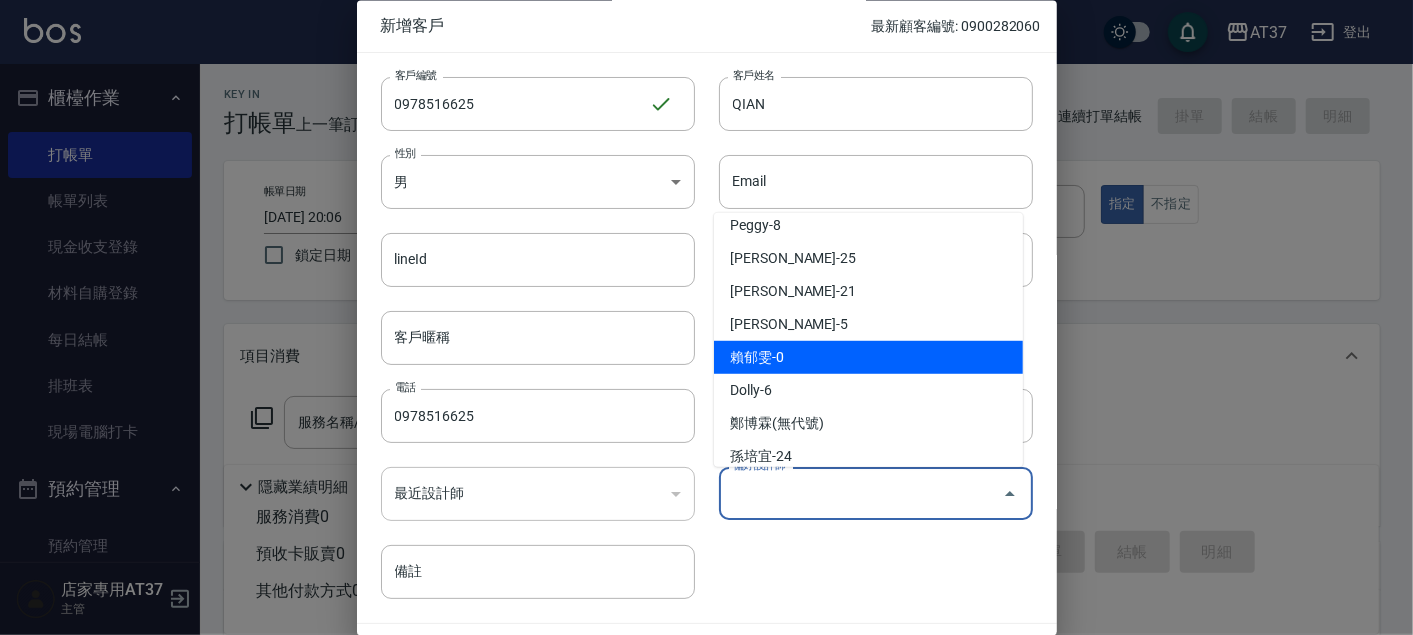 click on "賴郁雯-0" at bounding box center [868, 357] 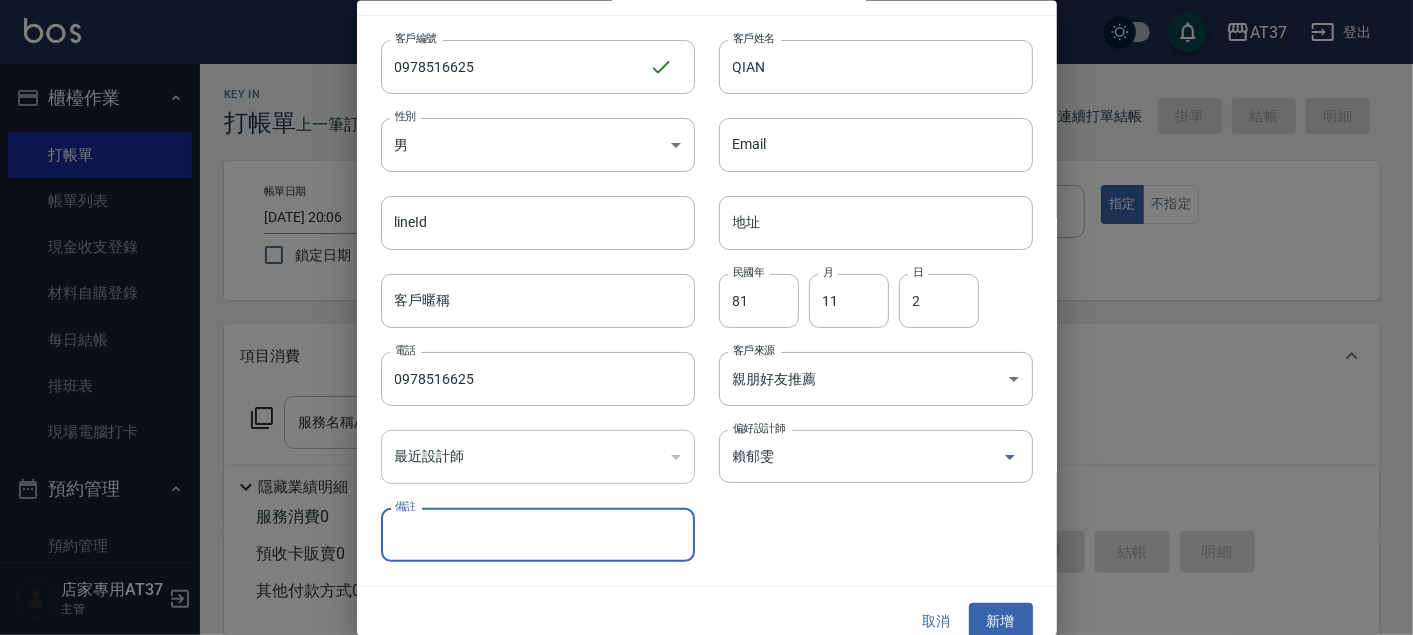 scroll, scrollTop: 57, scrollLeft: 0, axis: vertical 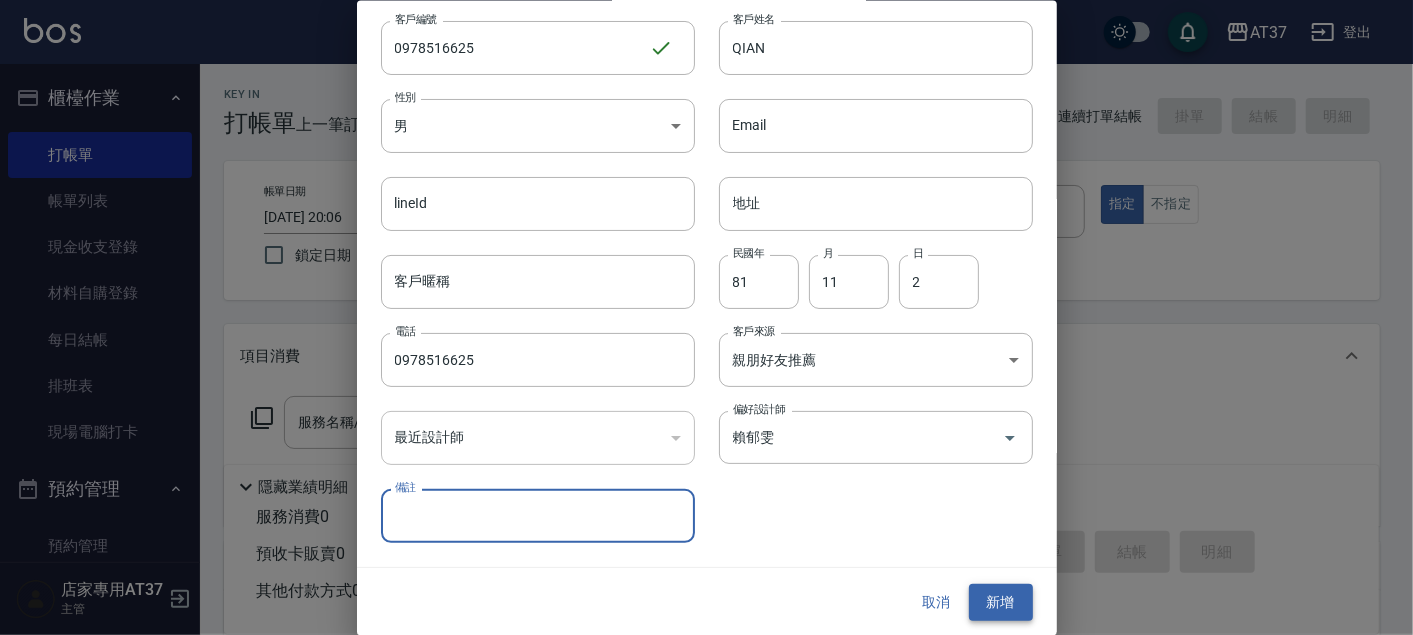 click on "新增" at bounding box center [1001, 602] 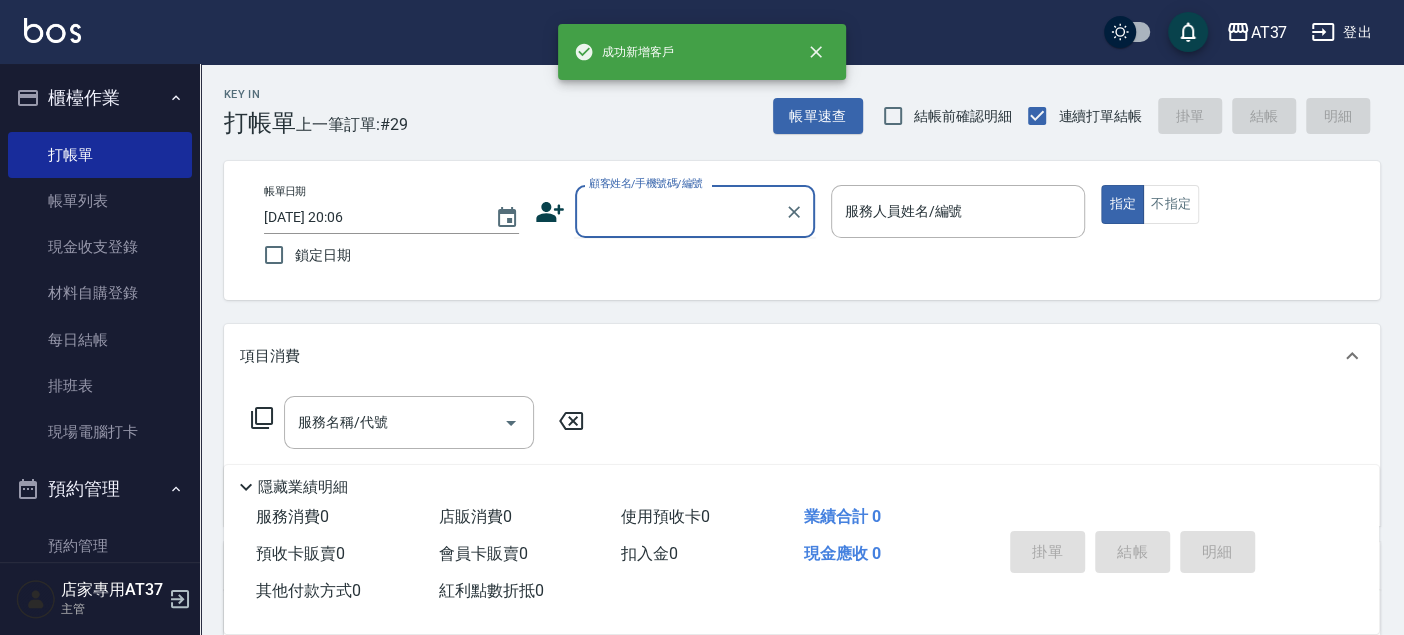paste on "0978516625" 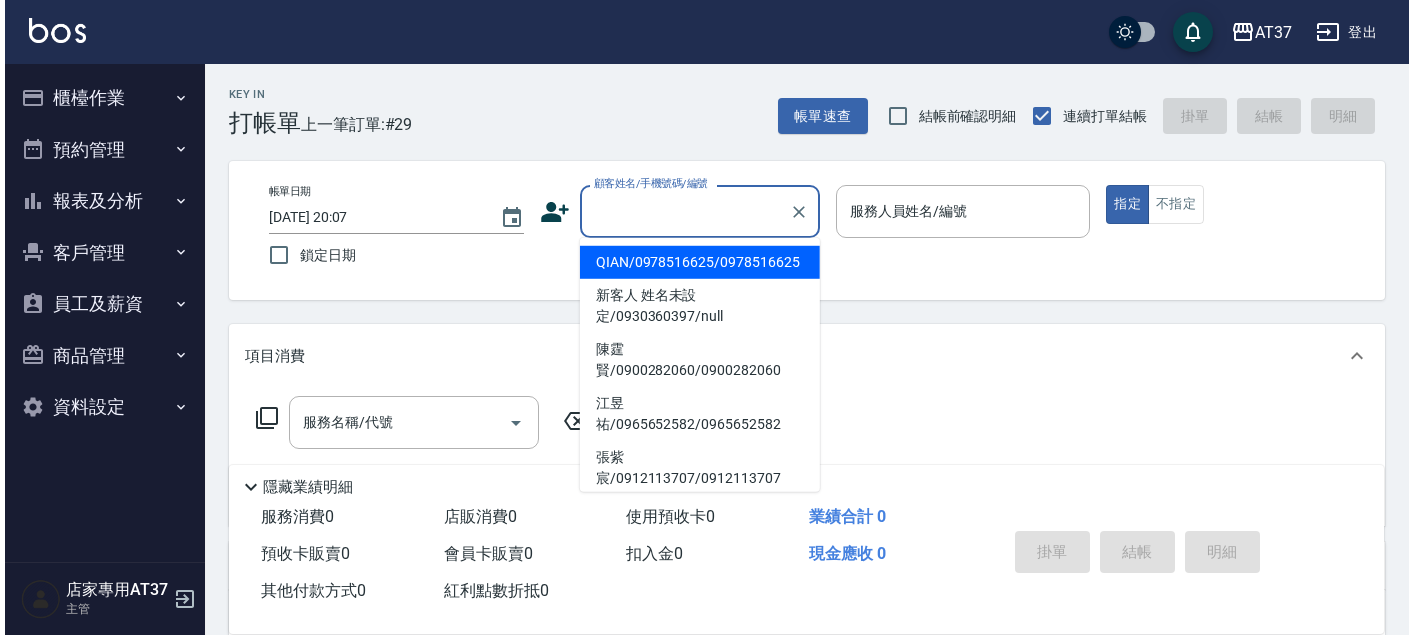 scroll, scrollTop: 0, scrollLeft: 0, axis: both 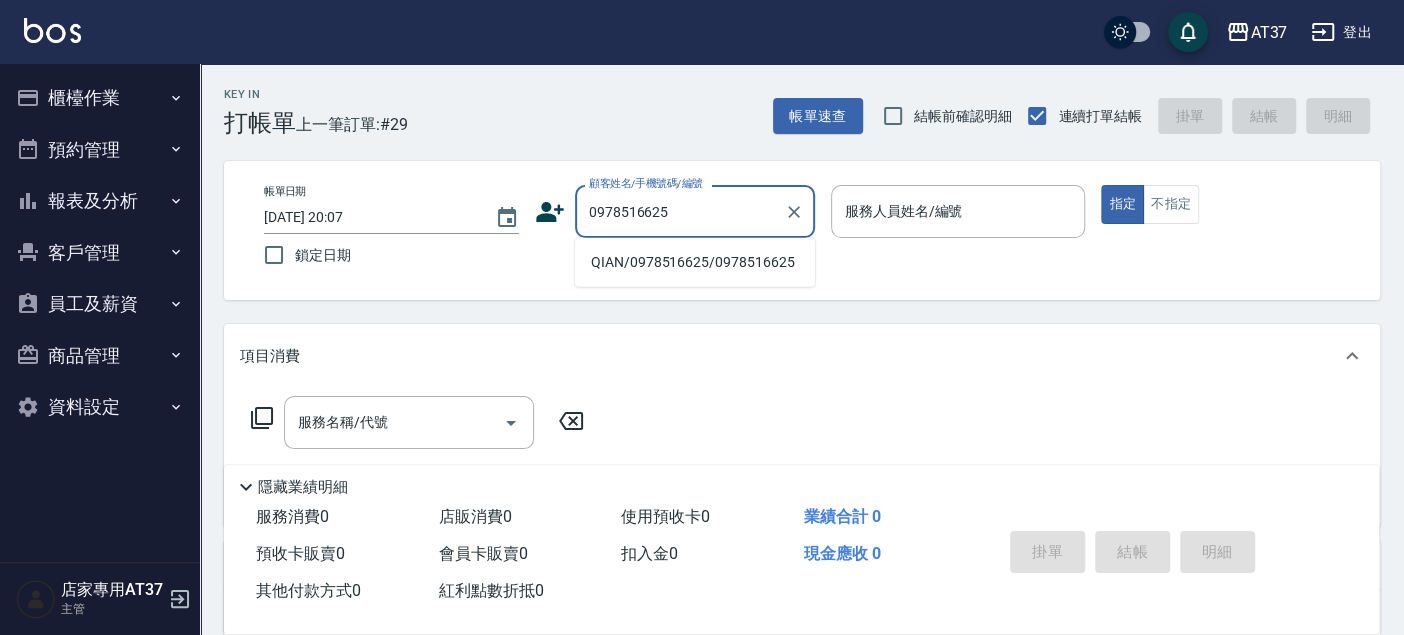 click on "QIAN/0978516625/0978516625" at bounding box center [695, 262] 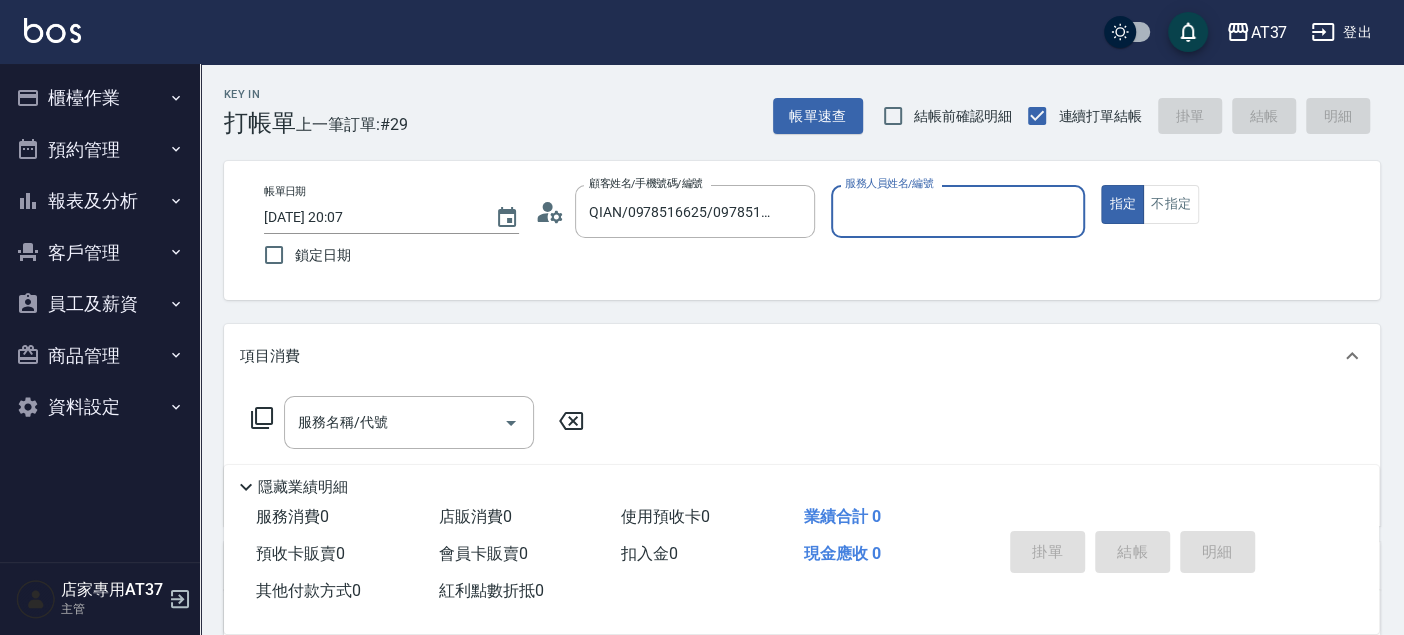 type on "NINA-0" 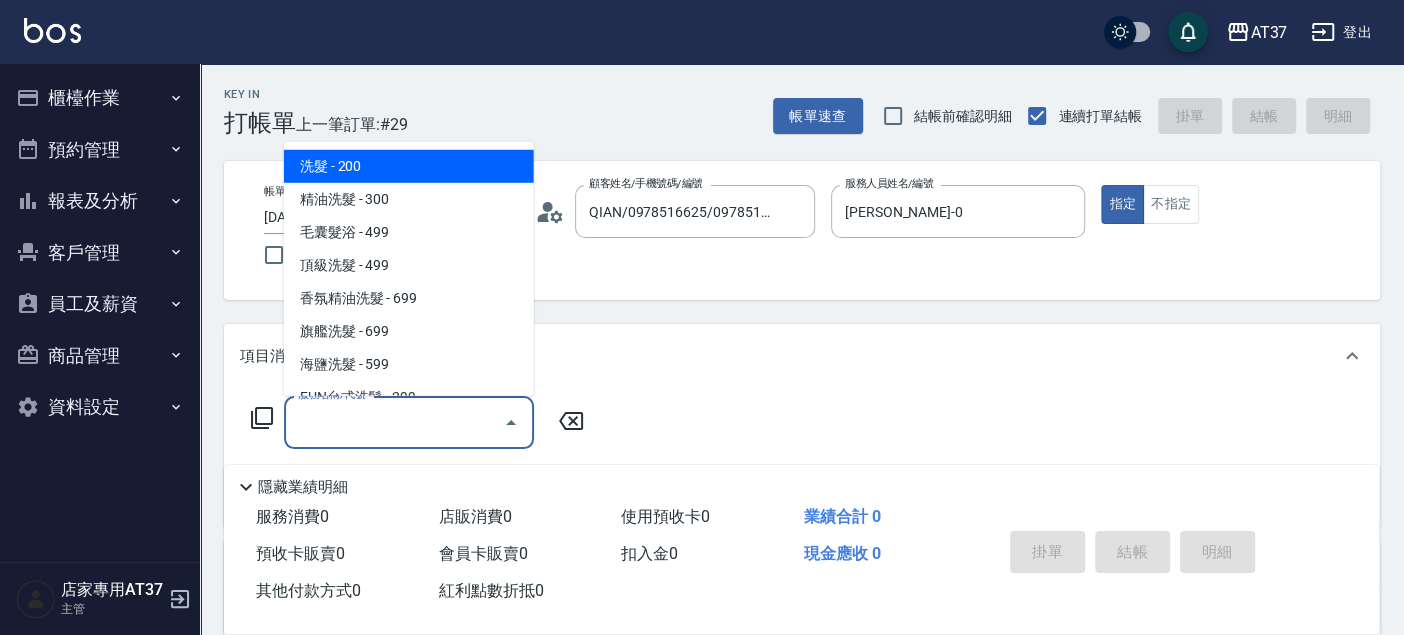 click on "服務名稱/代號" at bounding box center (394, 422) 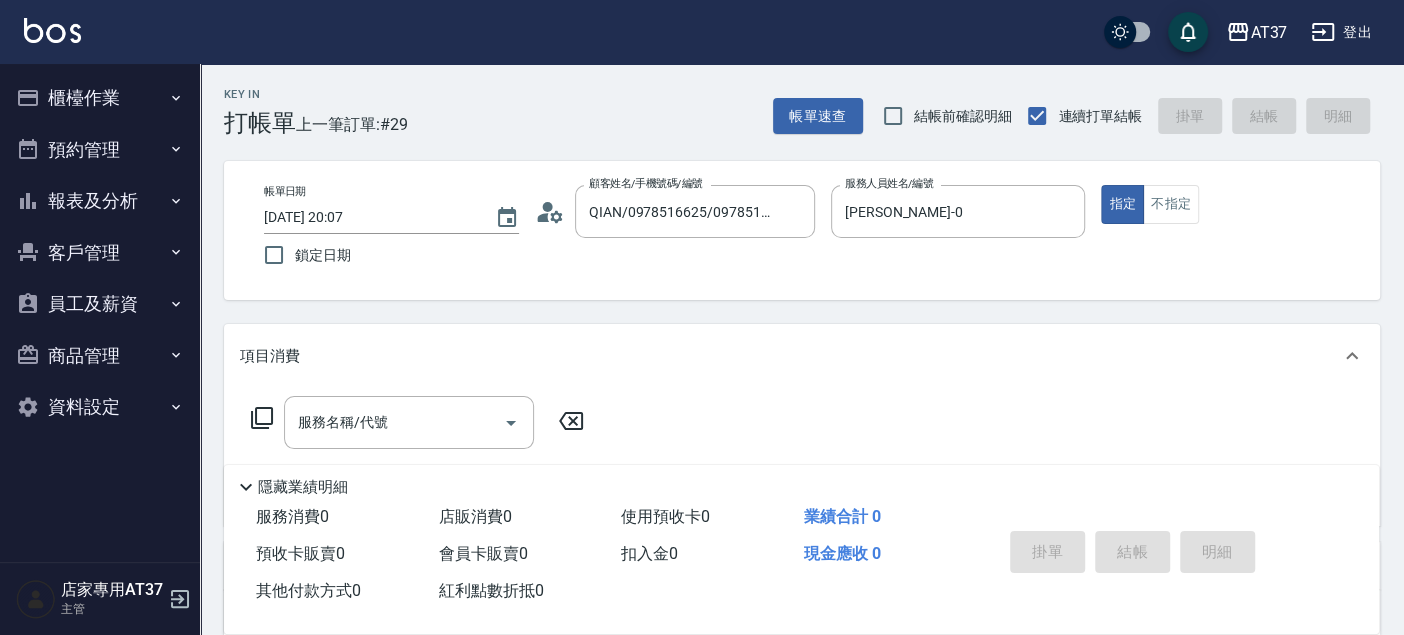 click 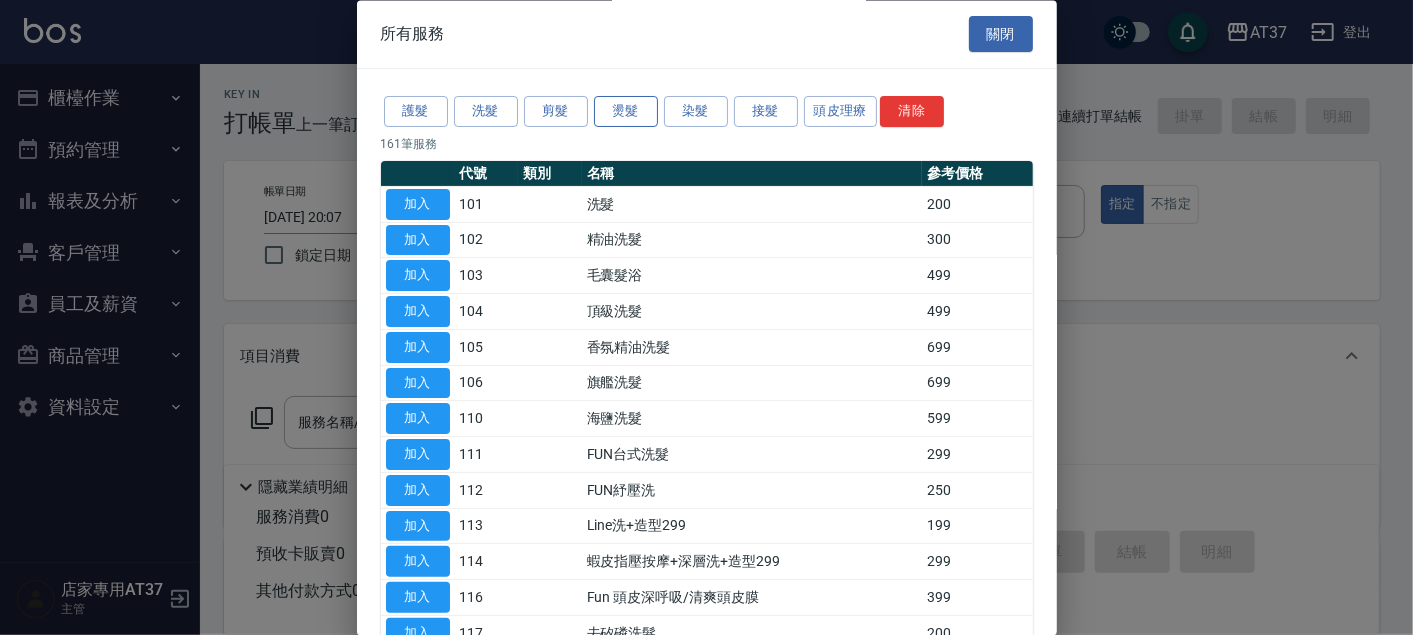 click on "燙髮" at bounding box center [626, 112] 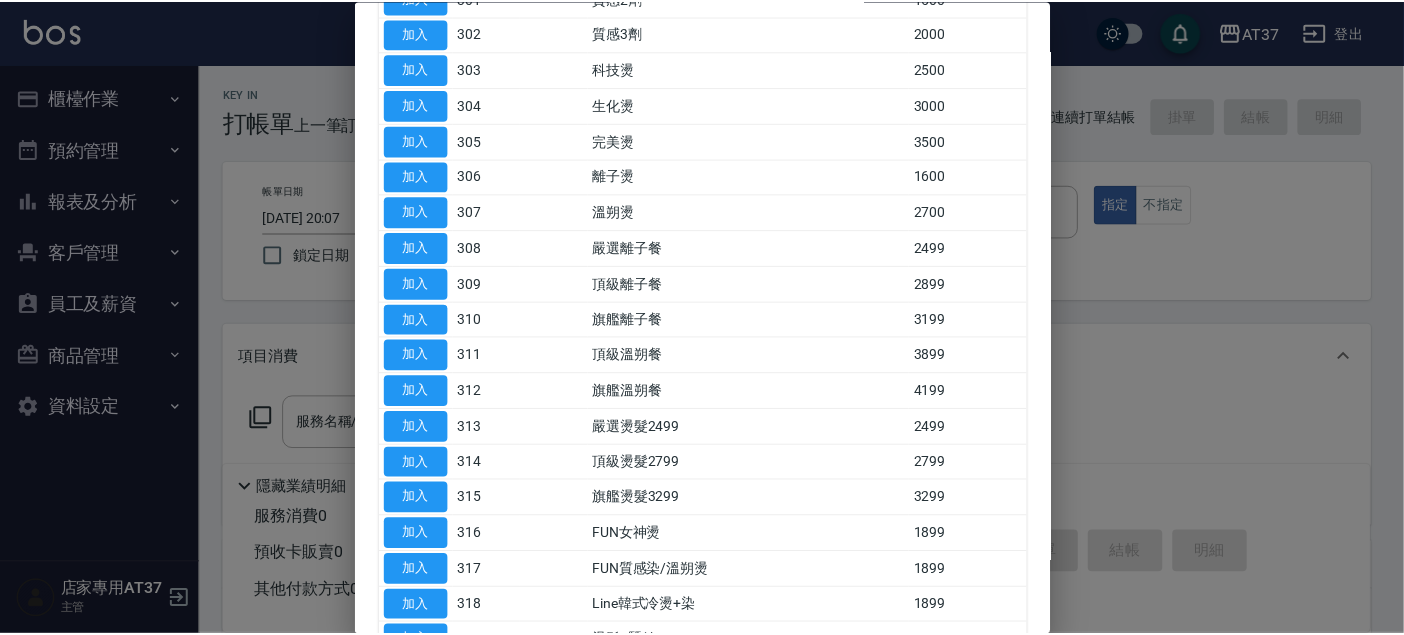scroll, scrollTop: 444, scrollLeft: 0, axis: vertical 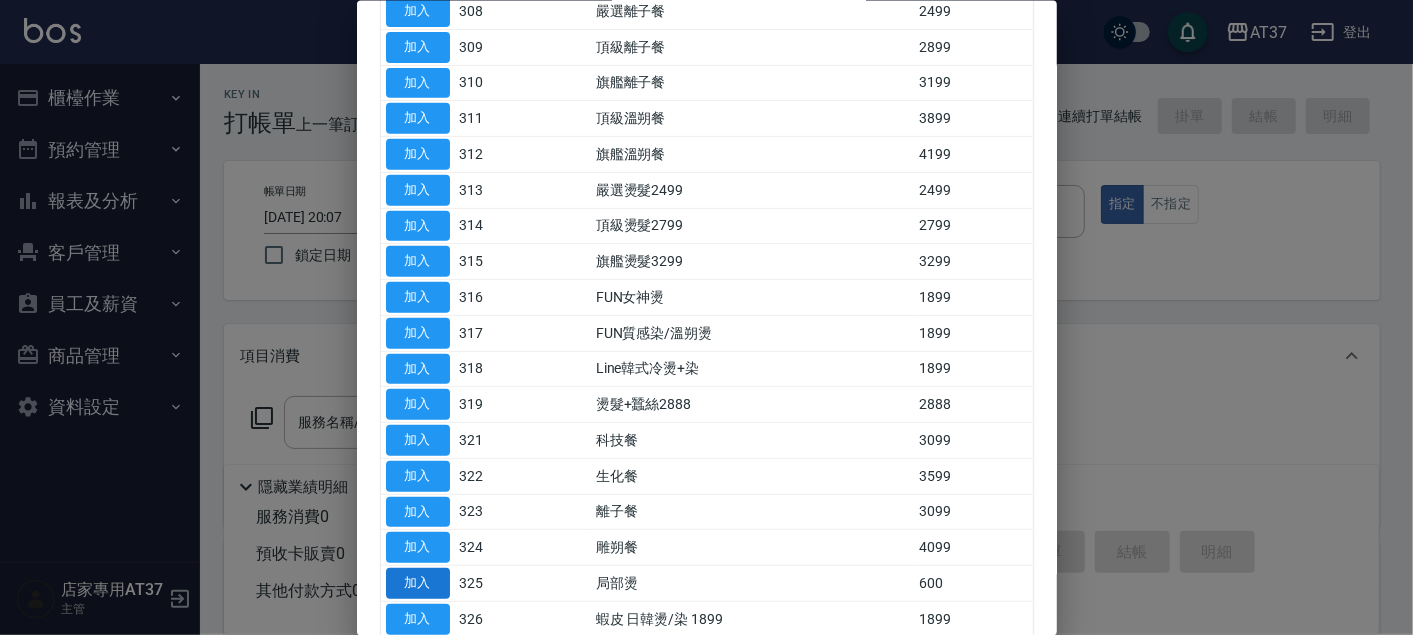click on "加入" at bounding box center (418, 583) 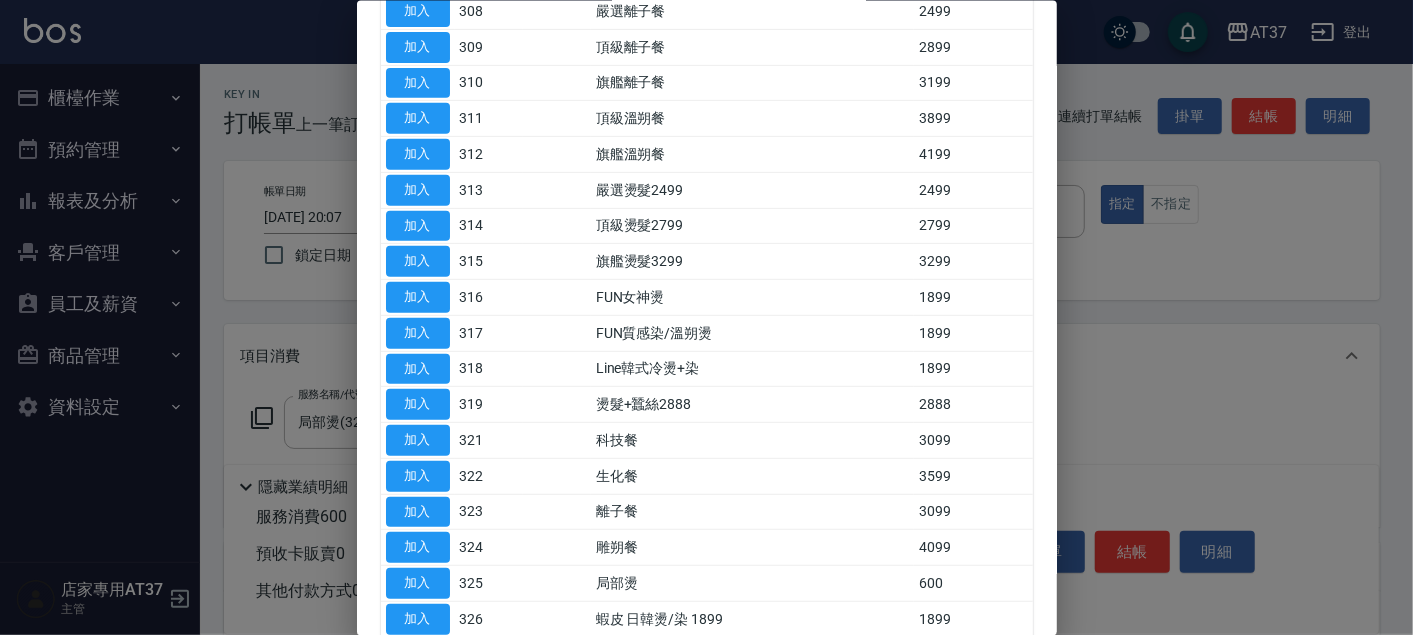 type on "局部燙(325)" 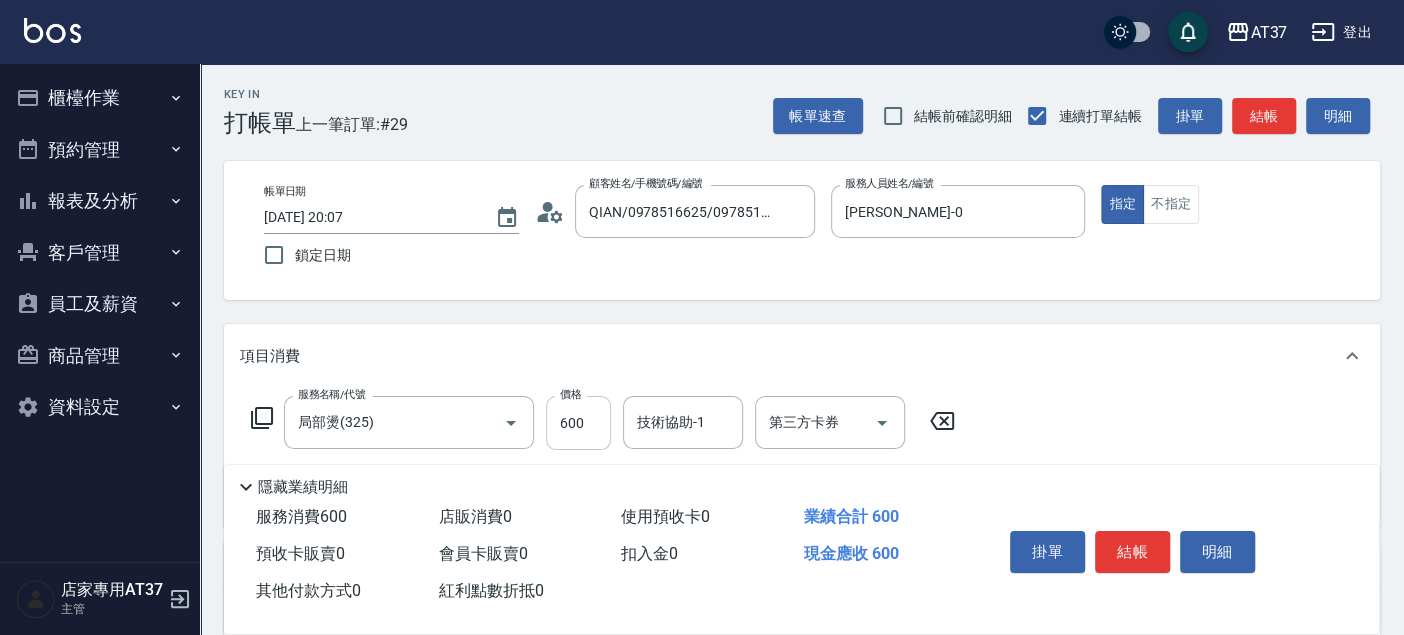 click on "600" at bounding box center [578, 423] 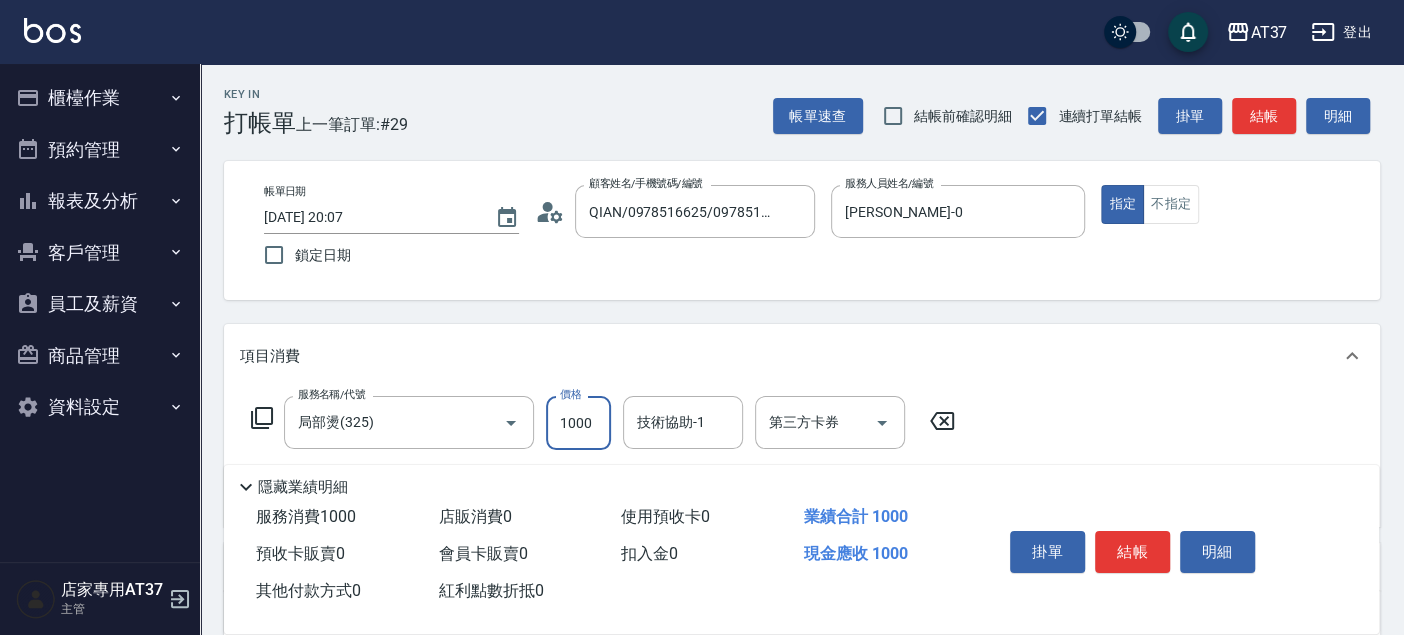 type on "1000" 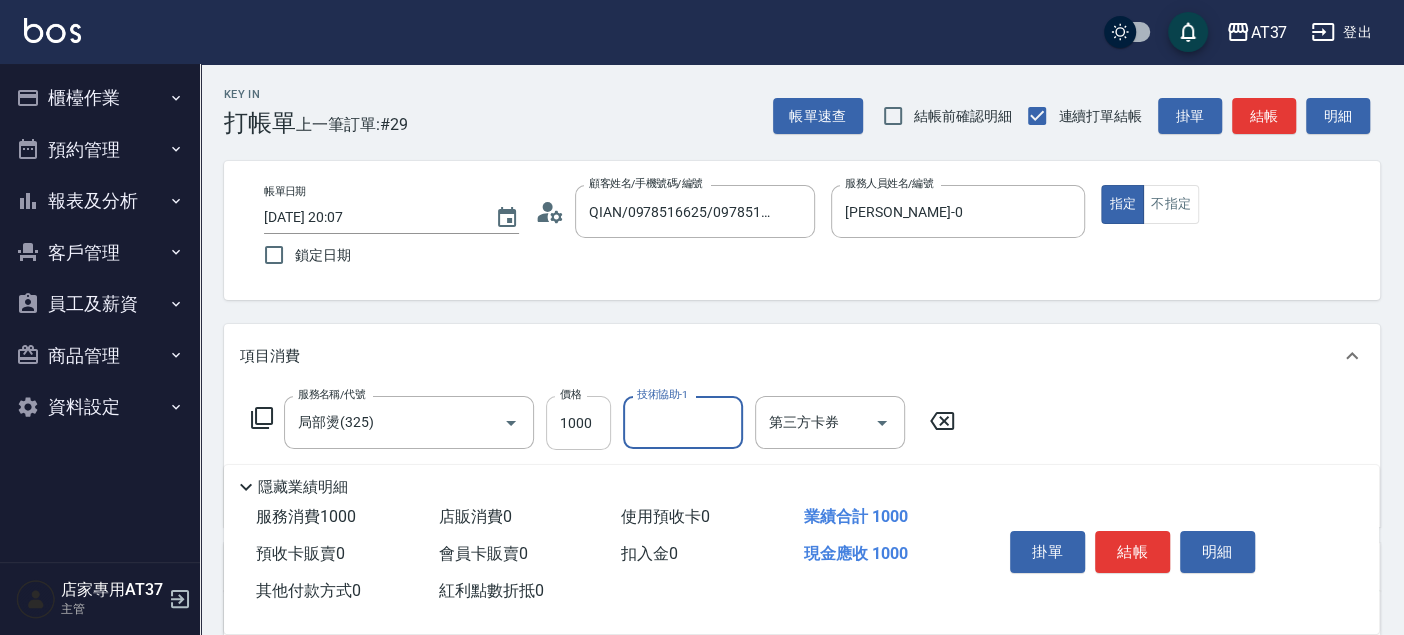 type on "2" 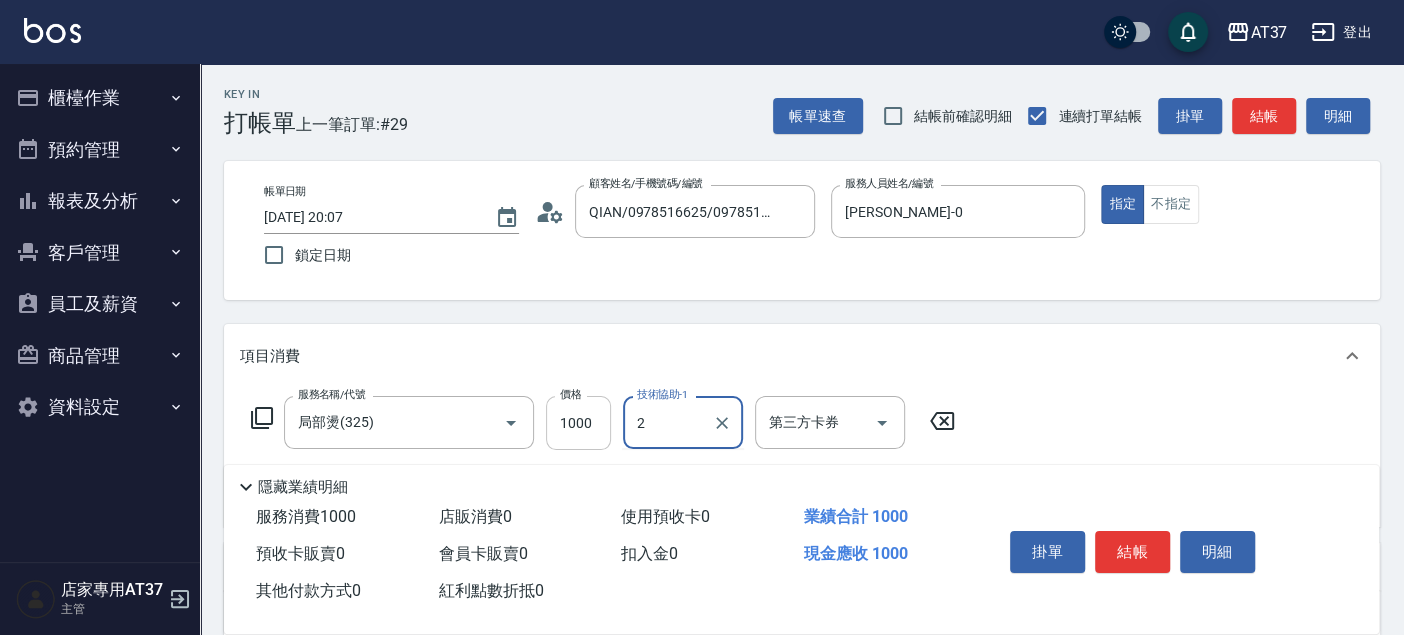 type 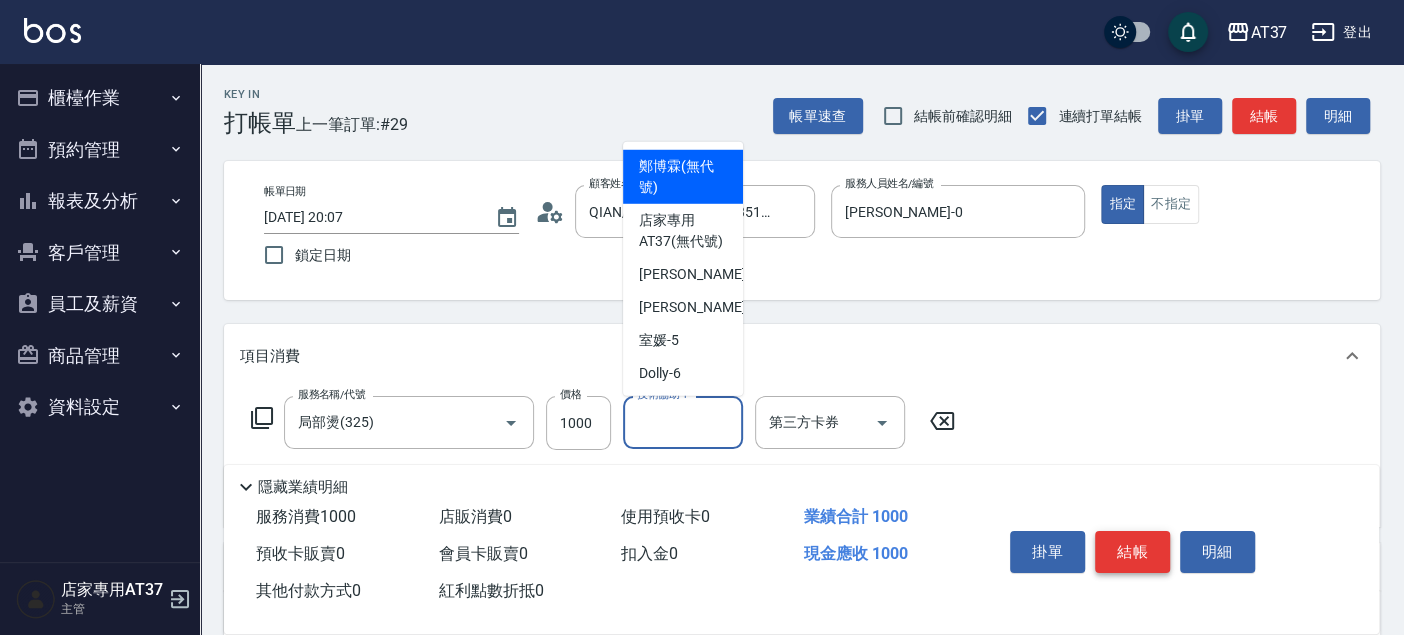 click on "結帳" at bounding box center (1132, 552) 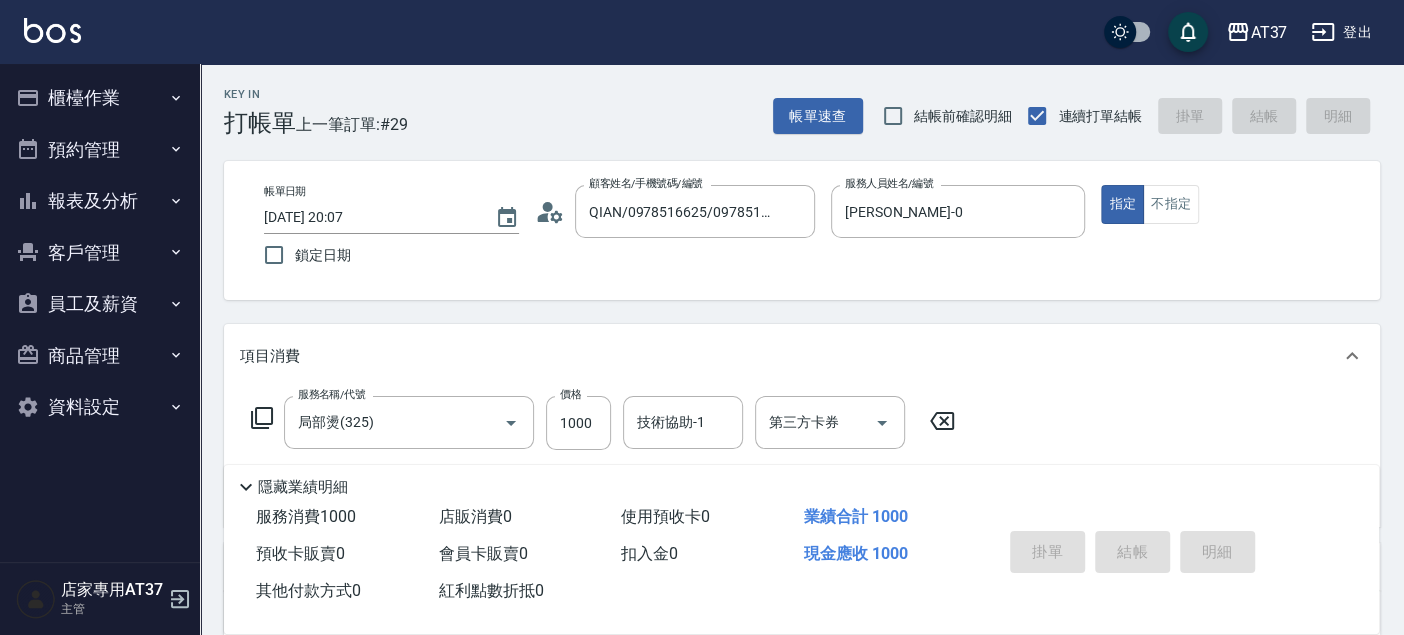 type 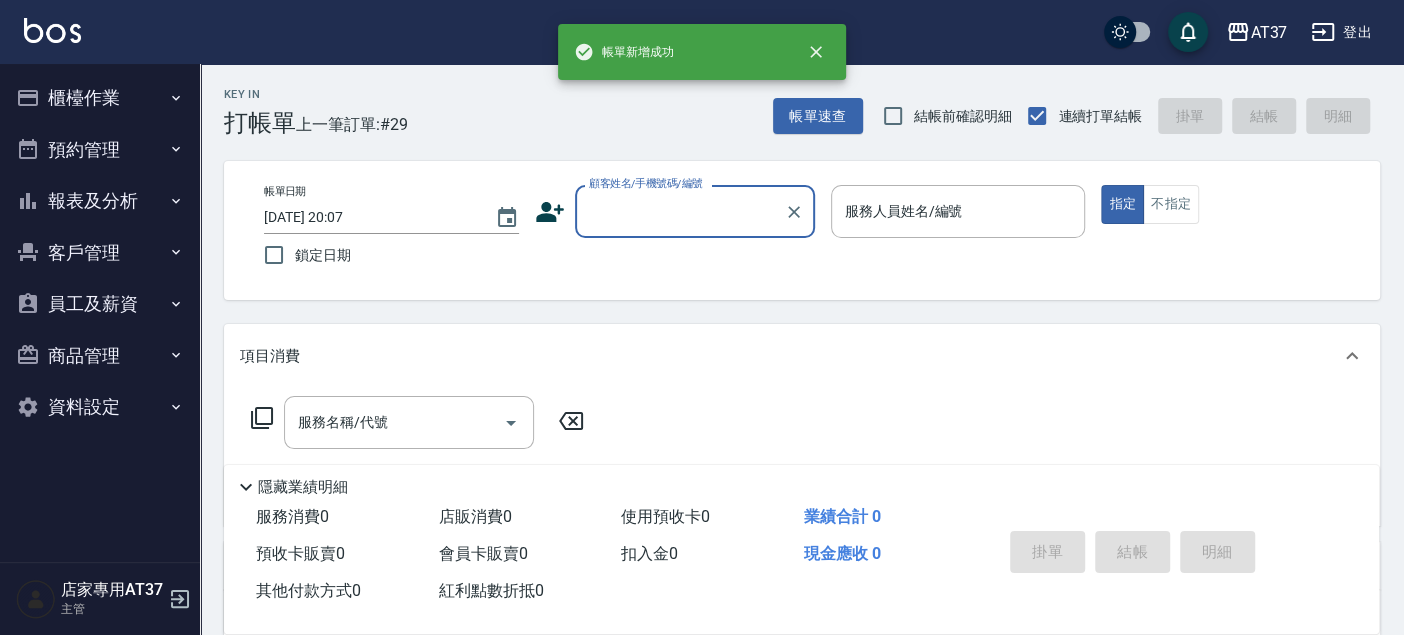 scroll, scrollTop: 0, scrollLeft: 0, axis: both 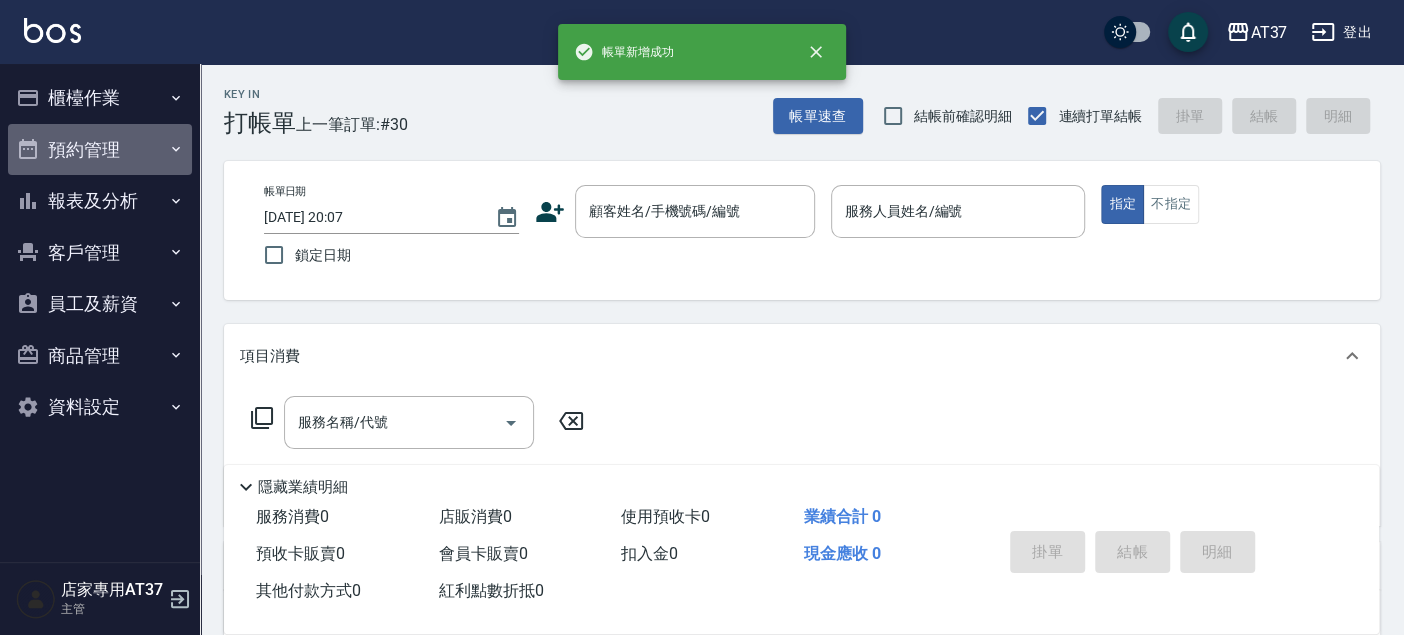 click on "預約管理" at bounding box center (100, 150) 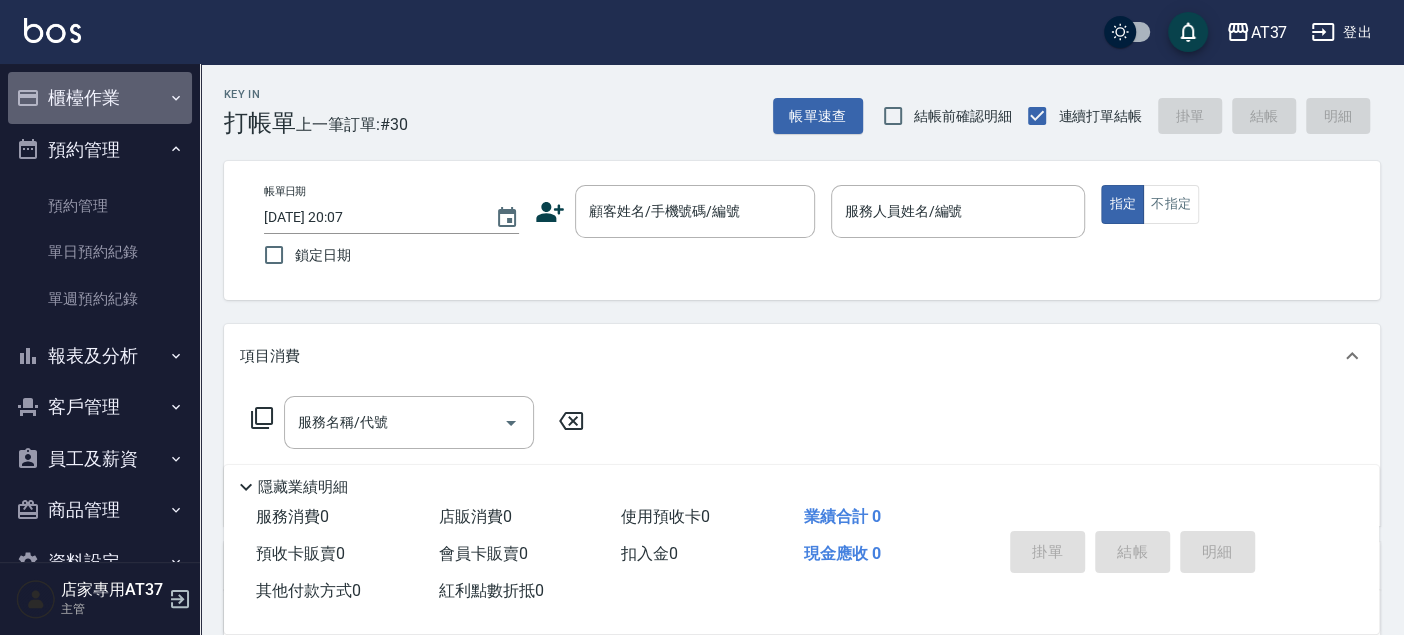 click on "櫃檯作業" at bounding box center (100, 98) 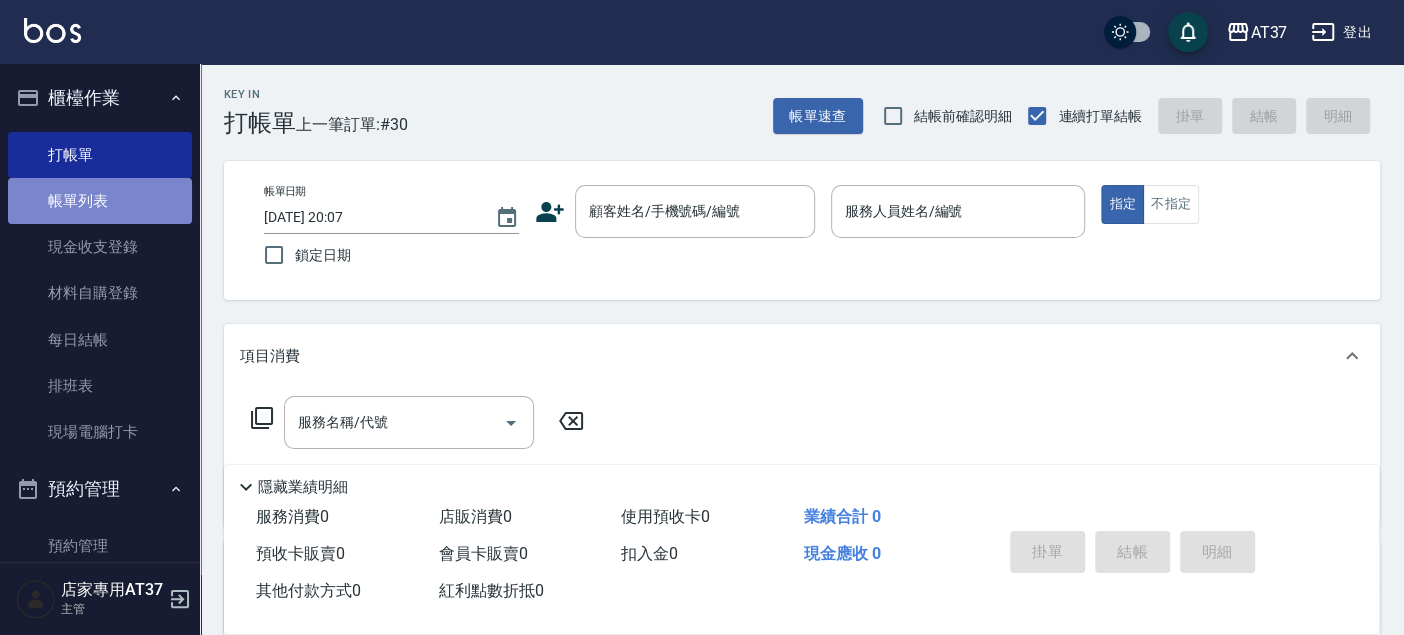 click on "帳單列表" at bounding box center (100, 201) 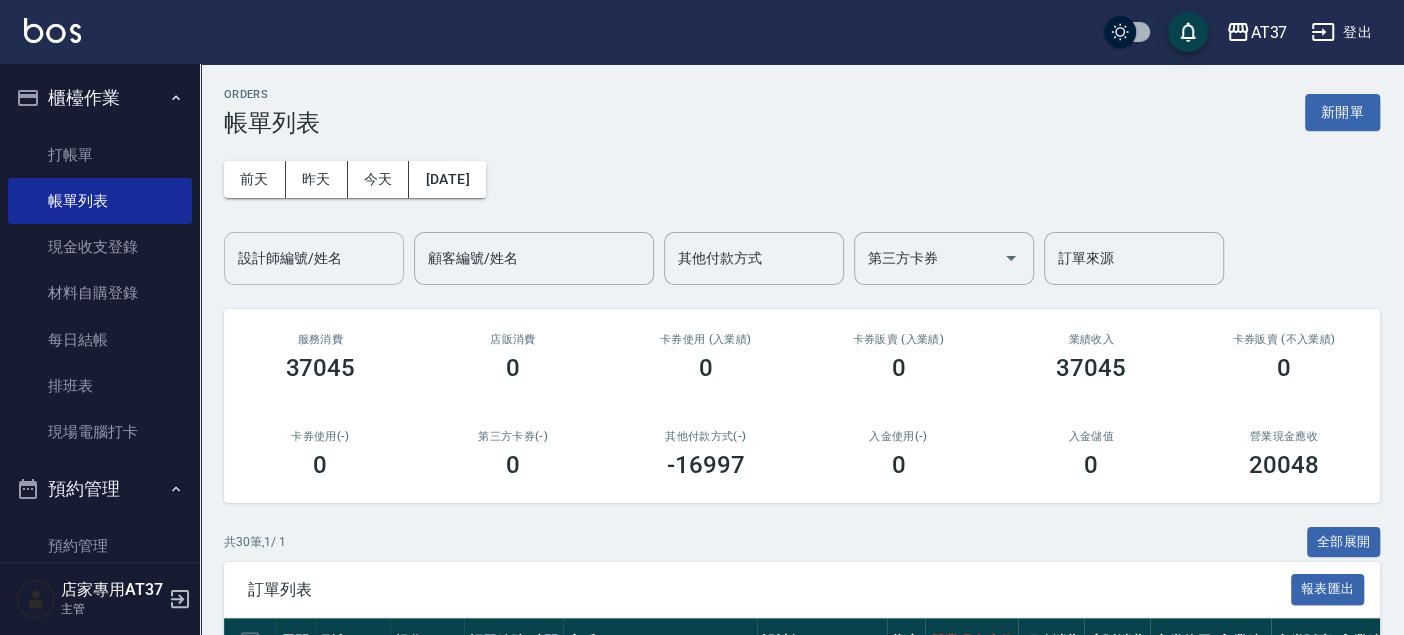 click on "設計師編號/姓名" at bounding box center (314, 258) 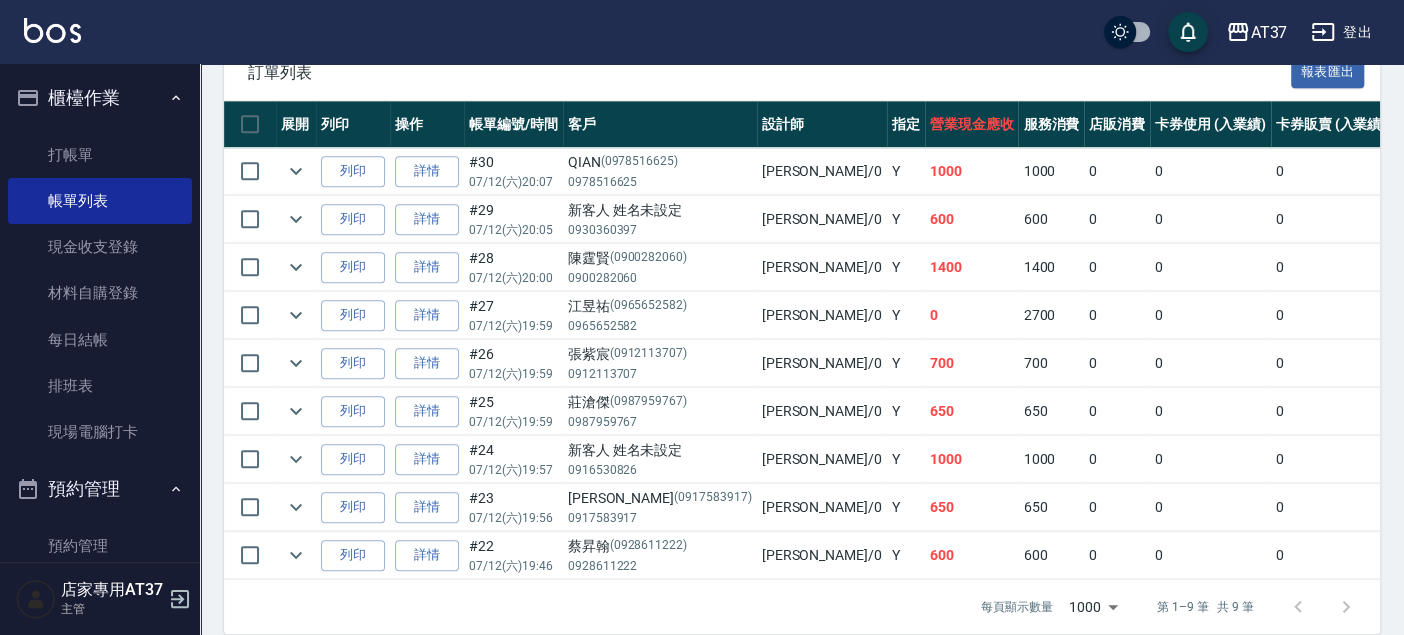 scroll, scrollTop: 551, scrollLeft: 0, axis: vertical 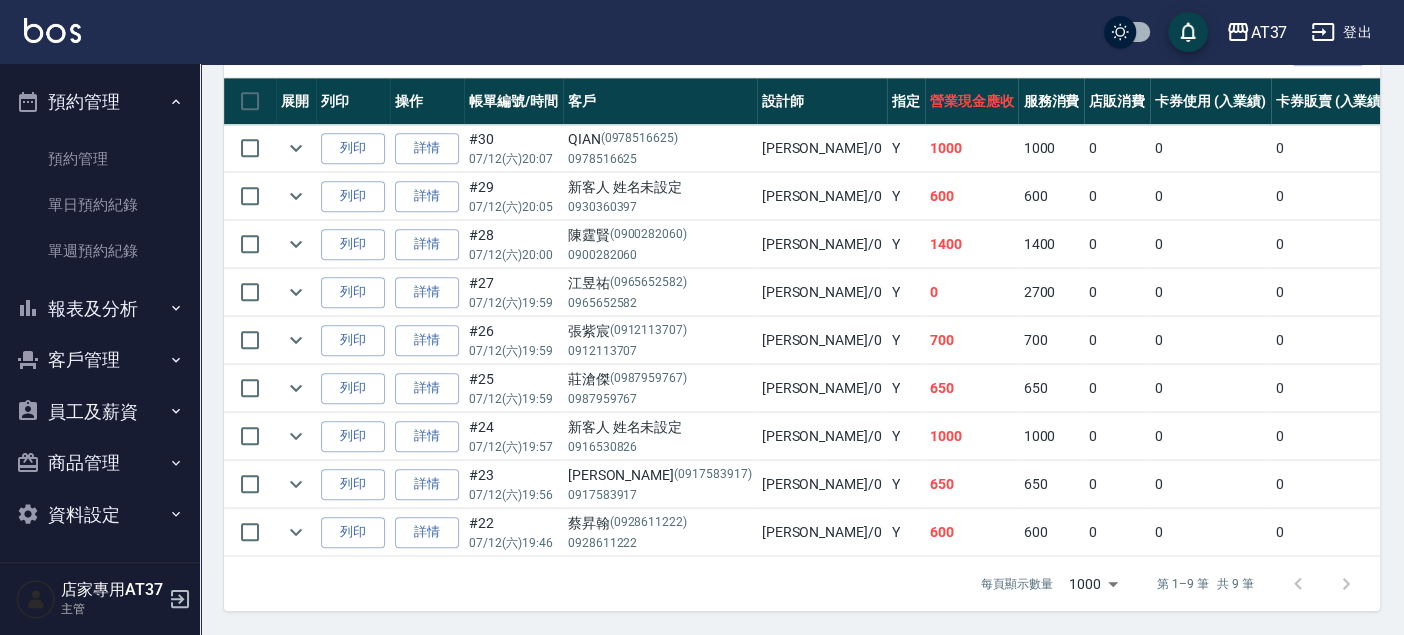 type on "NINA-0" 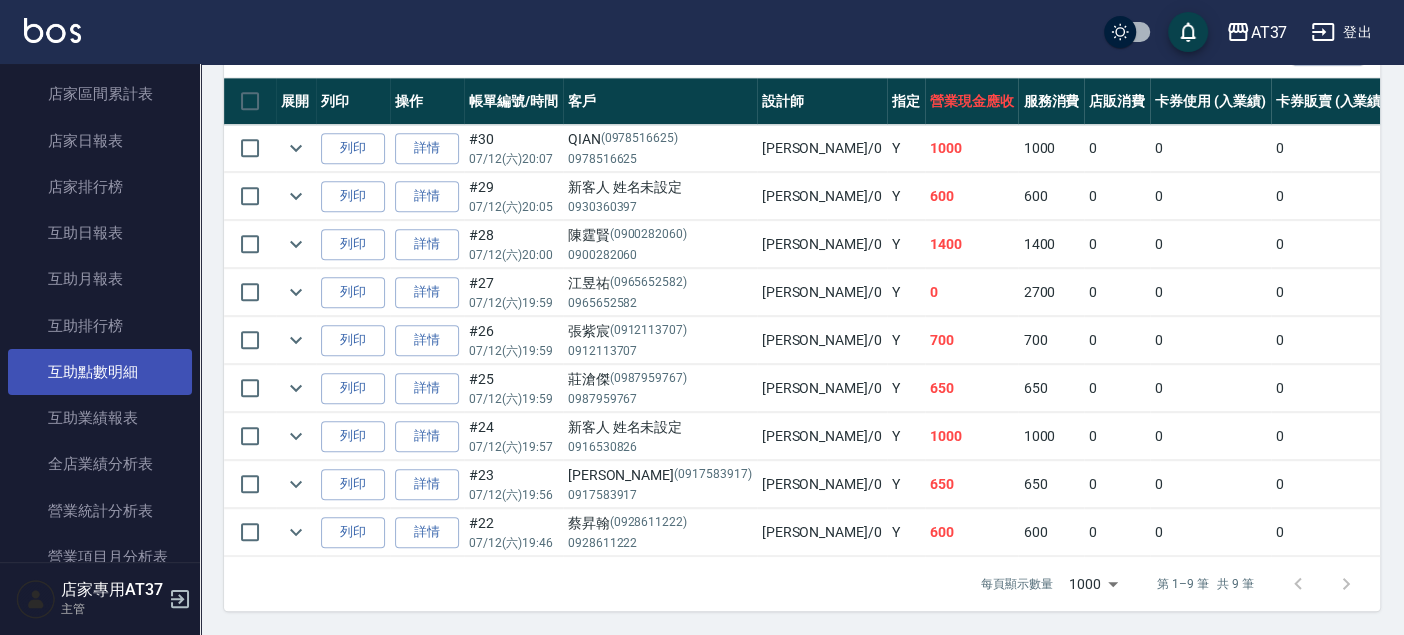 scroll, scrollTop: 831, scrollLeft: 0, axis: vertical 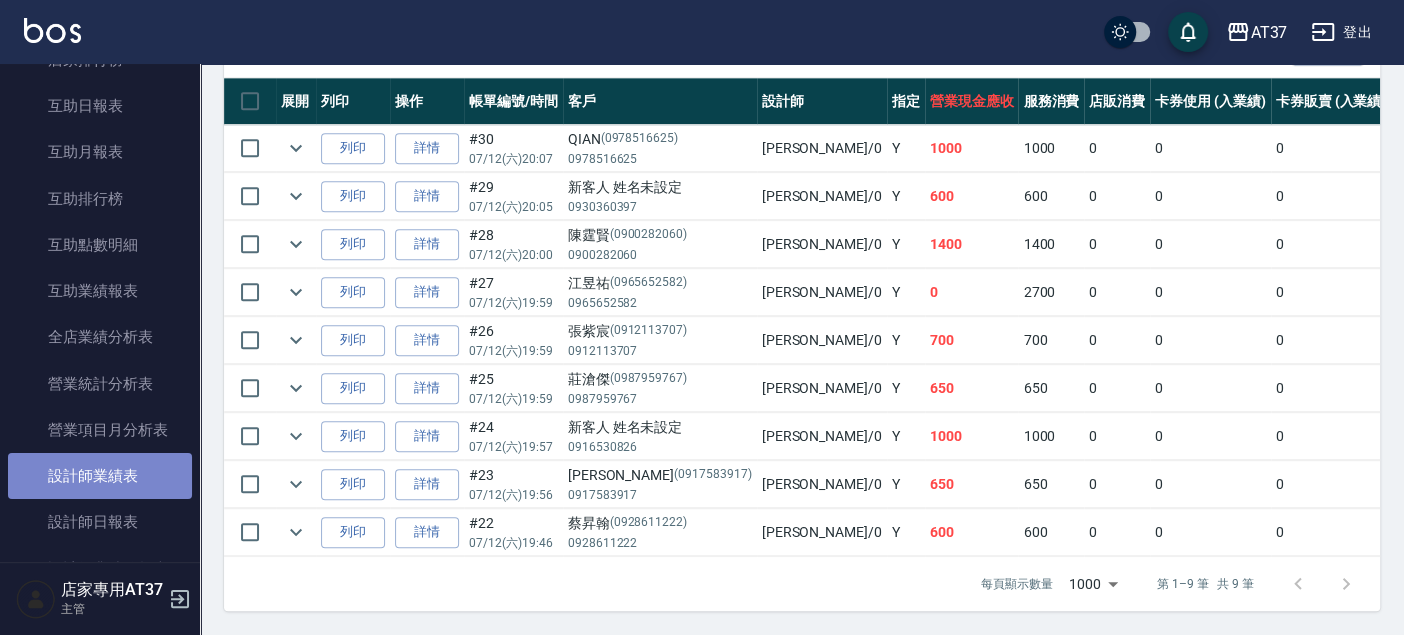 click on "設計師業績表" at bounding box center [100, 476] 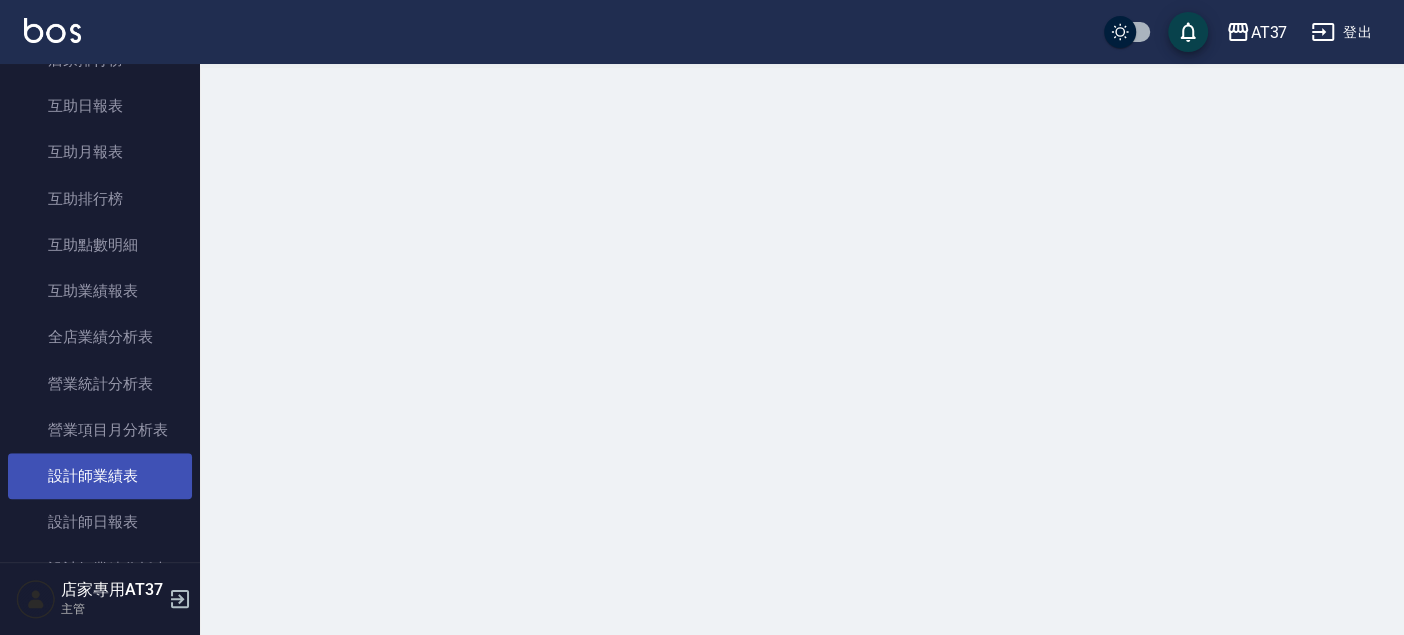 scroll, scrollTop: 0, scrollLeft: 0, axis: both 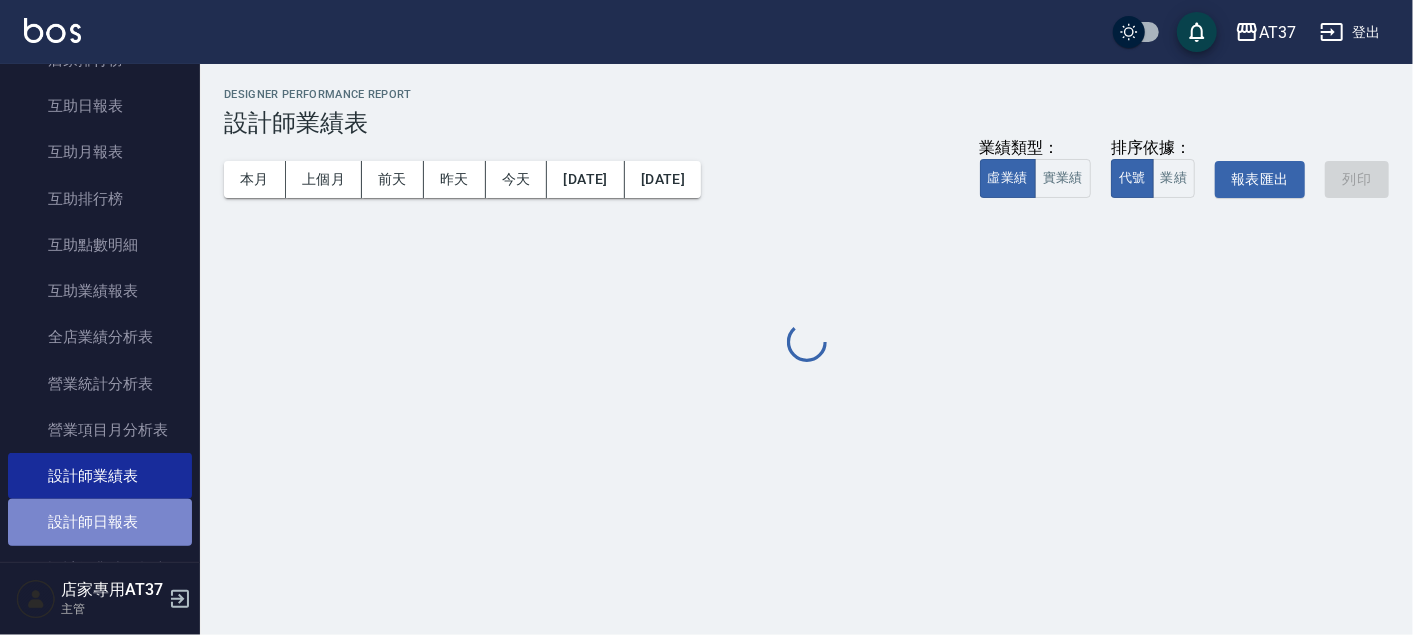click on "設計師日報表" at bounding box center (100, 522) 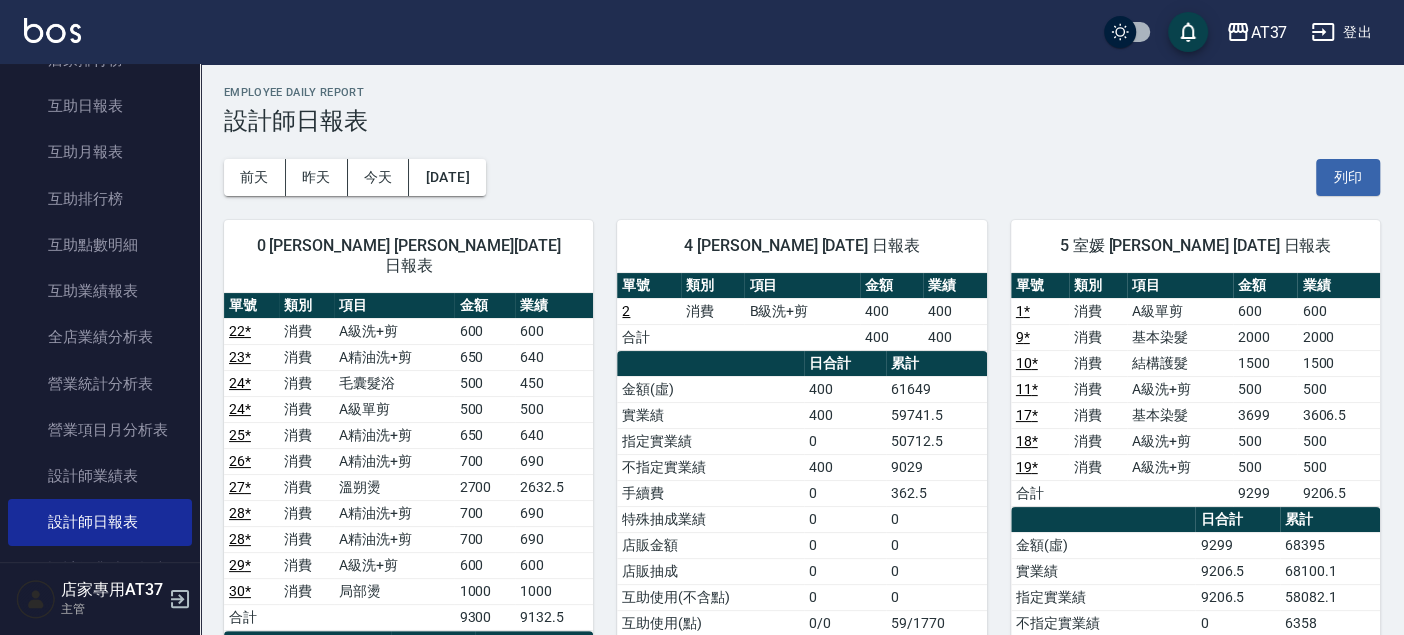 scroll, scrollTop: 0, scrollLeft: 0, axis: both 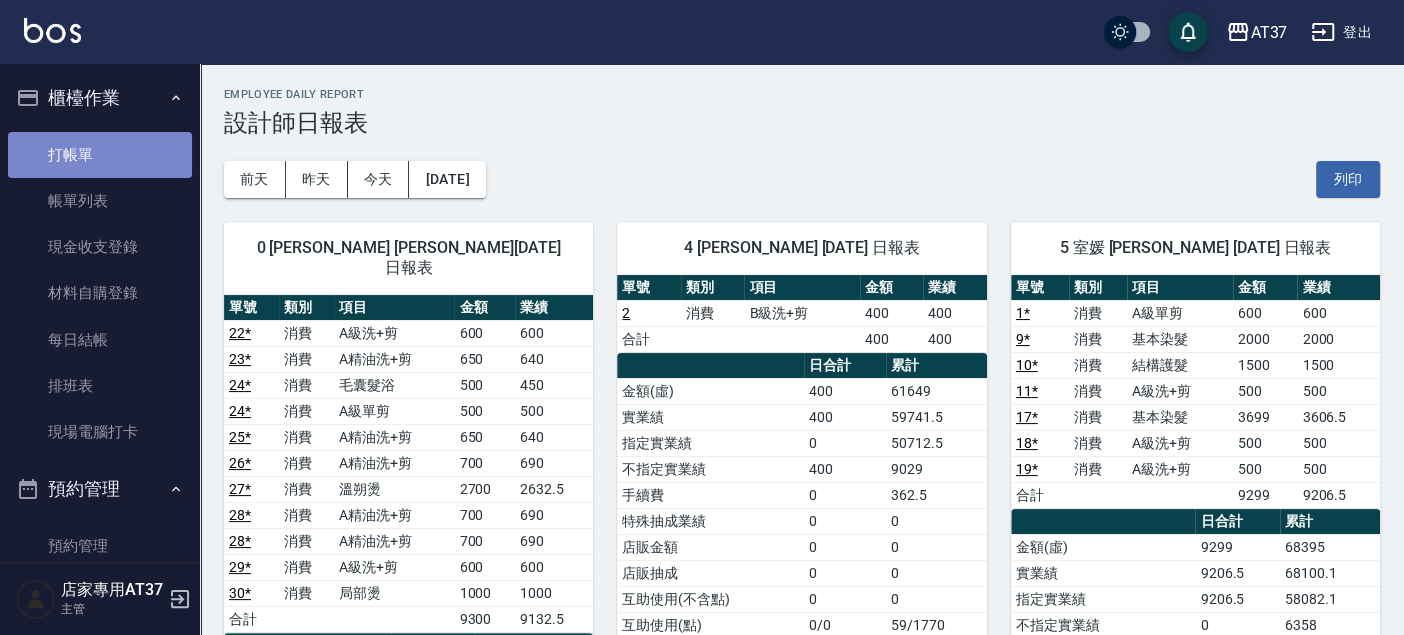 click on "打帳單" at bounding box center [100, 155] 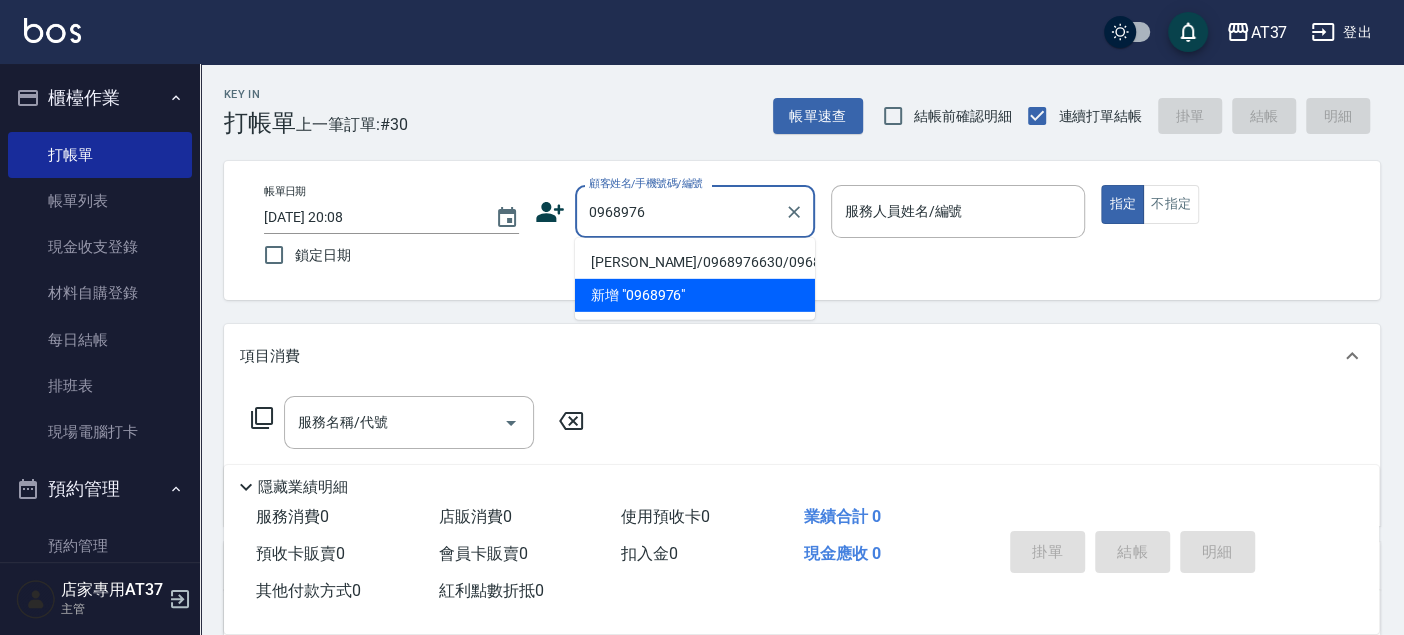 click on "顏孝叡/0968976630/0968976630" at bounding box center (695, 262) 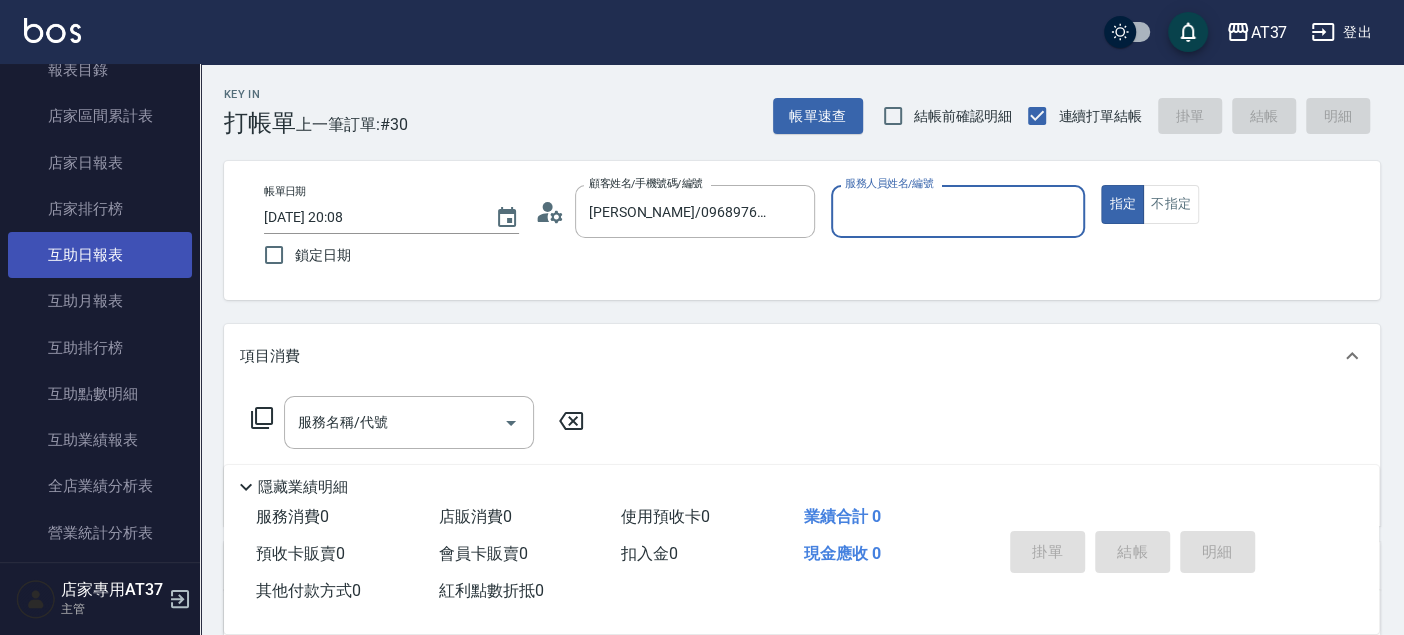 scroll, scrollTop: 777, scrollLeft: 0, axis: vertical 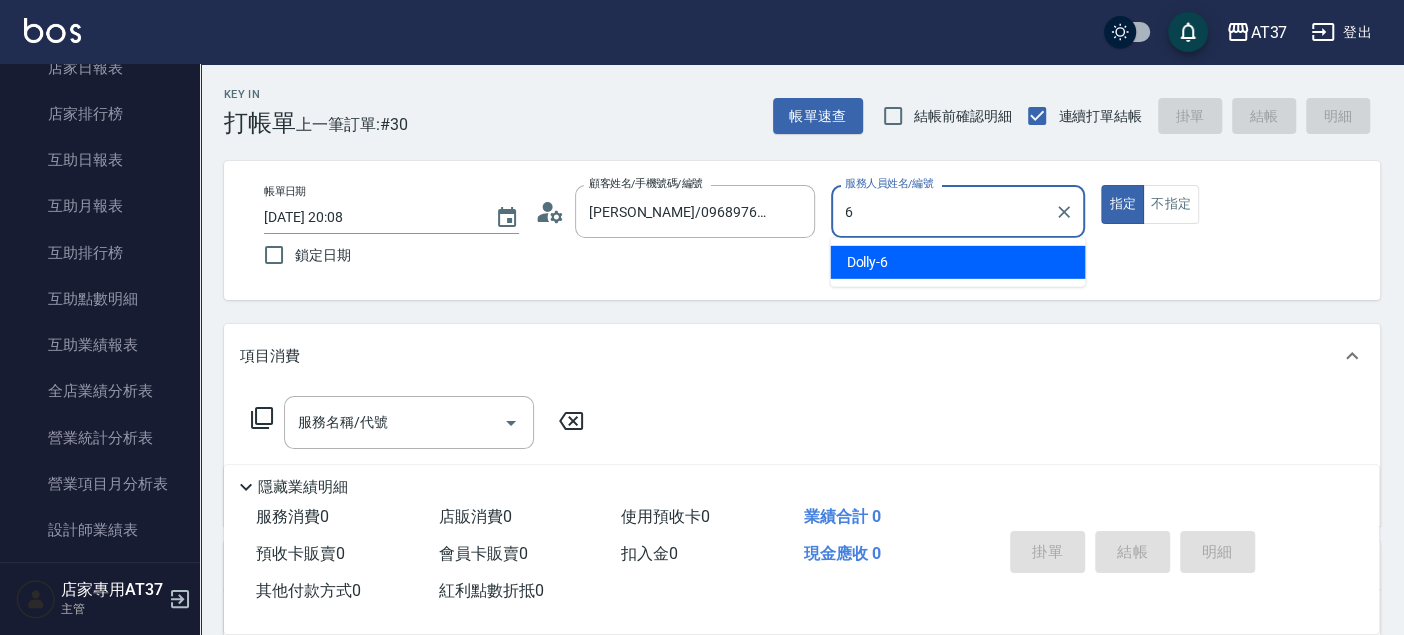 type on "6" 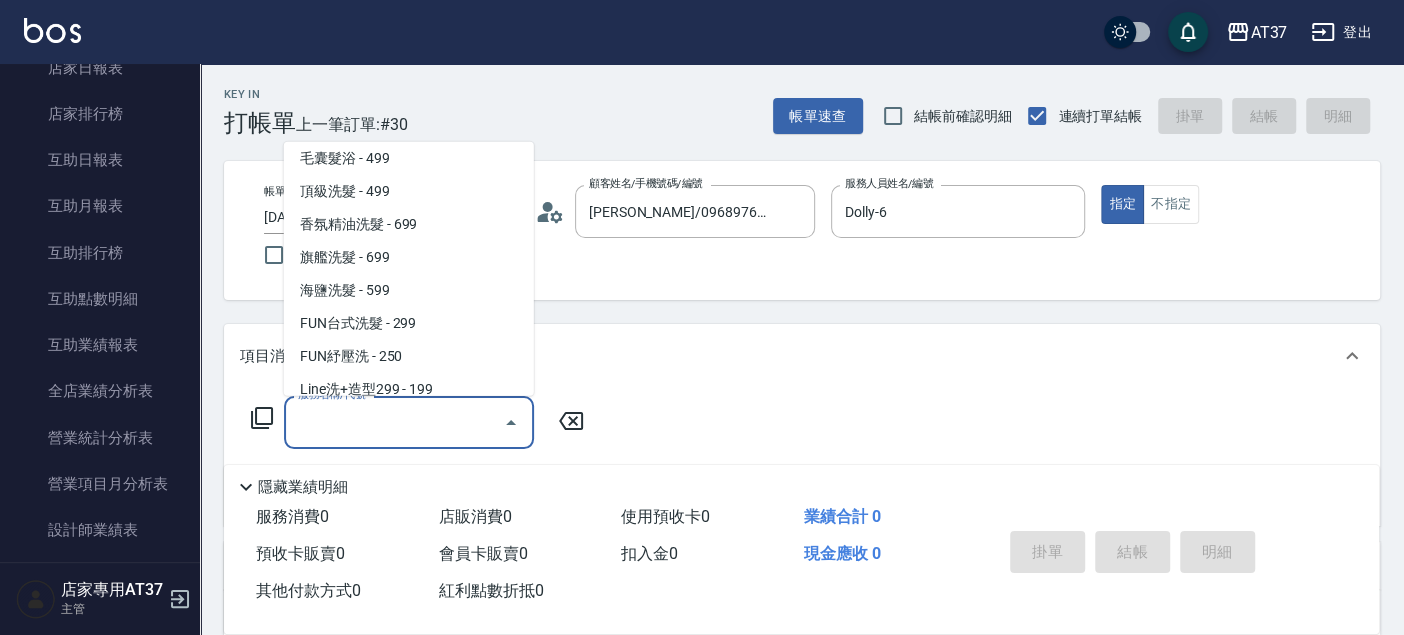 scroll, scrollTop: 40, scrollLeft: 0, axis: vertical 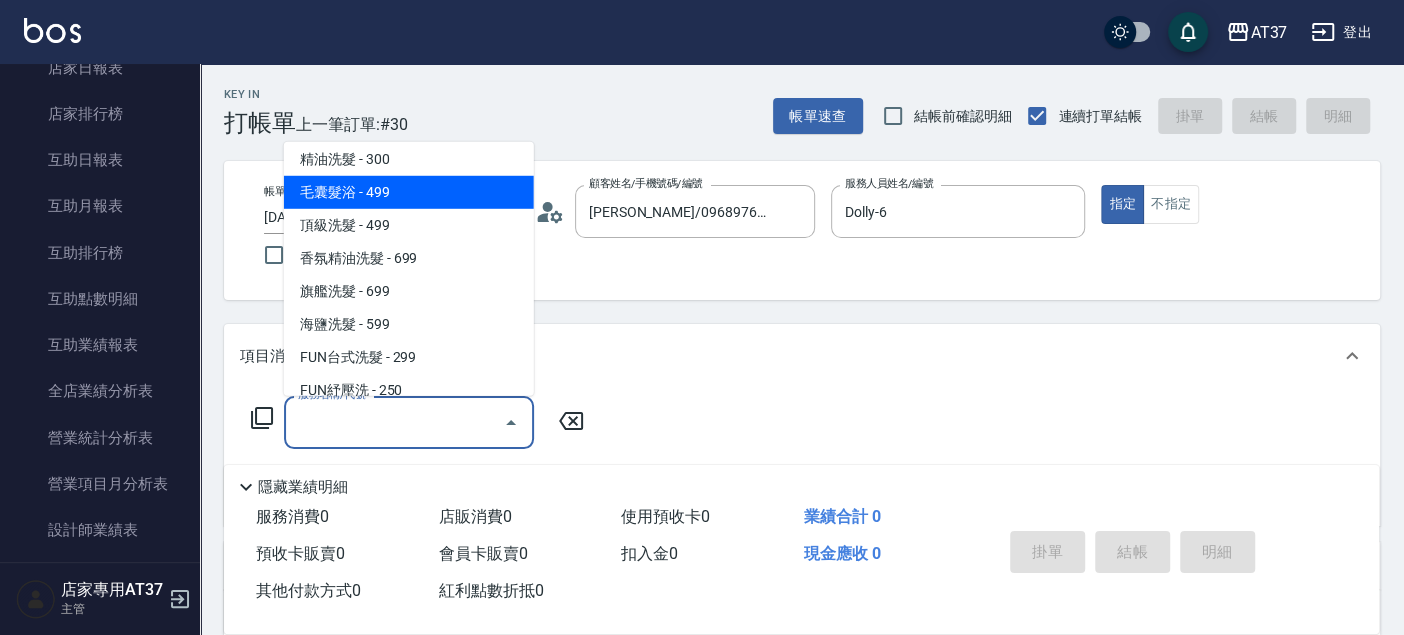 type on "毛囊髮浴(103)" 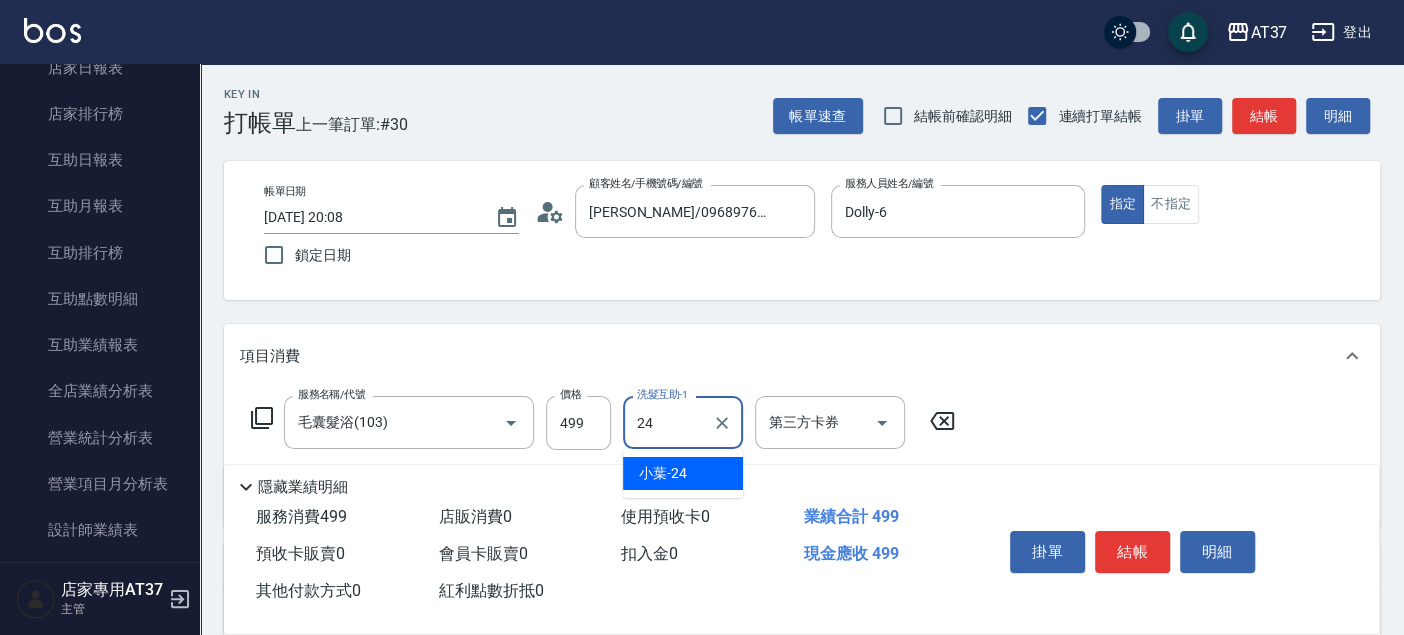 type on "小葉-24" 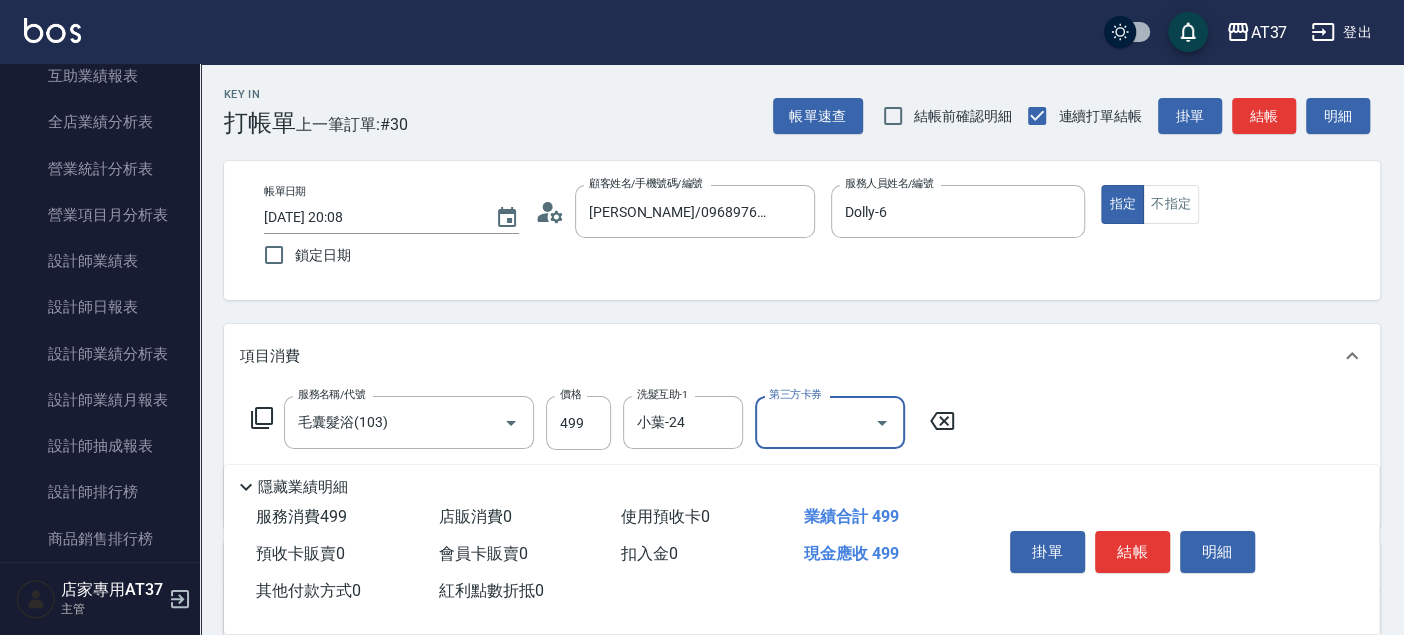 scroll, scrollTop: 1111, scrollLeft: 0, axis: vertical 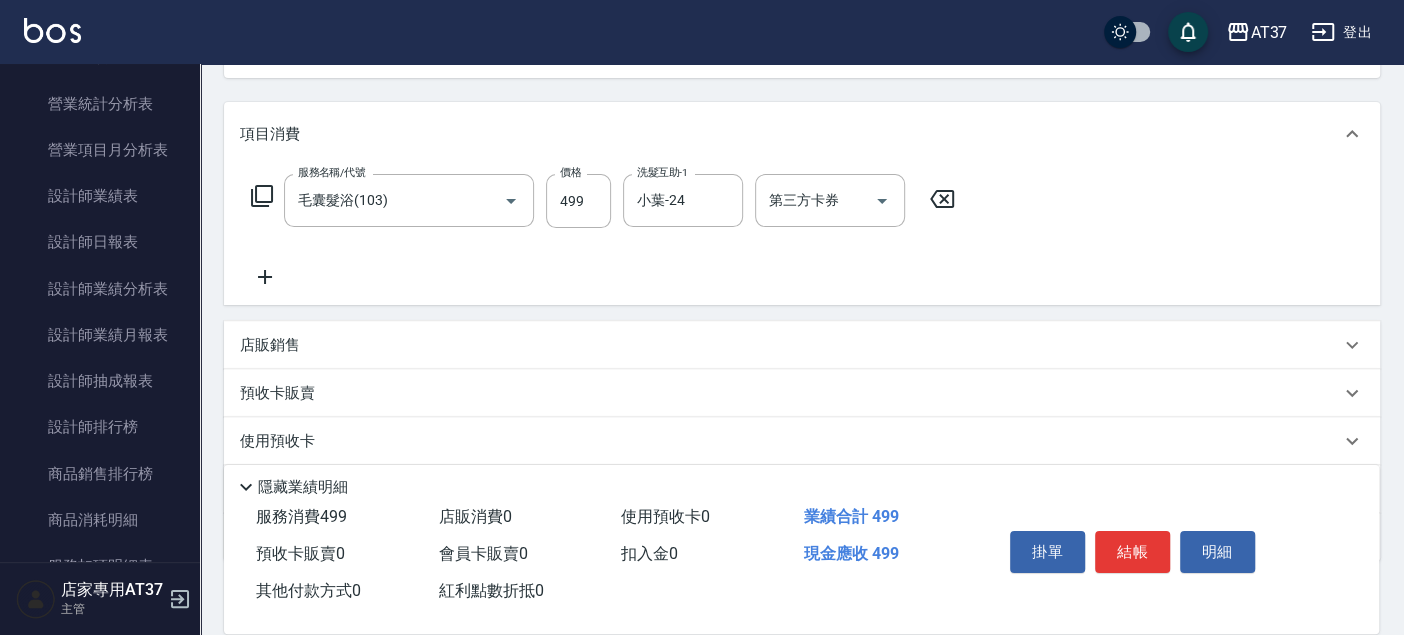 click 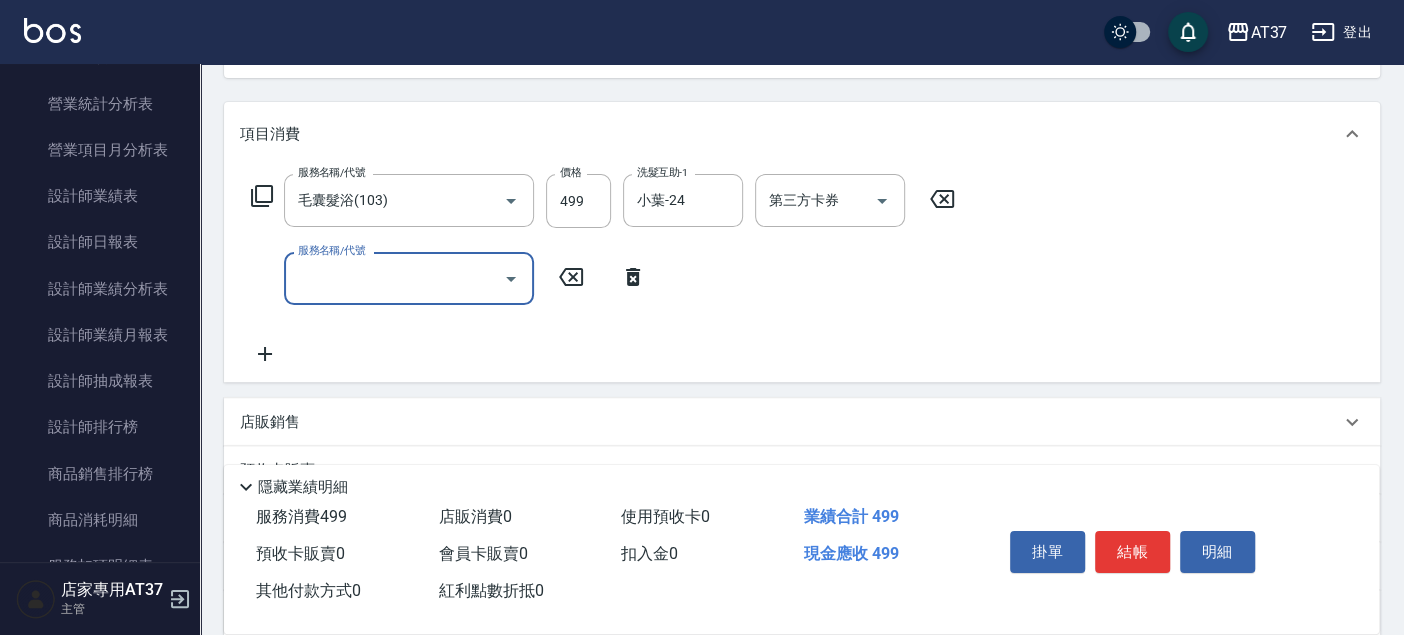 click 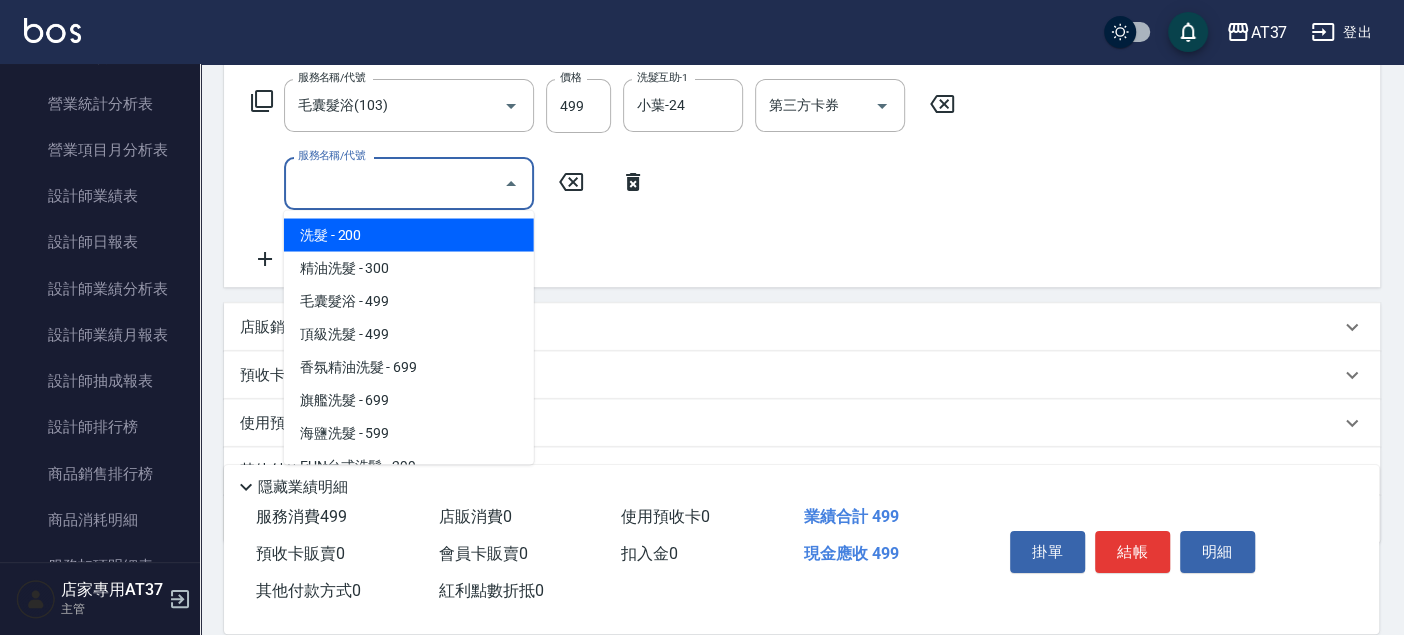 scroll, scrollTop: 413, scrollLeft: 0, axis: vertical 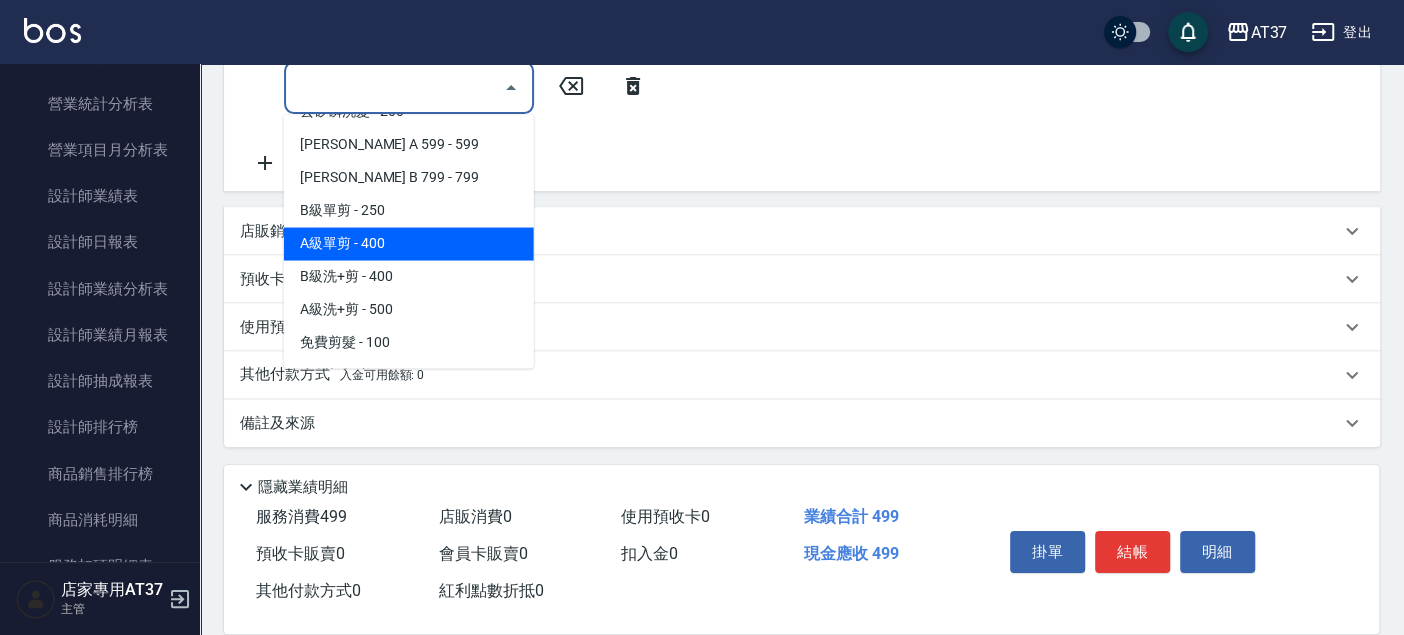click on "A級單剪 - 400" at bounding box center (409, 243) 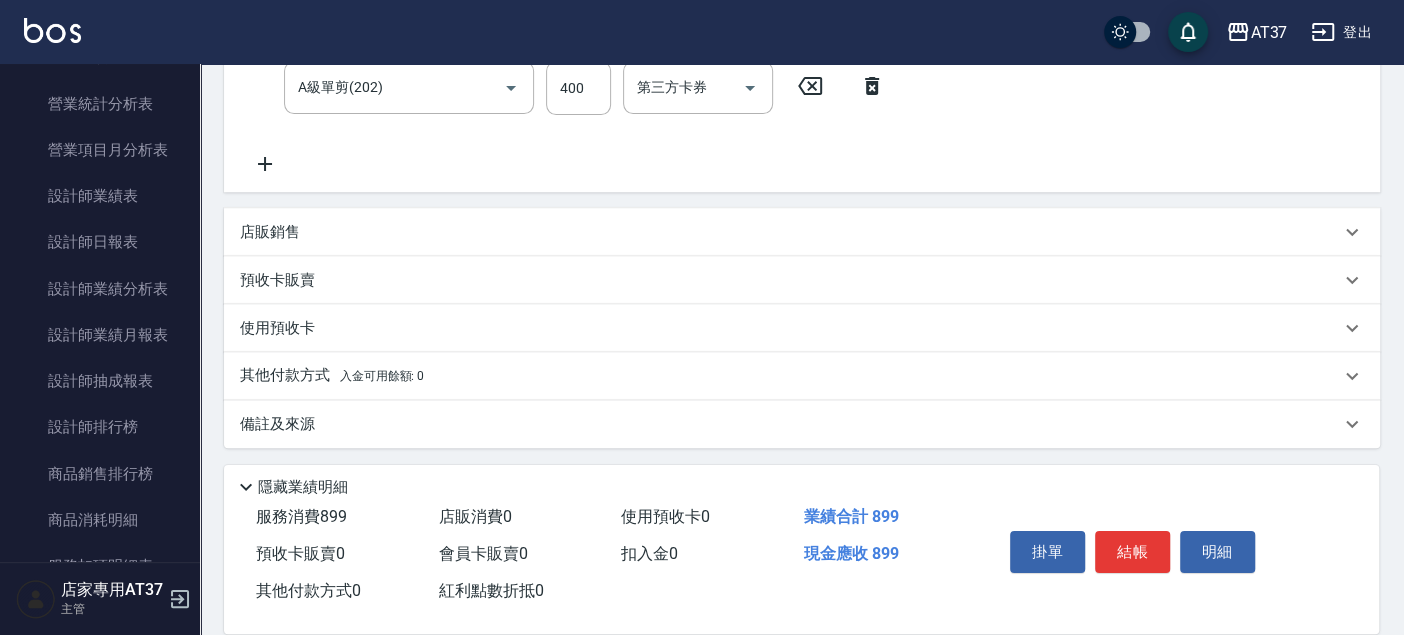 click 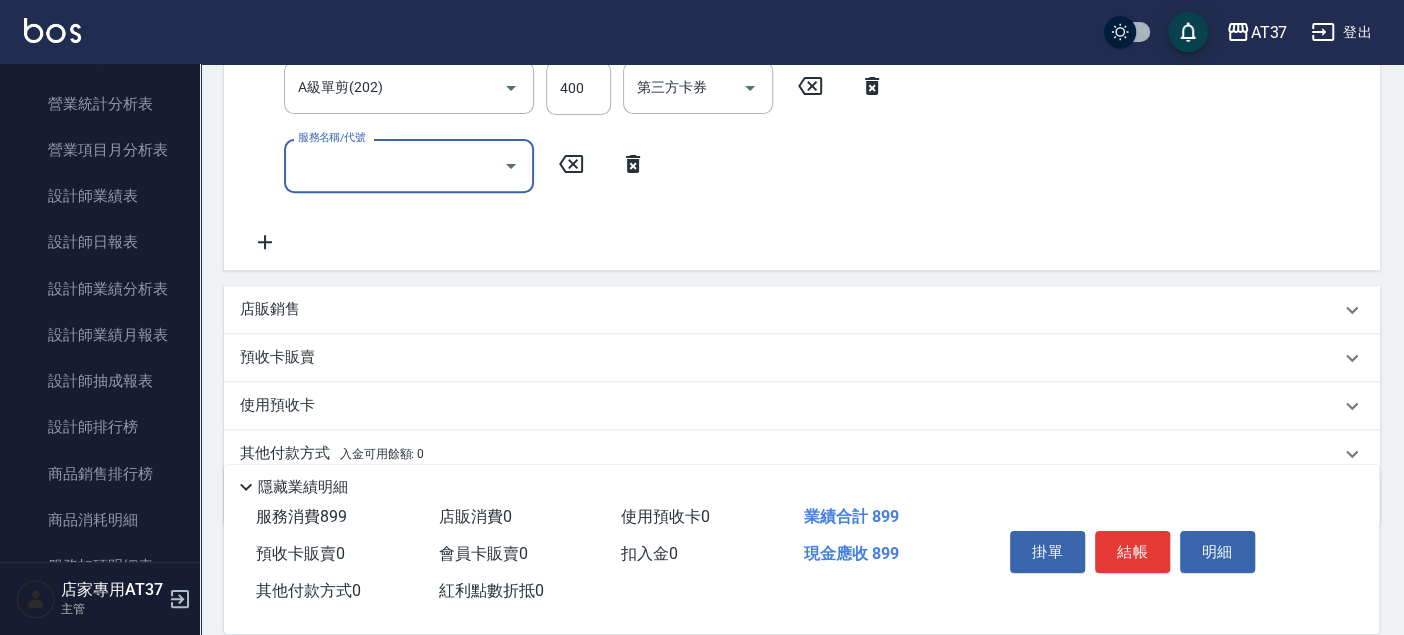 click 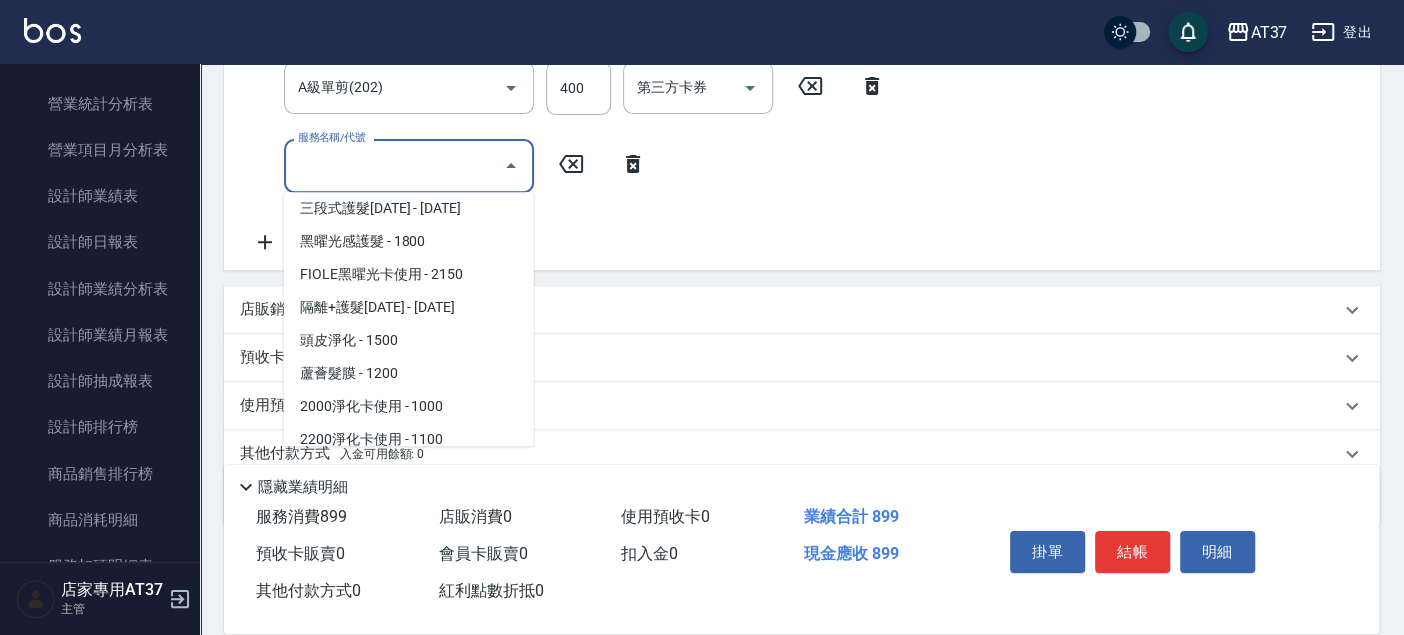 scroll, scrollTop: 3111, scrollLeft: 0, axis: vertical 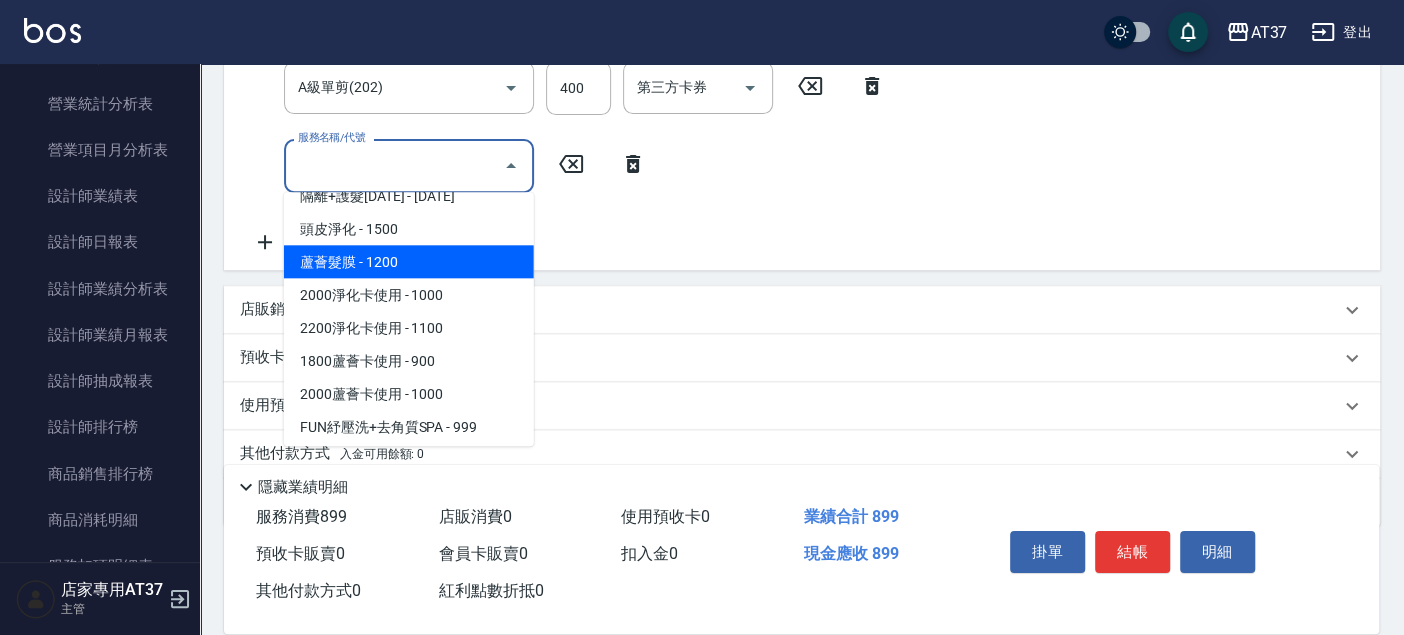 click on "蘆薈髮膜 - 1200" at bounding box center [409, 261] 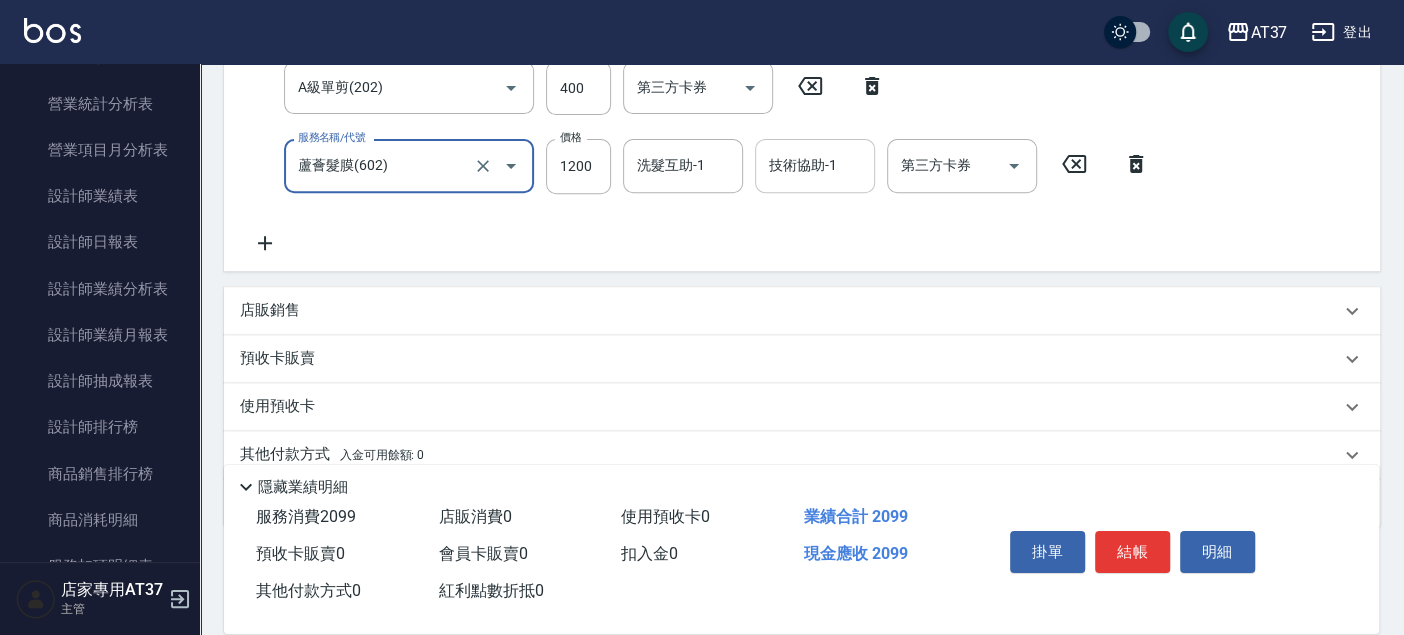 click on "技術協助-1 技術協助-1" at bounding box center [815, 165] 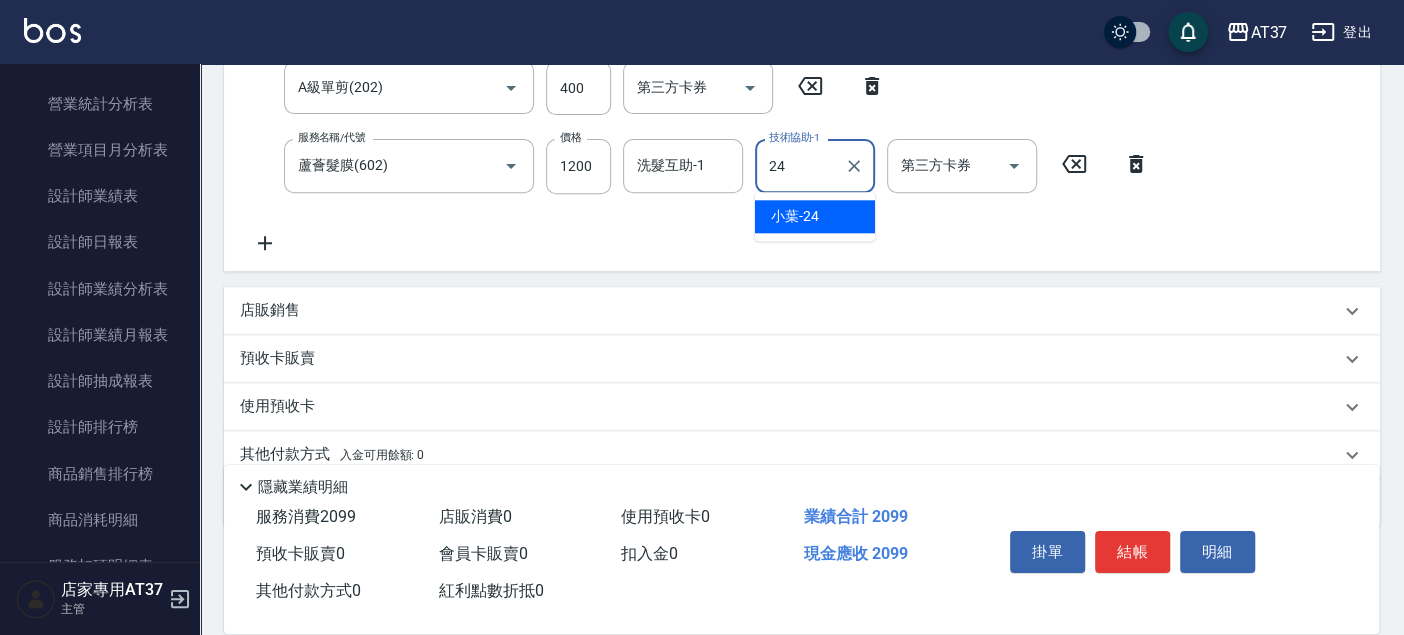 type on "小葉-24" 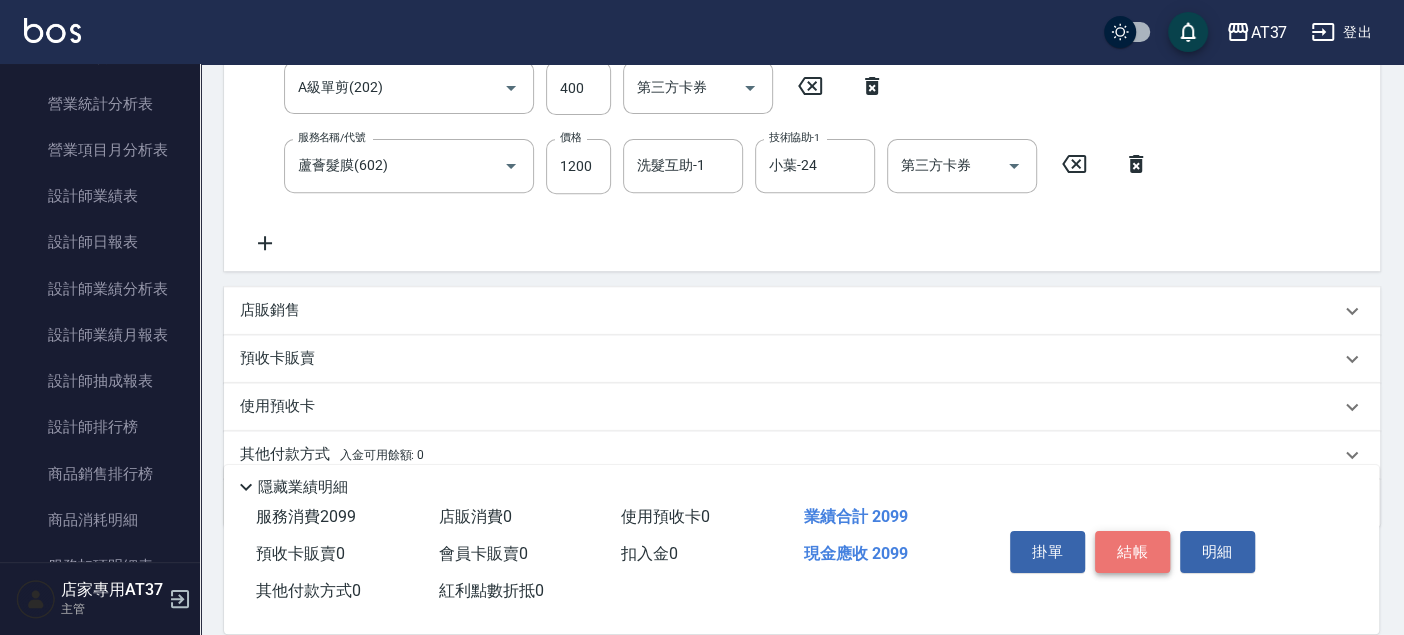 click on "結帳" at bounding box center (1132, 552) 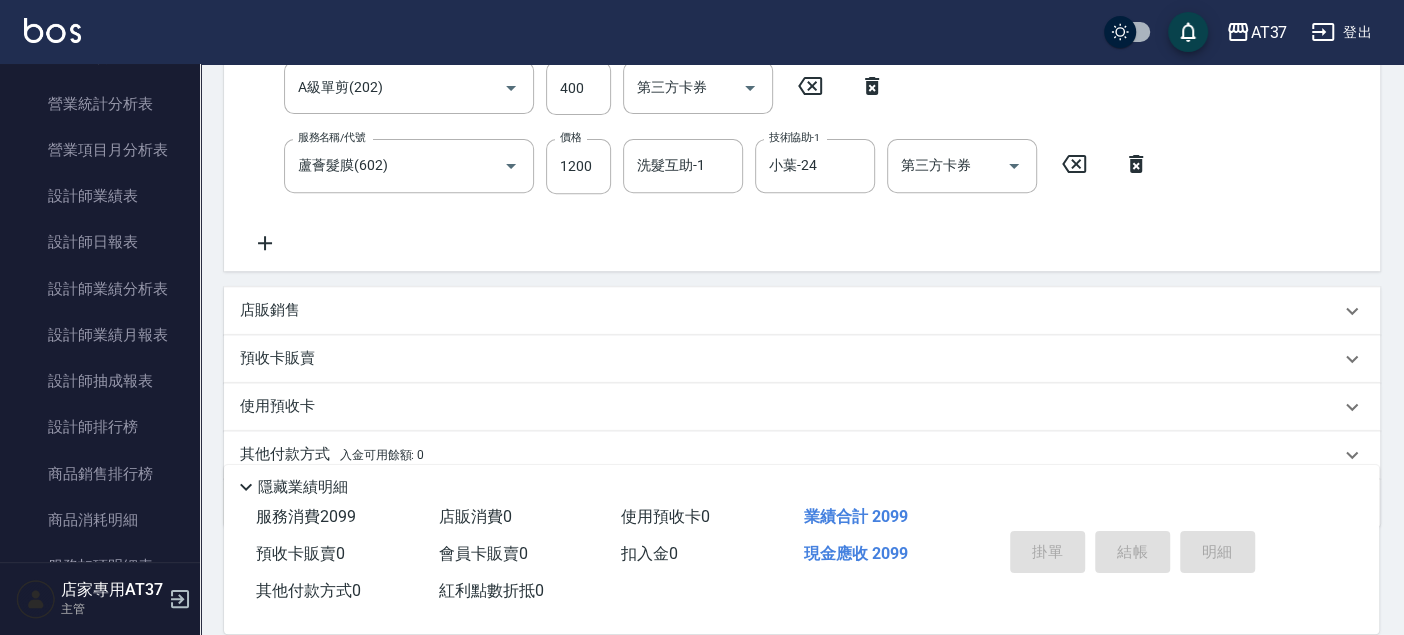 type on "2025/07/12 20:16" 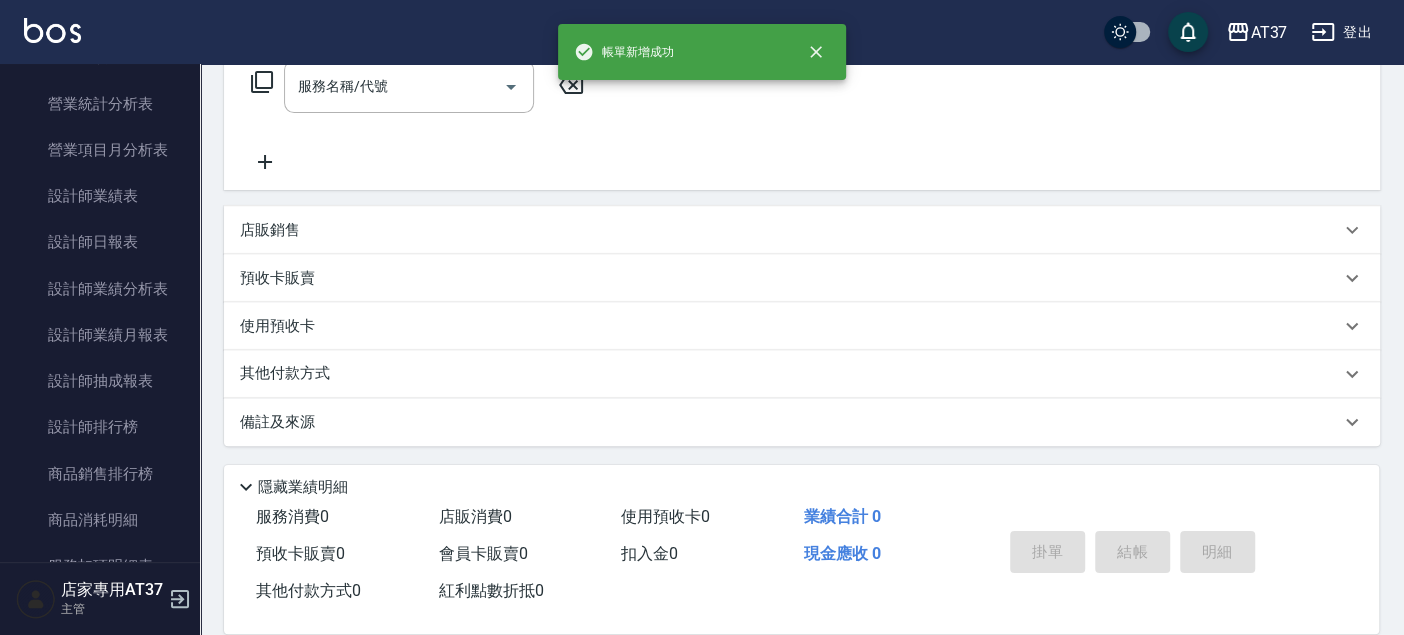 scroll, scrollTop: 0, scrollLeft: 0, axis: both 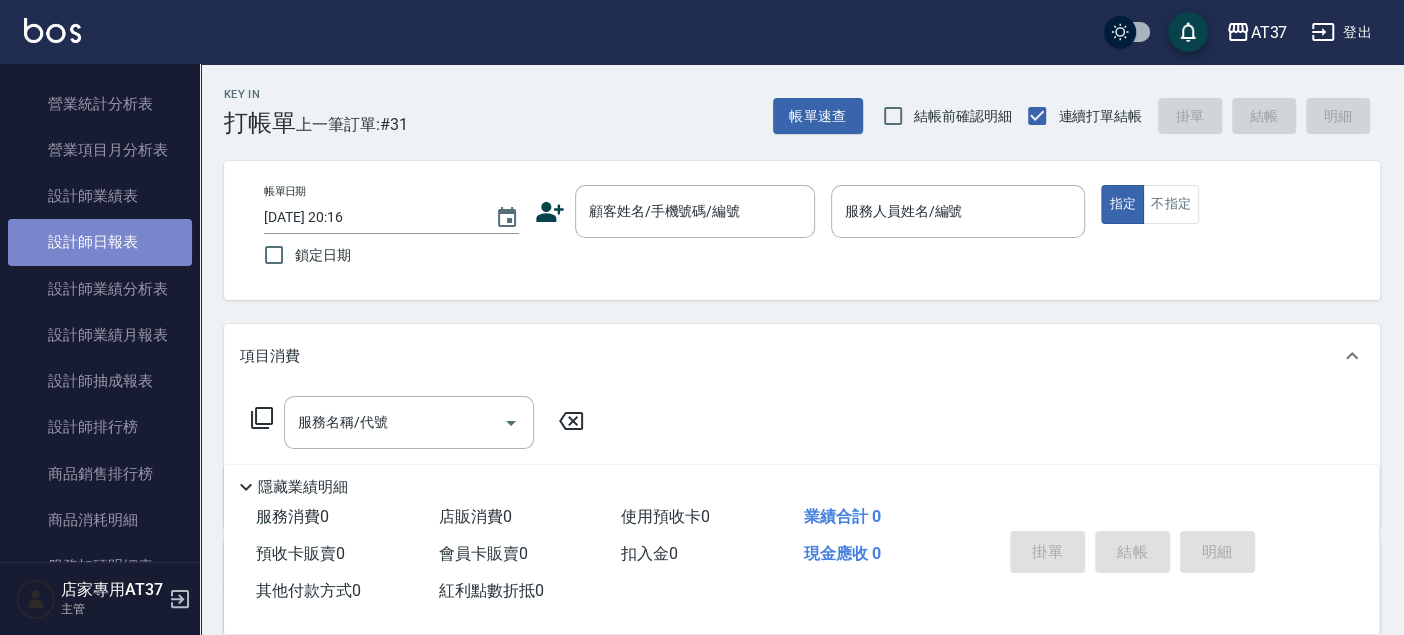 click on "設計師日報表" at bounding box center (100, 242) 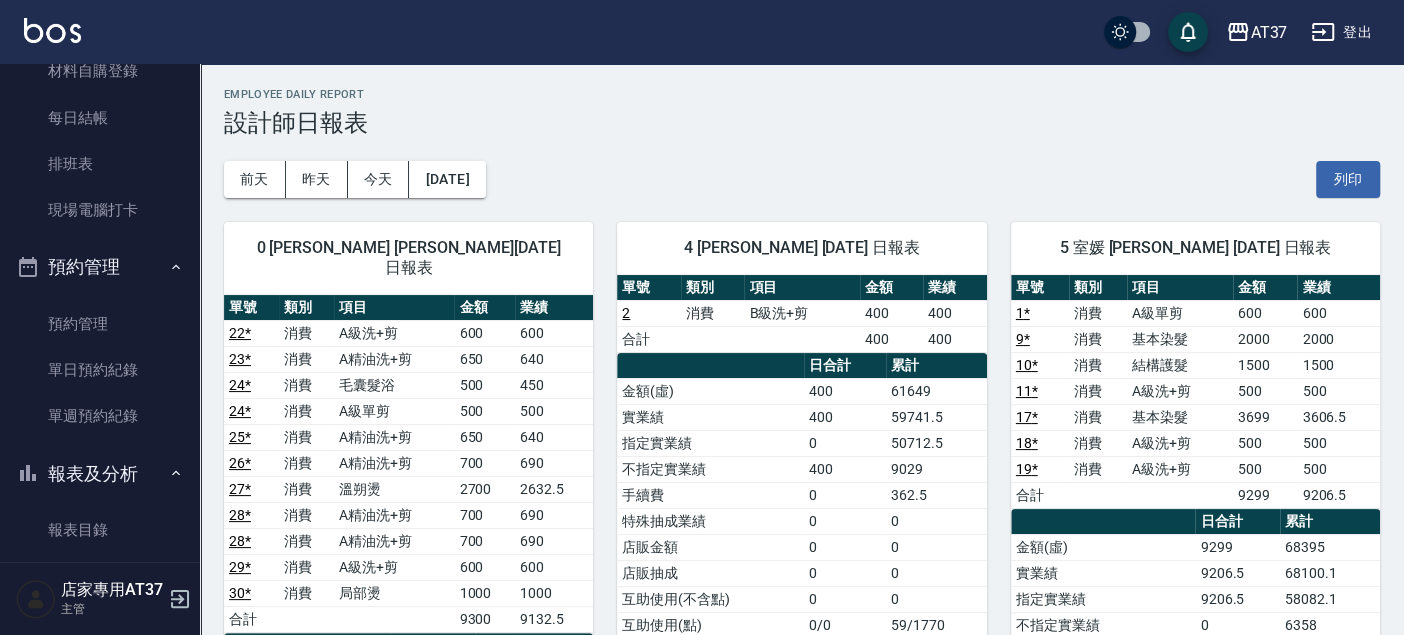 scroll, scrollTop: 0, scrollLeft: 0, axis: both 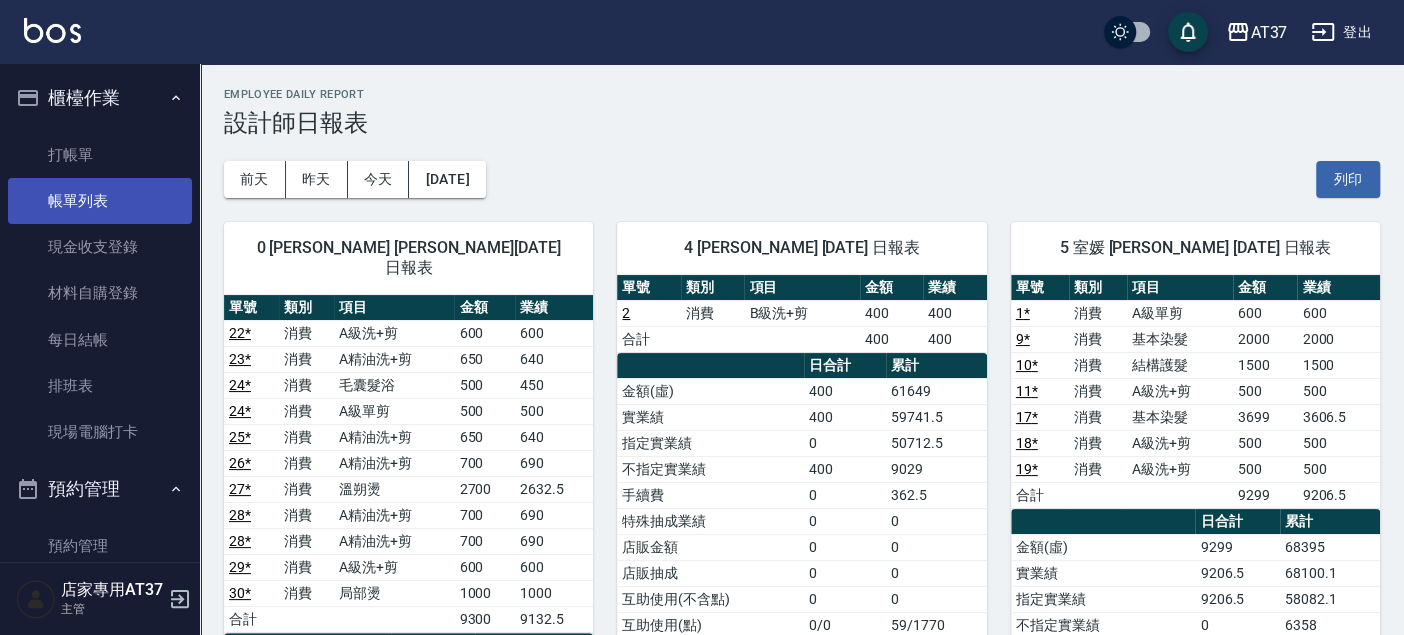 click on "帳單列表" at bounding box center [100, 201] 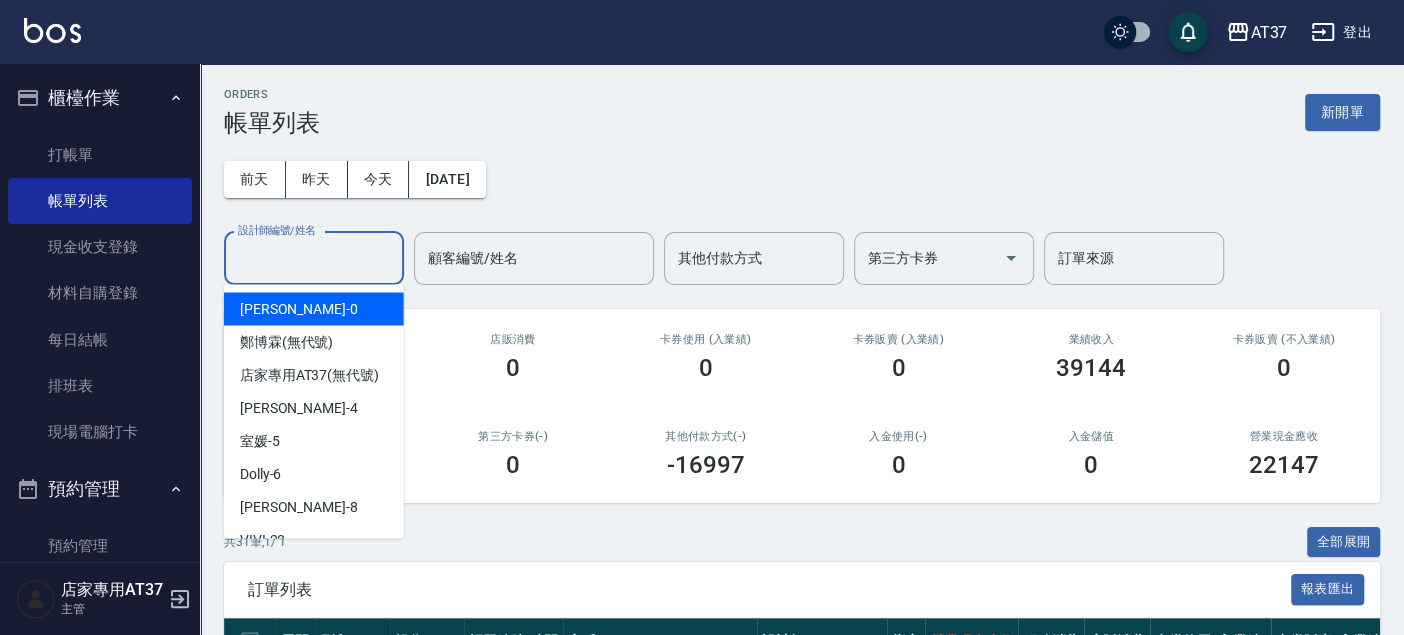 click on "設計師編號/姓名" at bounding box center (314, 258) 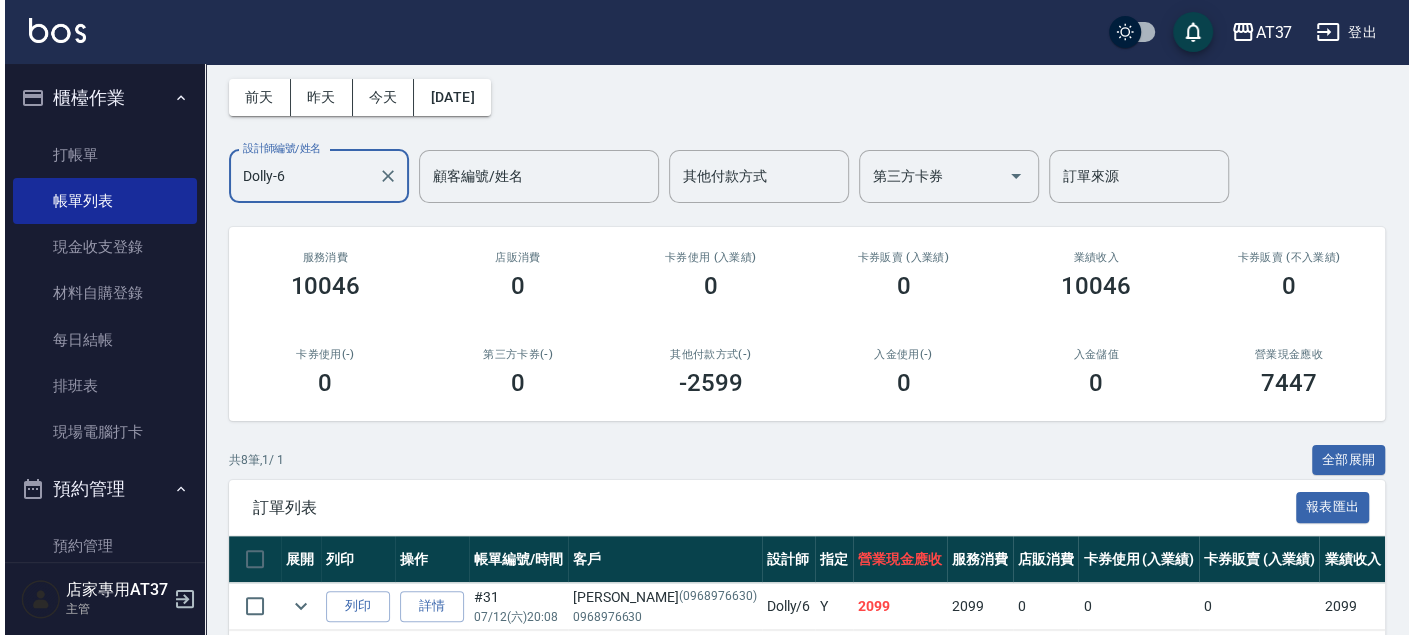 scroll, scrollTop: 333, scrollLeft: 0, axis: vertical 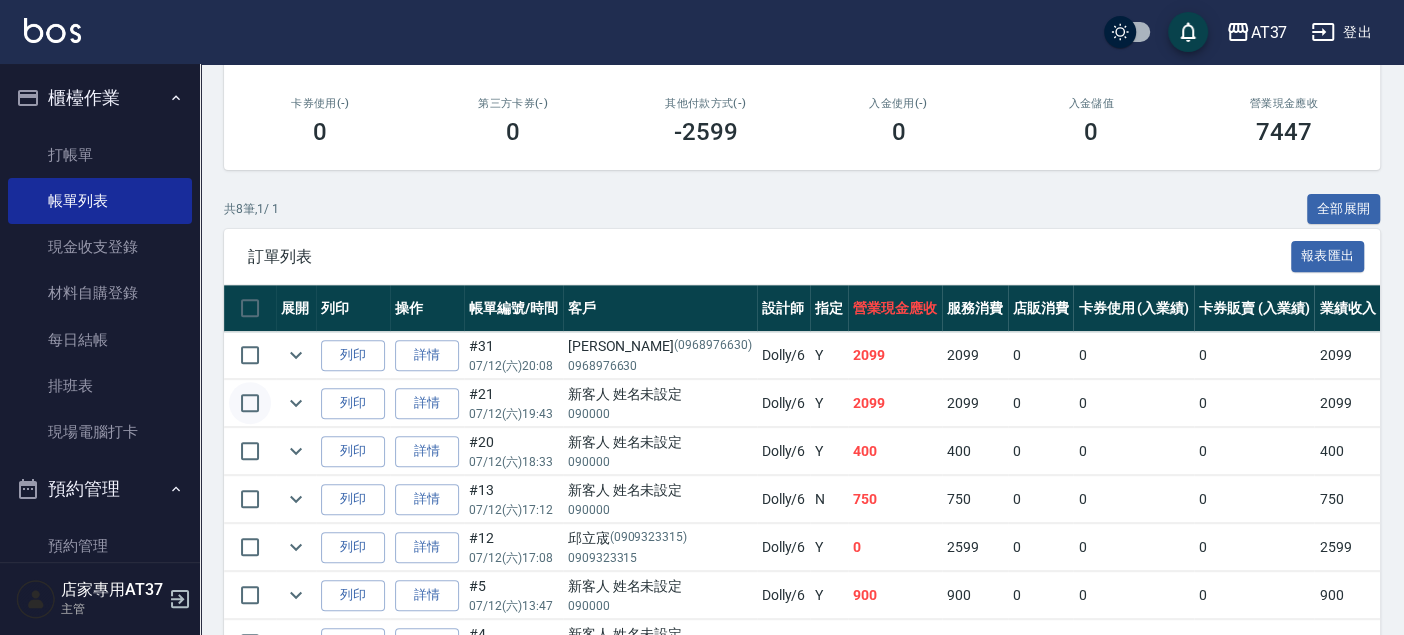 type on "Dolly-6" 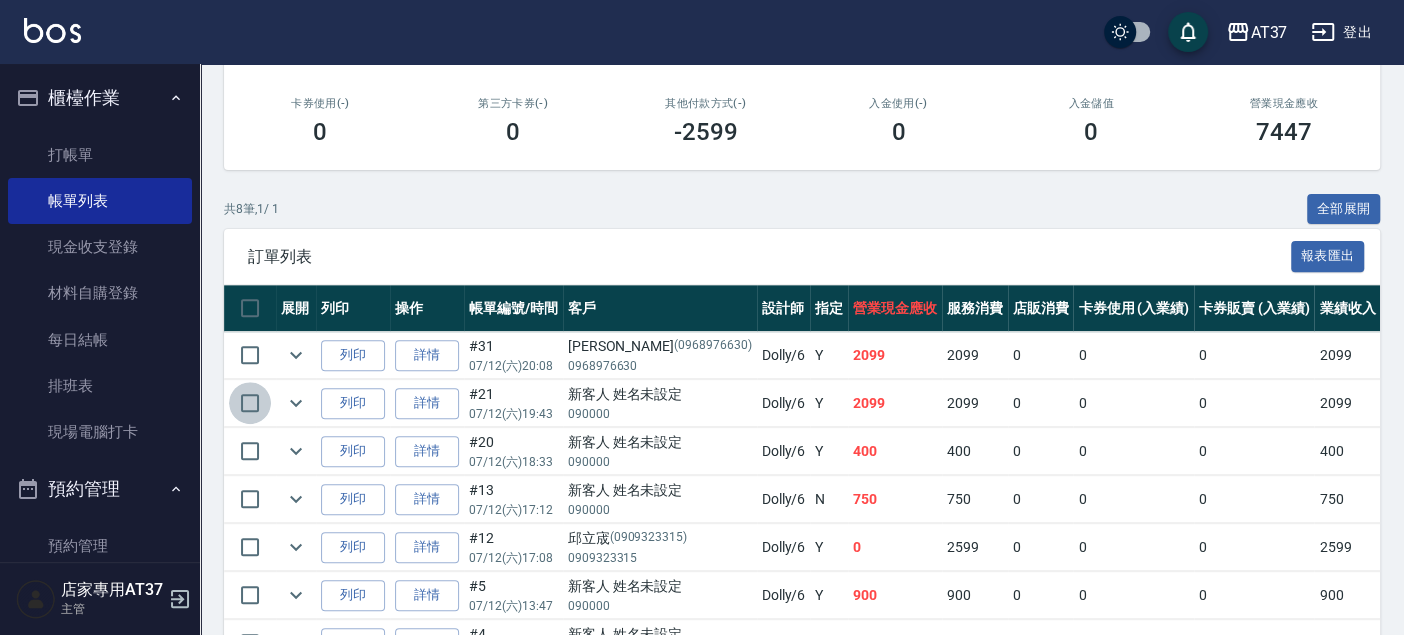 click at bounding box center (250, 403) 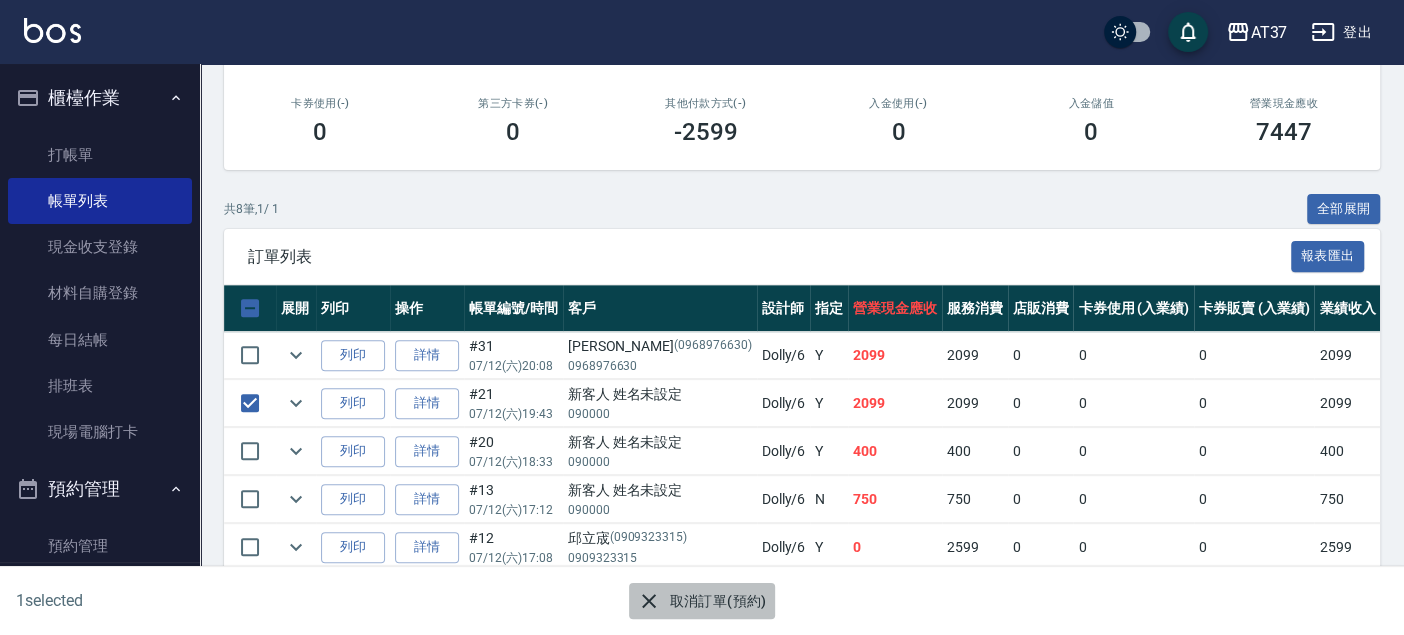 click on "取消訂單(預約)" at bounding box center [701, 601] 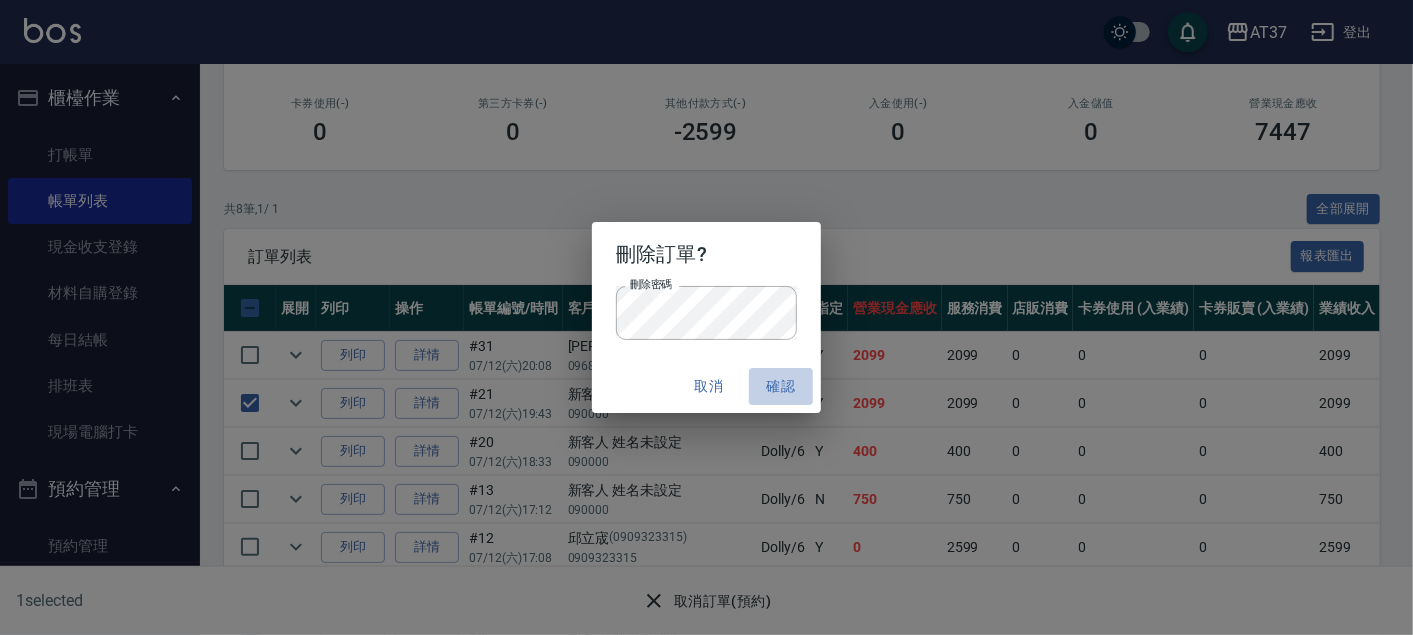 click on "確認" at bounding box center [781, 386] 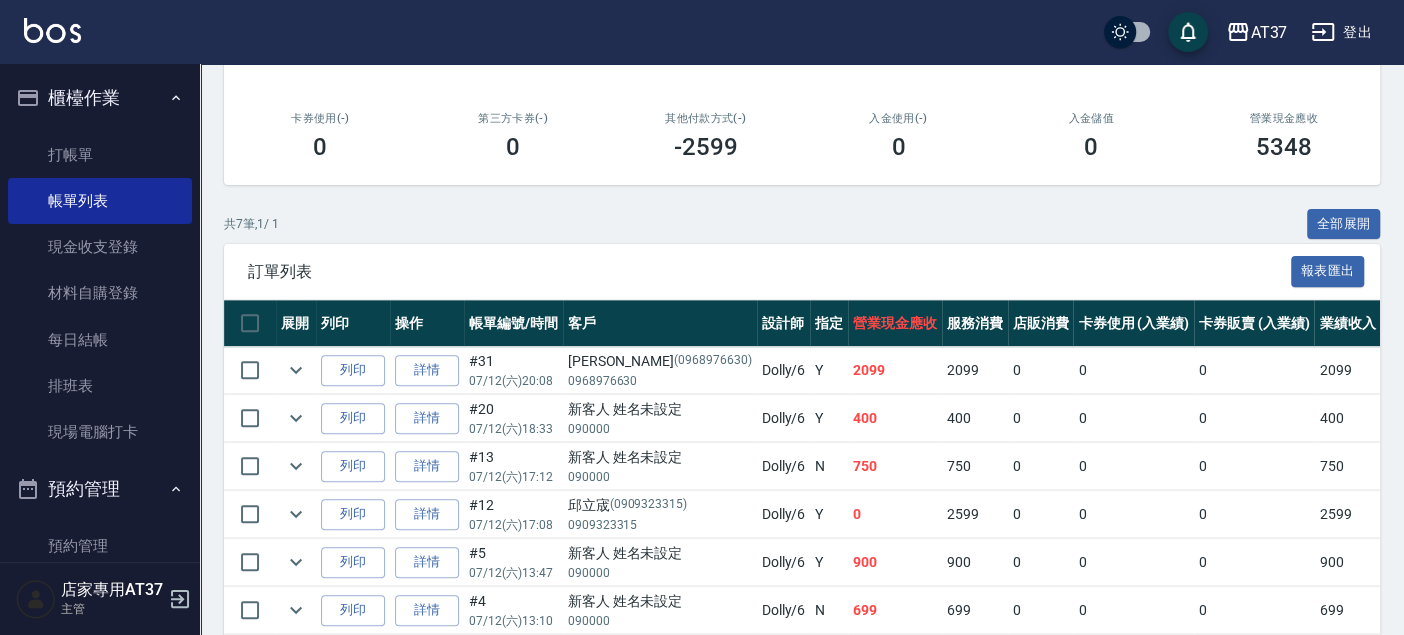 scroll, scrollTop: 444, scrollLeft: 0, axis: vertical 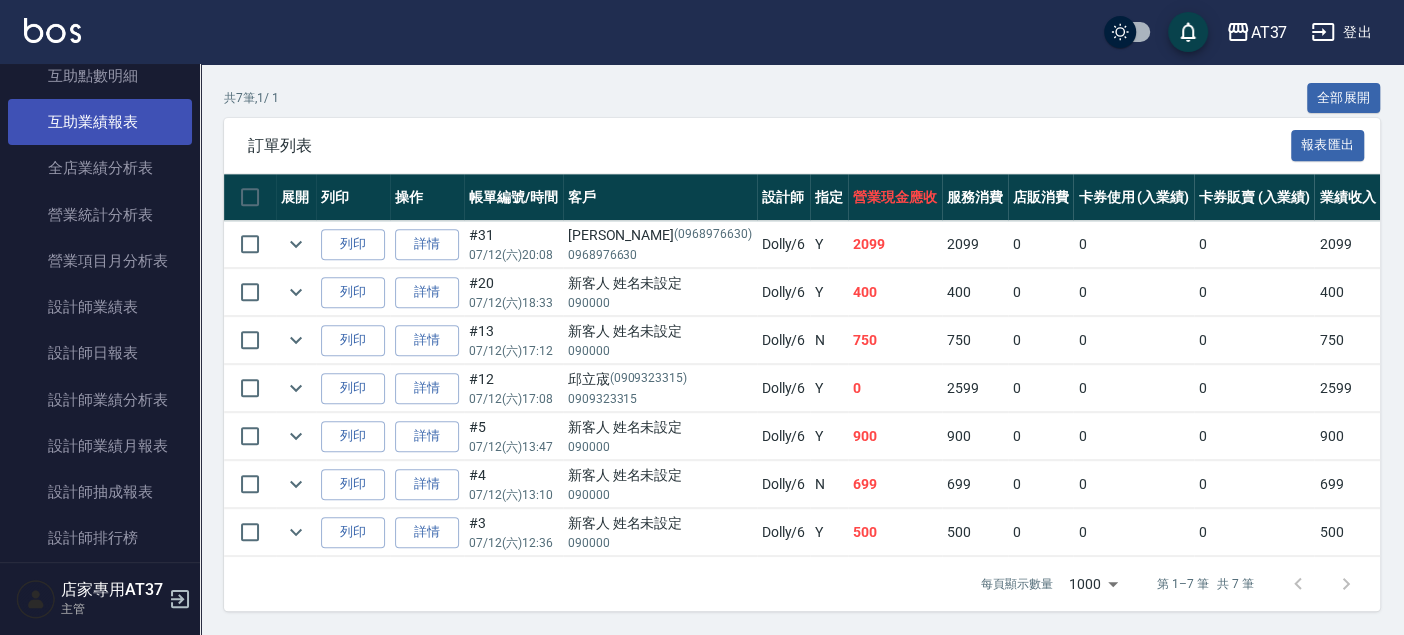 click on "設計師日報表" at bounding box center (100, 353) 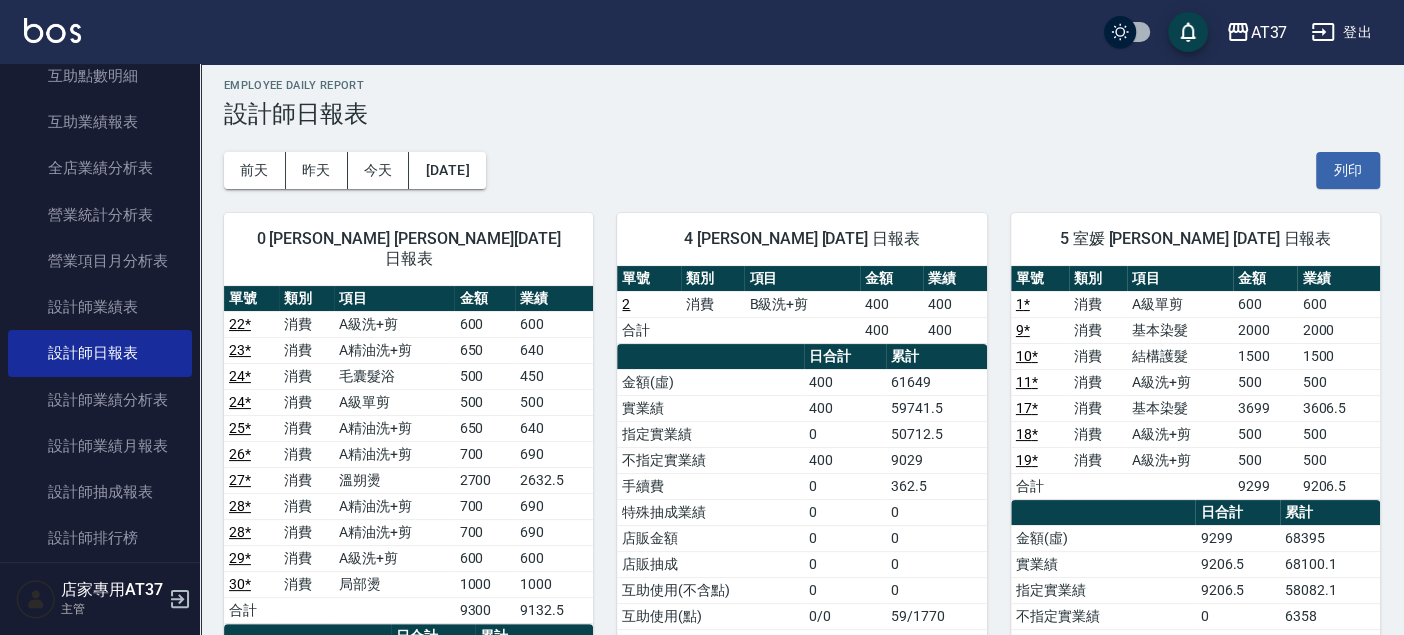 scroll, scrollTop: 0, scrollLeft: 0, axis: both 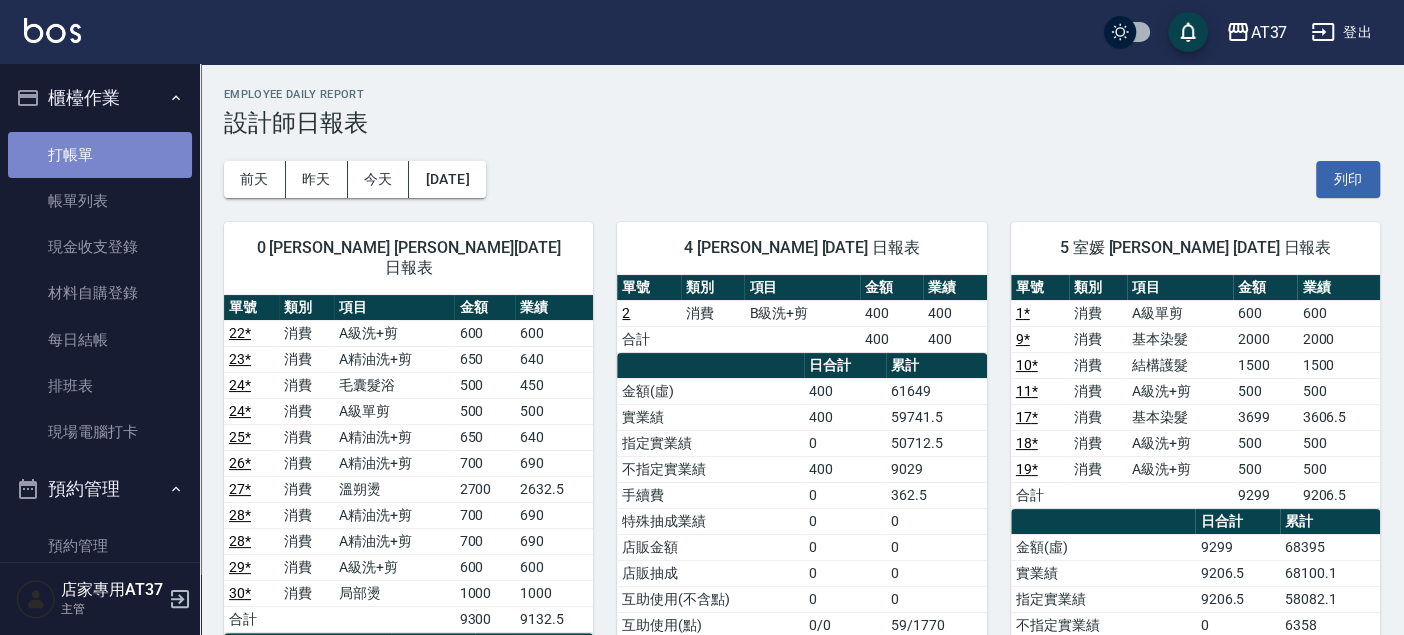 click on "打帳單" at bounding box center (100, 155) 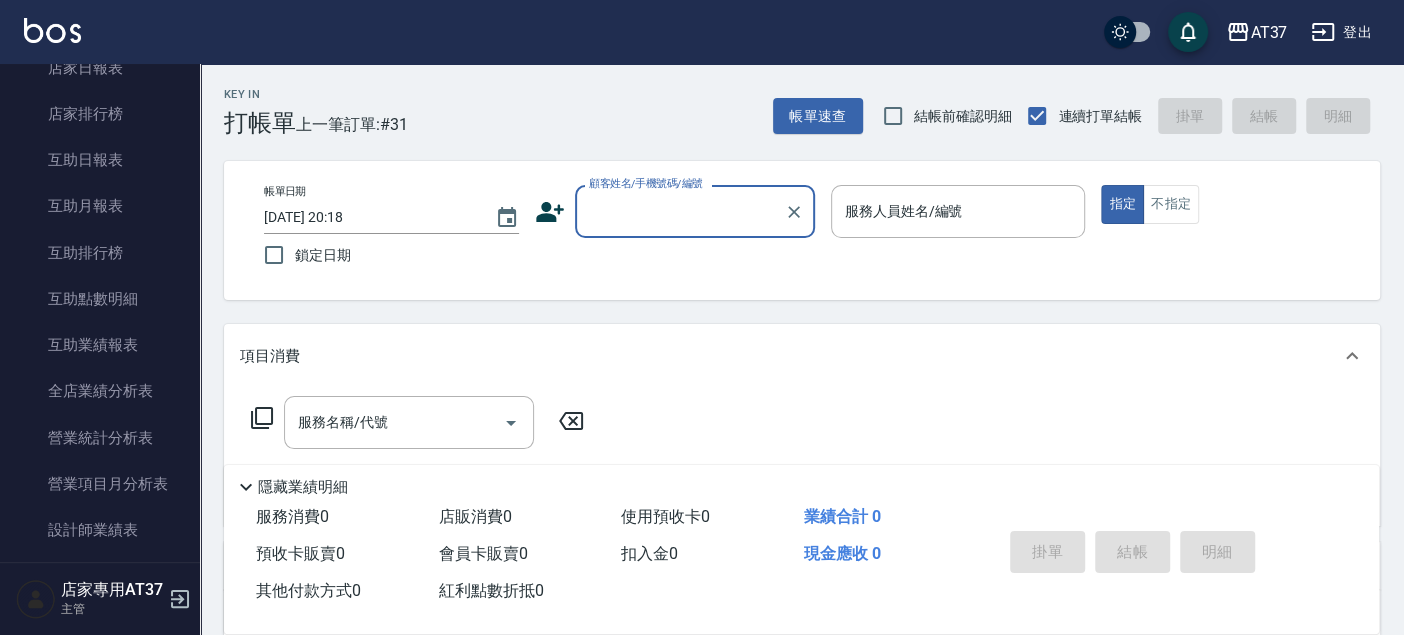 scroll, scrollTop: 888, scrollLeft: 0, axis: vertical 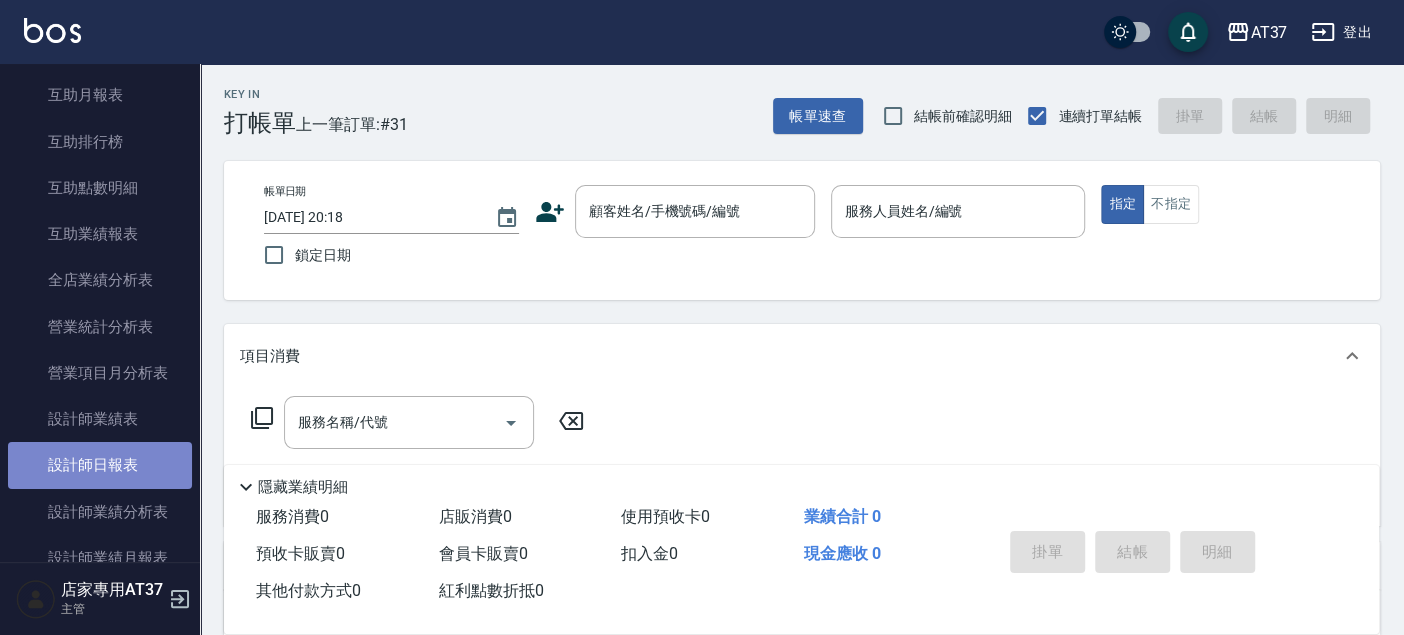 click on "設計師日報表" at bounding box center (100, 465) 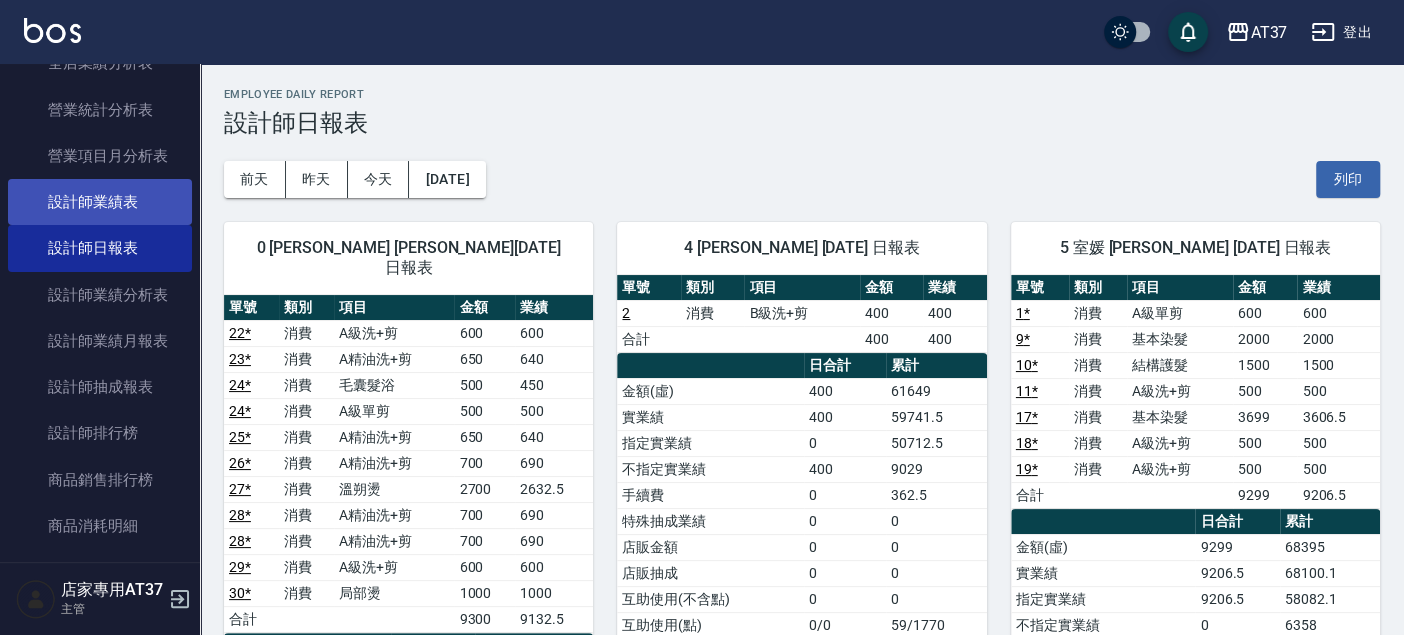 scroll, scrollTop: 1000, scrollLeft: 0, axis: vertical 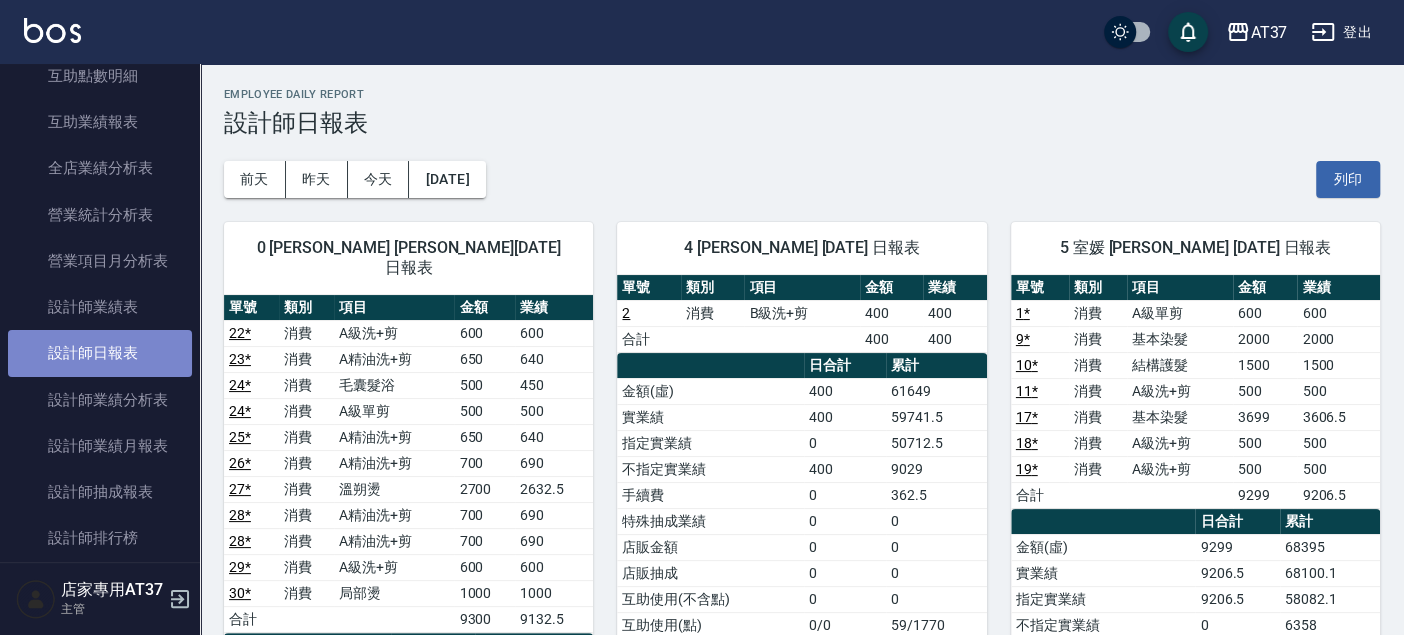 click on "設計師日報表" at bounding box center (100, 353) 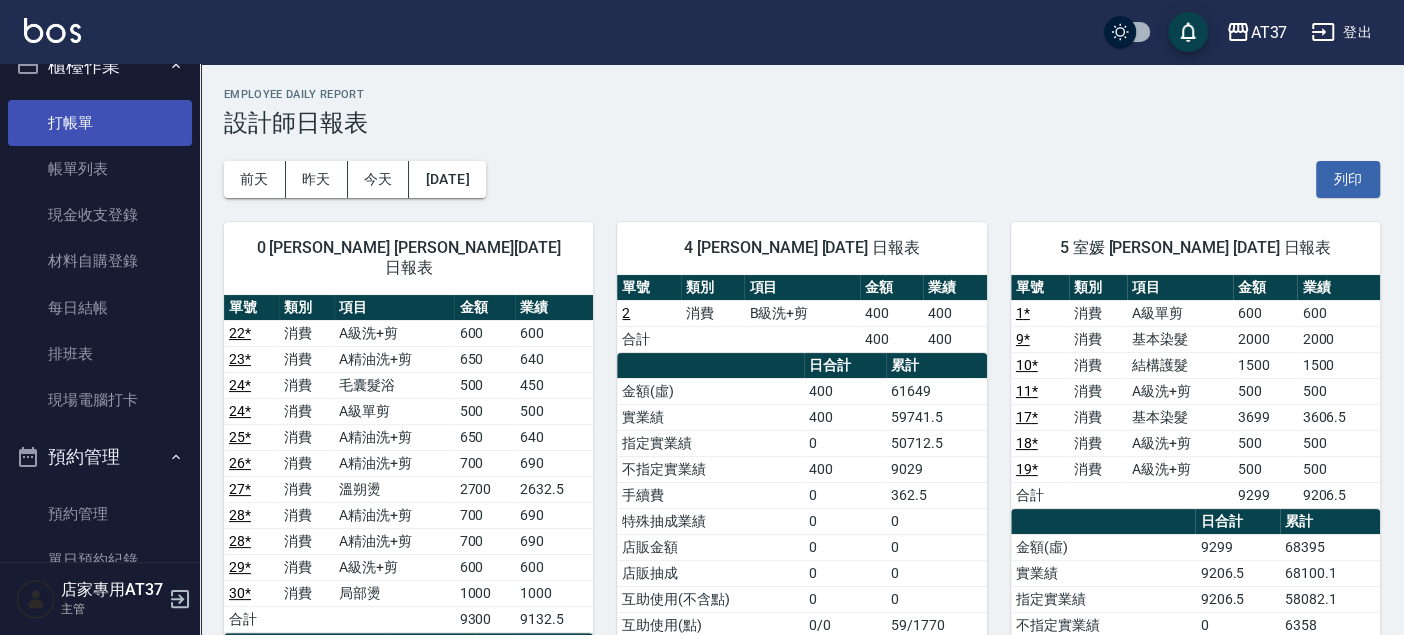 scroll, scrollTop: 0, scrollLeft: 0, axis: both 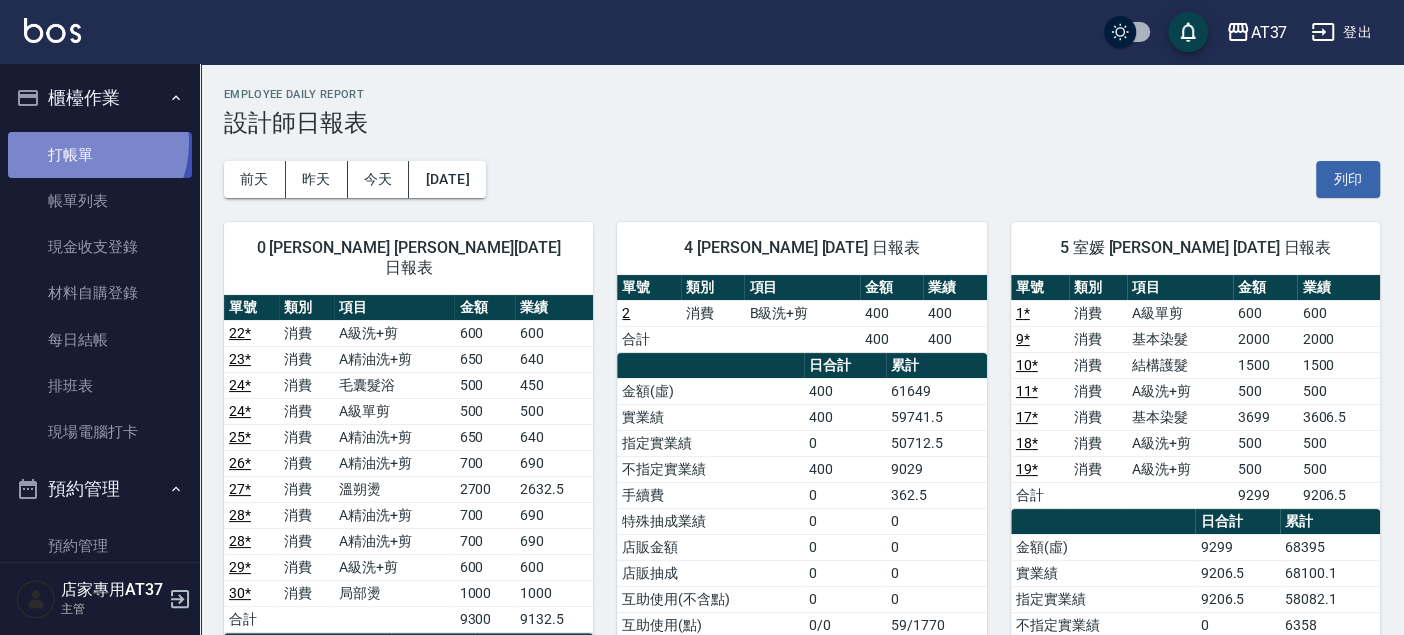 click on "打帳單" at bounding box center (100, 155) 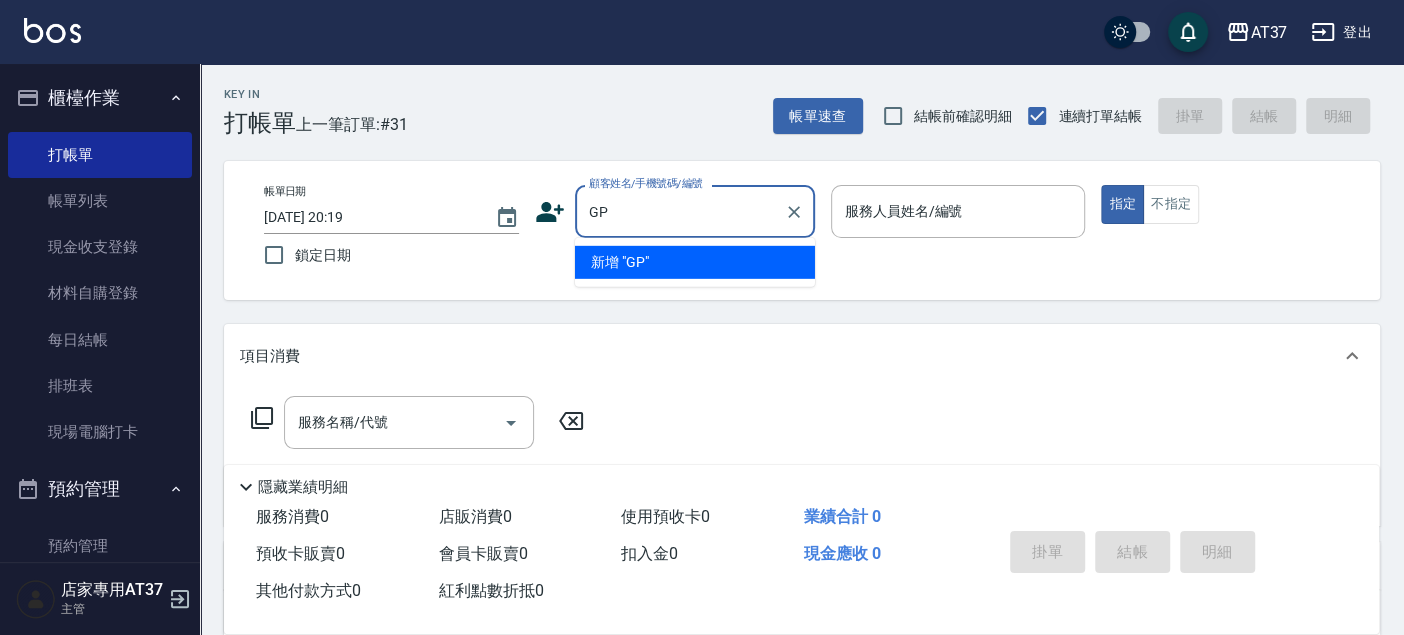 type on "G" 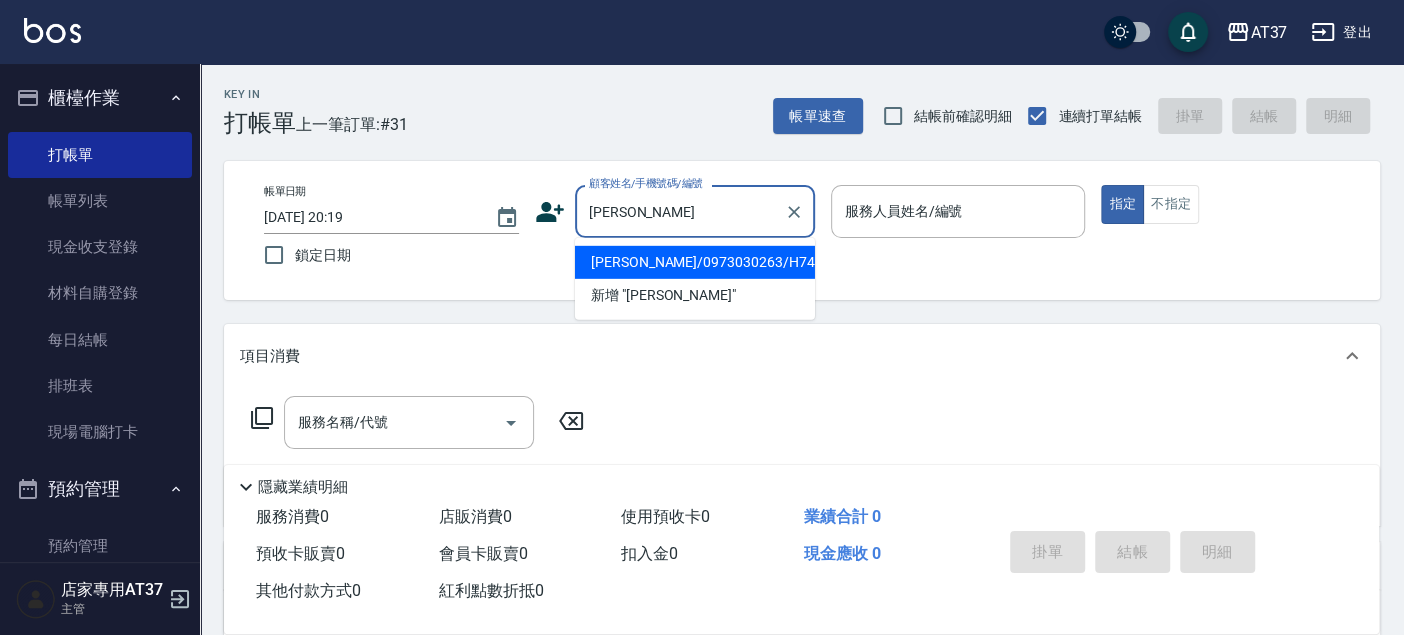 click on "沈祐瑾/0973030263/H740" at bounding box center [695, 262] 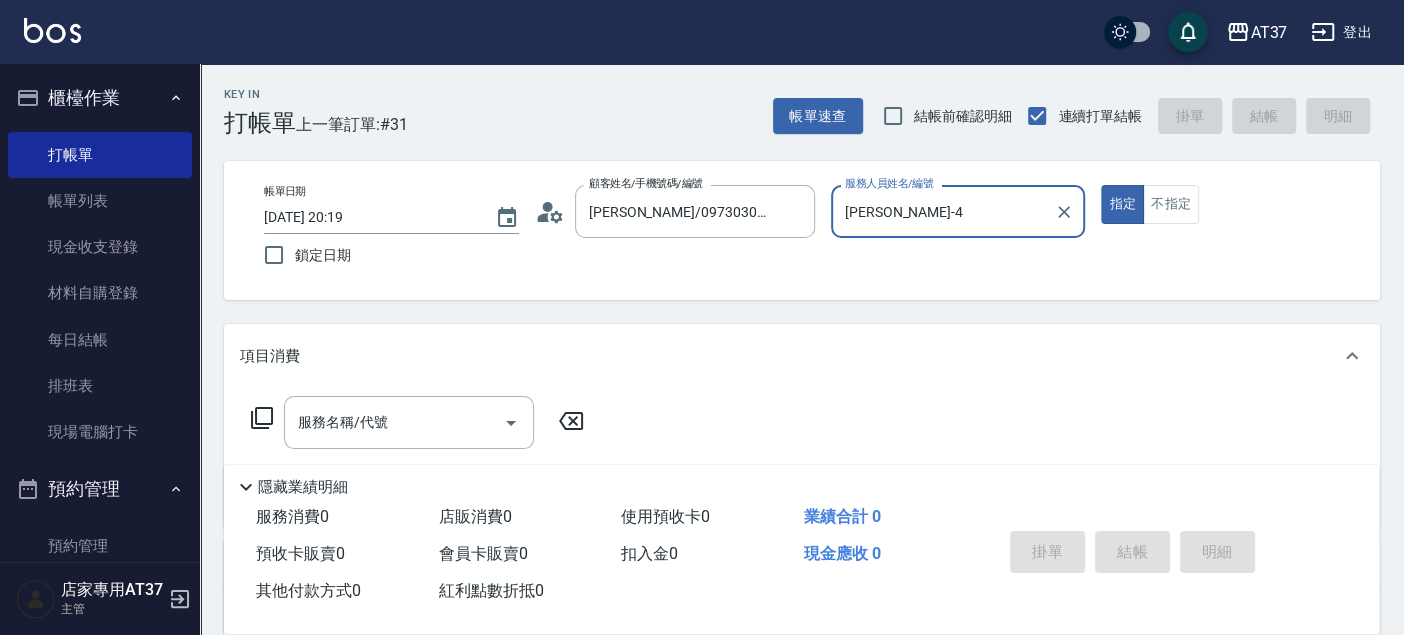 type on "Hannah-4" 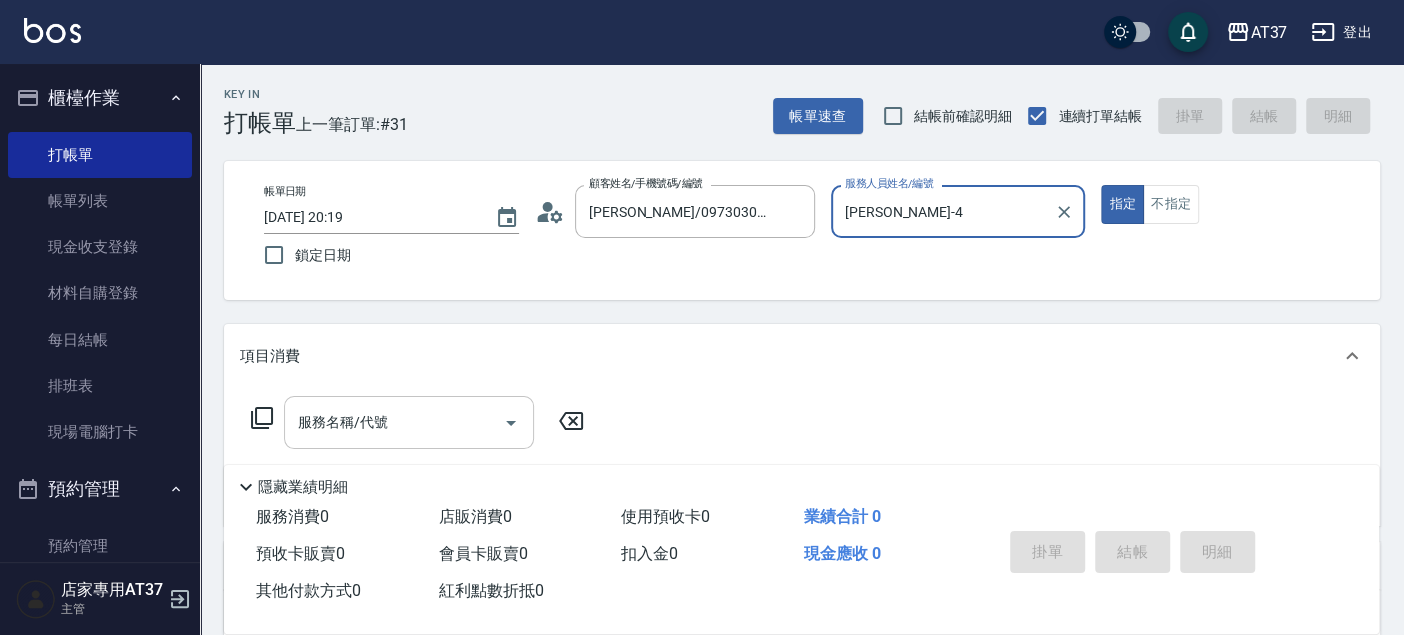 click on "服務名稱/代號 服務名稱/代號" at bounding box center (409, 422) 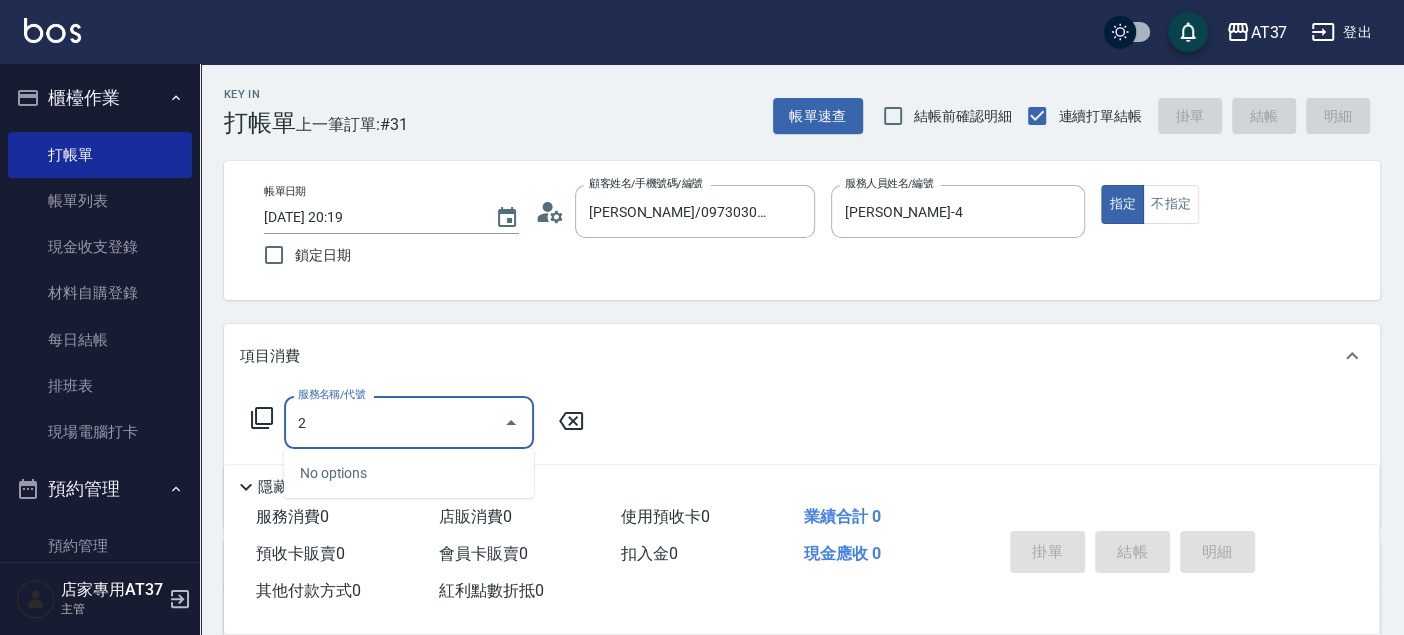 type on "2" 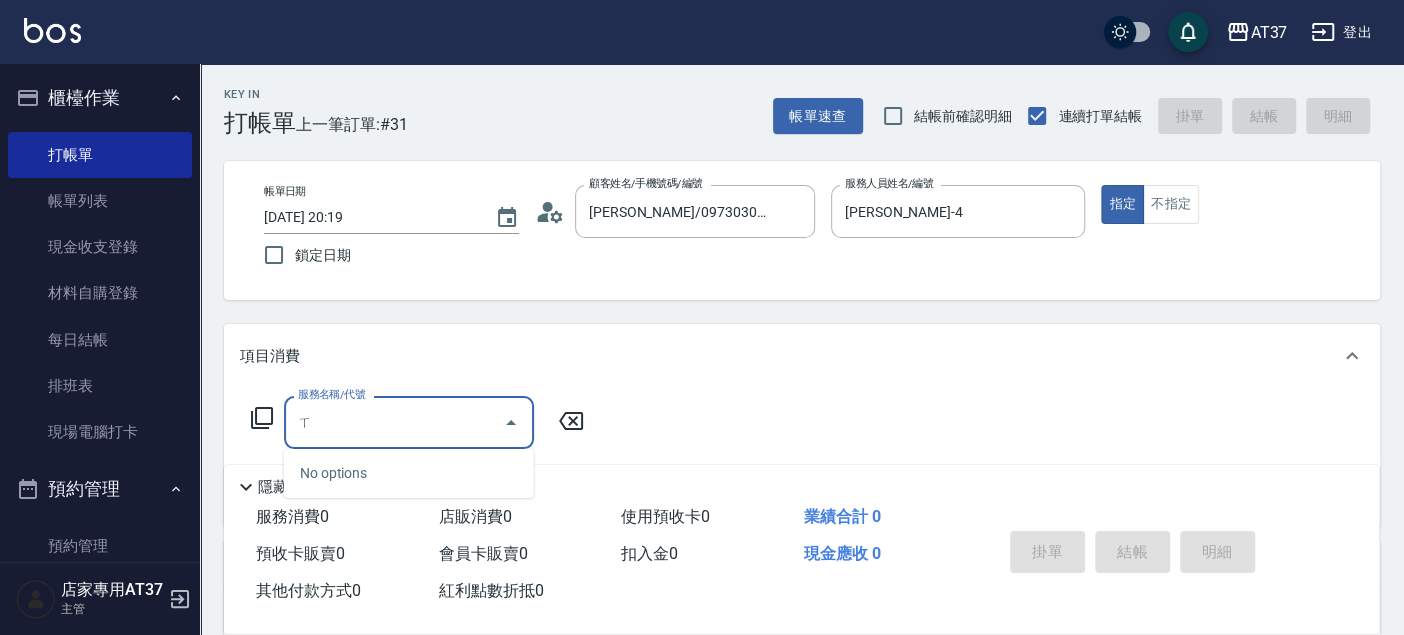 type on "1" 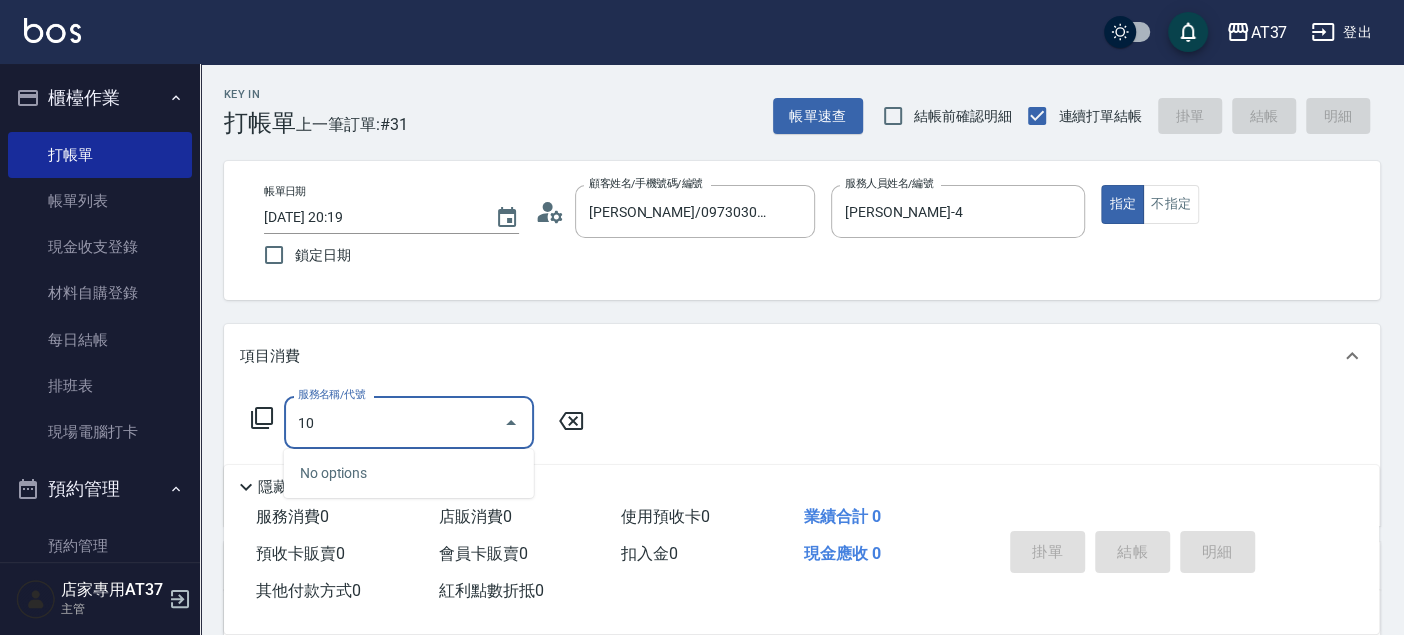 type on "1" 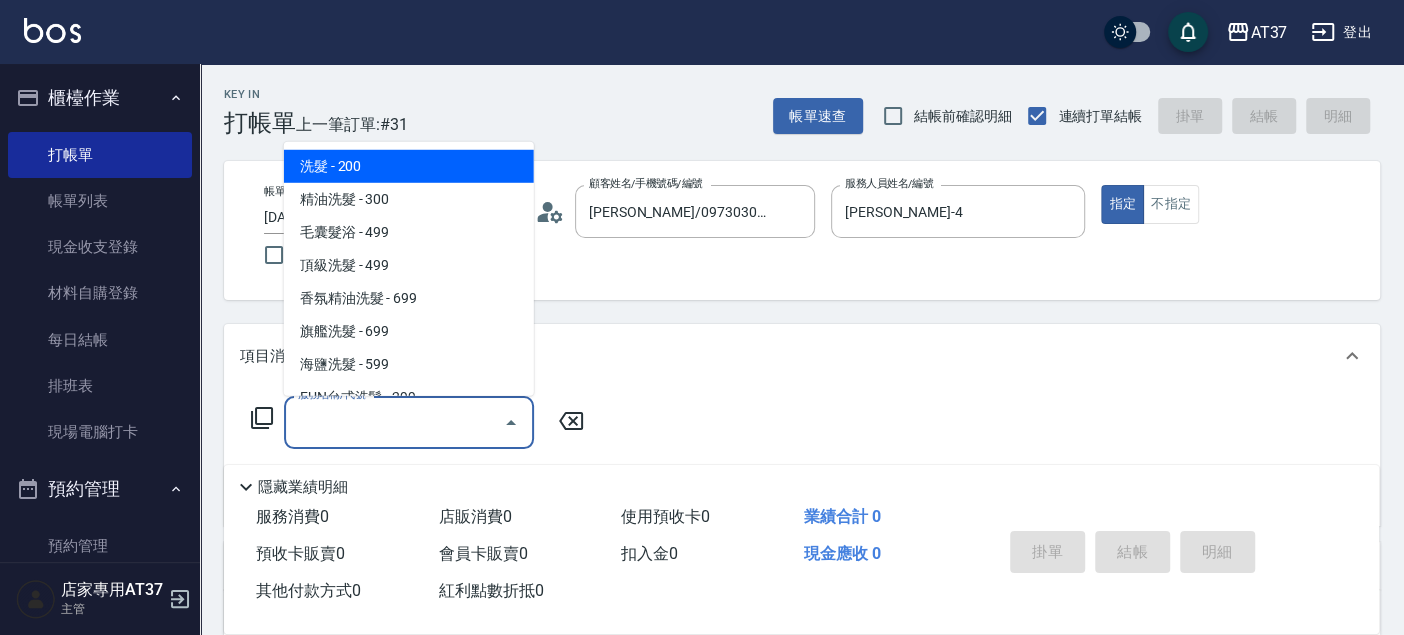 type on "ㄈ" 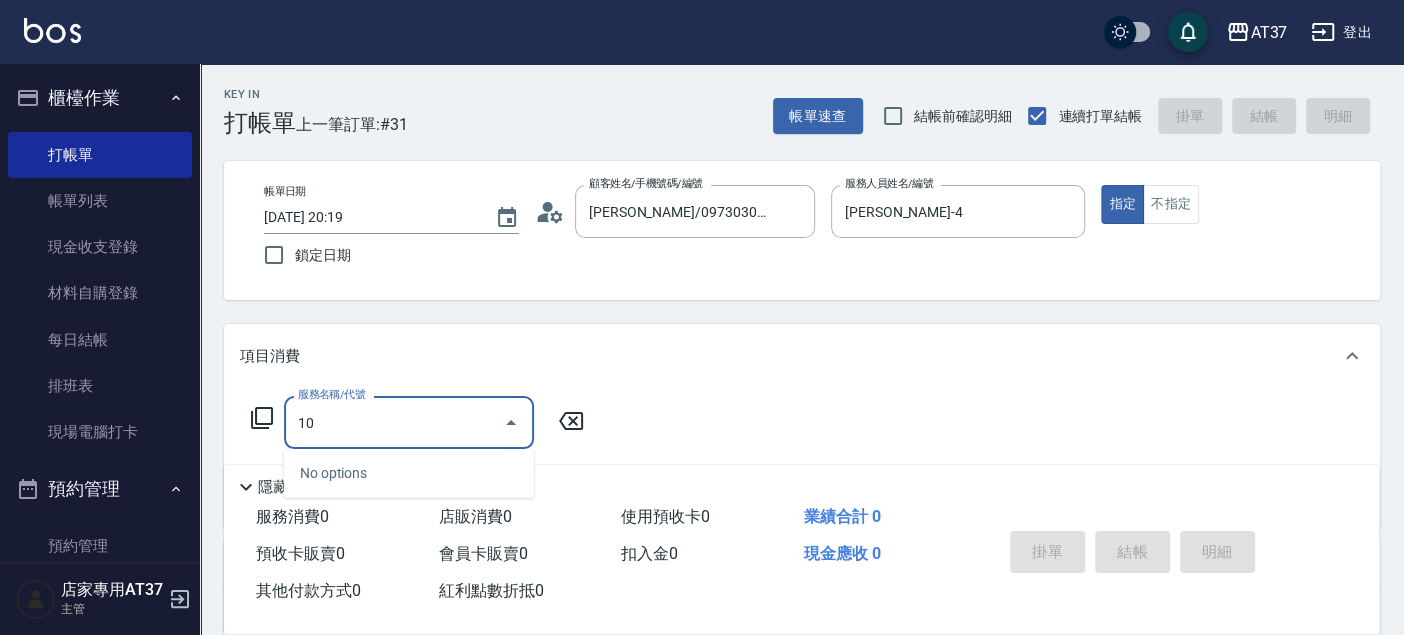 type on "1" 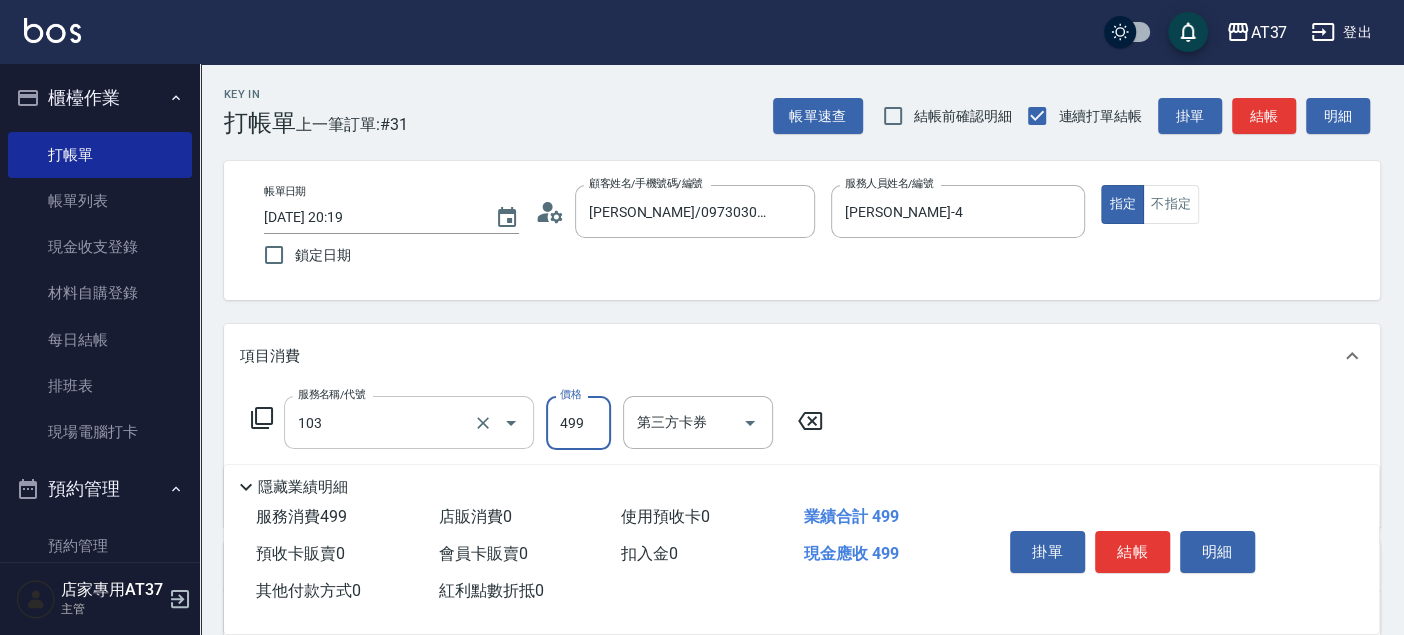 type on "毛囊髮浴(103)" 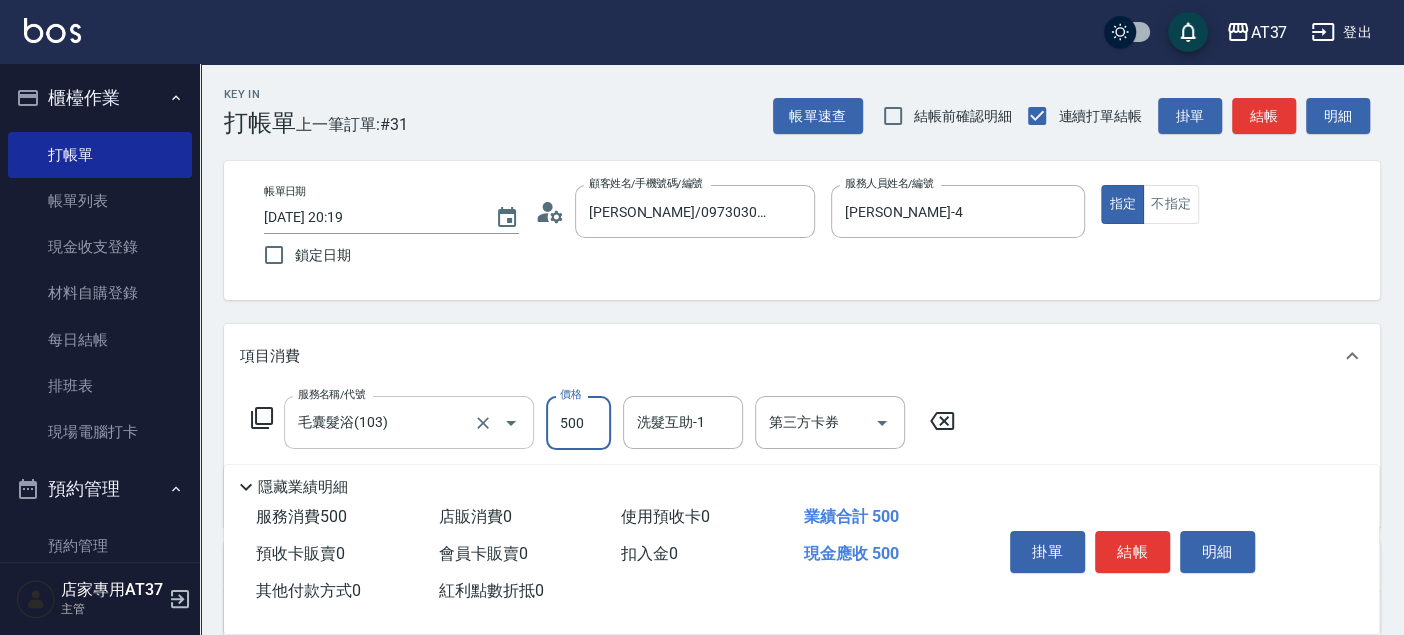 type on "500" 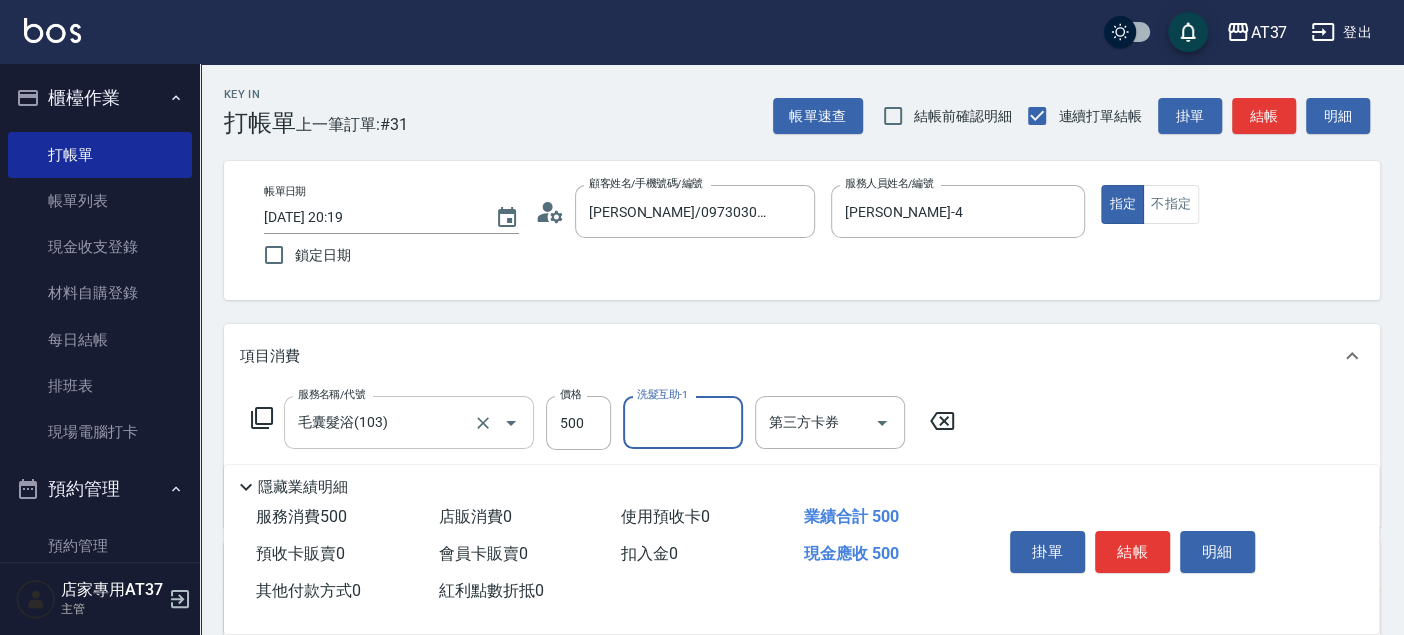 scroll, scrollTop: 111, scrollLeft: 0, axis: vertical 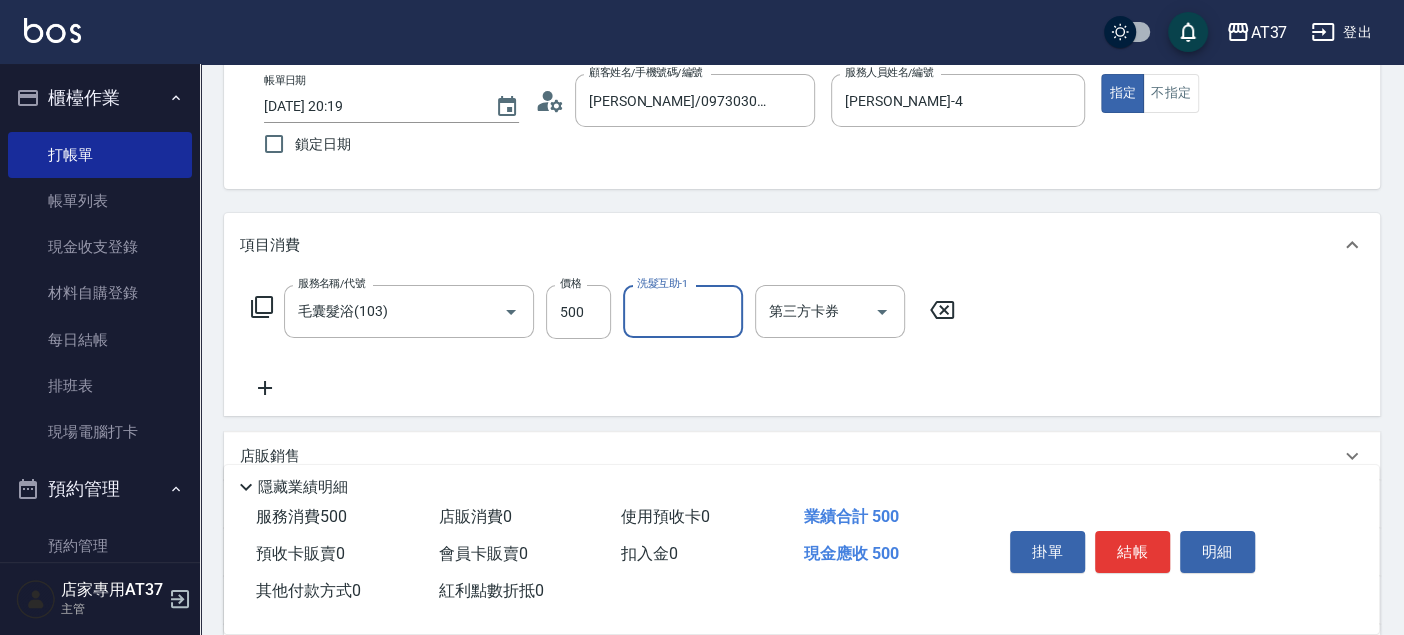 click 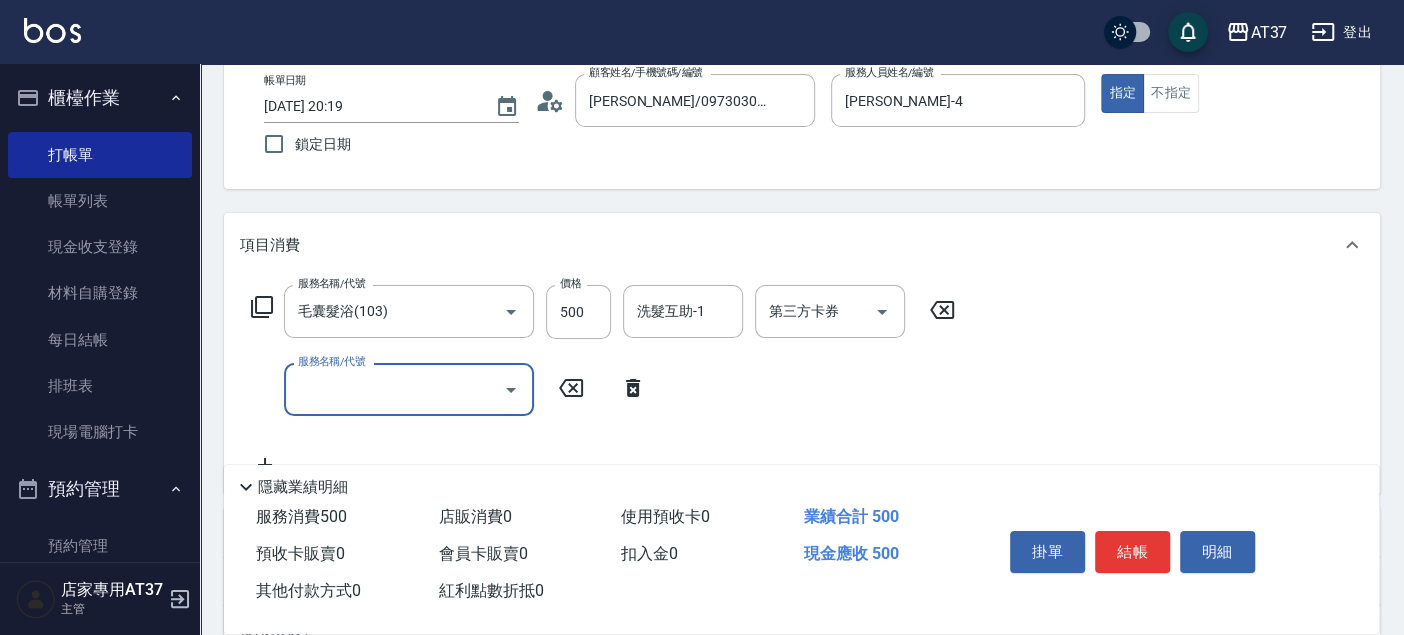 click on "服務名稱/代號" at bounding box center (394, 389) 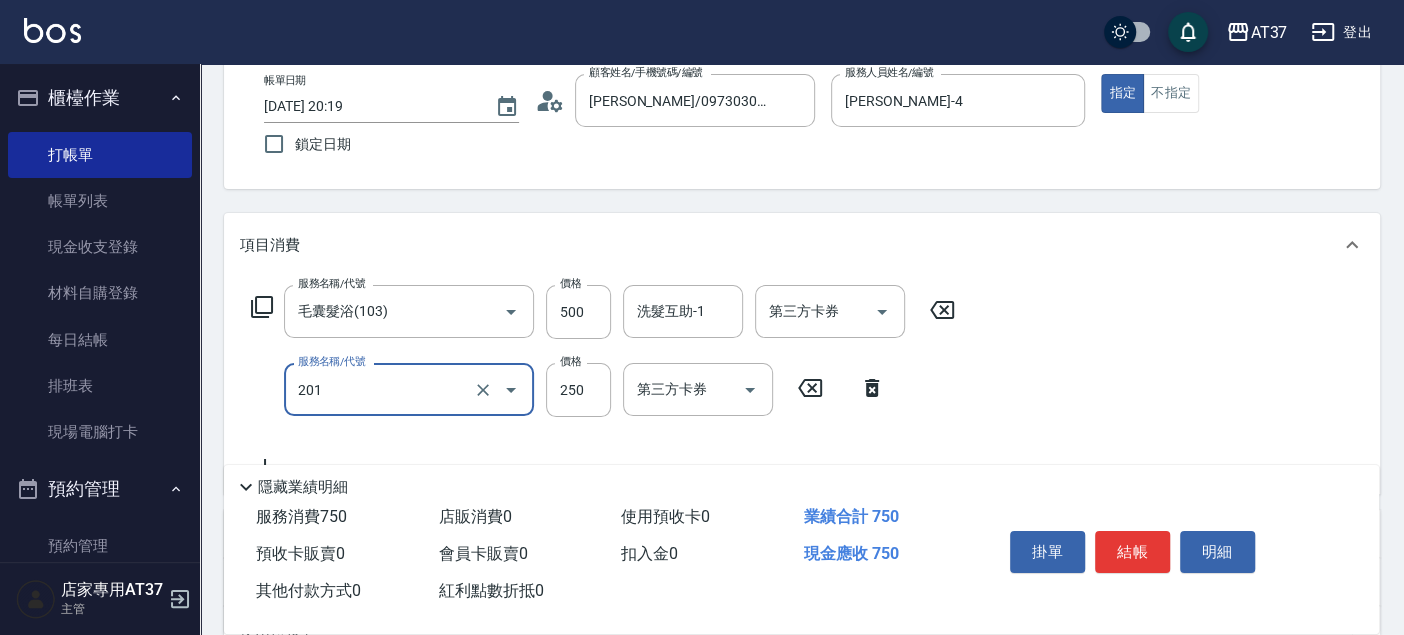 type on "B級單剪(201)" 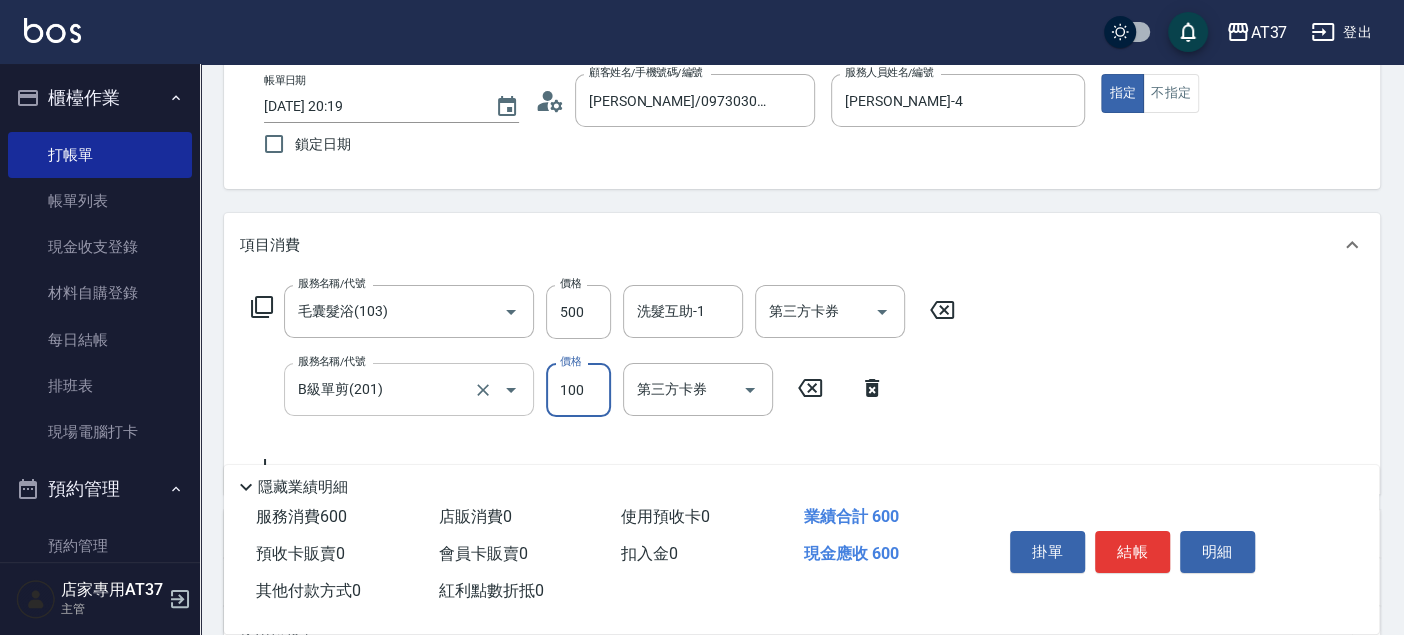 type on "100" 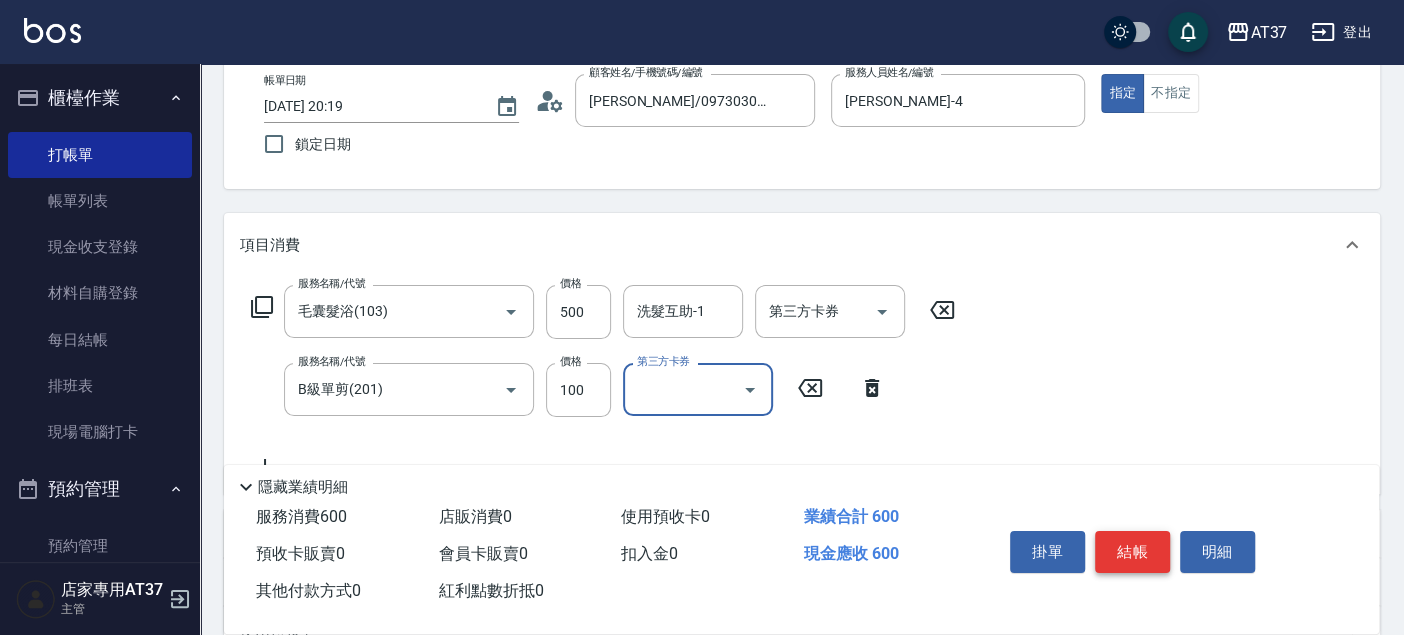 click on "結帳" at bounding box center (1132, 552) 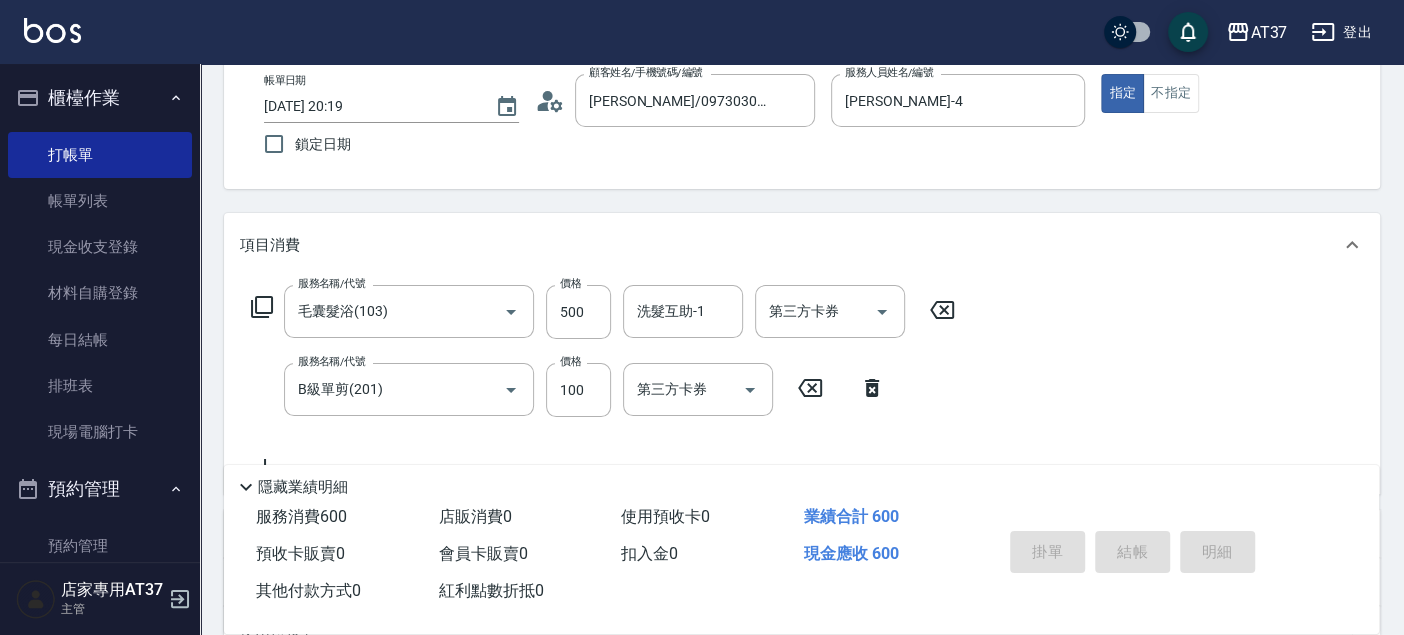 type on "2025/07/12 20:21" 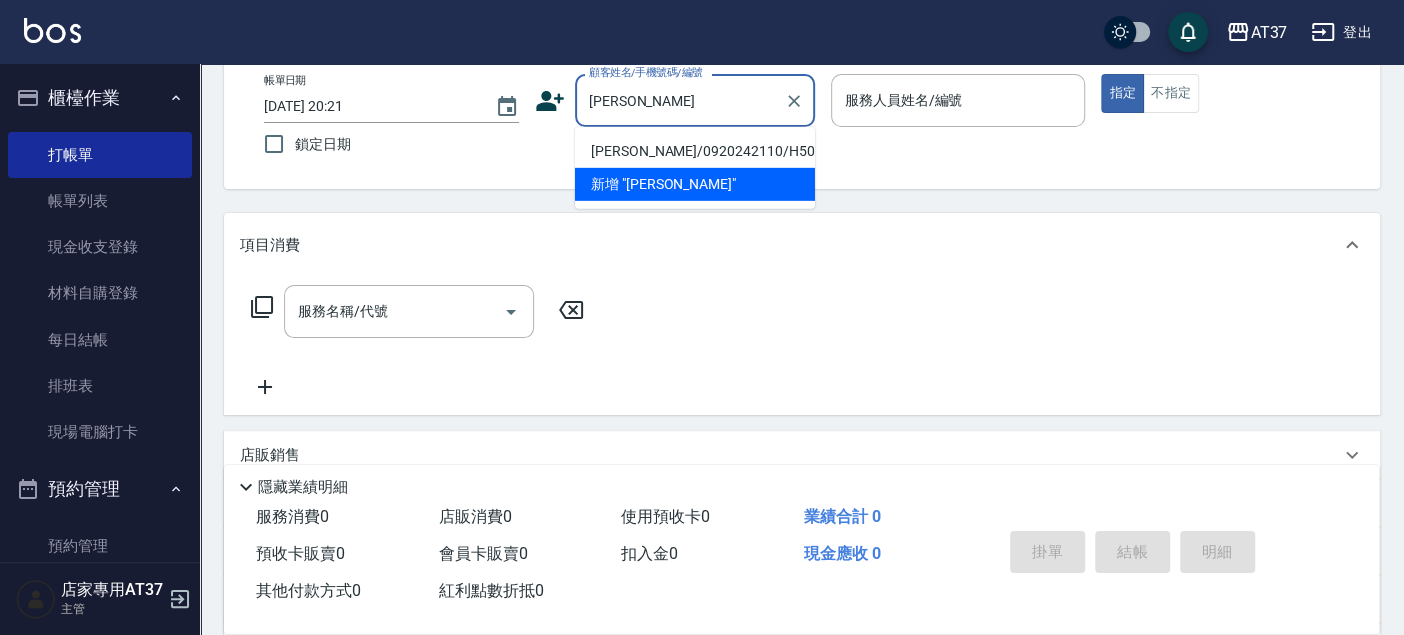 click on "李亞瑟/0920242110/H502" at bounding box center (695, 151) 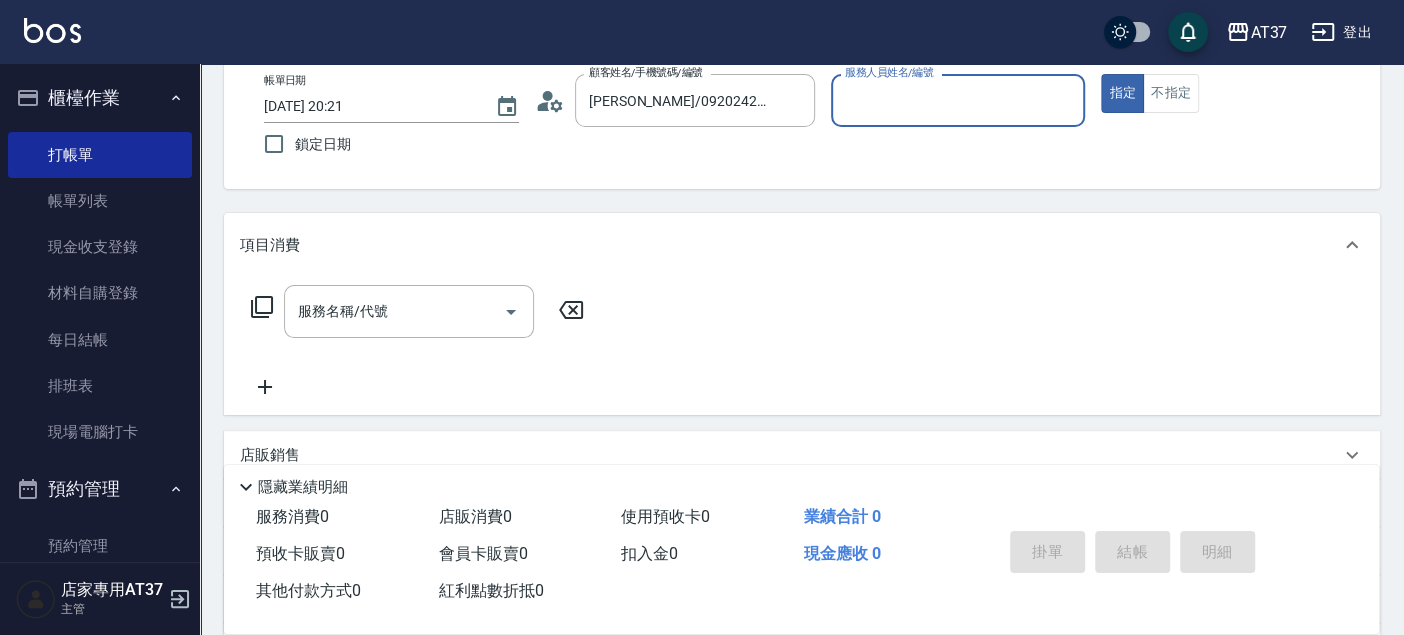 type on "Hannah-4" 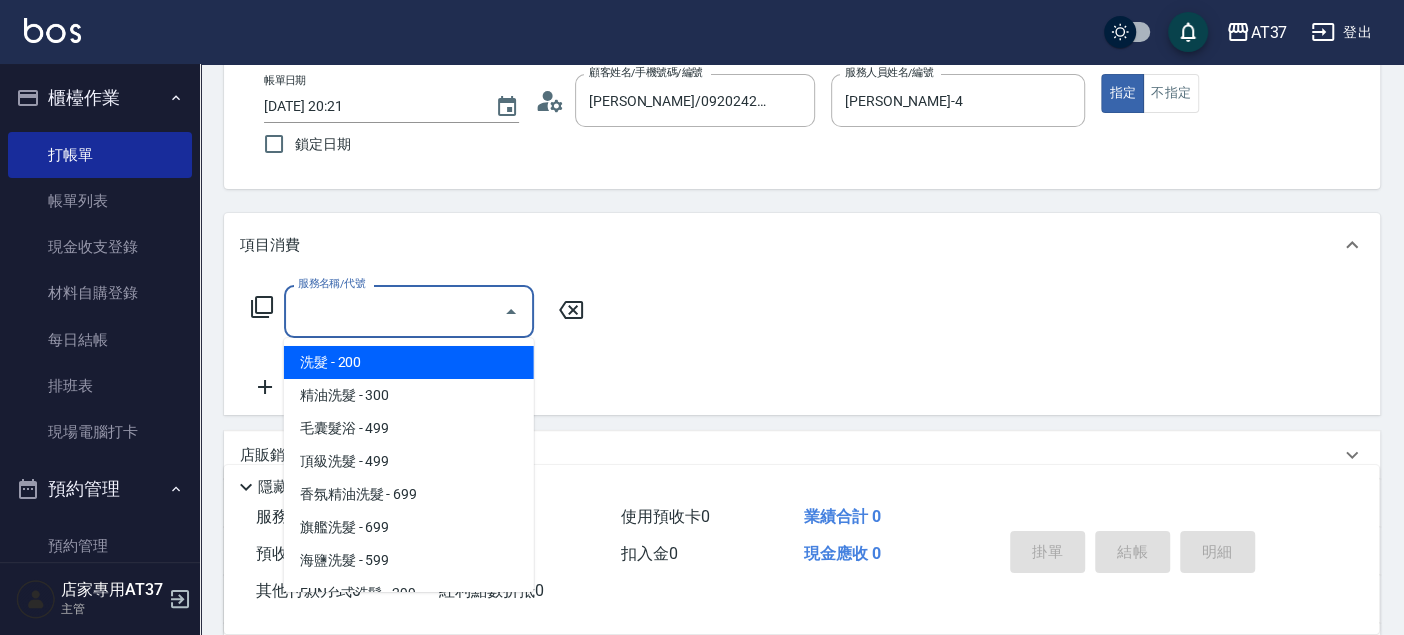 click on "服務名稱/代號" at bounding box center (394, 311) 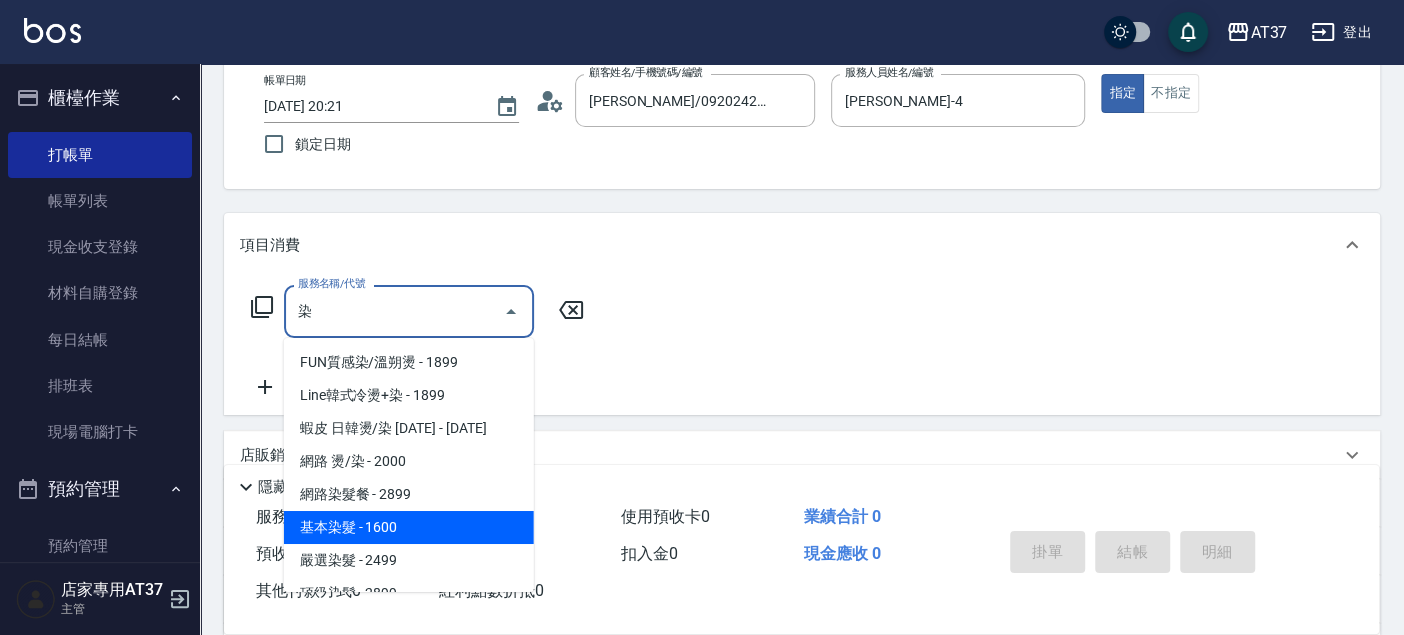 click on "基本染髮 - 1600" at bounding box center (409, 527) 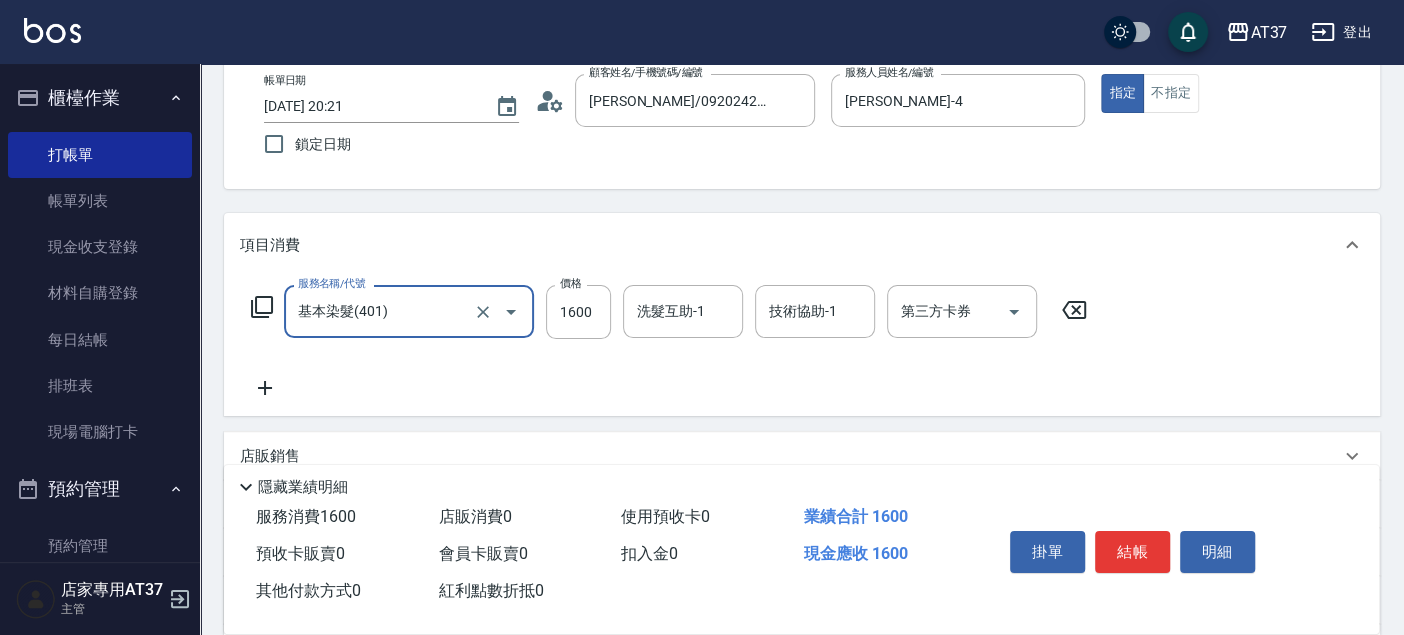 type on "基本染髮(401)" 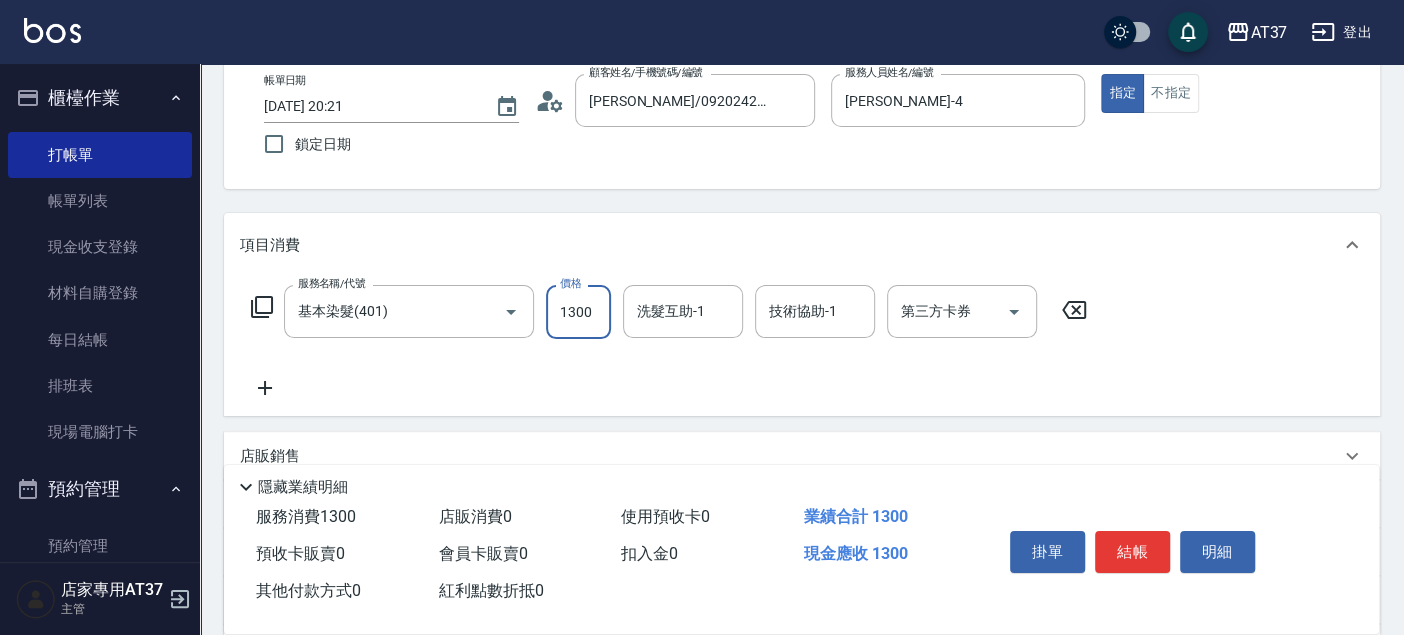 type on "1300" 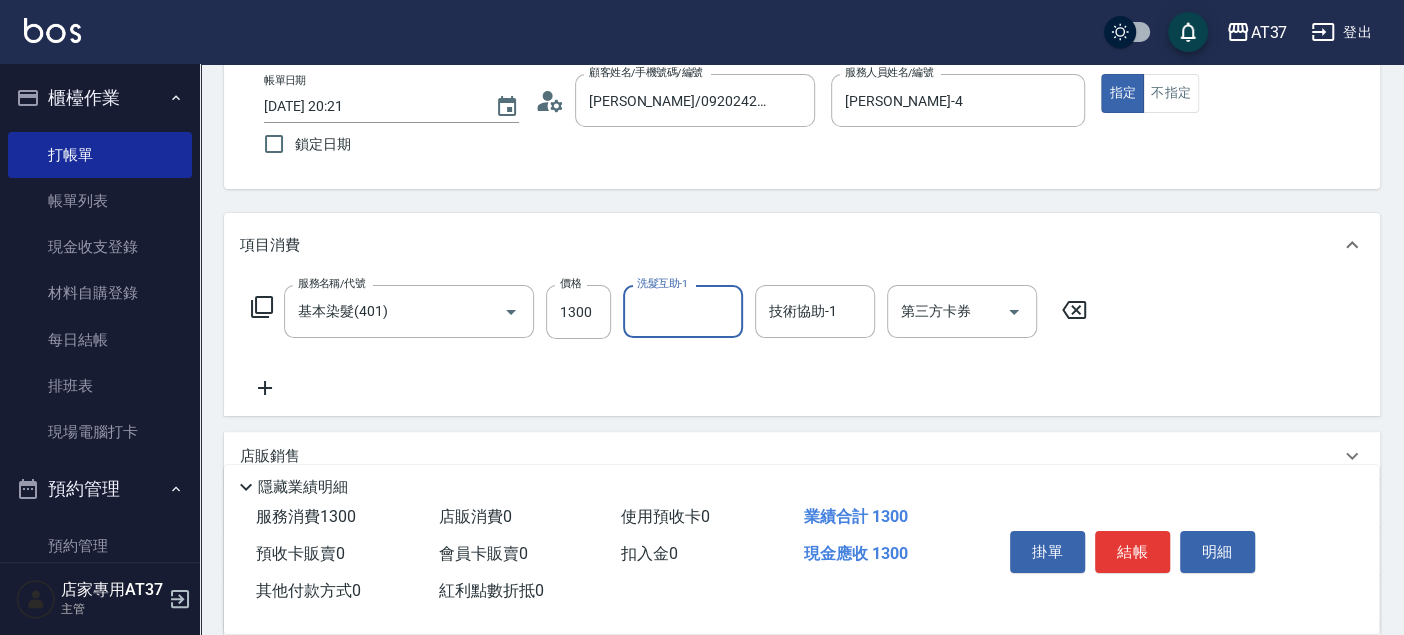 click on "結帳" at bounding box center [1132, 552] 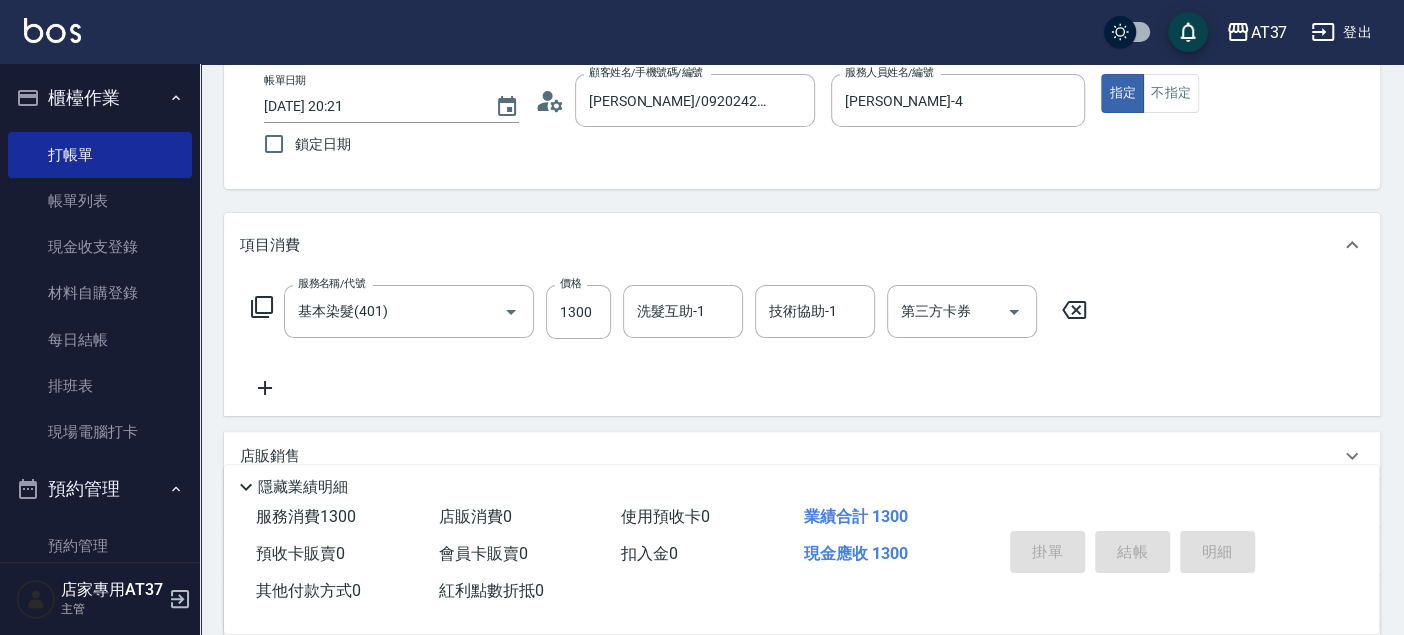 type 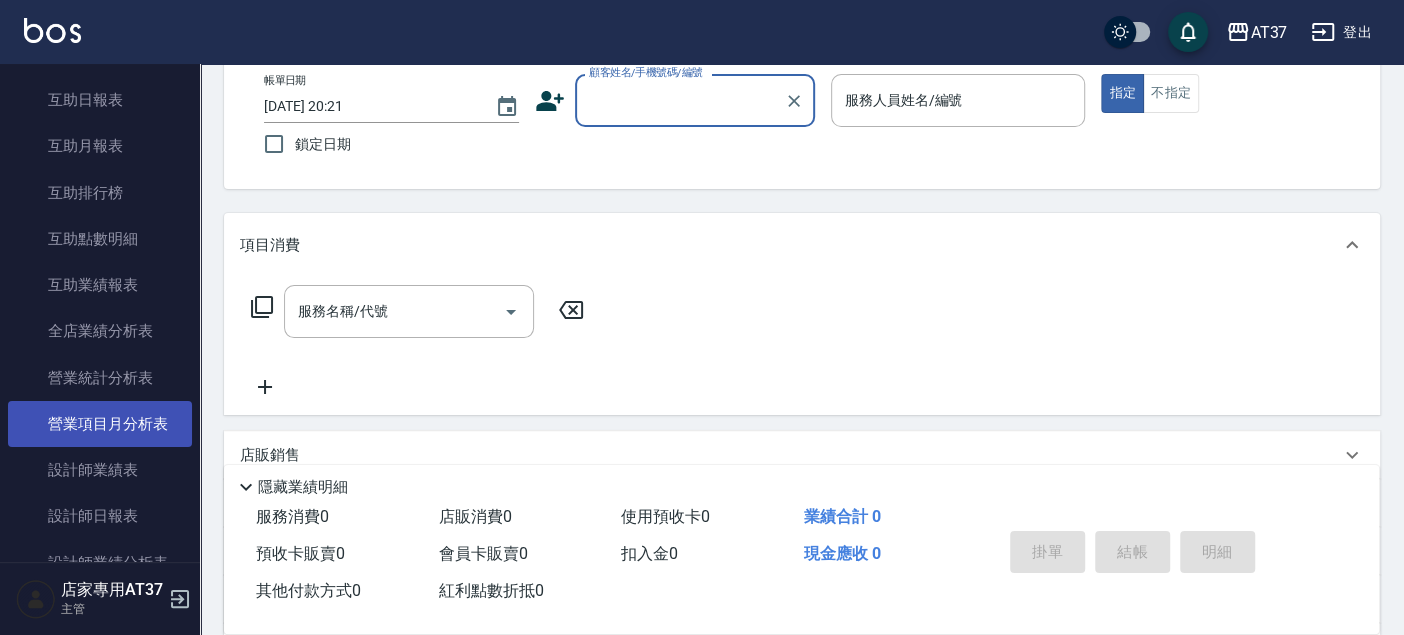 scroll, scrollTop: 888, scrollLeft: 0, axis: vertical 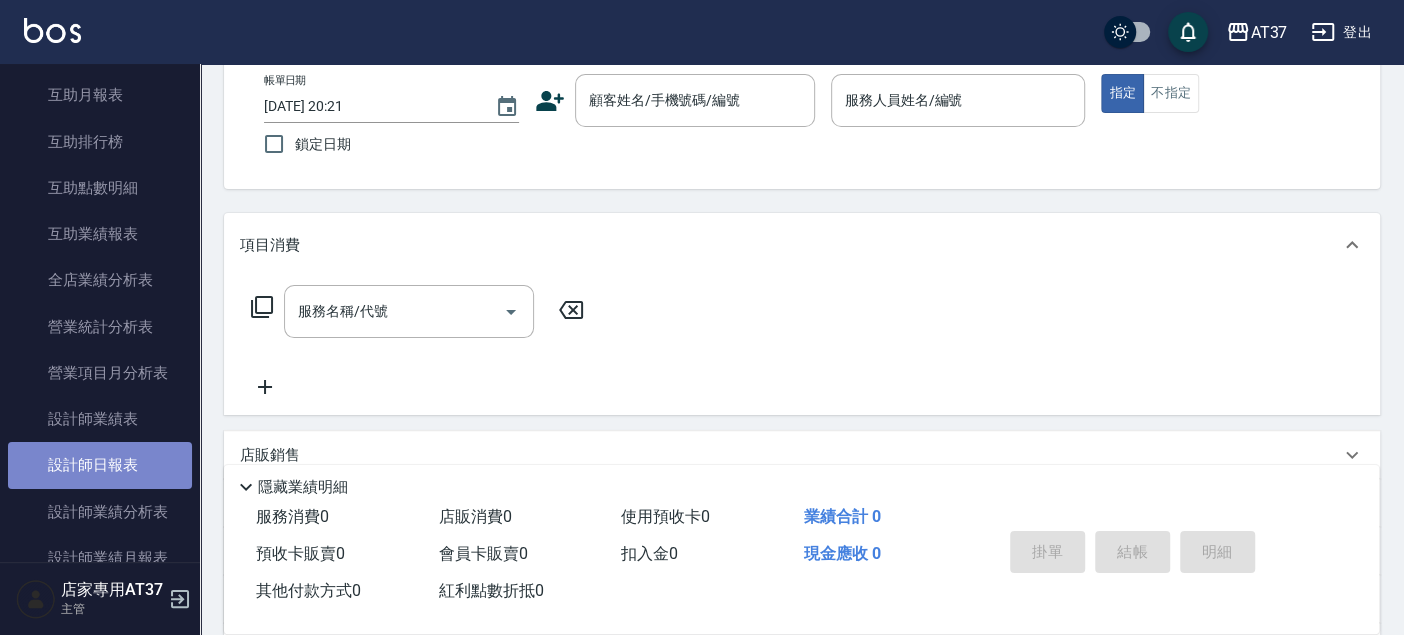 click on "設計師日報表" at bounding box center (100, 465) 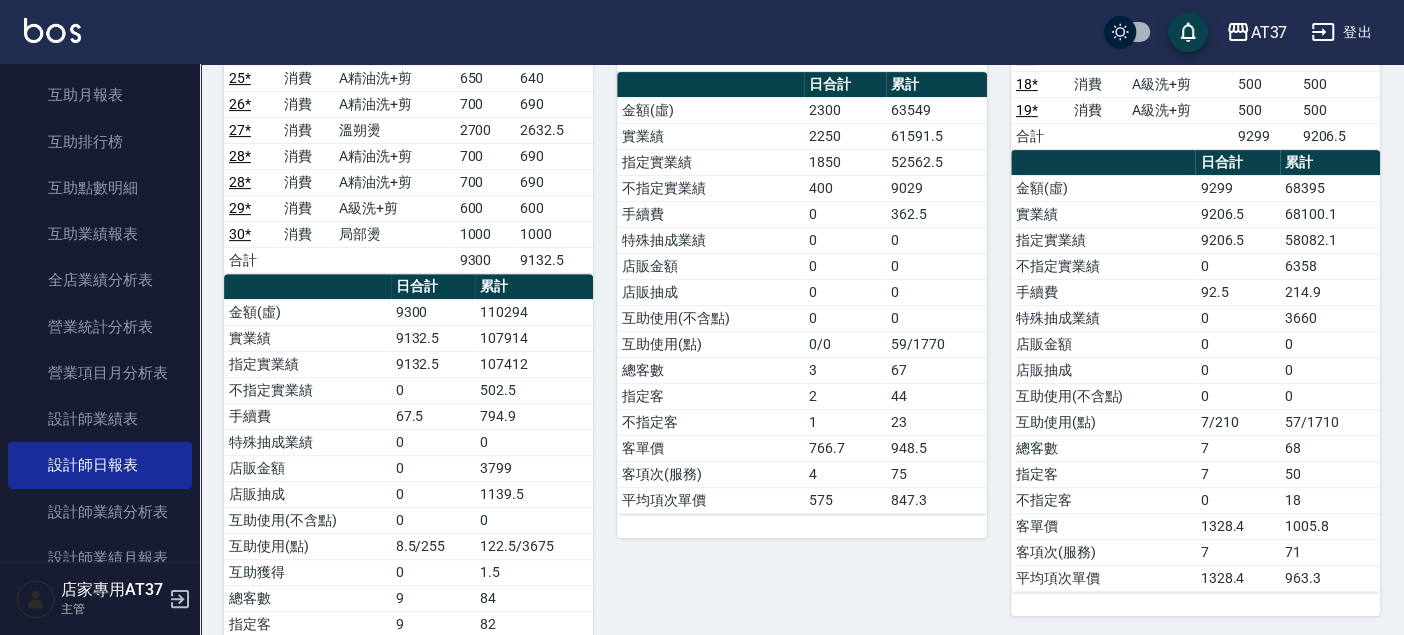 scroll, scrollTop: 333, scrollLeft: 0, axis: vertical 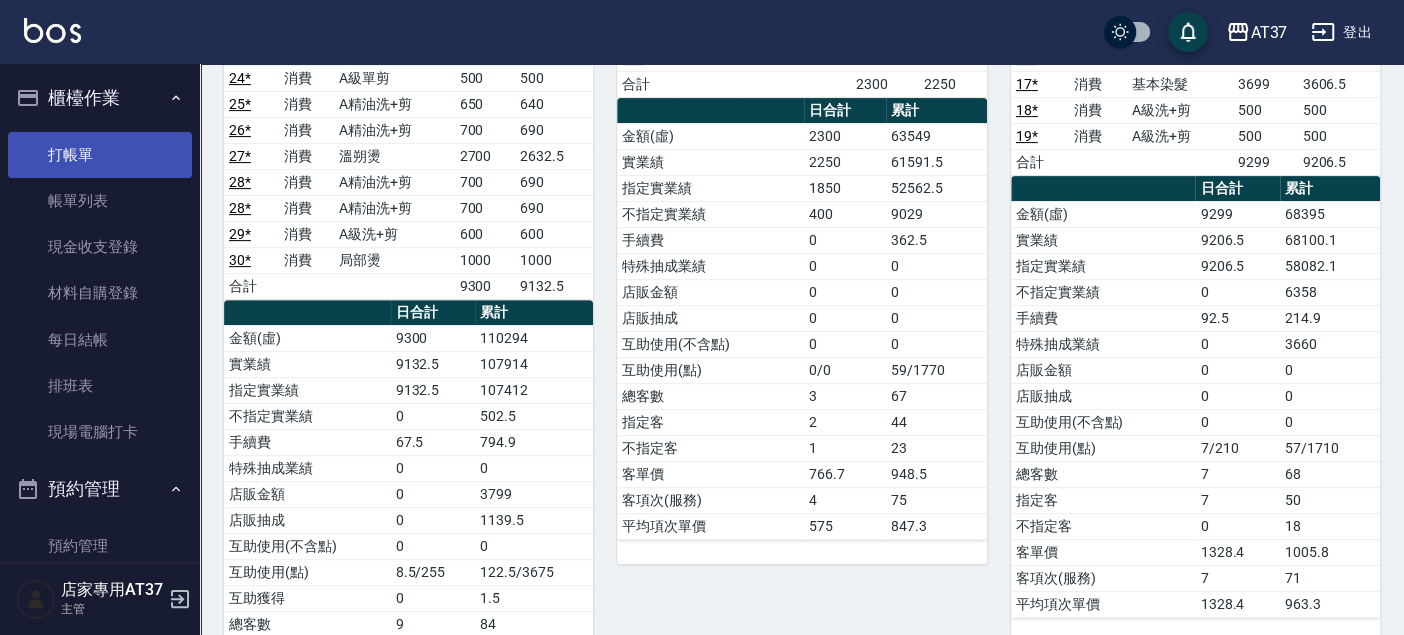 click on "打帳單" at bounding box center [100, 155] 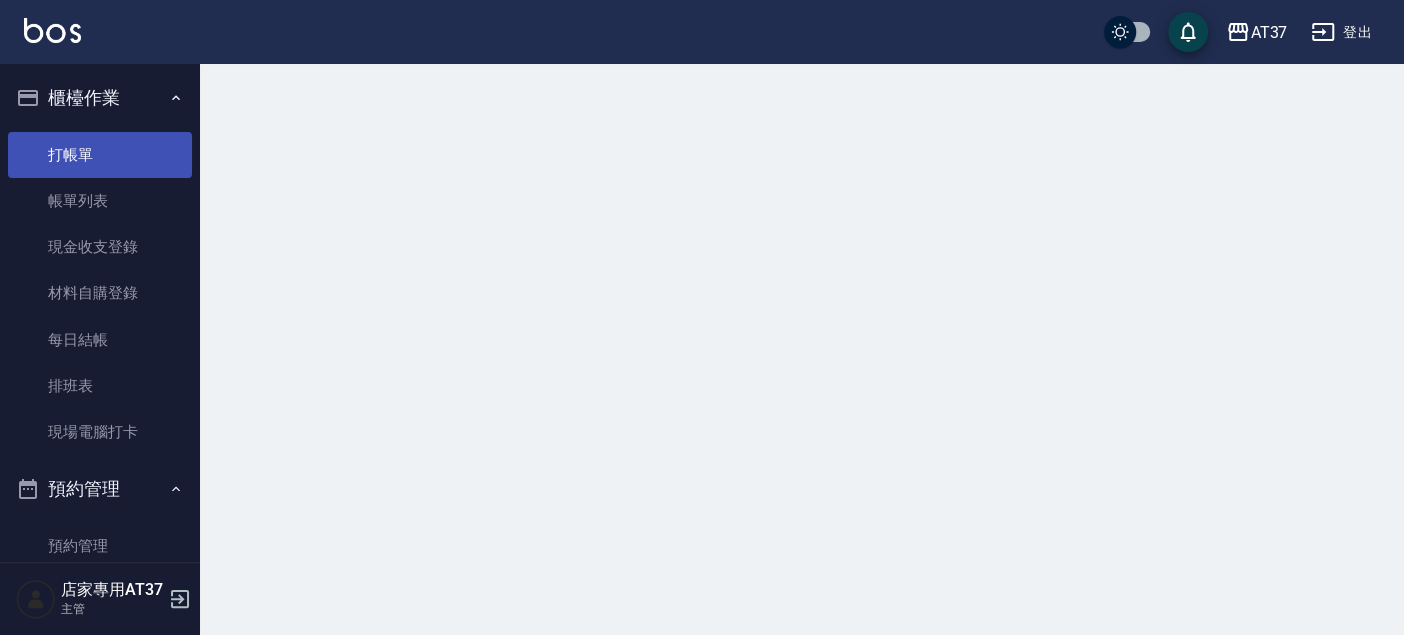 scroll, scrollTop: 0, scrollLeft: 0, axis: both 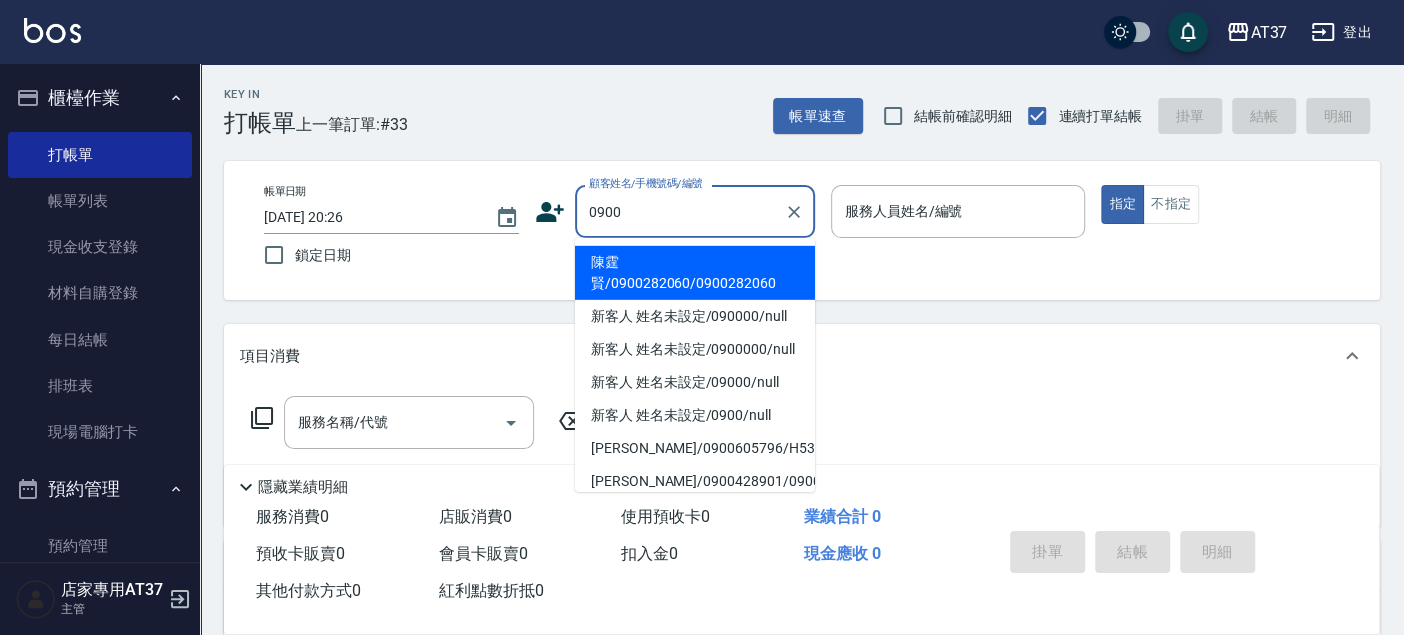 drag, startPoint x: 726, startPoint y: 242, endPoint x: 720, endPoint y: 263, distance: 21.84033 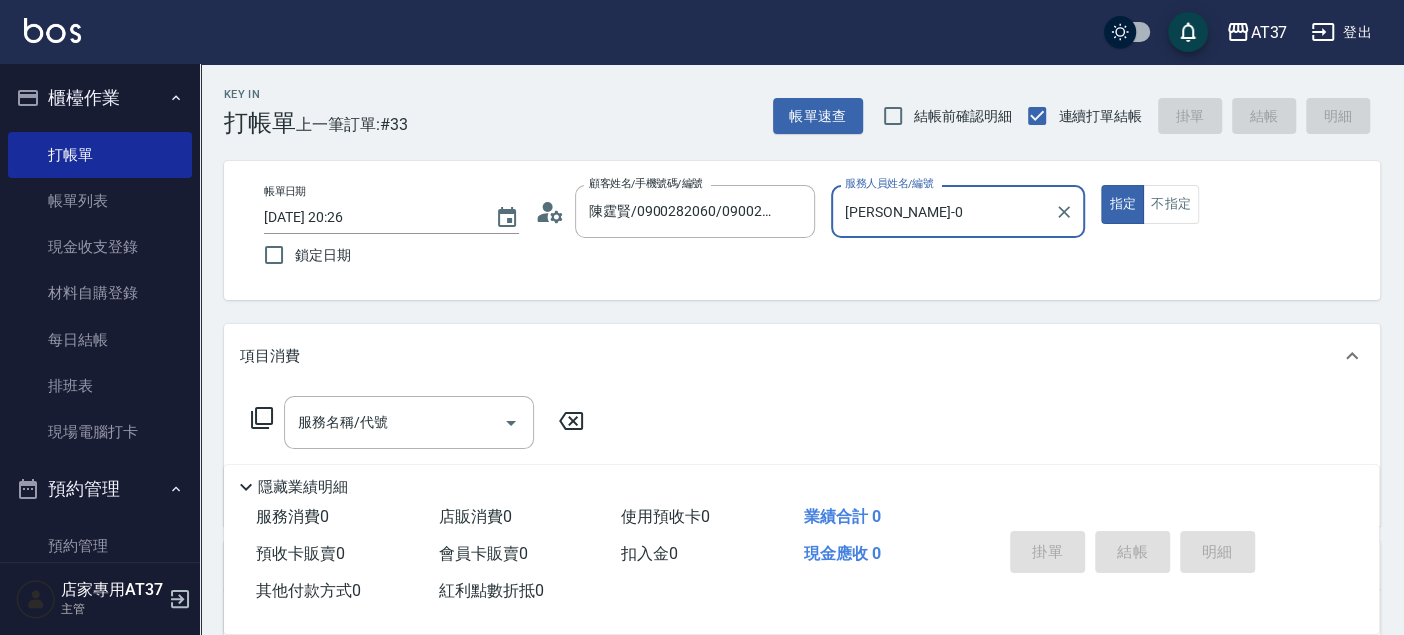 type on "NINA-0" 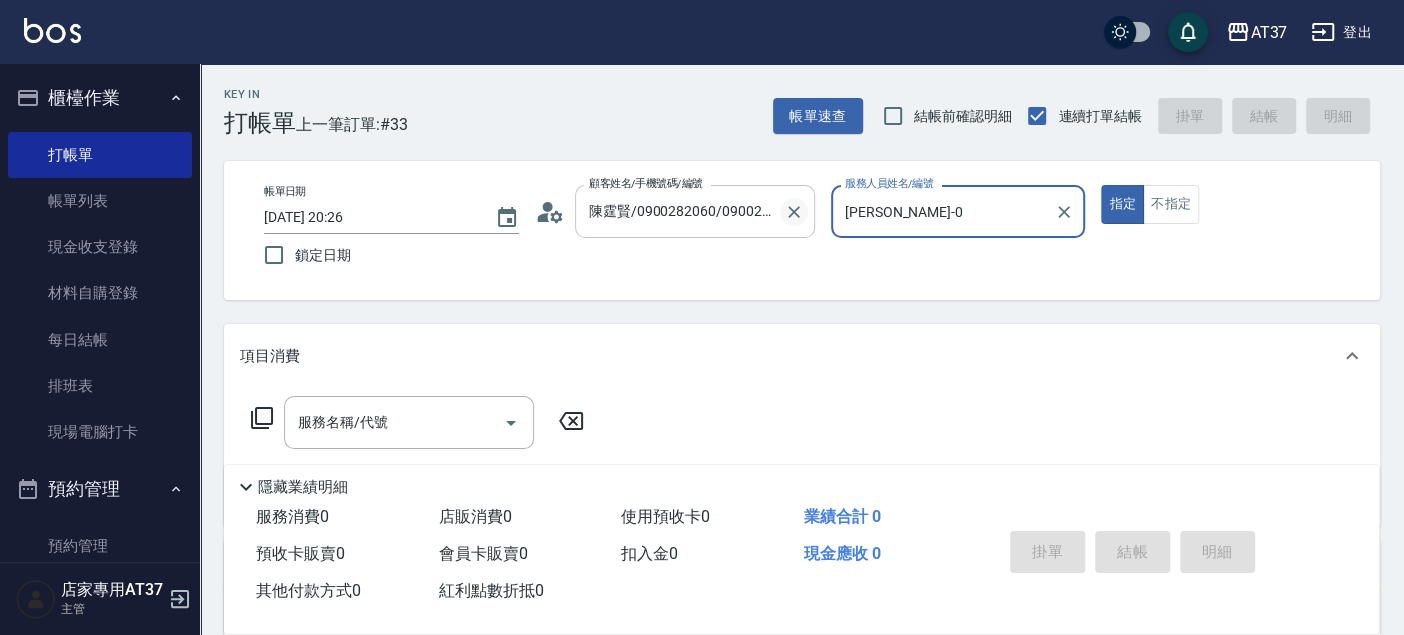 click 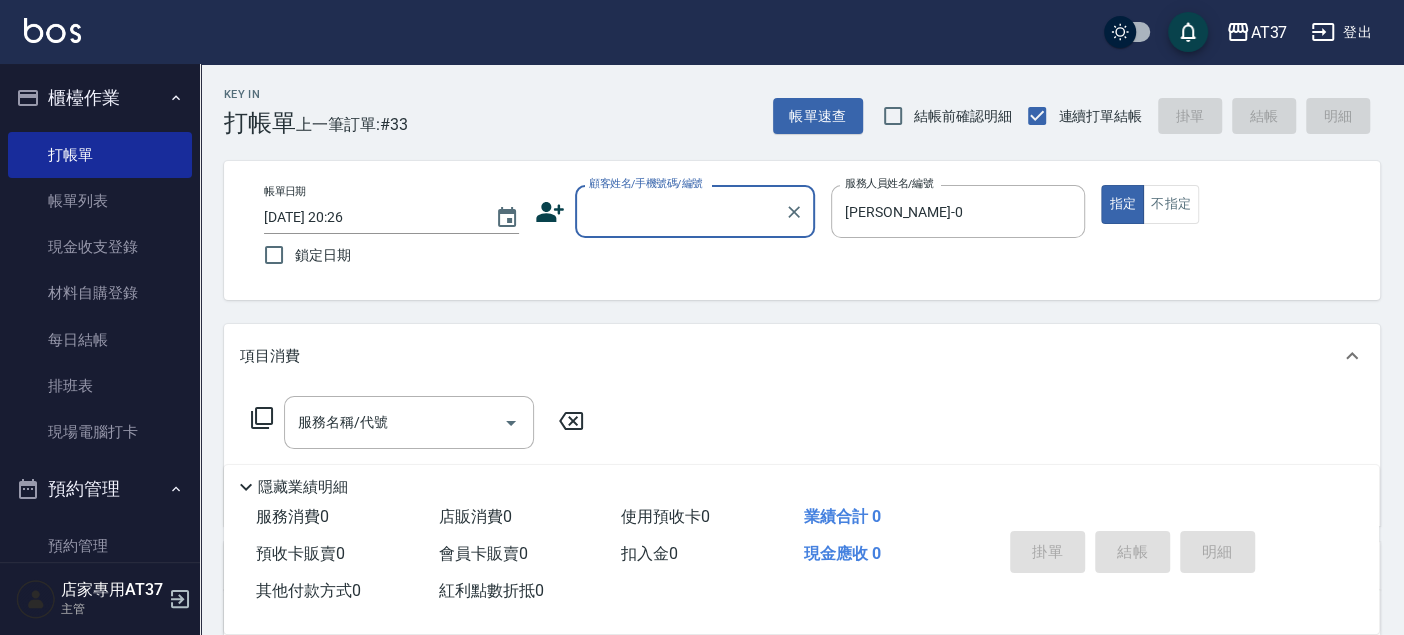 scroll, scrollTop: 0, scrollLeft: 0, axis: both 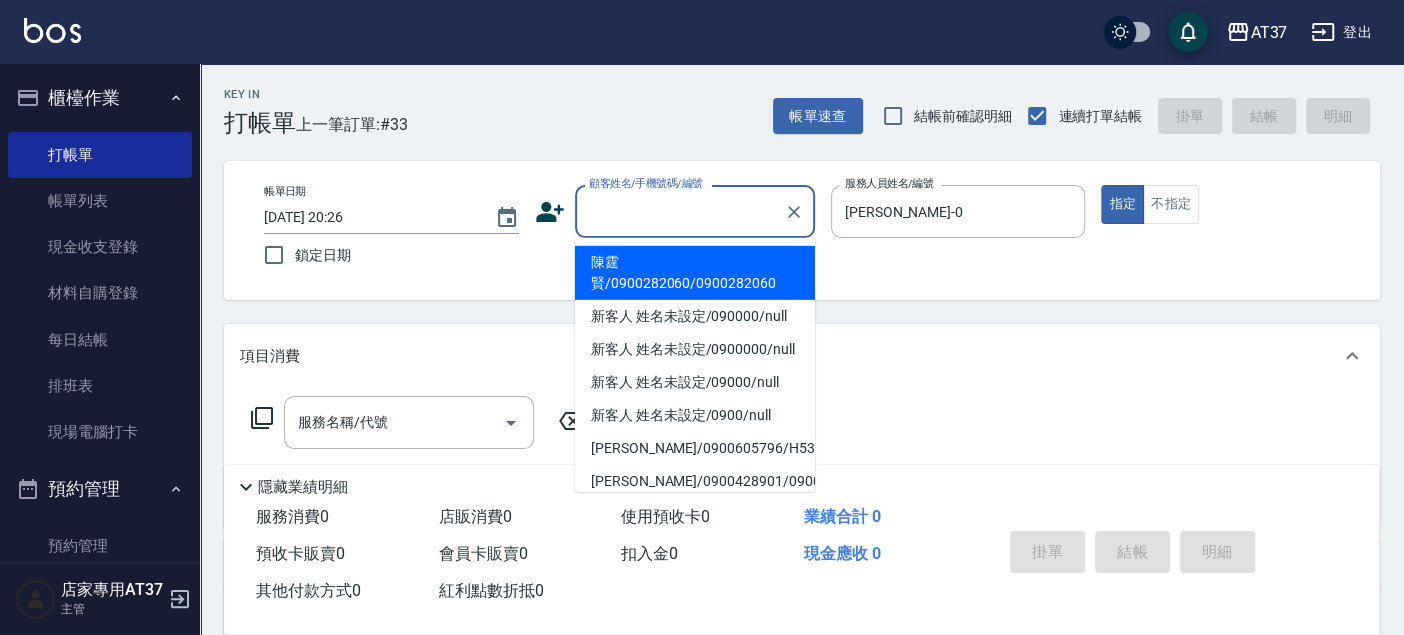 click on "顧客姓名/手機號碼/編號" at bounding box center (680, 211) 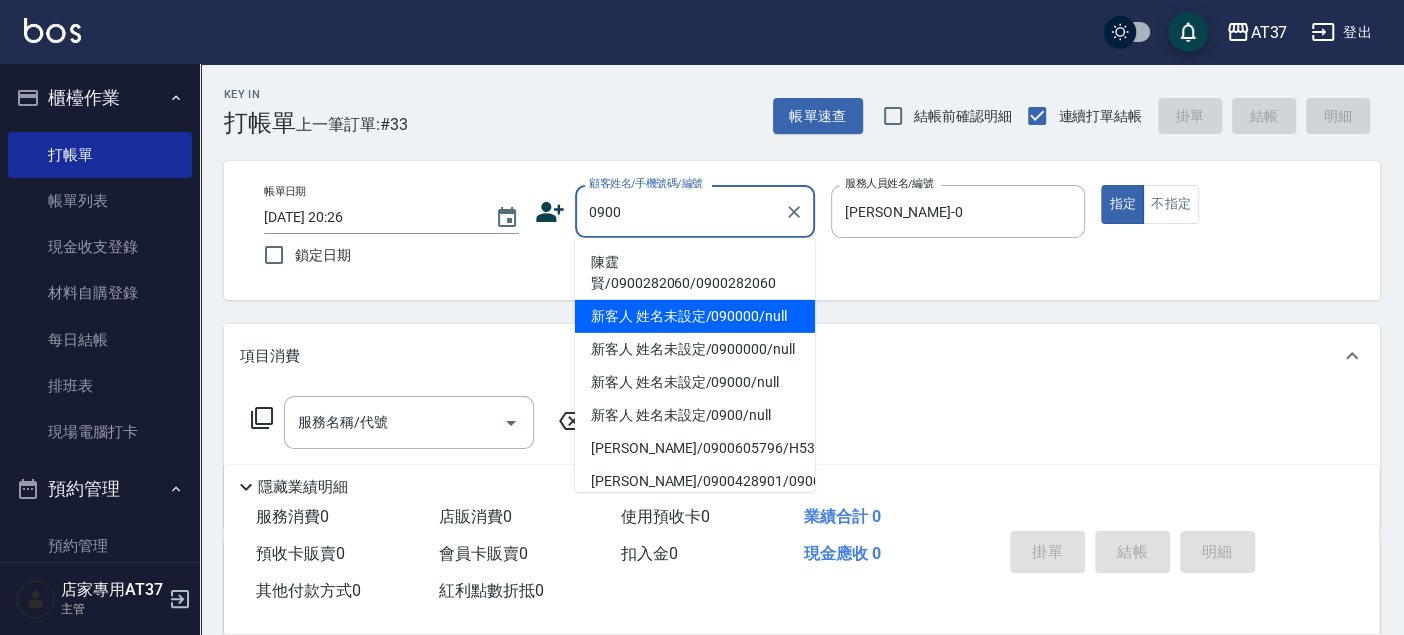 click on "新客人 姓名未設定/090000/null" at bounding box center (695, 316) 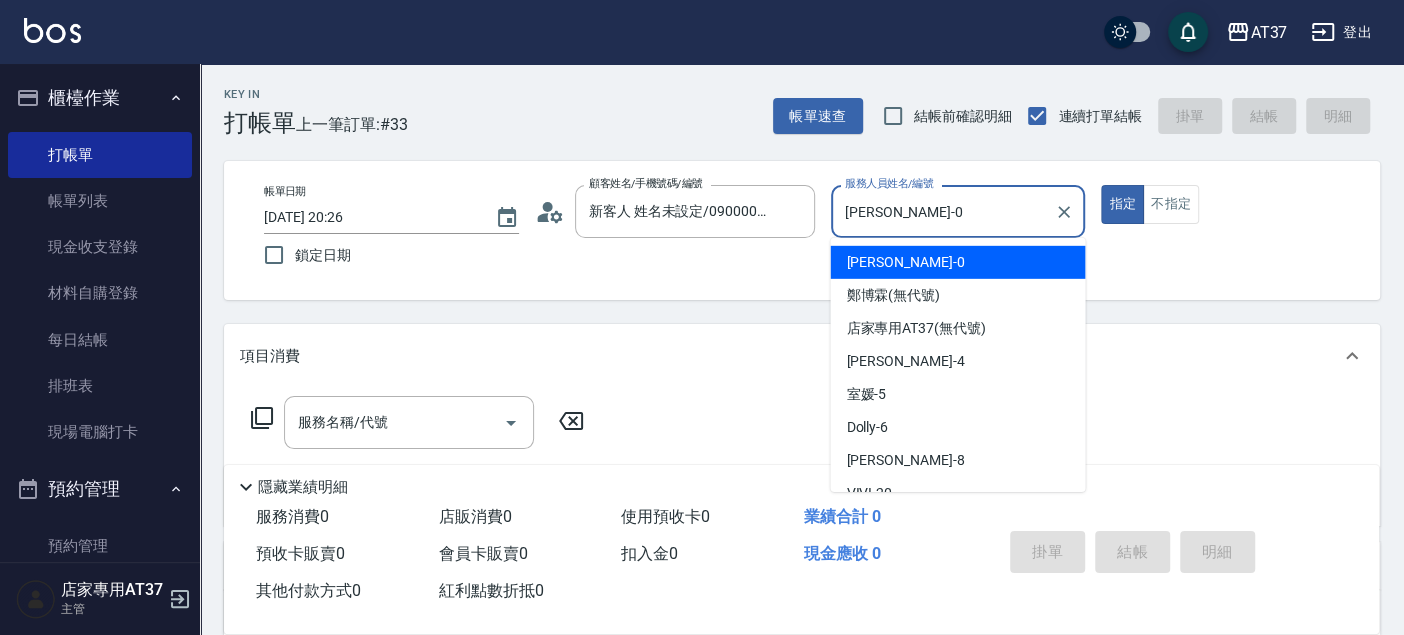 drag, startPoint x: 933, startPoint y: 215, endPoint x: 834, endPoint y: 222, distance: 99.24717 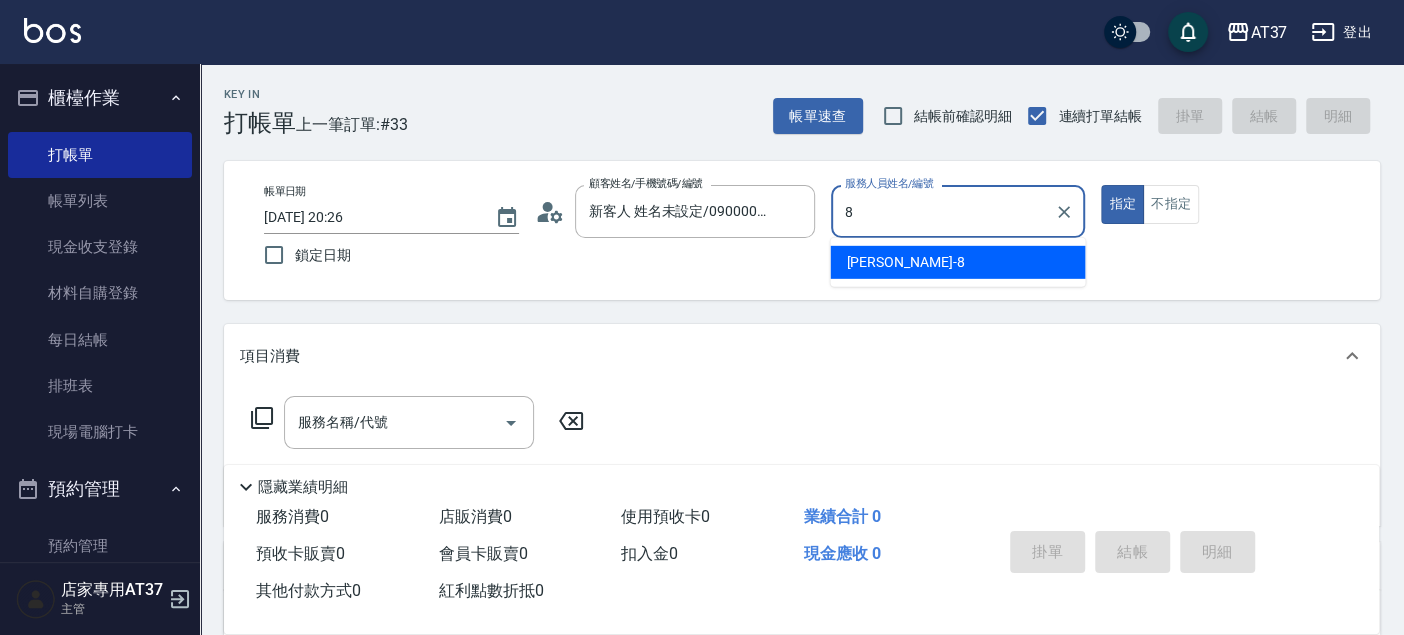 type on "Peggy-8" 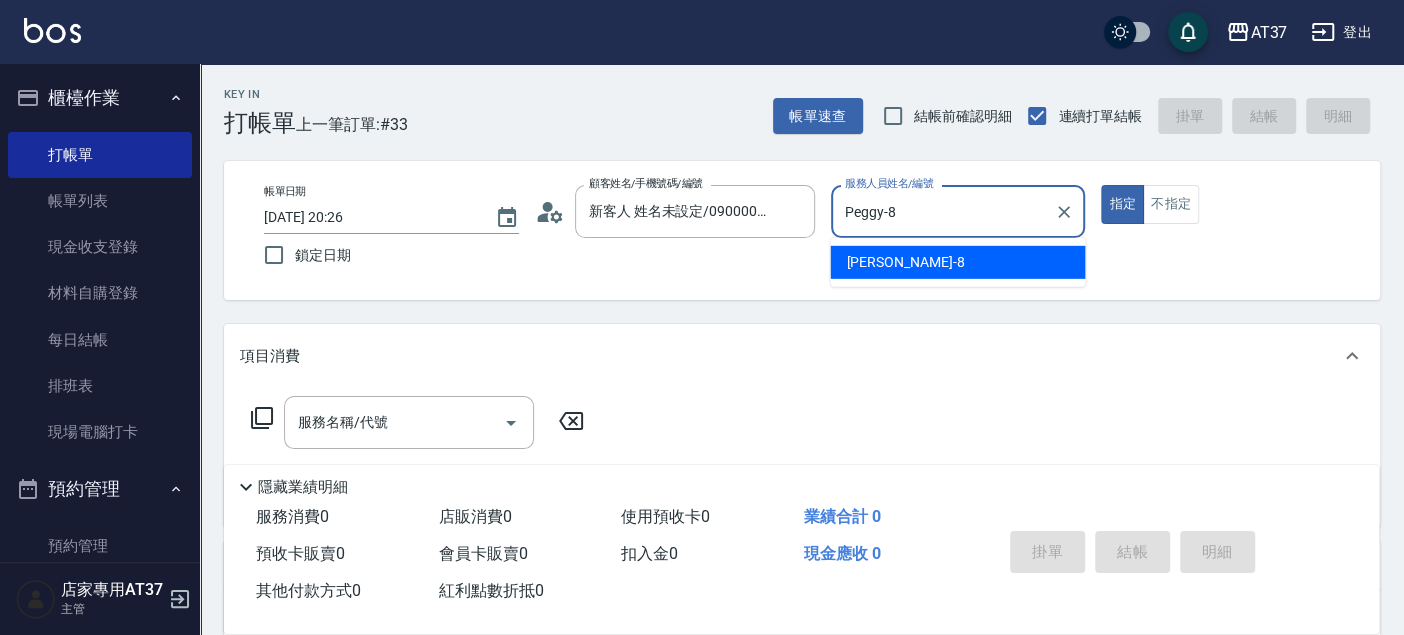 type on "true" 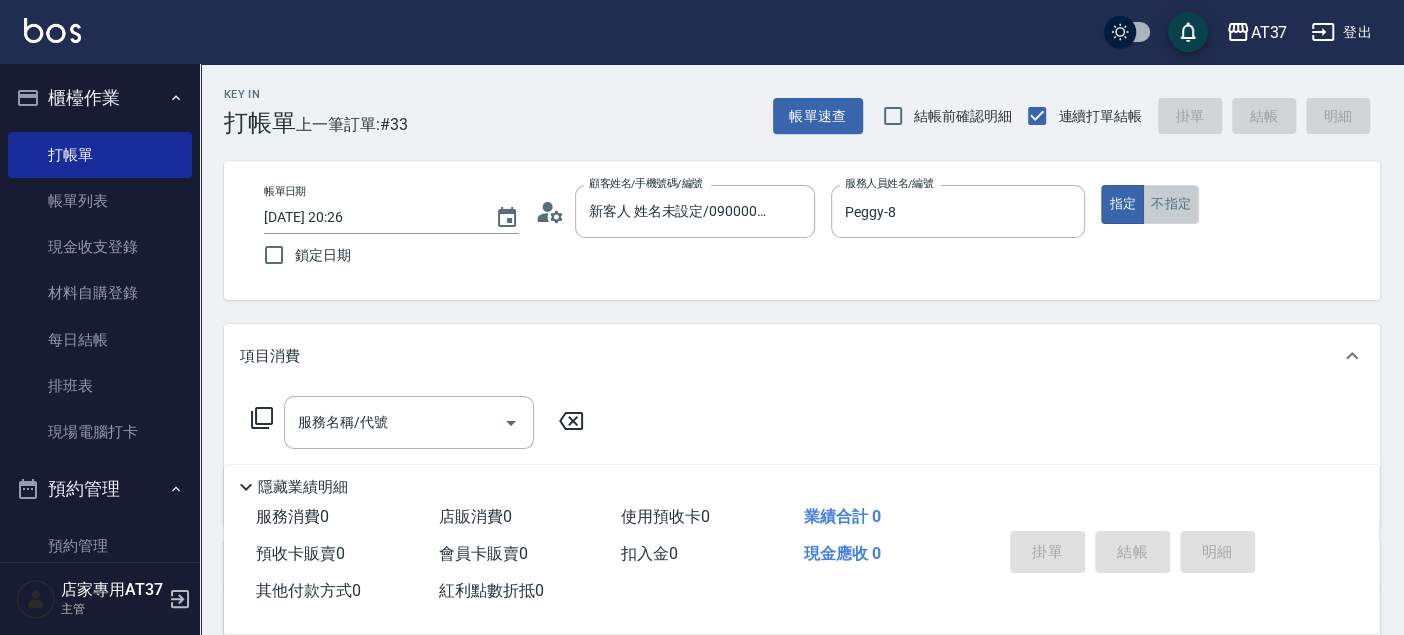 click on "不指定" at bounding box center [1171, 204] 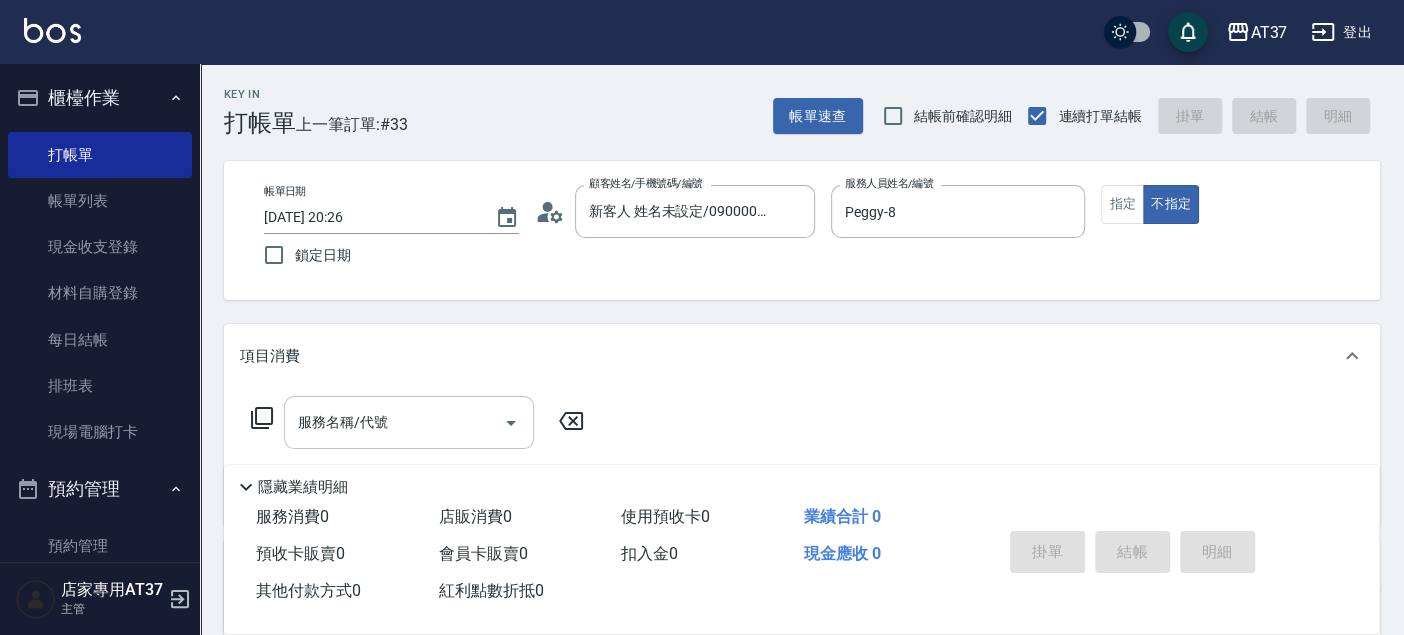 click on "服務名稱/代號" at bounding box center [394, 422] 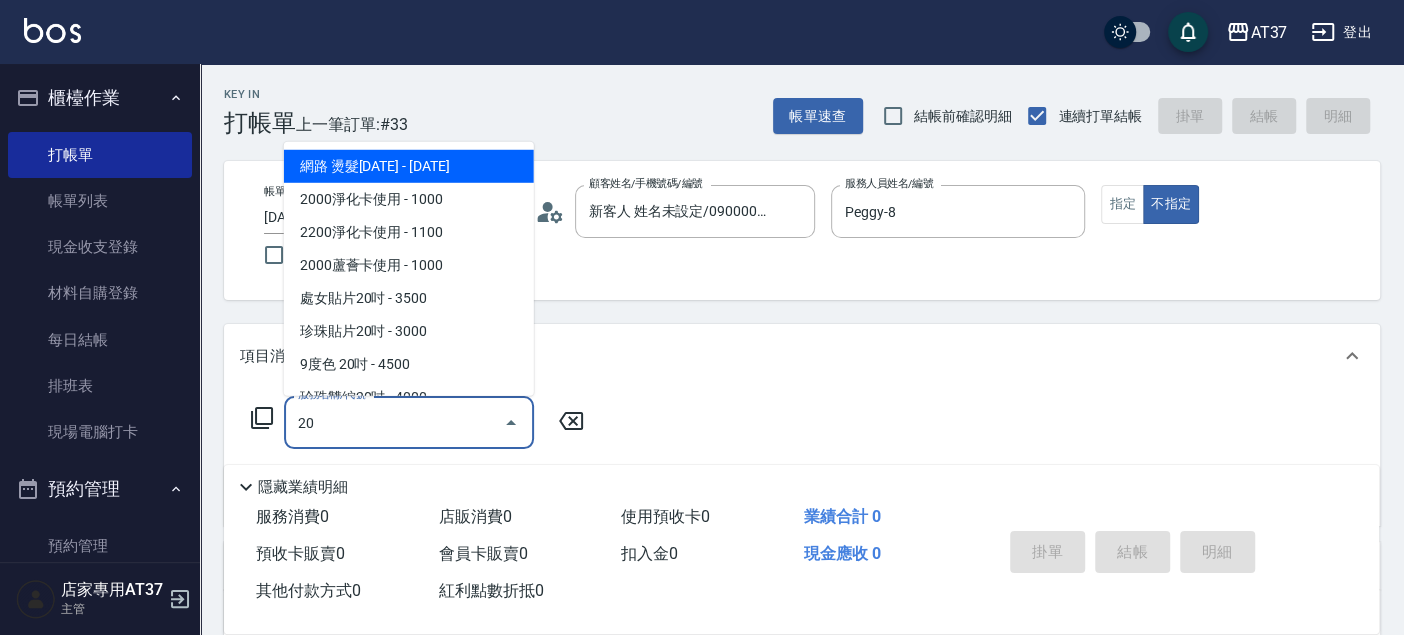 type on "2" 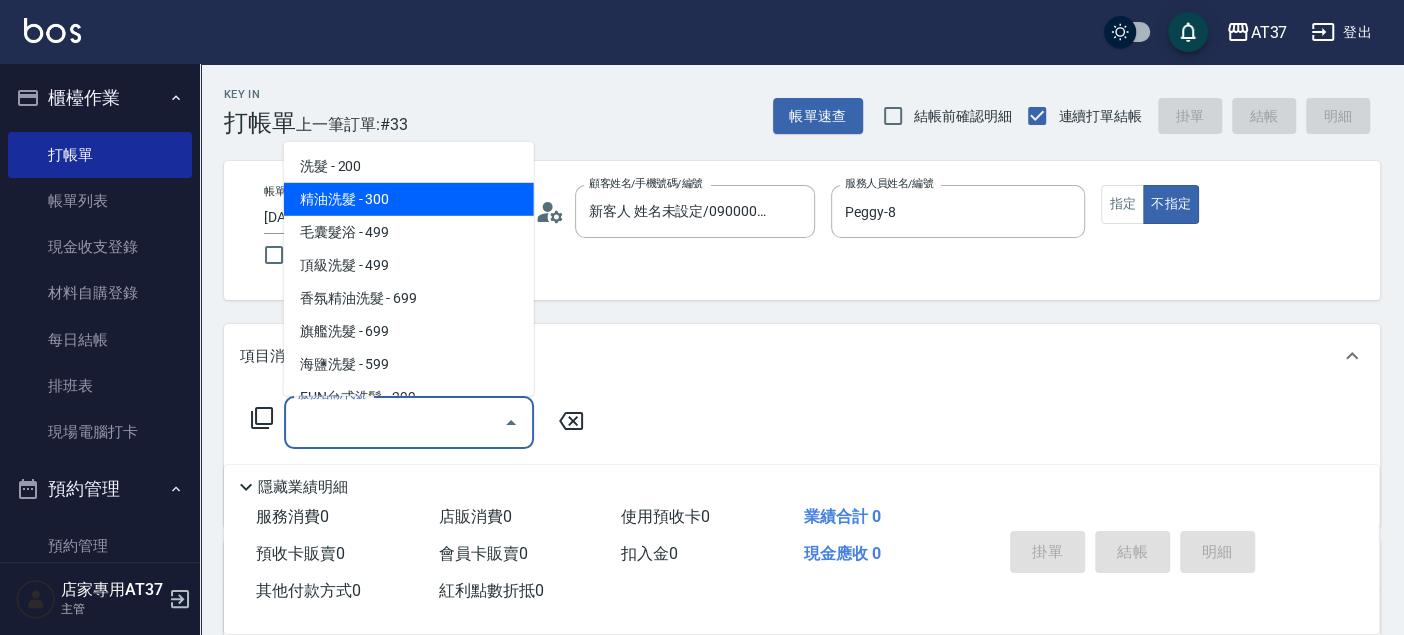 type on "精油洗髮(102)" 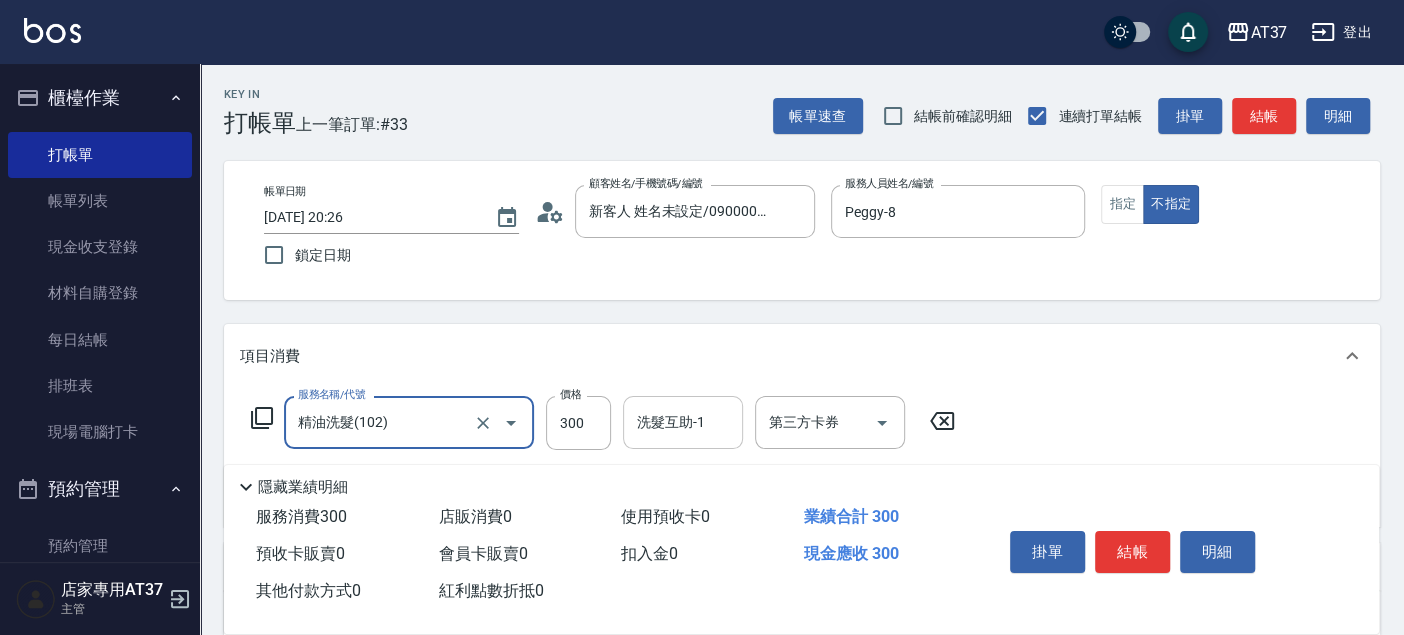 click on "洗髮互助-1" at bounding box center (683, 422) 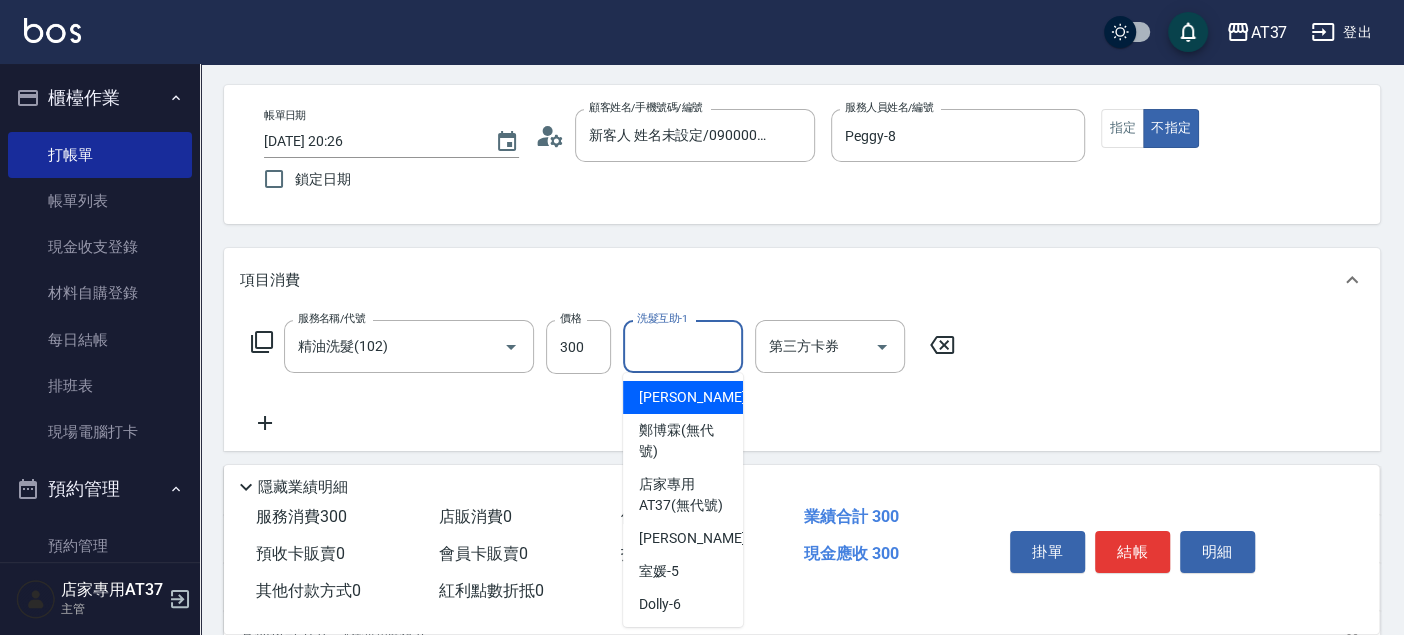 scroll, scrollTop: 111, scrollLeft: 0, axis: vertical 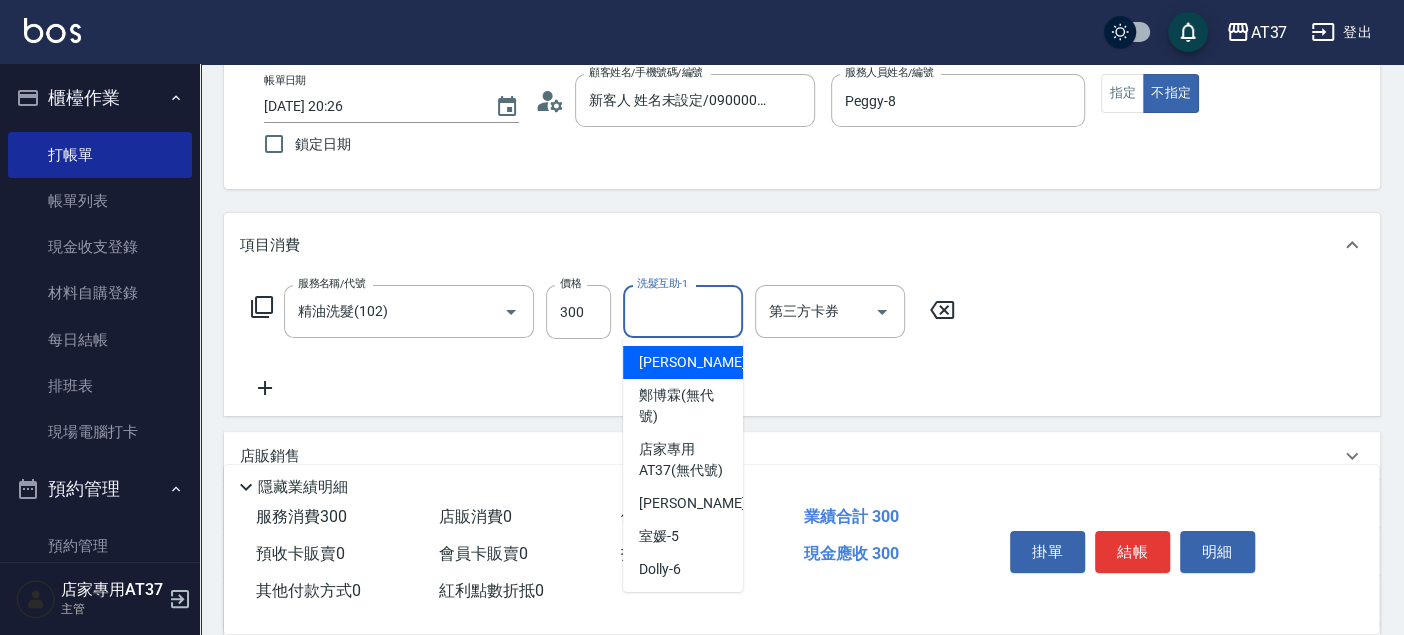 click on "服務名稱/代號 精油洗髮(102) 服務名稱/代號 價格 300 價格 洗髮互助-1 洗髮互助-1 第三方卡券 第三方卡券" at bounding box center (603, 342) 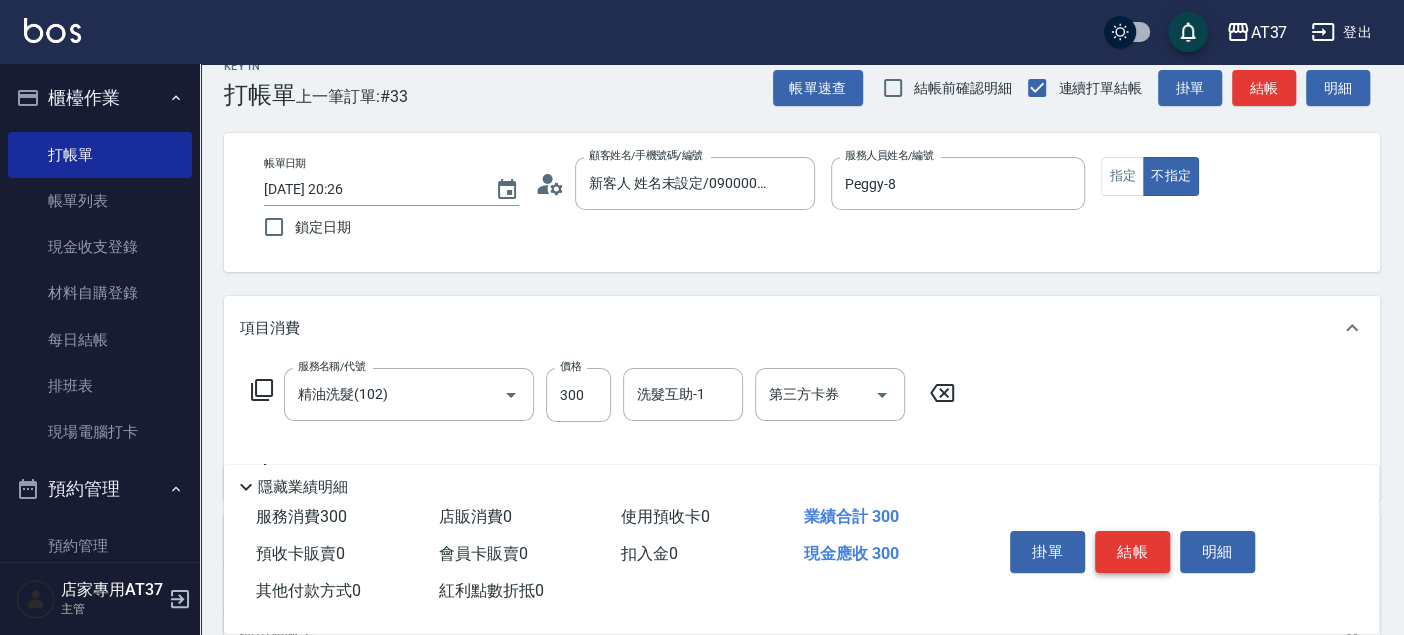 scroll, scrollTop: 0, scrollLeft: 0, axis: both 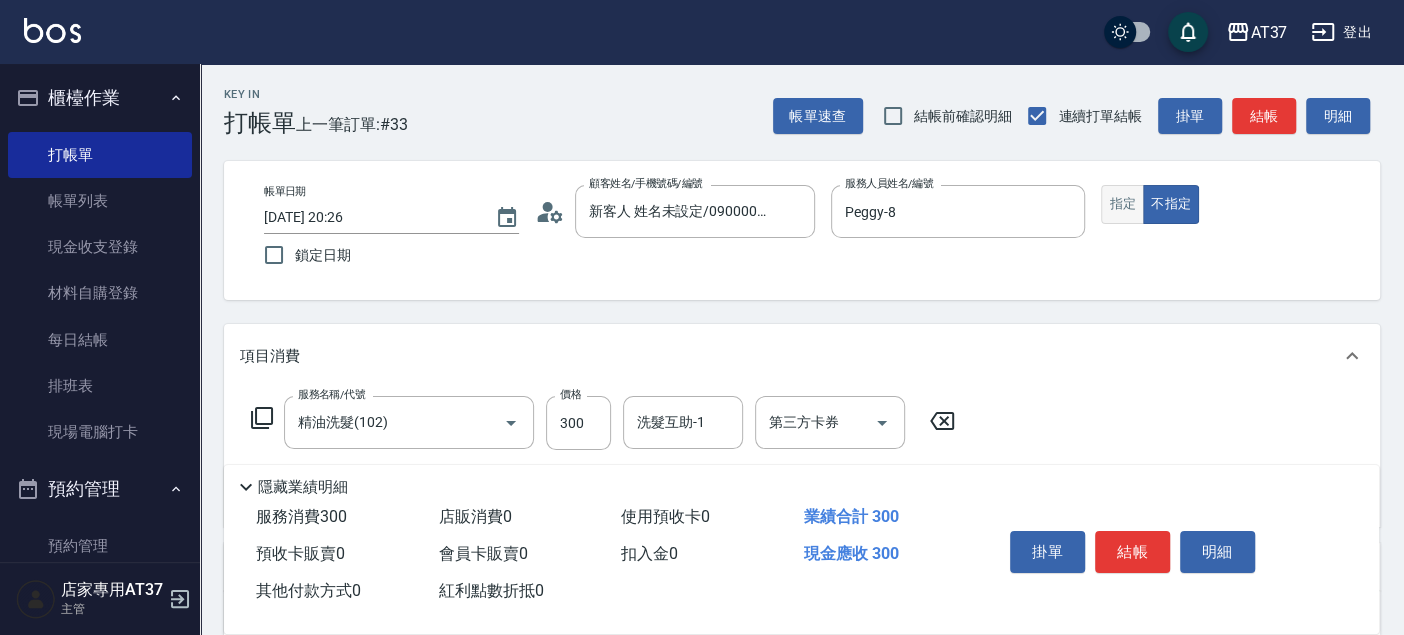 click on "指定" at bounding box center (1122, 204) 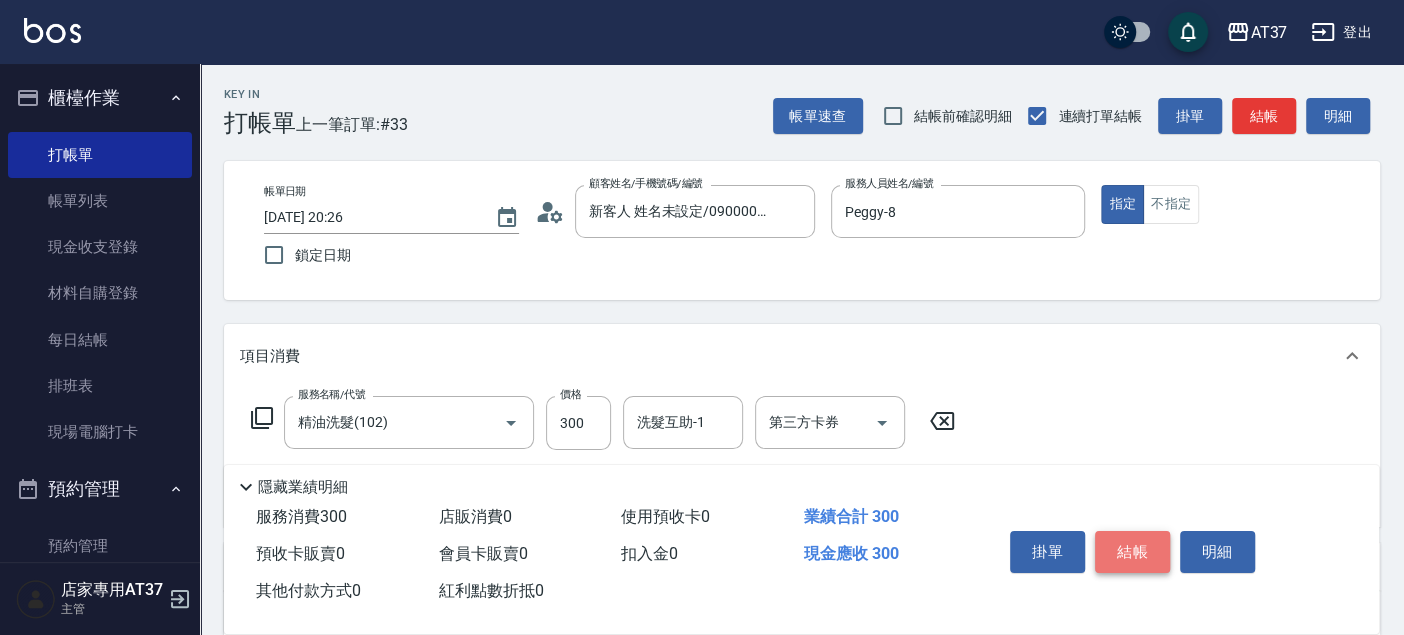 click on "結帳" at bounding box center [1132, 552] 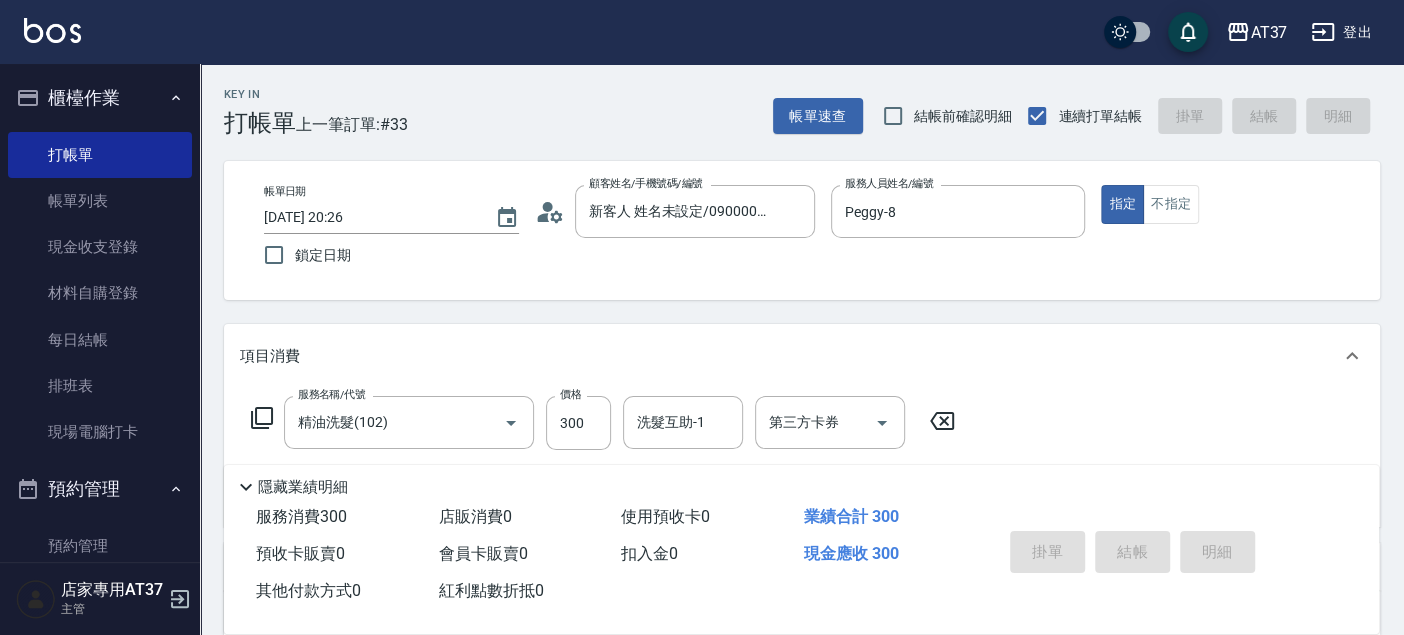 type on "2025/07/12 20:29" 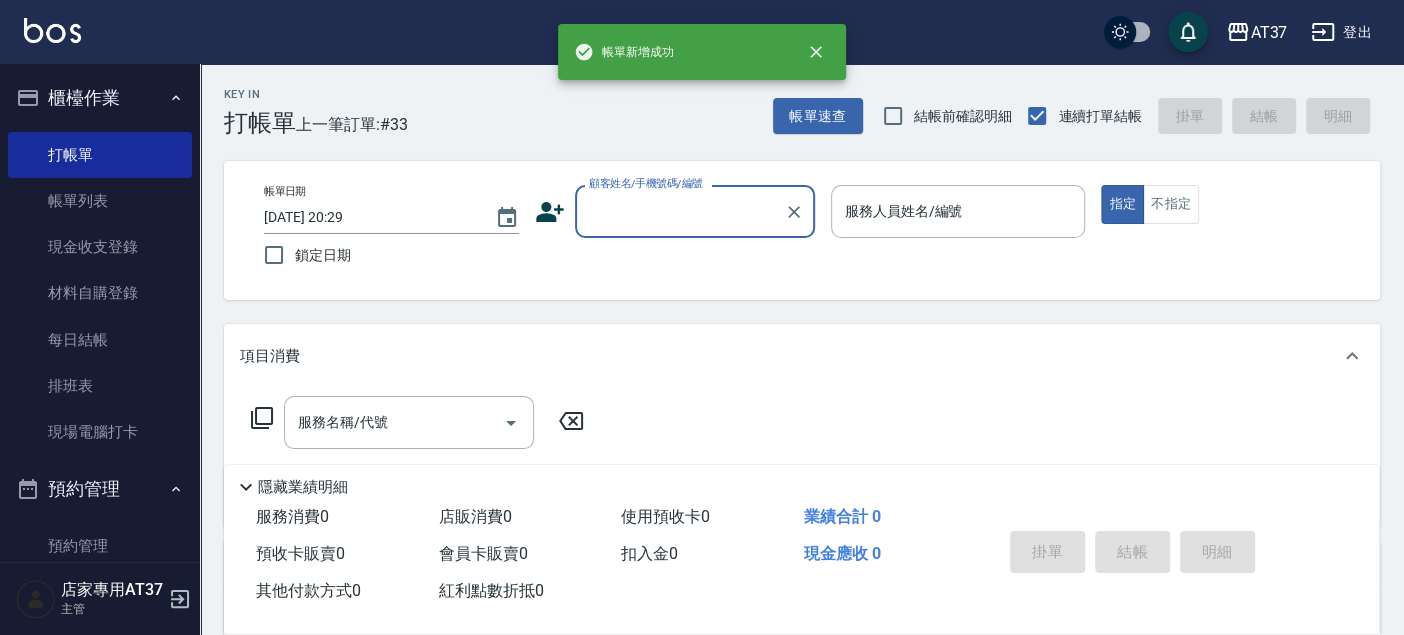 scroll, scrollTop: 0, scrollLeft: 0, axis: both 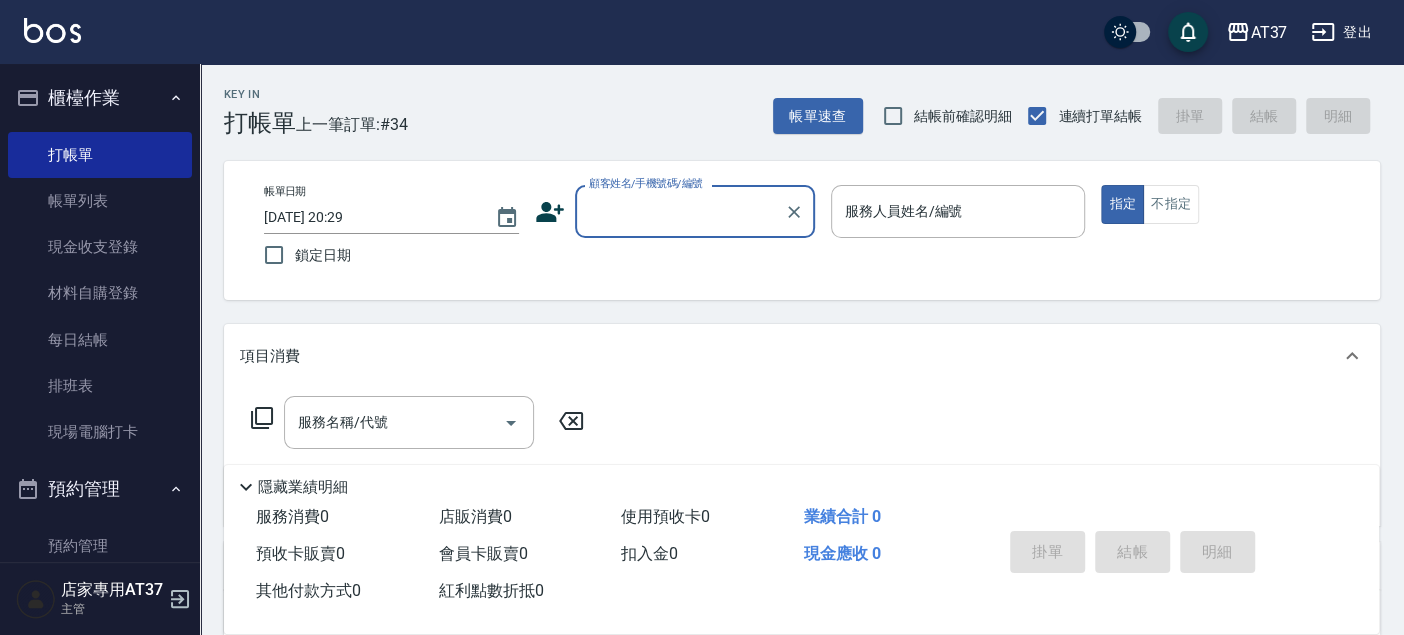 click on "項目消費" at bounding box center [802, 356] 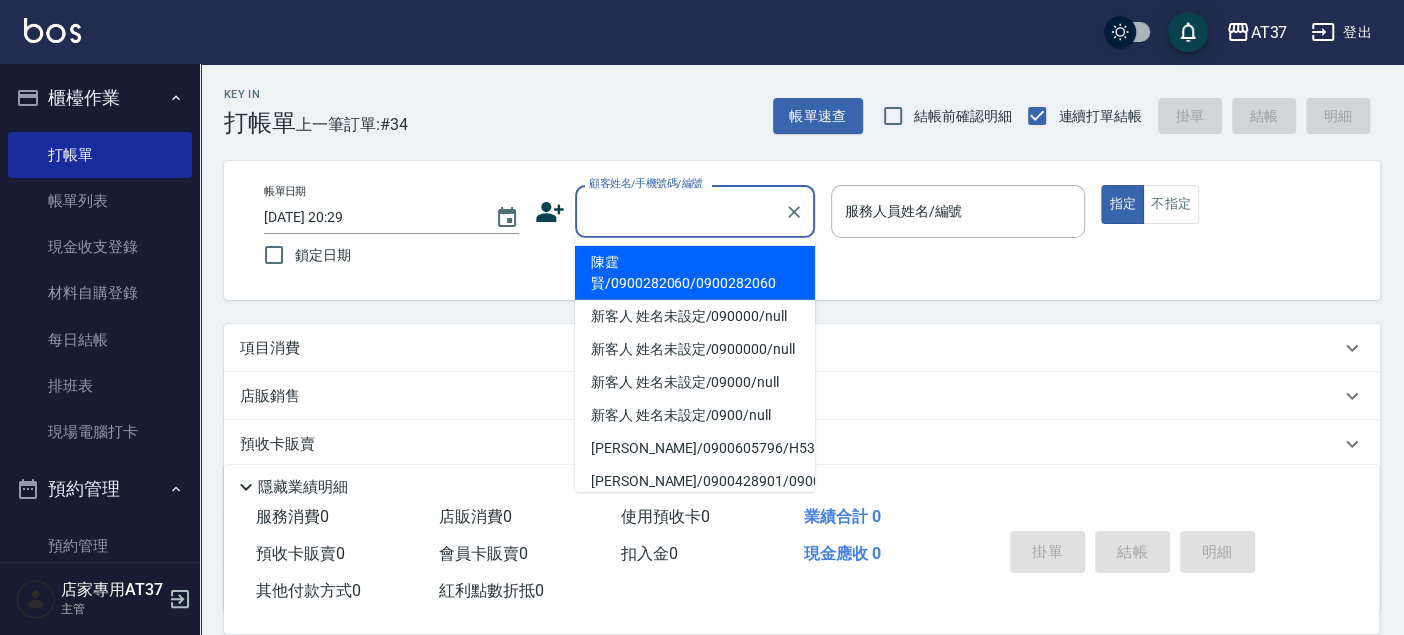 click on "顧客姓名/手機號碼/編號 顧客姓名/手機號碼/編號" at bounding box center [695, 211] 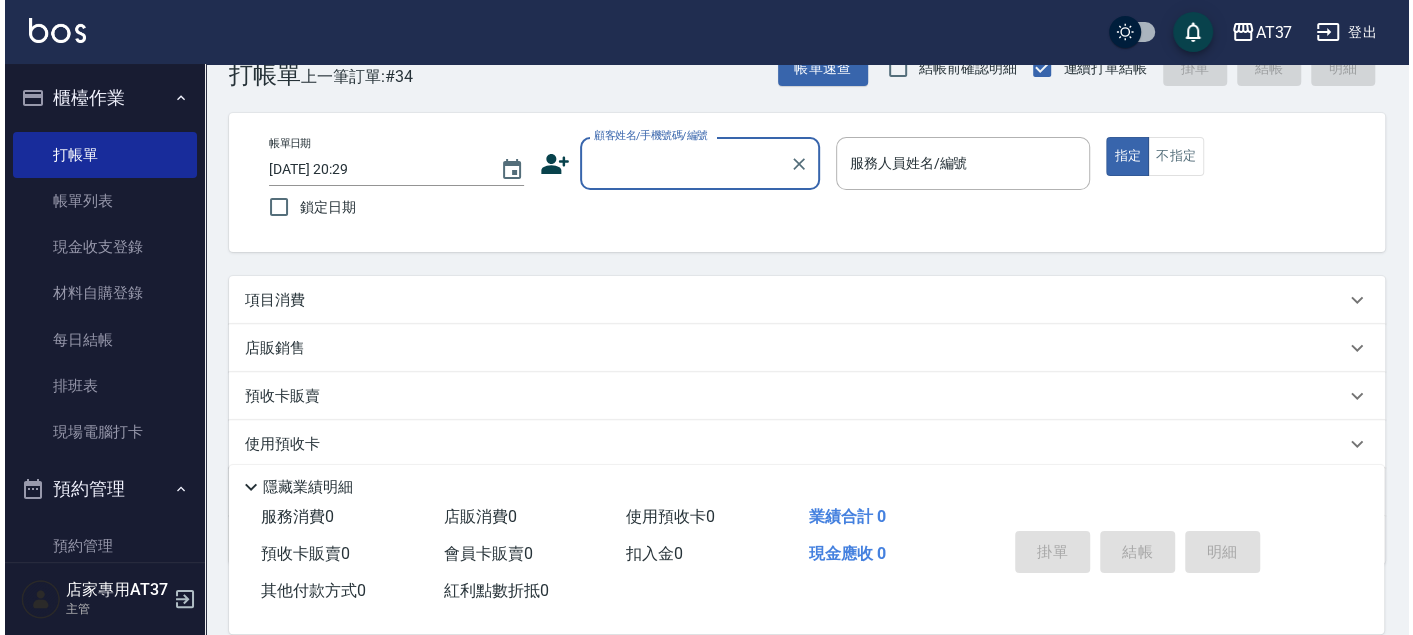 scroll, scrollTop: 0, scrollLeft: 0, axis: both 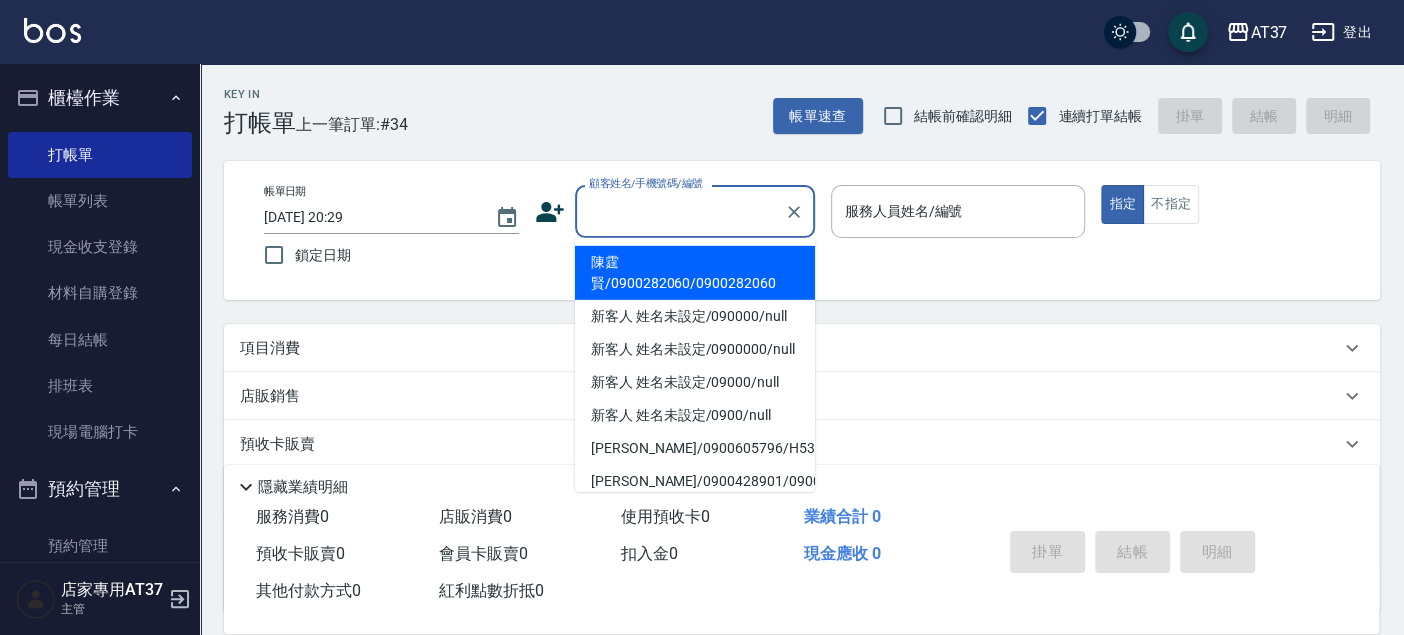 click on "顧客姓名/手機號碼/編號" at bounding box center (680, 211) 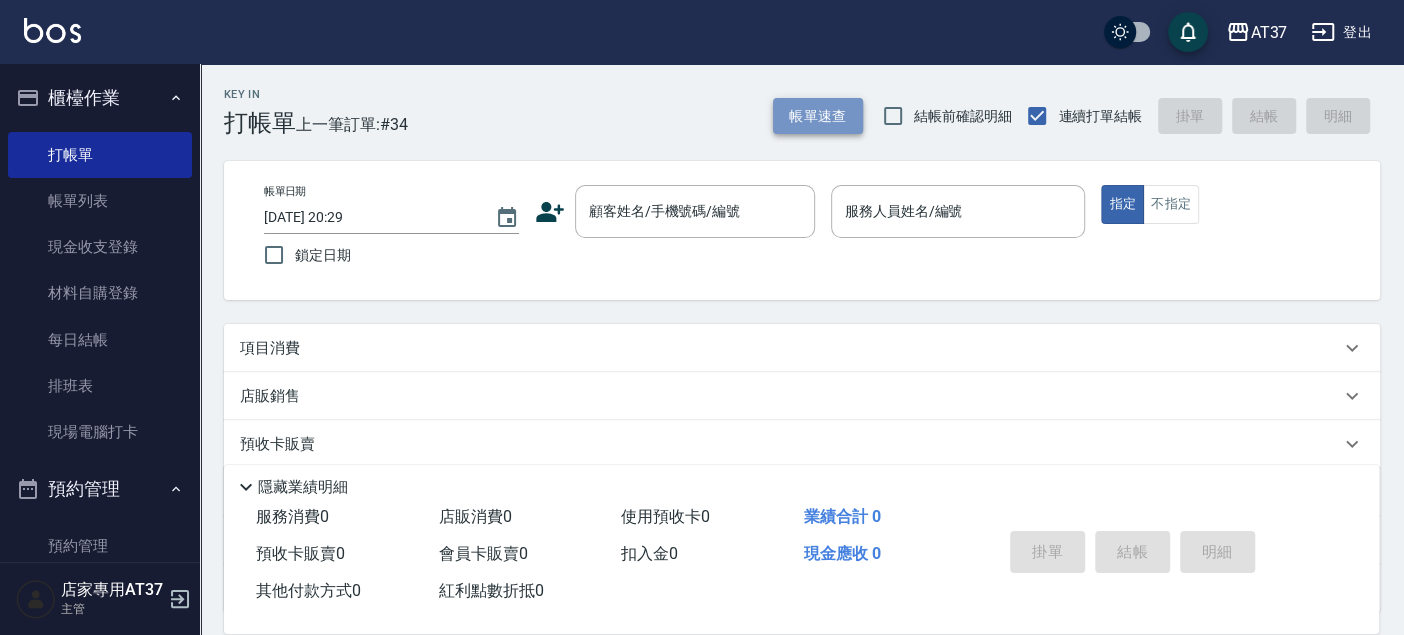 click on "帳單速查" at bounding box center [818, 116] 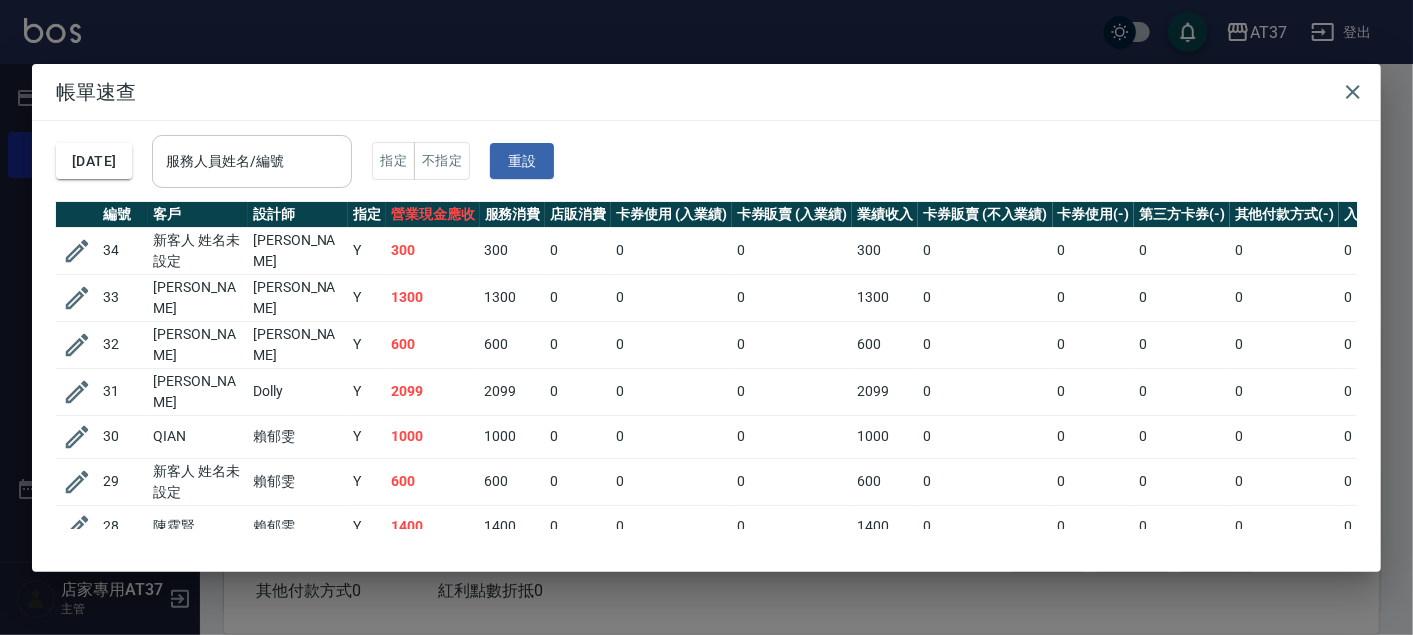 click on "服務人員姓名/編號 服務人員姓名/編號" at bounding box center [252, 161] 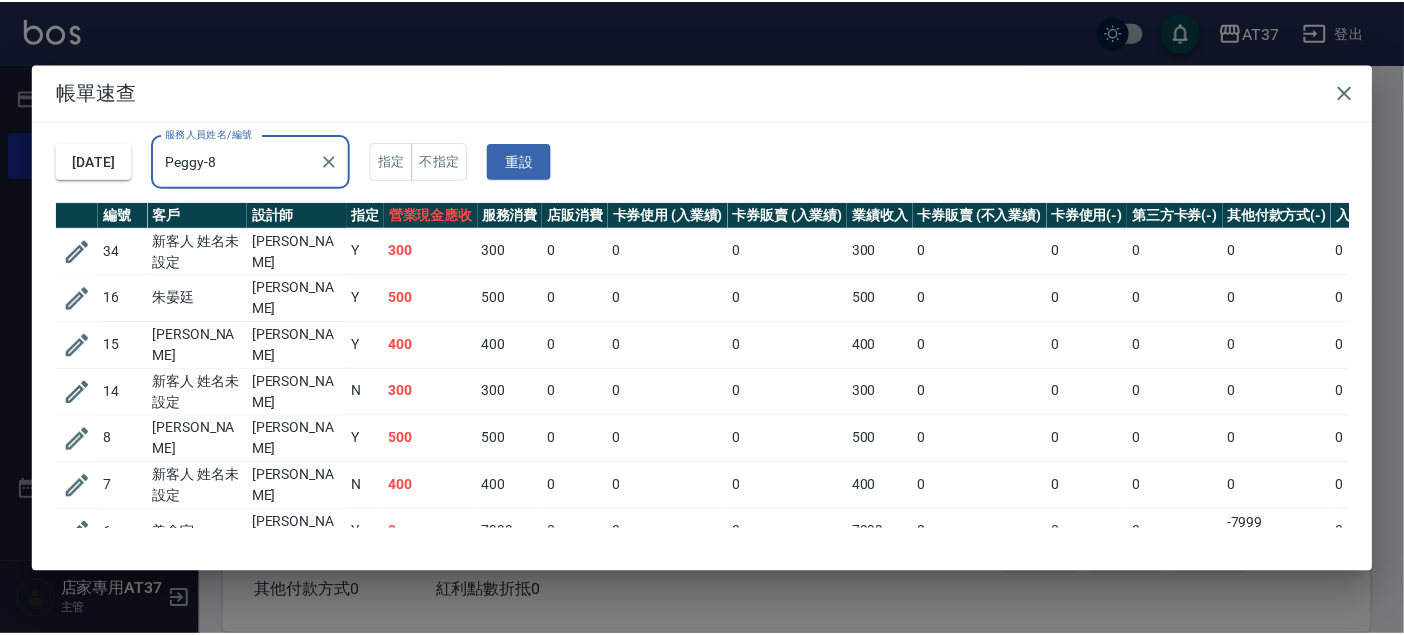 scroll, scrollTop: 52, scrollLeft: 0, axis: vertical 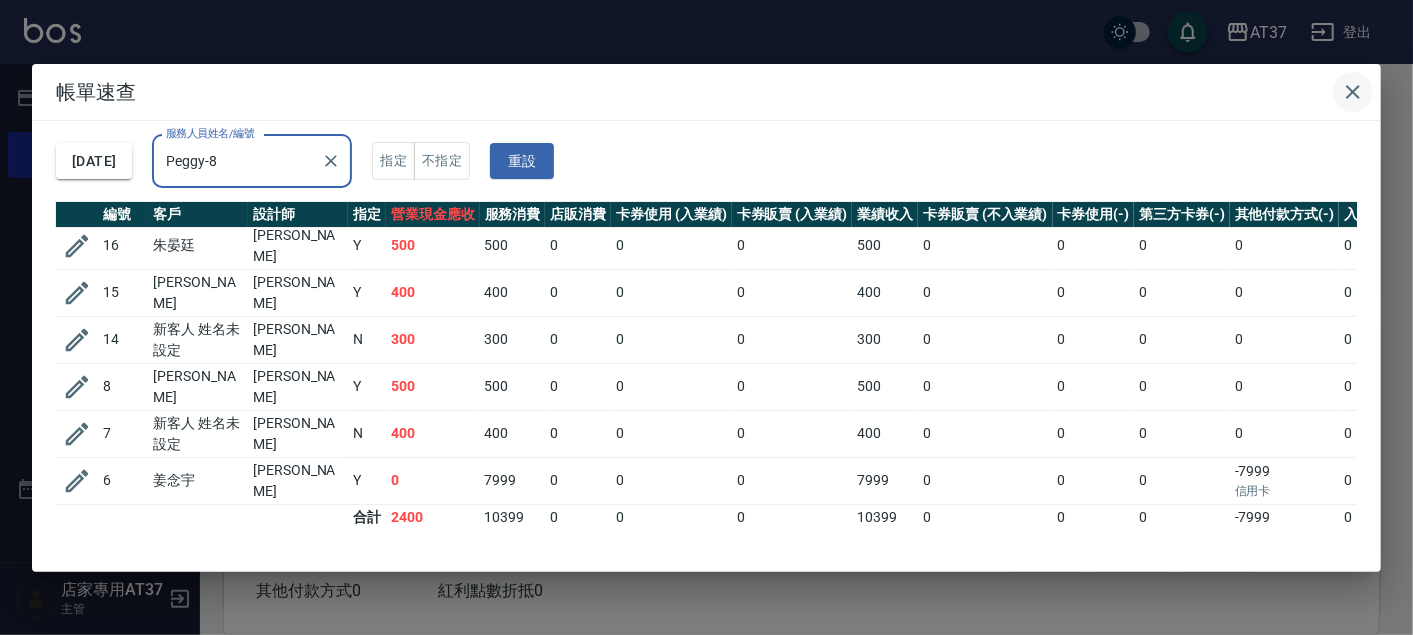 type on "Peggy-8" 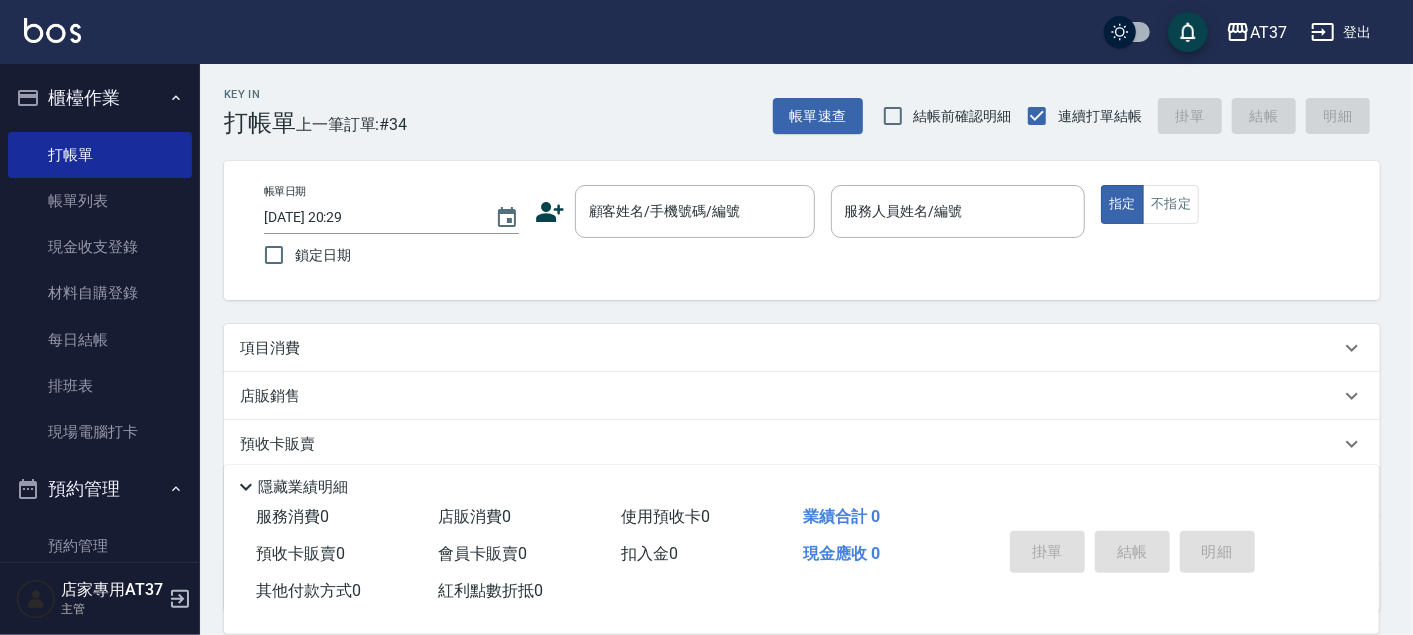 type 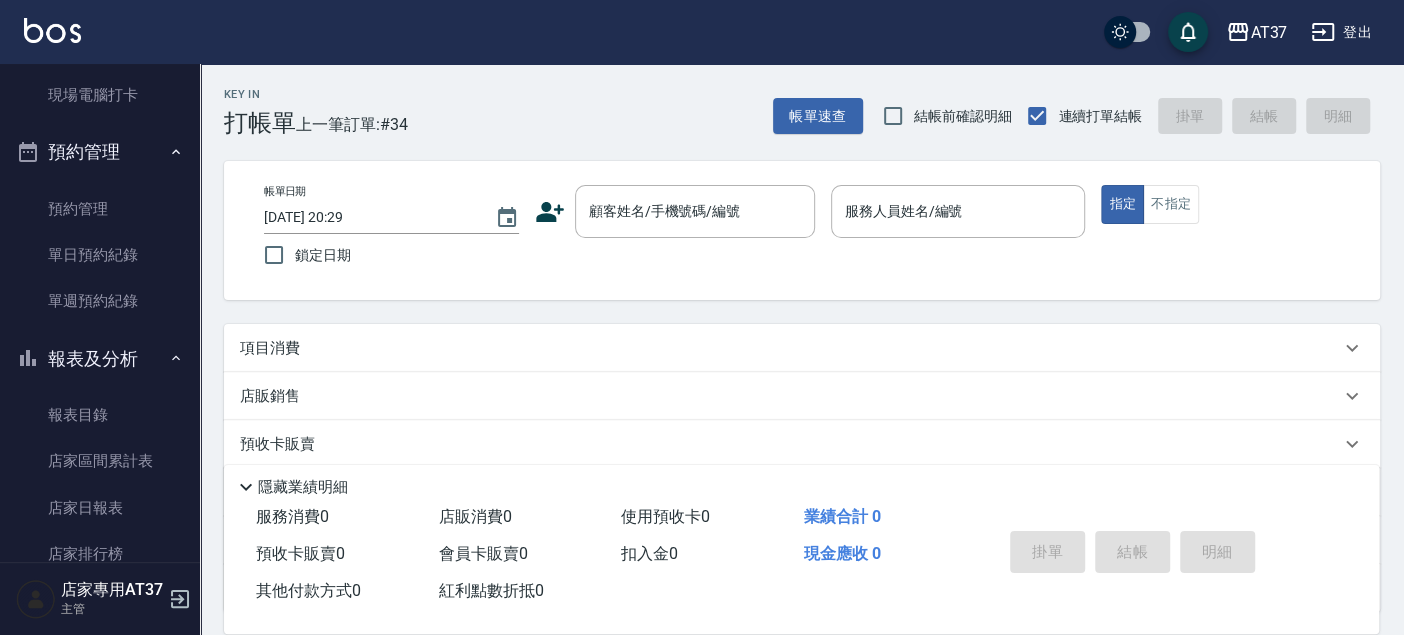 scroll, scrollTop: 444, scrollLeft: 0, axis: vertical 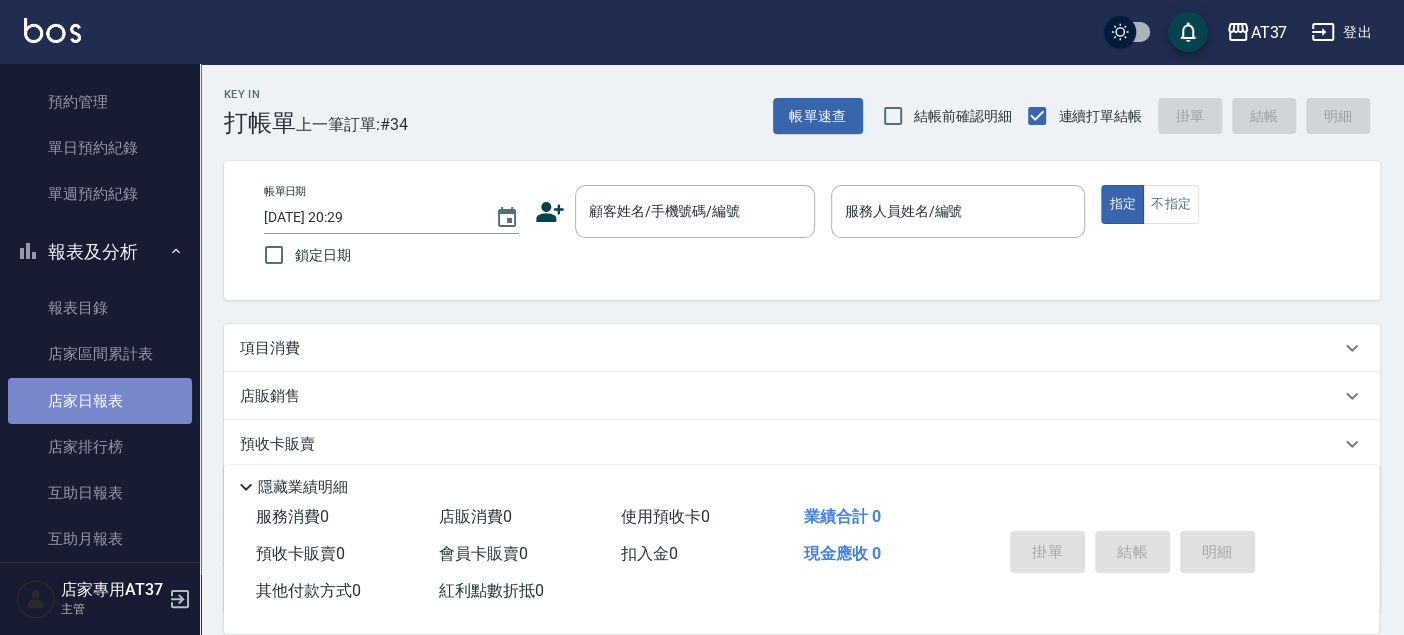 click on "店家日報表" at bounding box center (100, 401) 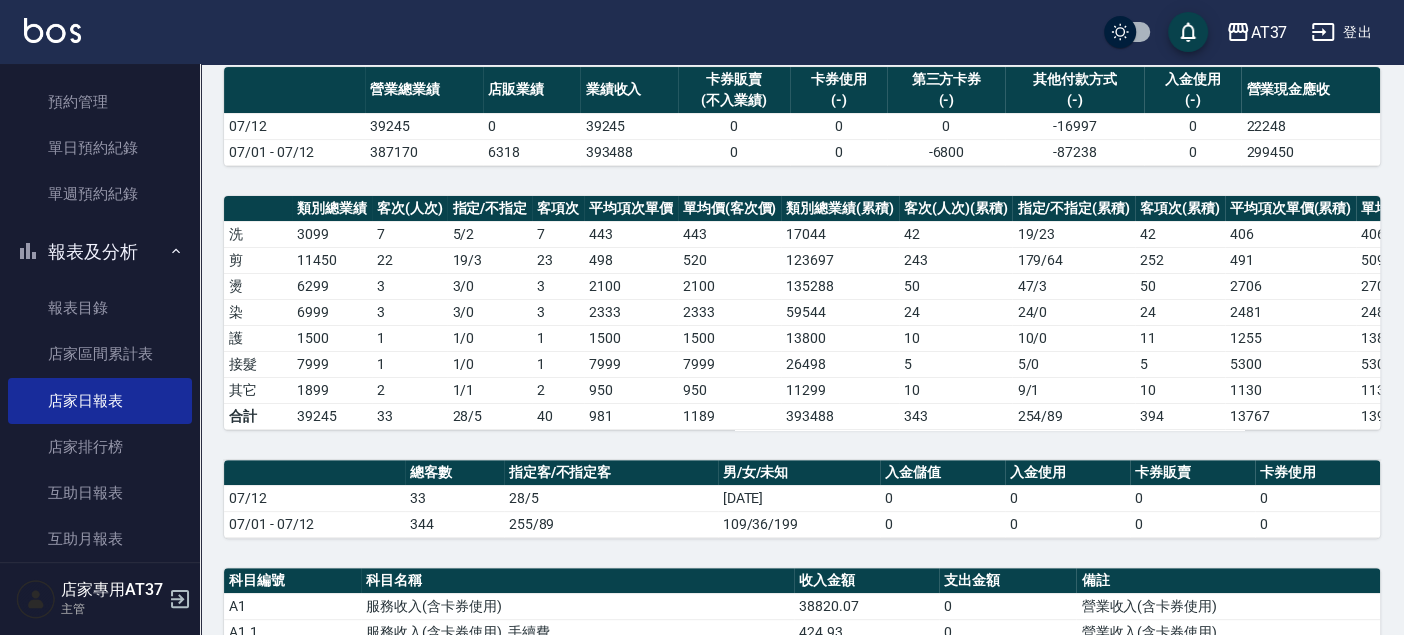 scroll, scrollTop: 0, scrollLeft: 0, axis: both 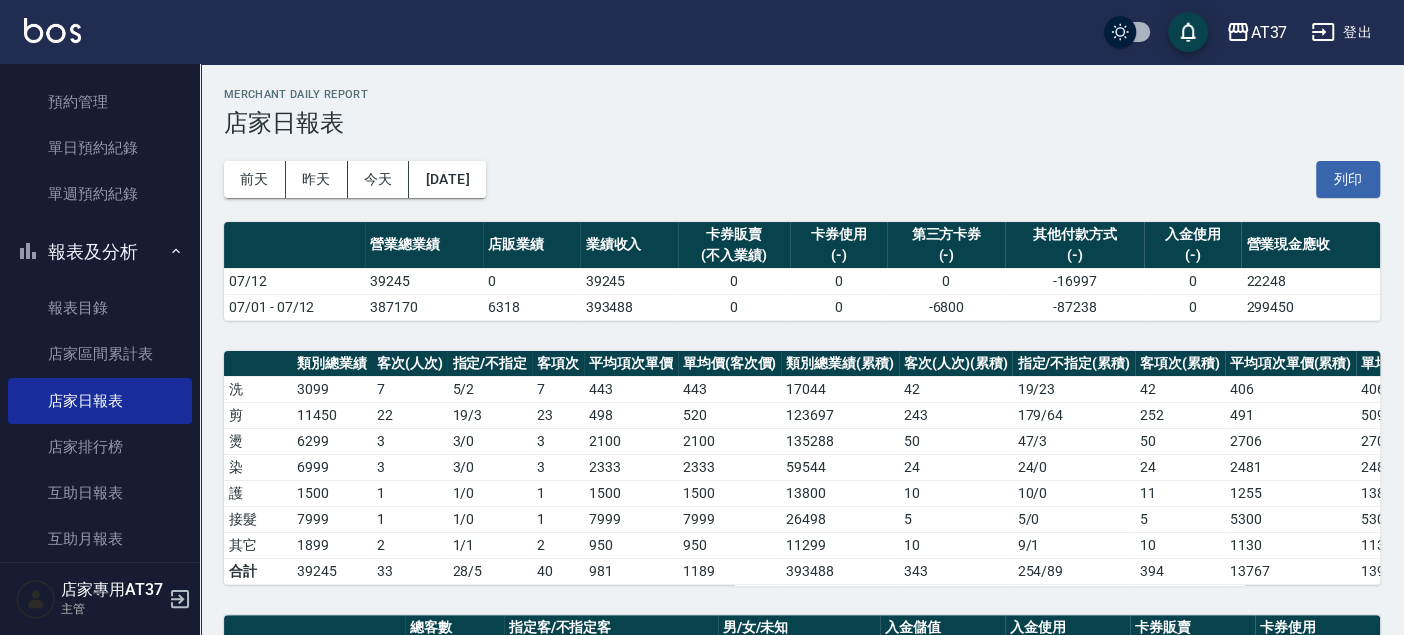 click on "前天 昨天 今天 2025/07/12 列印" at bounding box center (802, 179) 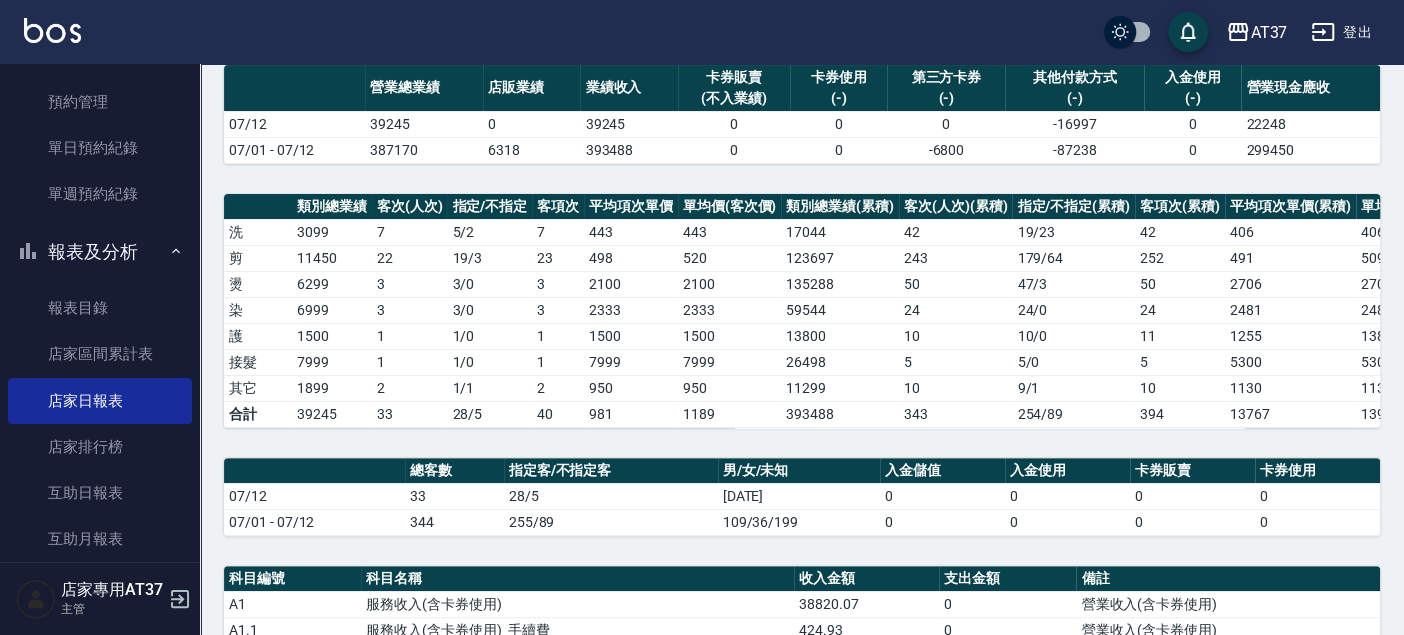 scroll, scrollTop: 0, scrollLeft: 0, axis: both 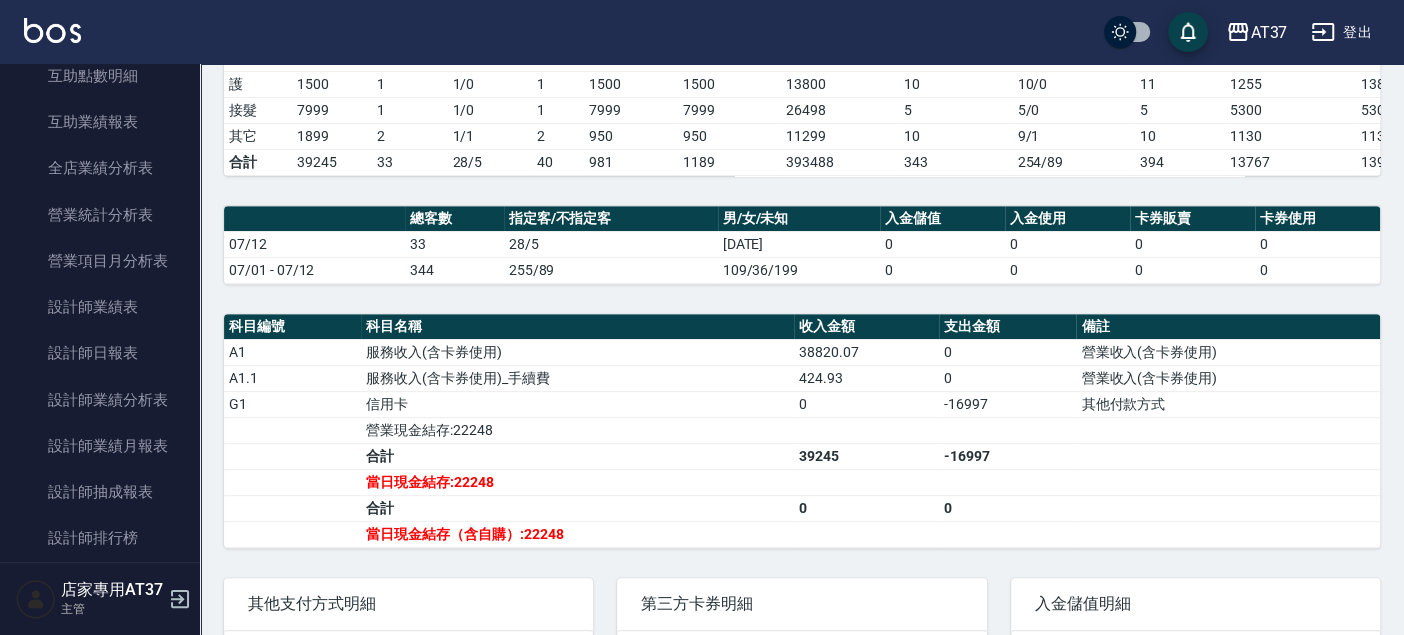 drag, startPoint x: 119, startPoint y: 356, endPoint x: 318, endPoint y: 356, distance: 199 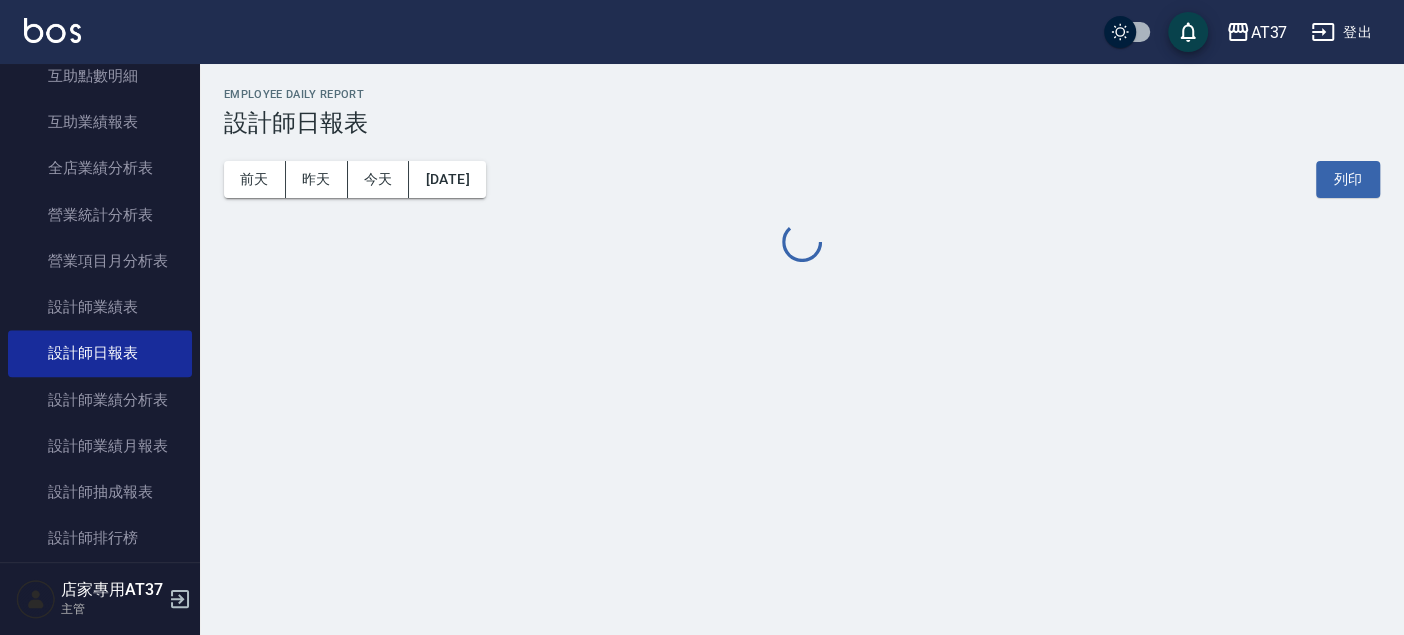 scroll, scrollTop: 0, scrollLeft: 0, axis: both 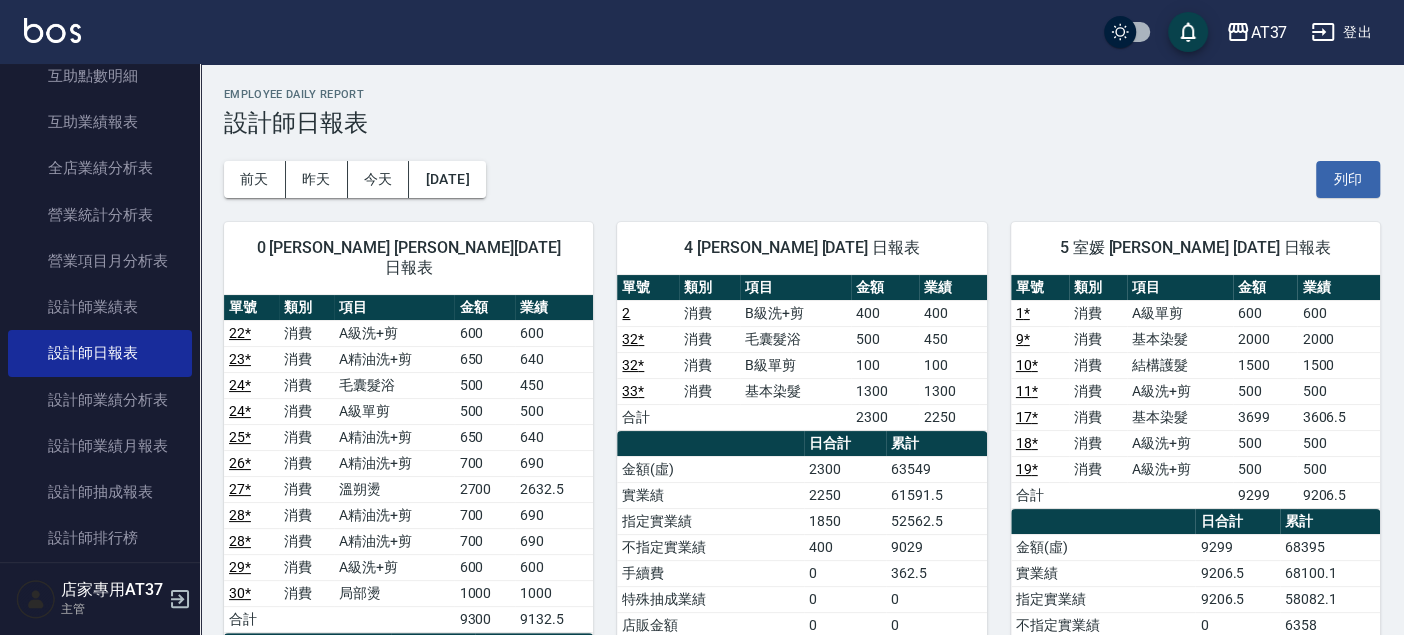 click on "5 室媛 廖室媛 07/12/2025 日報表  單號 類別 項目 金額 業績 1 * 消費 A級單剪 600 600 9 * 消費 基本染髮 2000 2000 10 * 消費 結構護髮 1500 1500 11 * 消費 A級洗+剪 500 500 17 * 消費 基本染髮 3699 3606.5 18 * 消費 A級洗+剪 500 500 19 * 消費 A級洗+剪 500 500 合計 9299 9206.5 日合計 累計 金額(虛) 9299 68395 實業績 9206.5 68100.1 指定實業績 9206.5 58082.1 不指定實業績 0 6358 手續費 92.5 214.9 特殊抽成業績 0 3660 店販金額 0 0 店販抽成 0 0 互助使用(不含點) 0 0 互助使用(點) 7/210 57/1710 總客數 7 68 指定客 7 50 不指定客 0 18 客單價 1328.4 1005.8 客項次(服務) 7 71 平均項次單價 1328.4 963.3" at bounding box center [1183, 661] 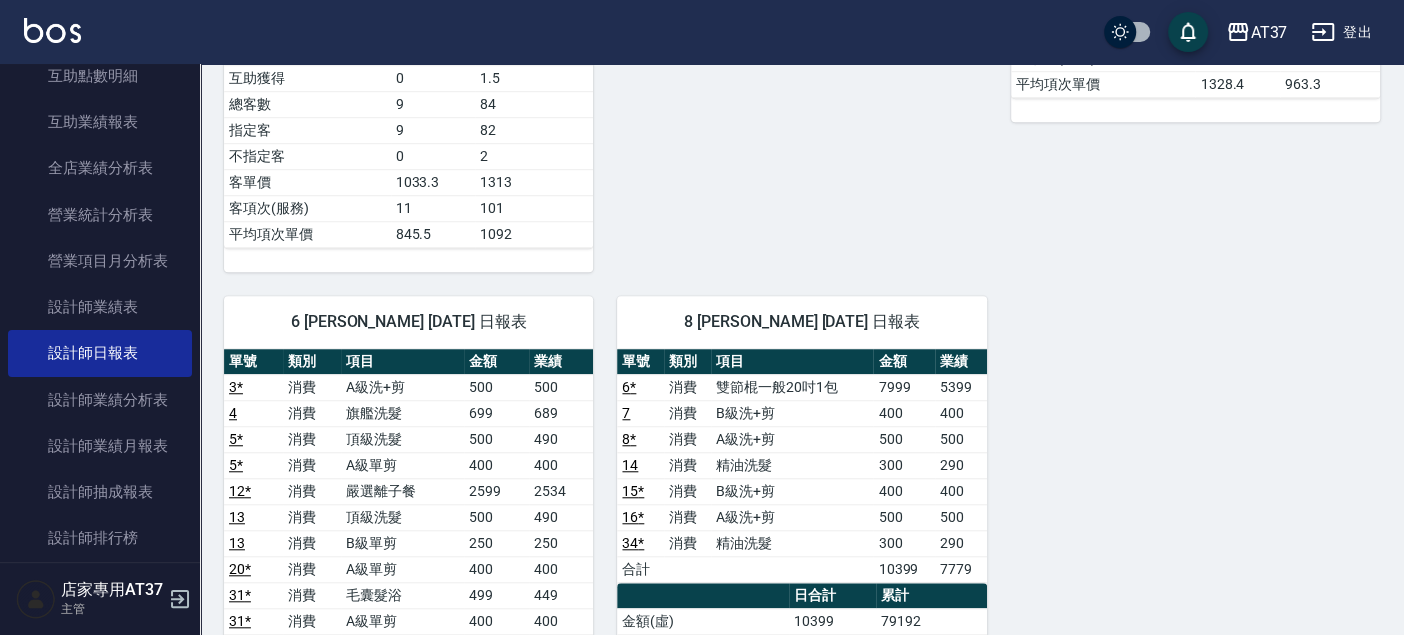 scroll, scrollTop: 888, scrollLeft: 0, axis: vertical 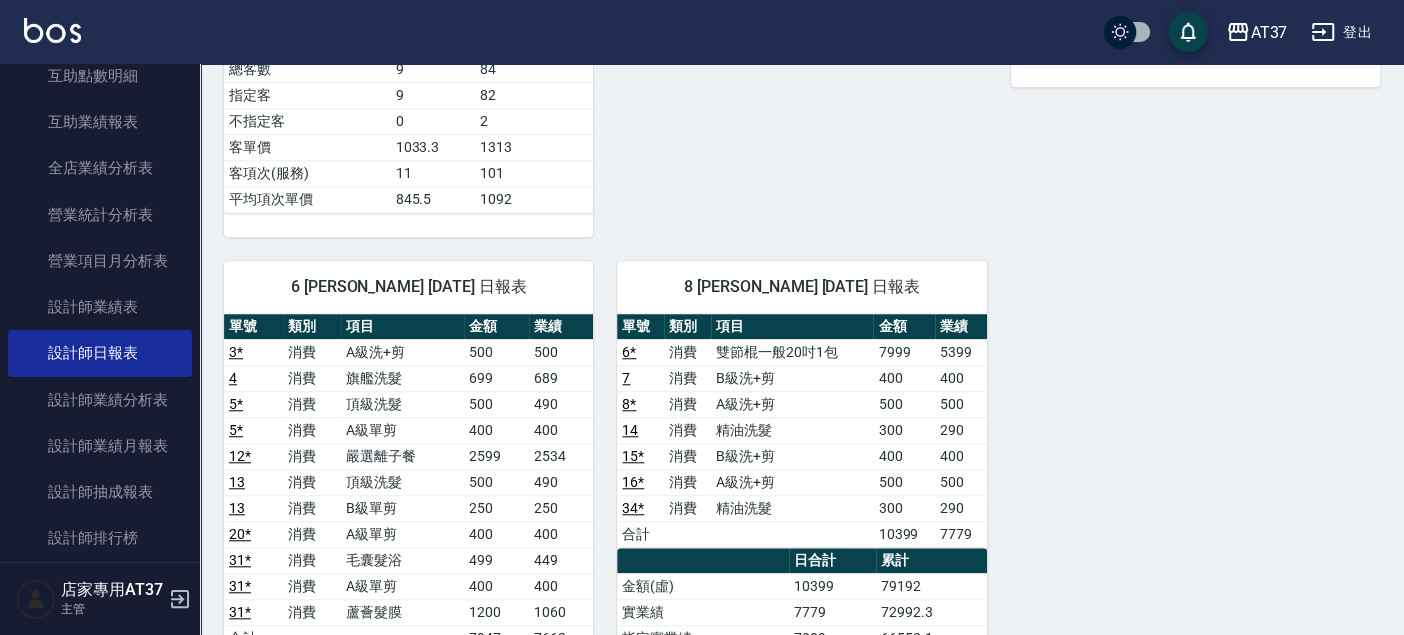 click on "0 NINA 賴郁雯 07/12/2025 日報表  單號 類別 項目 金額 業績 22 * 消費 A級洗+剪 600 600 23 * 消費 A精油洗+剪 650 640 24 * 消費 毛囊髮浴 500 450 24 * 消費 A級單剪 500 500 25 * 消費 A精油洗+剪 650 640 26 * 消費 A精油洗+剪 700 690 27 * 消費 溫朔燙 2700 2632.5 28 * 消費 A精油洗+剪 700 690 28 * 消費 A精油洗+剪 700 690 29 * 消費 A級洗+剪 600 600 30 * 消費 局部燙 1000 1000 合計 9300 9132.5 日合計 累計 金額(虛) 9300 110294 實業績 9132.5 107914 指定實業績 9132.5 107412 不指定實業績 0 502.5 手續費 67.5 794.9 特殊抽成業績 0 0 店販金額 0 3799 店販抽成 0 1139.5 互助使用(不含點) 0 0 互助使用(點) 8.5/255 122.5/3675 互助獲得 0 1.5 總客數 9 84 指定客 9 82 不指定客 0 2 客單價 1033.3 1313 客項次(服務) 11 101 平均項次單價 845.5 1092 4 Hannah Hannah 07/12/2025 日報表  單號 類別 項目 金額 業績 2 消費 B級洗+剪 400 400 32 * 消費 毛囊髮浴 500 450 32 * 消費" at bounding box center (790, 214) 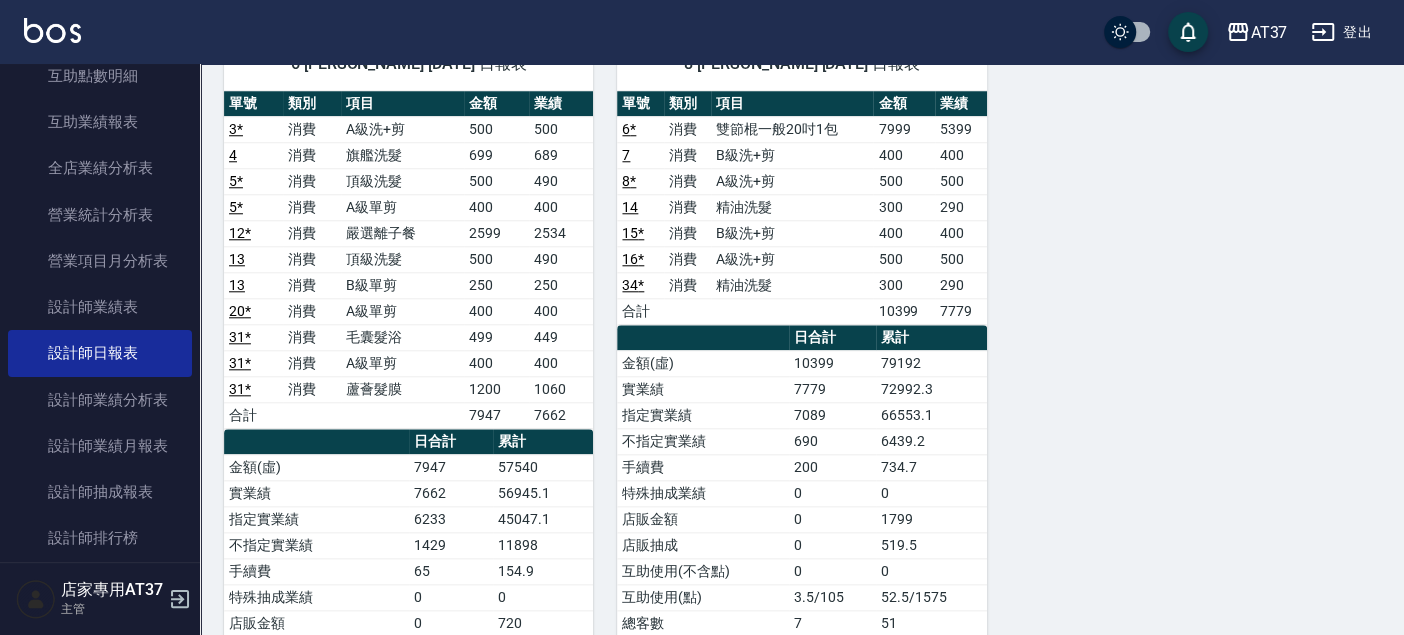scroll, scrollTop: 1222, scrollLeft: 0, axis: vertical 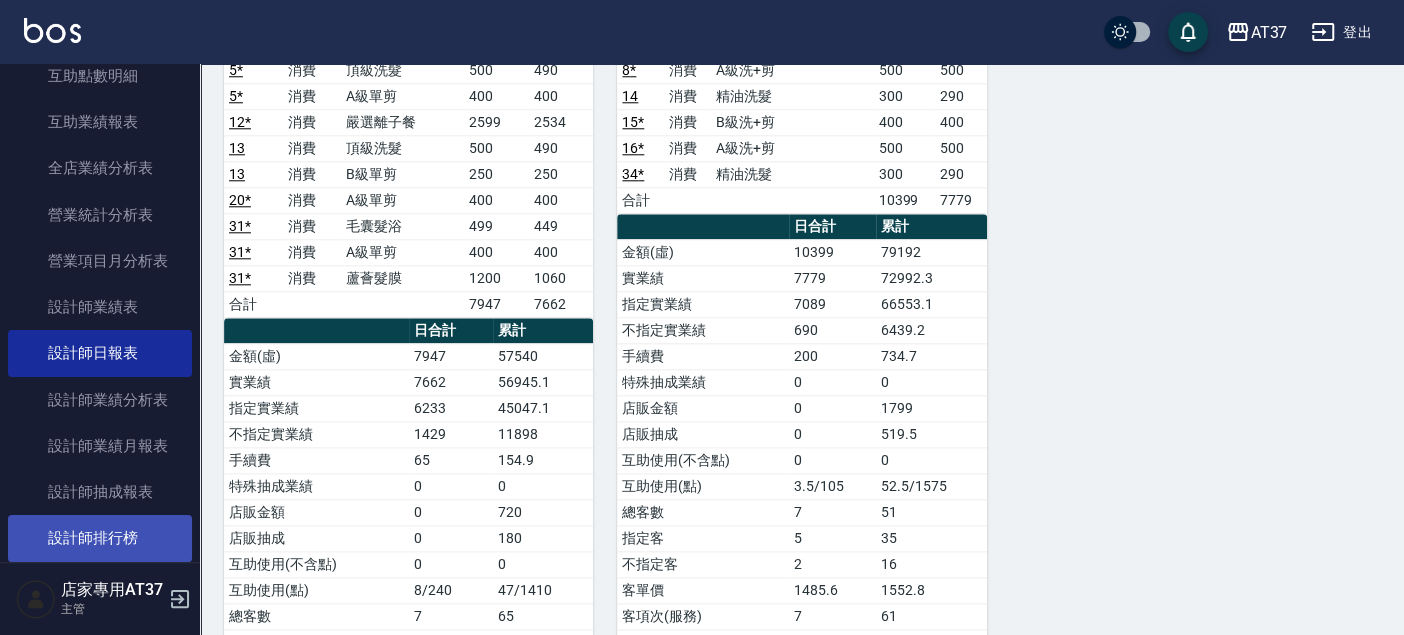 click on "設計師排行榜" at bounding box center [100, 538] 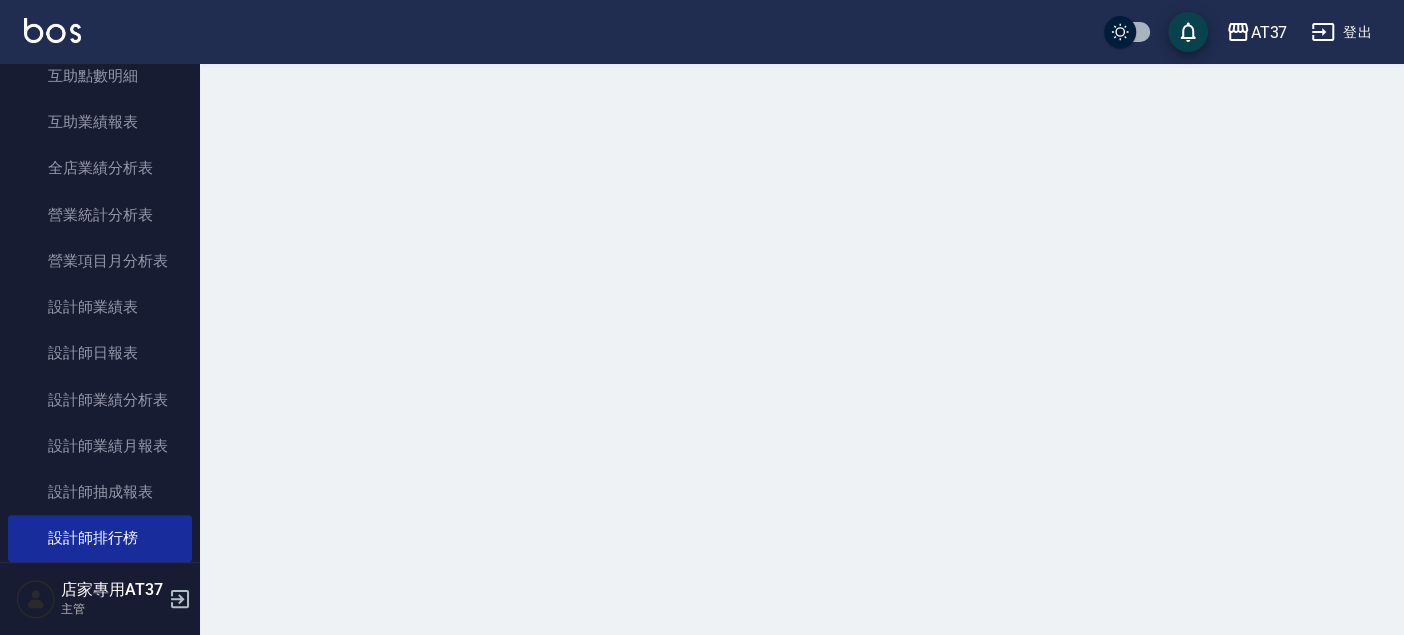 scroll, scrollTop: 0, scrollLeft: 0, axis: both 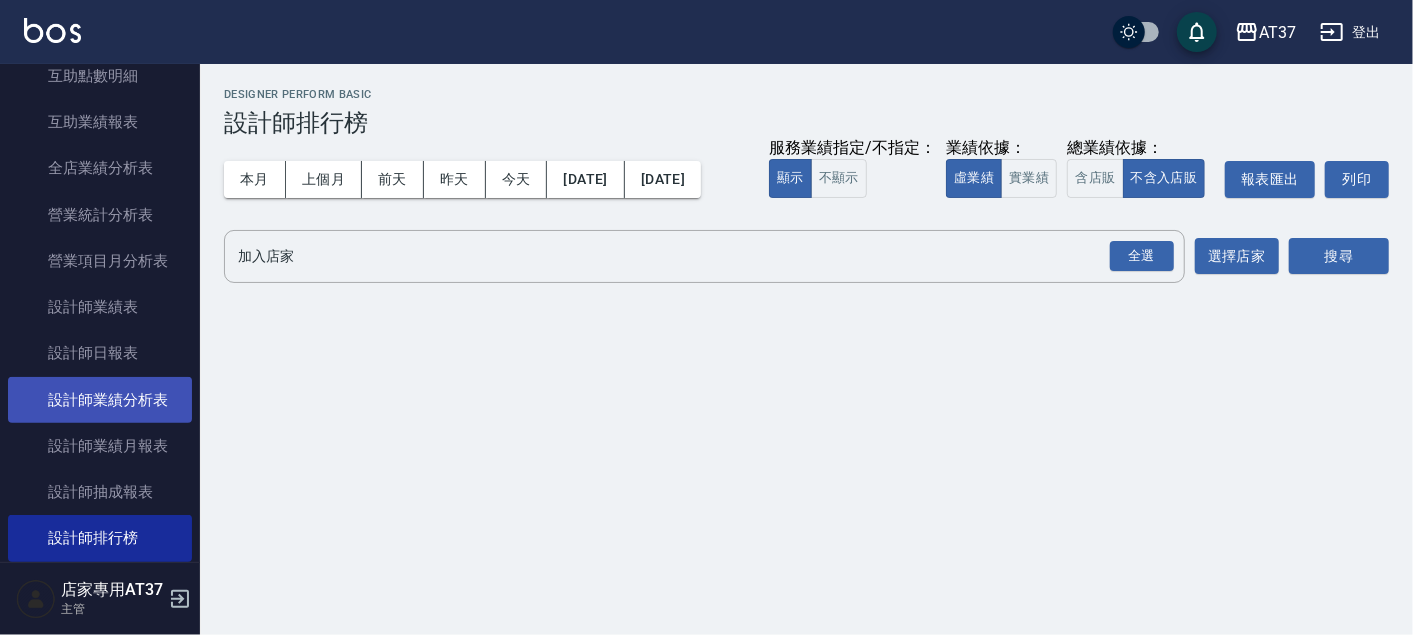 click on "設計師業績分析表" at bounding box center [100, 400] 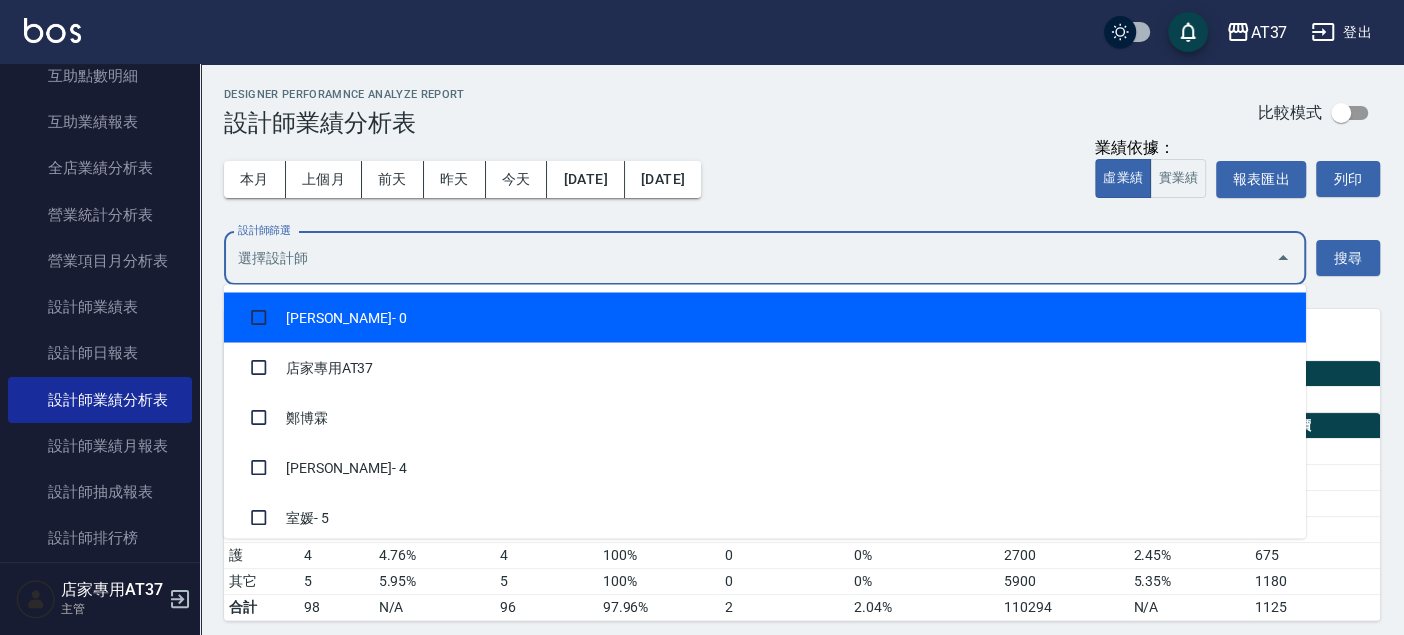 click on "設計師篩選" at bounding box center (750, 258) 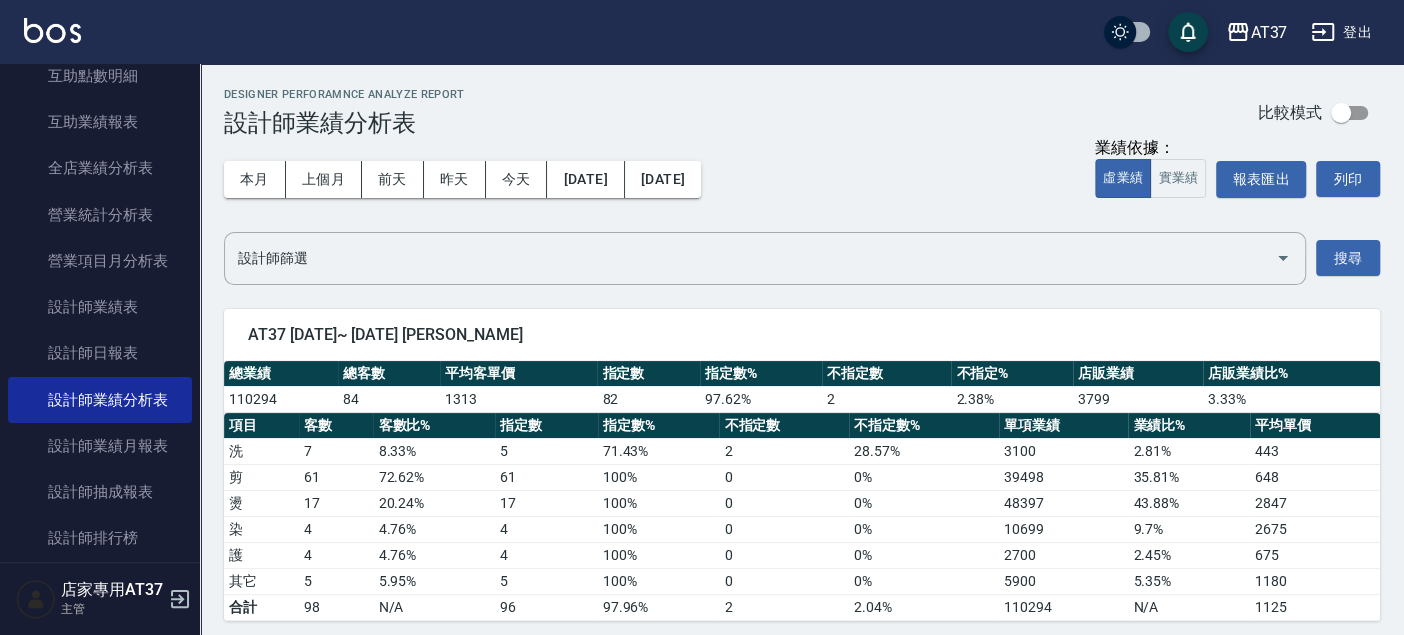 click on "AT37   2025-07-01  -  2025-07-12   設計師業績分析表 列印時間： 2025-07-12-20:42 Designer Perforamnce Analyze Report 設計師業績分析表 比較模式 本月 上個月 前天 昨天 今天 2025/07/01 2025/07/12 業績依據： 虛業績 實業績 報表匯出 列印 設計師篩選 設計師篩選 搜尋 AT37      2025/07/01~ 2025/07/12  賴郁雯 總業績 總客數 平均客單價 指定數 指定數% 不指定數 不指定% 店販業績 店販業績比% 110294 84 1313 82 97.62 % 2 2.38 % 3799 3.33 % 項目 客數 客數比% 指定數 指定數% 不指定數 不指定數% 單項業績 業績比% 平均單價 洗 7 8.33 % 5 71.43 % 2 28.57 % 3100 2.81 % 443 剪 61 72.62 % 61 100 % 0 0 % 39498 35.81 % 648 燙 17 20.24 % 17 100 % 0 0 % 48397 43.88 % 2847 染 4 4.76 % 4 100 % 0 0 % 10699 9.7 % 2675 護 4 4.76 % 4 100 % 0 0 % 2700 2.45 % 675 其它 5 5.95 % 5 100 % 0 0 % 5900 5.35 % 1180 合計 98 N/A 96 97.96% 2 2.04% 110294 N/A 1125 AT37      2025/07/01~ 2025/07/12  Hannah 總業績 總客數 %" at bounding box center [802, 1219] 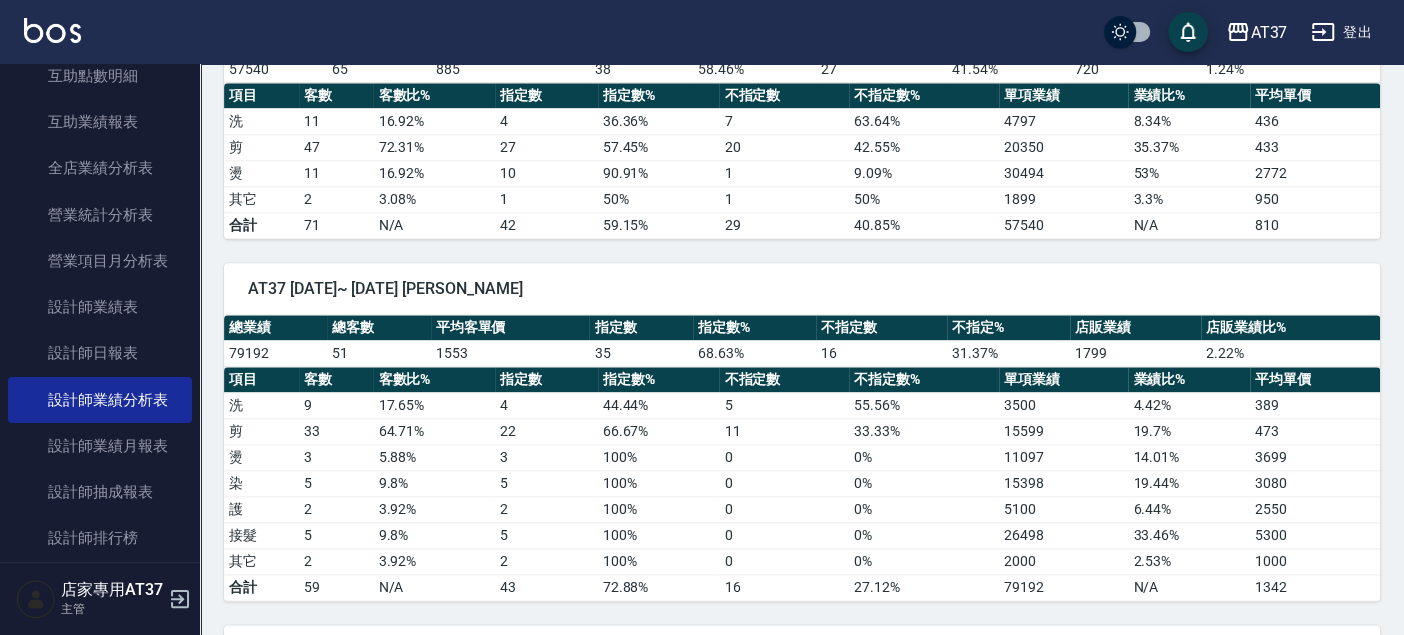 scroll, scrollTop: 1333, scrollLeft: 0, axis: vertical 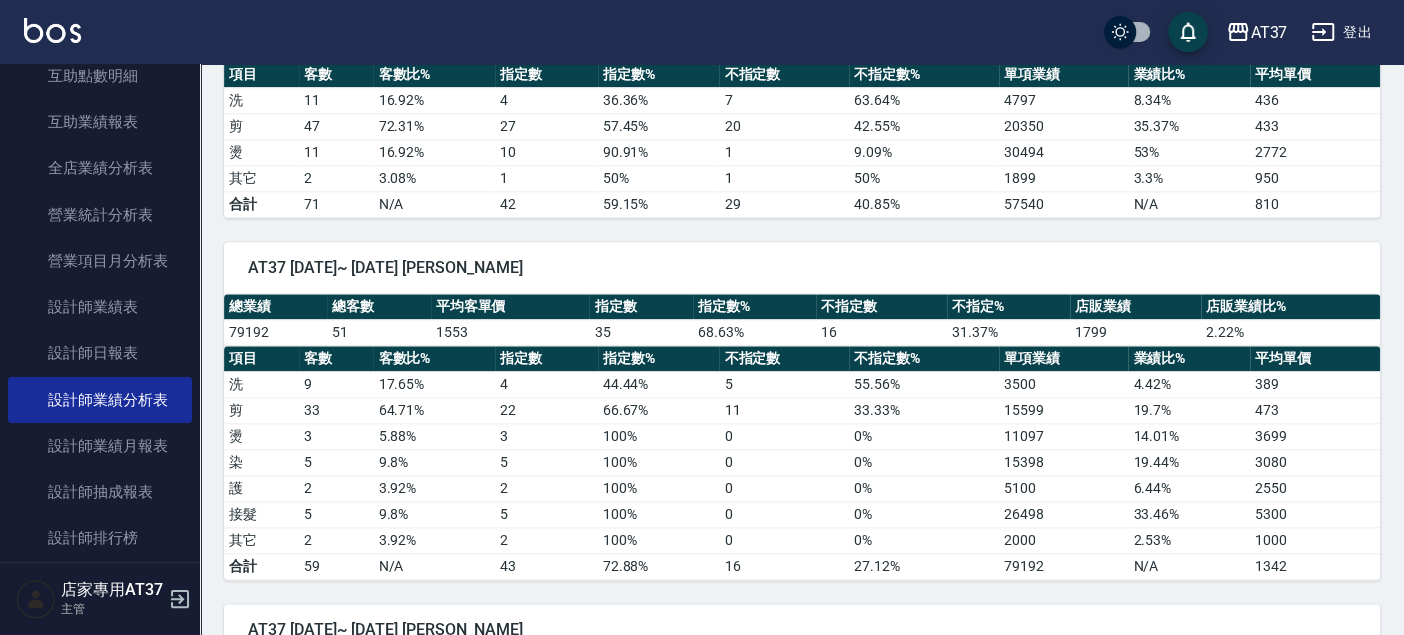 click on "AT37      2025/07/01~ 2025/07/12  Peggy 總業績 總客數 平均客單價 指定數 指定數% 不指定數 不指定% 店販業績 店販業績比% 79192 51 1553 35 68.63 % 16 31.37 % 1799 2.22 % 項目 客數 客數比% 指定數 指定數% 不指定數 不指定數% 單項業績 業績比% 平均單價 洗 9 17.65 % 4 44.44 % 5 55.56 % 3500 4.42 % 389 剪 33 64.71 % 22 66.67 % 11 33.33 % 15599 19.7 % 473 燙 3 5.88 % 3 100 % 0 0 % 11097 14.01 % 3699 染 5 9.8 % 5 100 % 0 0 % 15398 19.44 % 3080 護 2 3.92 % 2 100 % 0 0 % 5100 6.44 % 2550 接髮 5 9.8 % 5 100 % 0 0 % 26498 33.46 % 5300 其它 2 3.92 % 2 100 % 0 0 % 2000 2.53 % 1000 合計 59 N/A 43 72.88% 16 27.12% 79192 N/A 1342" at bounding box center [790, 399] 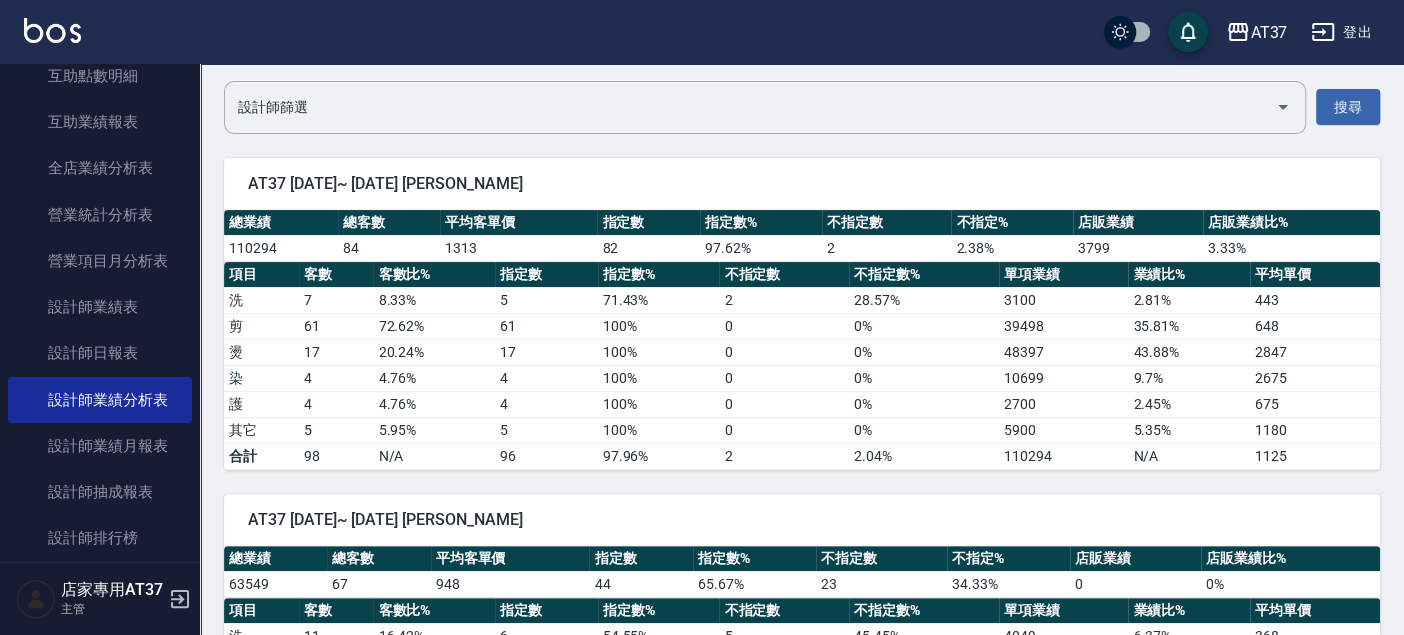 scroll, scrollTop: 0, scrollLeft: 0, axis: both 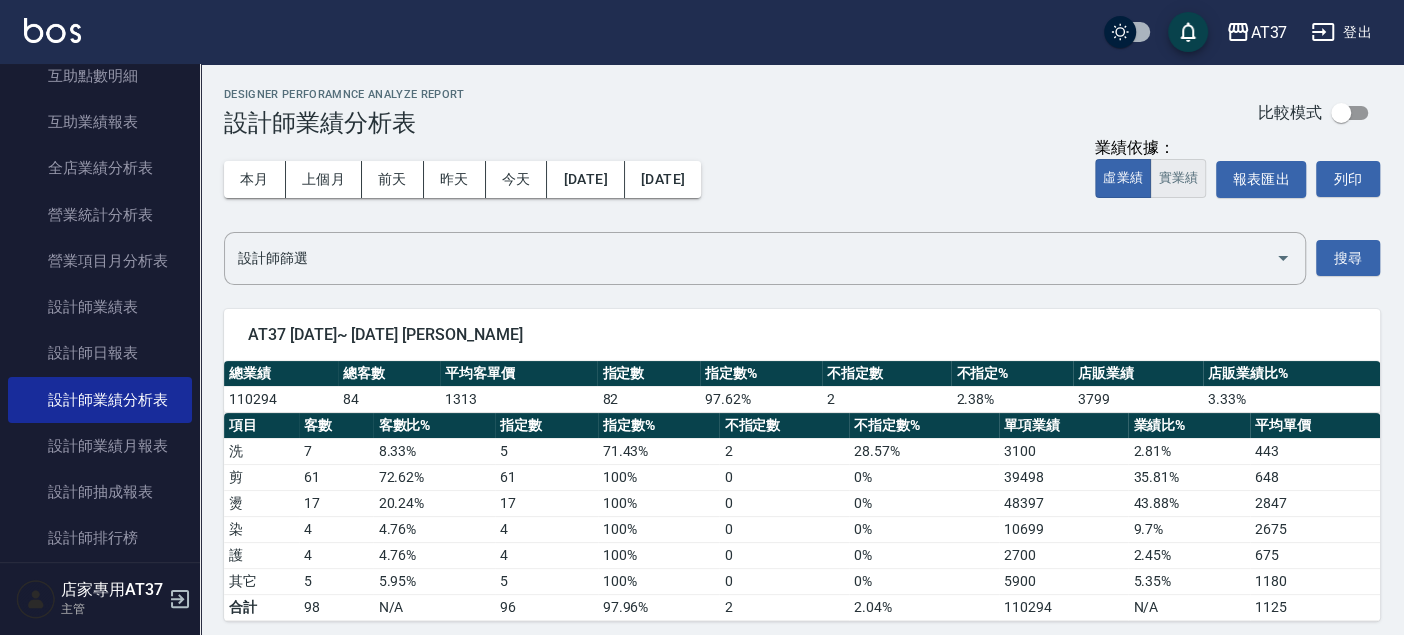 click on "實業績" at bounding box center [1178, 178] 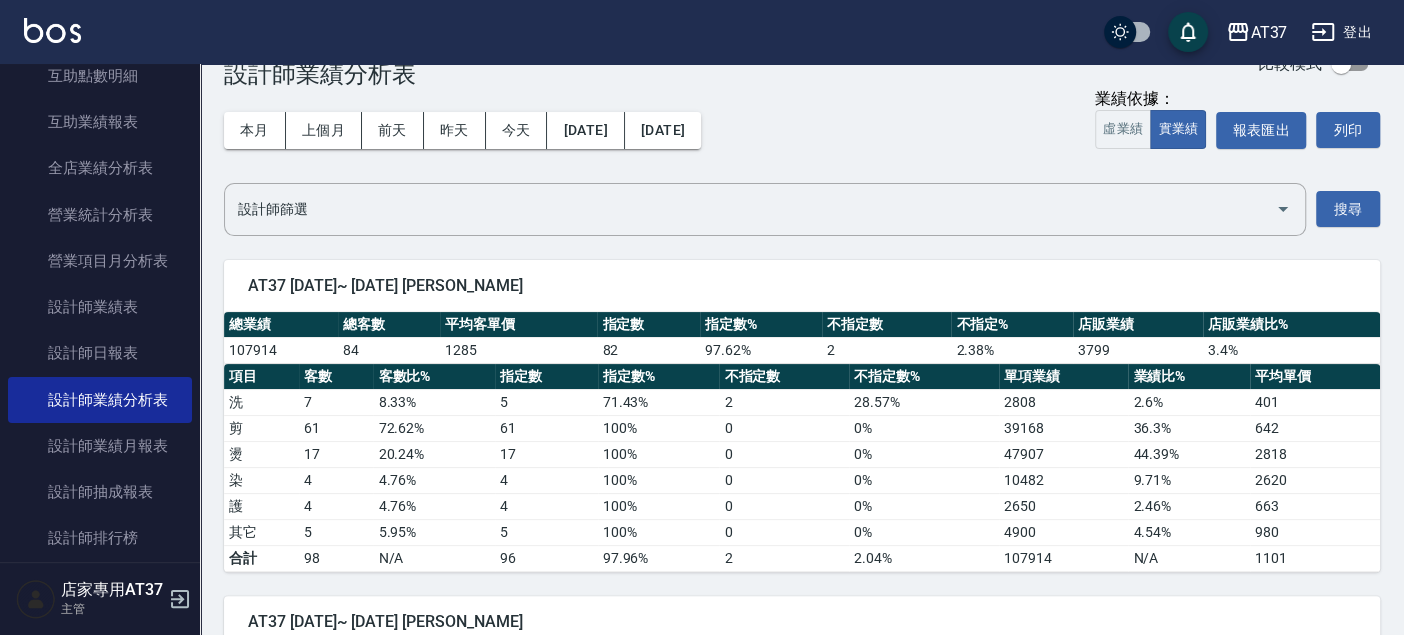scroll, scrollTop: 0, scrollLeft: 0, axis: both 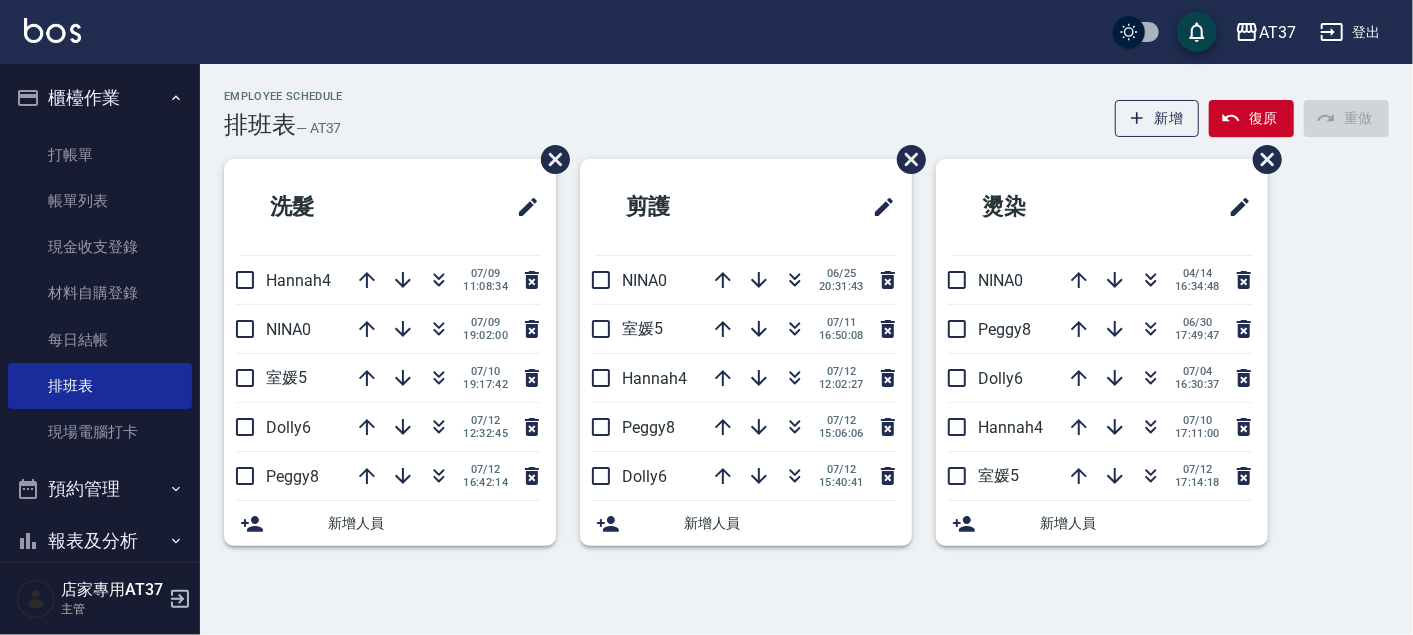click on "Employee Schedule 排班表   —  AT37 新增 復原 重做" at bounding box center (806, 114) 